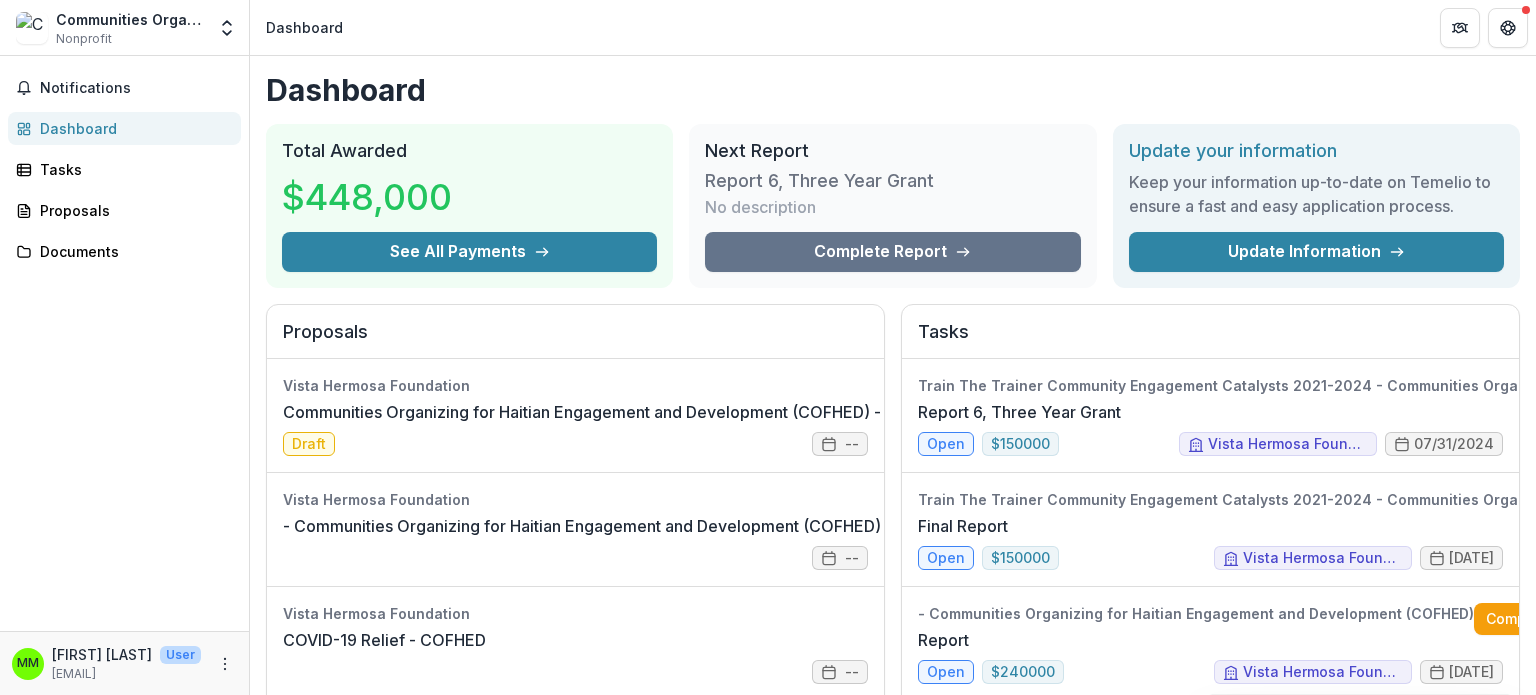 scroll, scrollTop: 0, scrollLeft: 0, axis: both 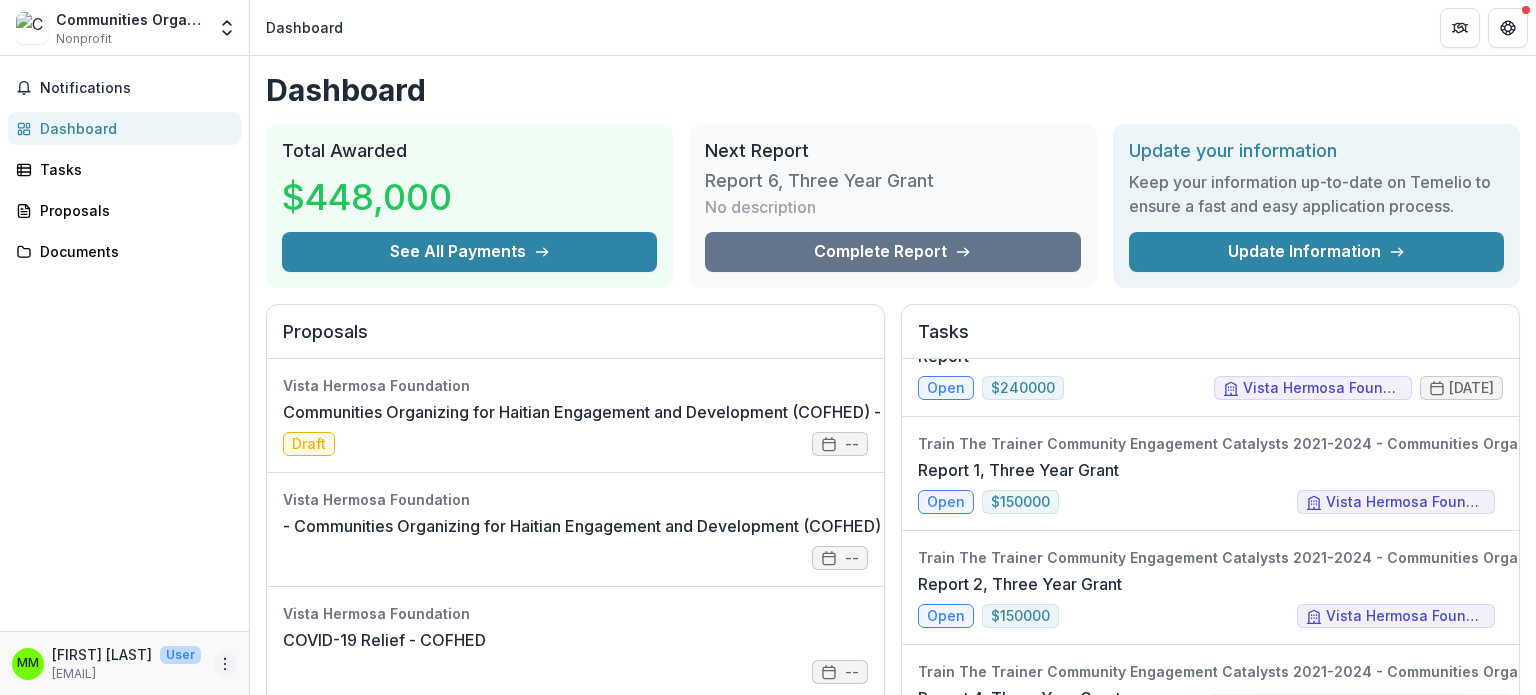 click 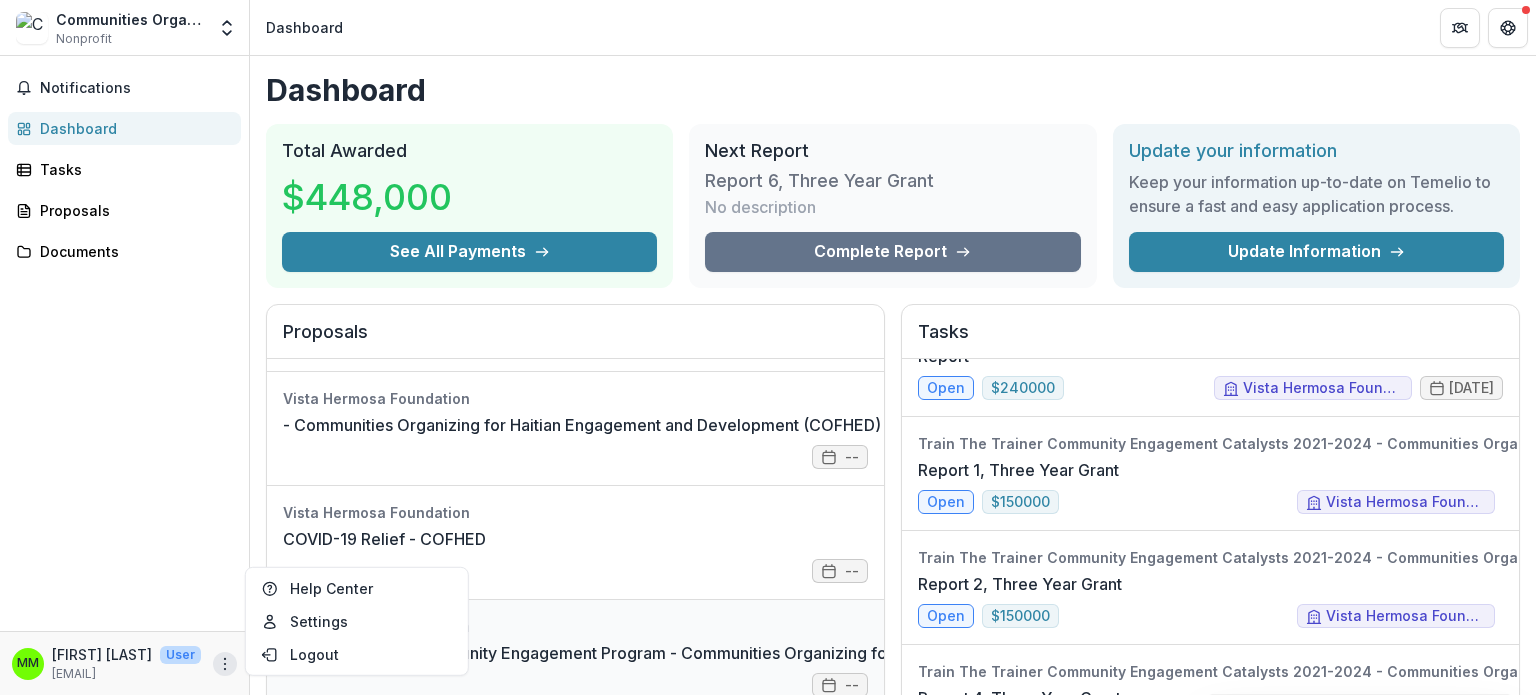 scroll, scrollTop: 184, scrollLeft: 0, axis: vertical 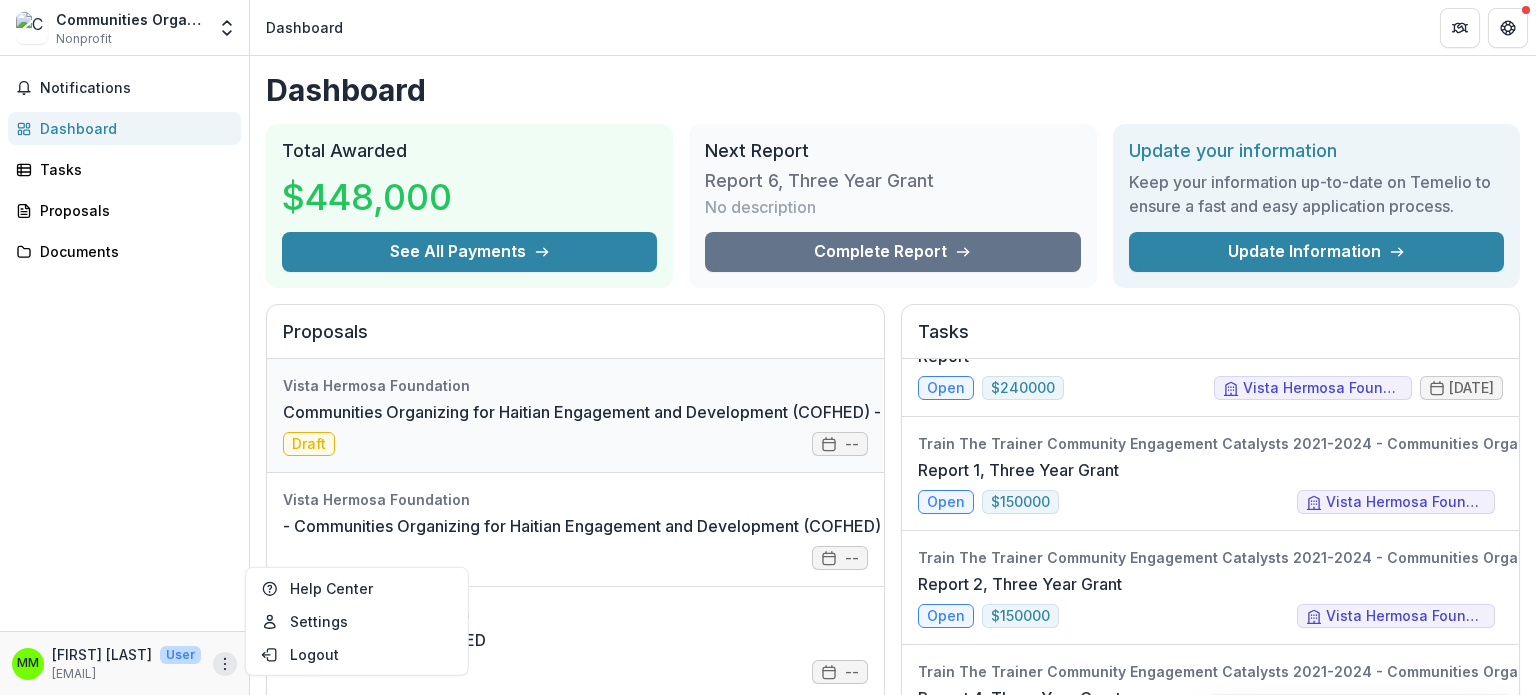 click on "Communities Organizing for Haitian Engagement and Development (COFHED) - 2025 - Proposal Summary New Project" at bounding box center [731, 412] 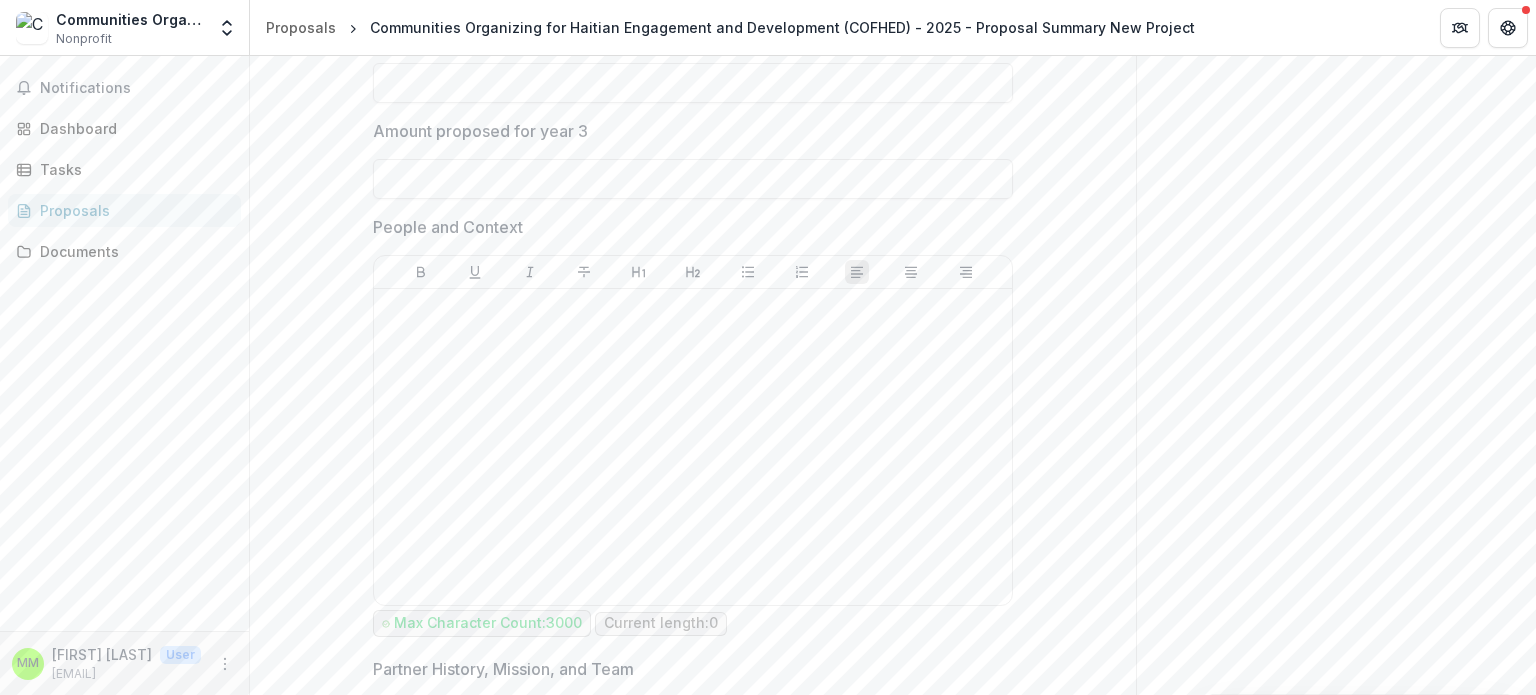 scroll, scrollTop: 1300, scrollLeft: 0, axis: vertical 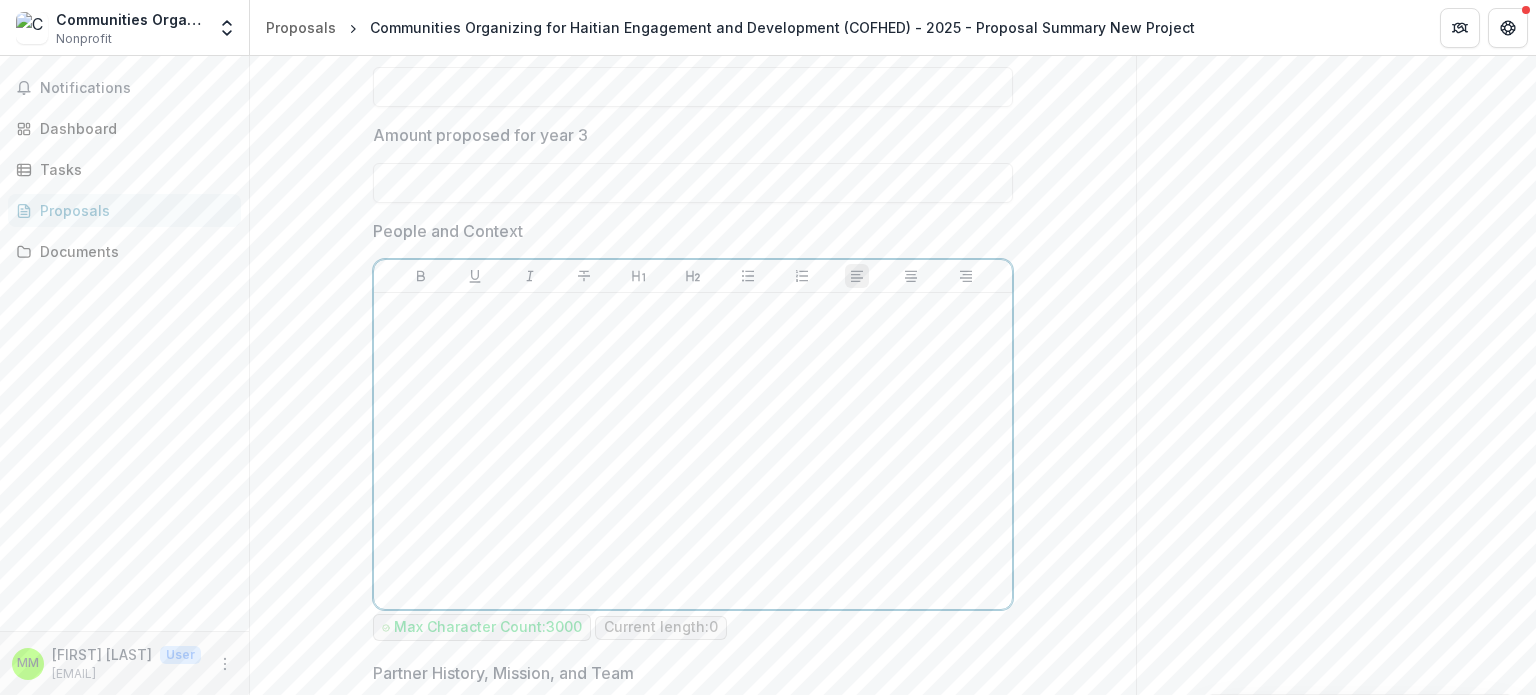 click at bounding box center [693, 451] 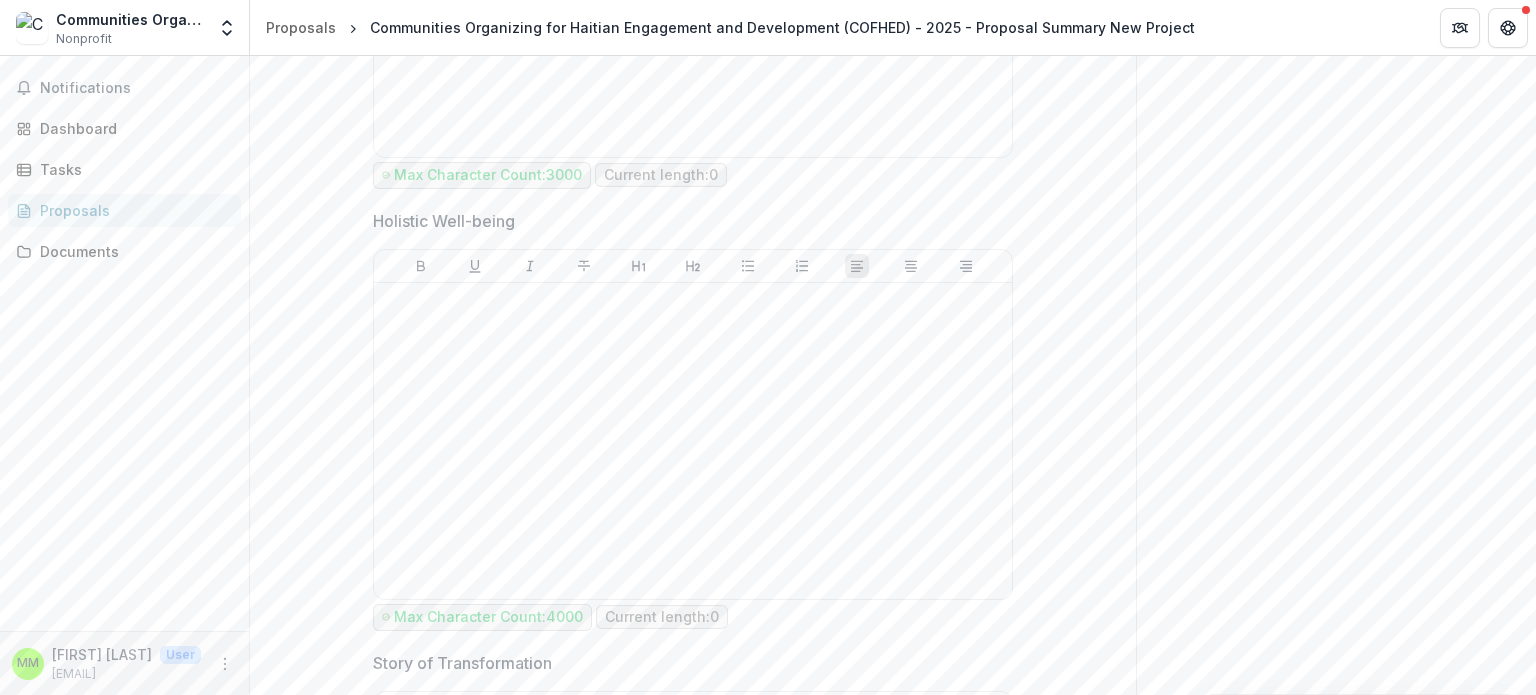 scroll, scrollTop: 2600, scrollLeft: 0, axis: vertical 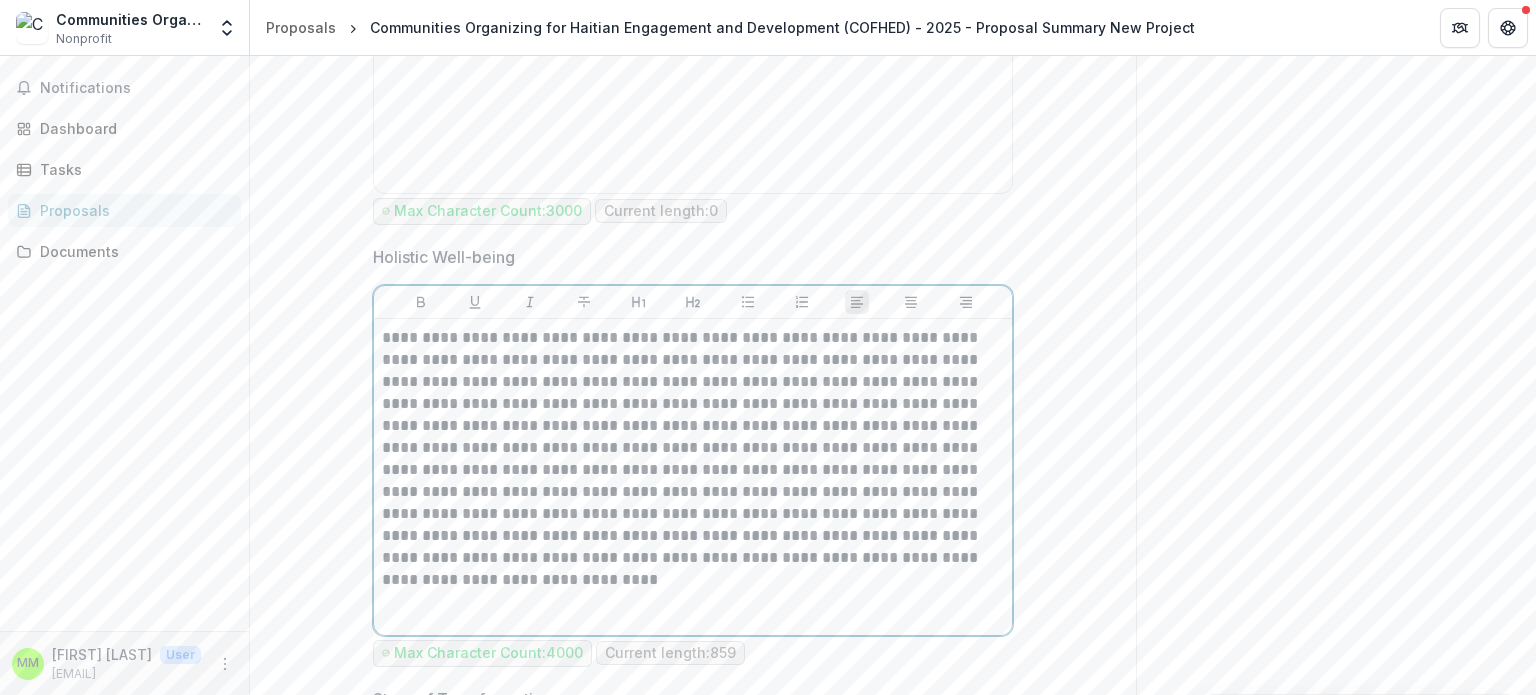 click on "**********" at bounding box center (693, 477) 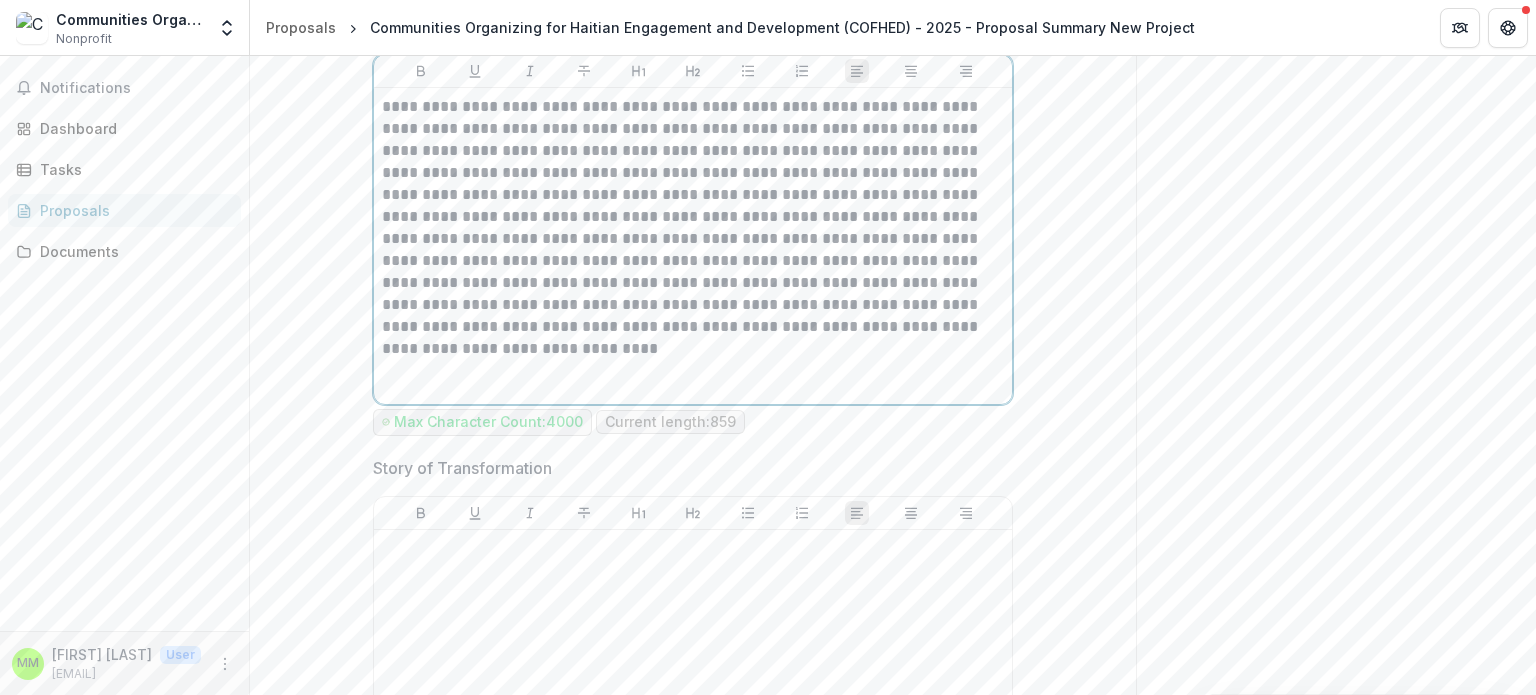 scroll, scrollTop: 2900, scrollLeft: 0, axis: vertical 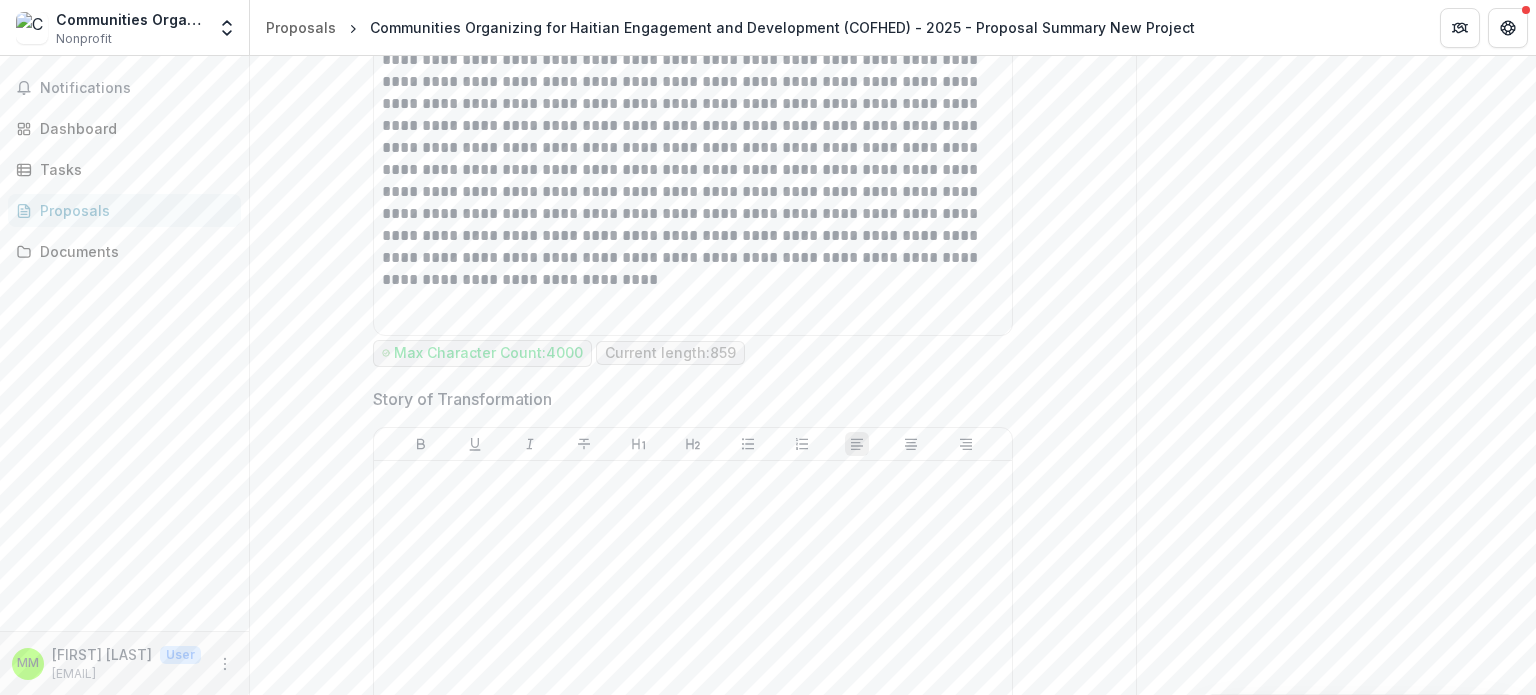 click on "**********" at bounding box center [693, -97] 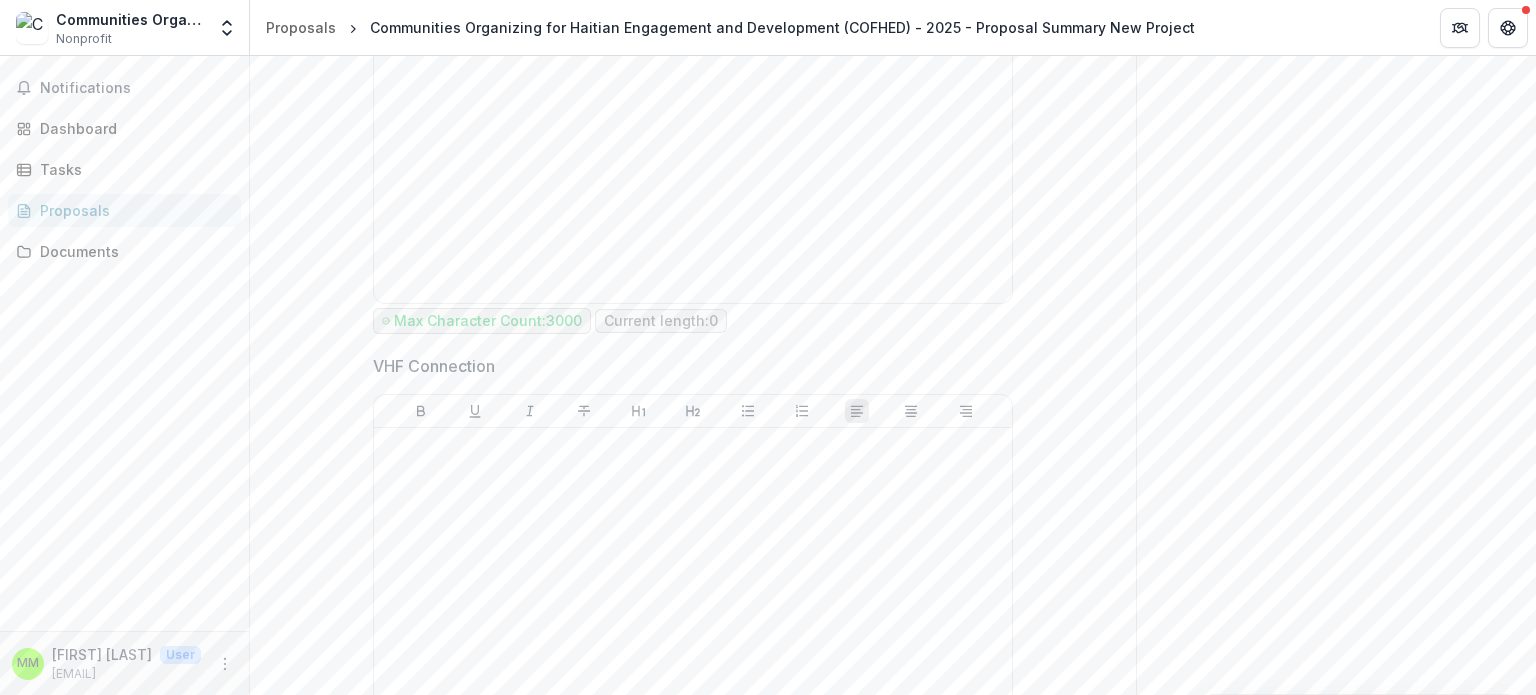 scroll, scrollTop: 3400, scrollLeft: 0, axis: vertical 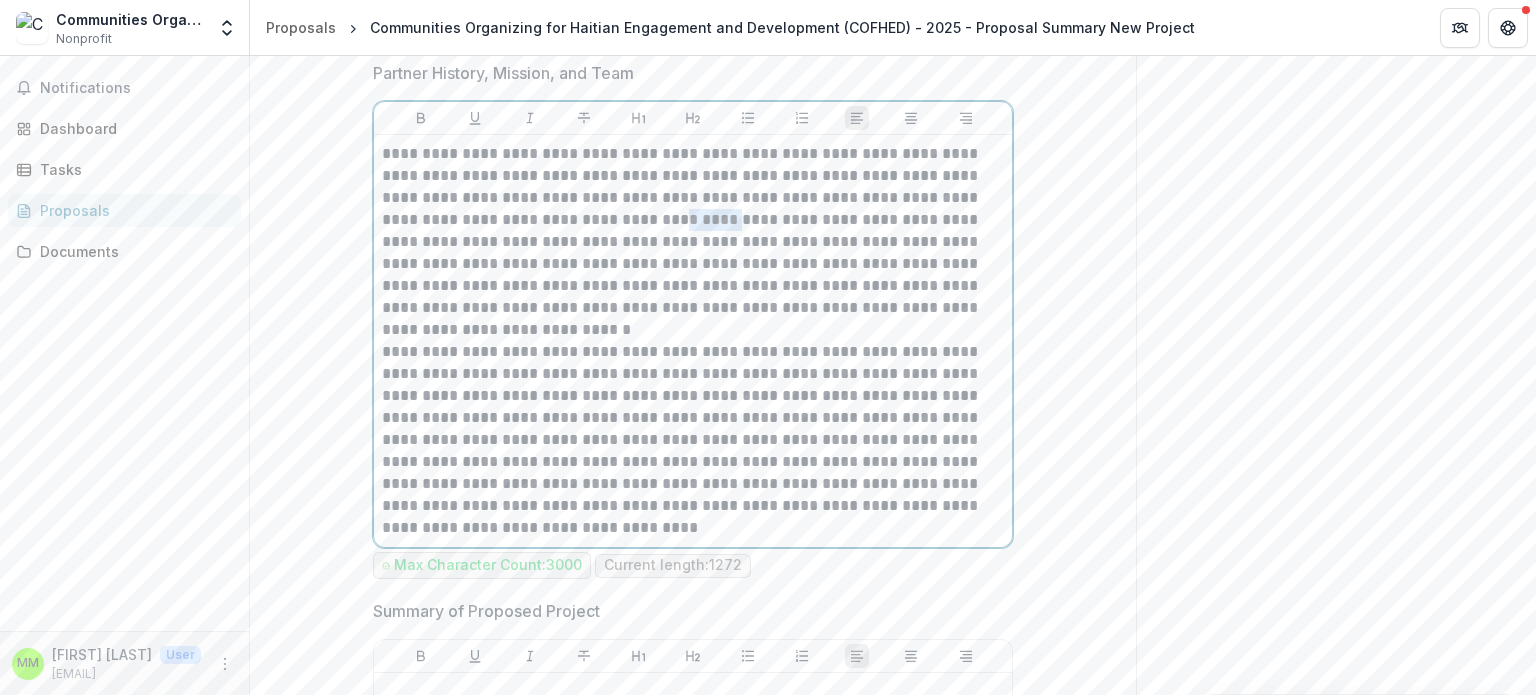 drag, startPoint x: 684, startPoint y: 255, endPoint x: 740, endPoint y: 256, distance: 56.008926 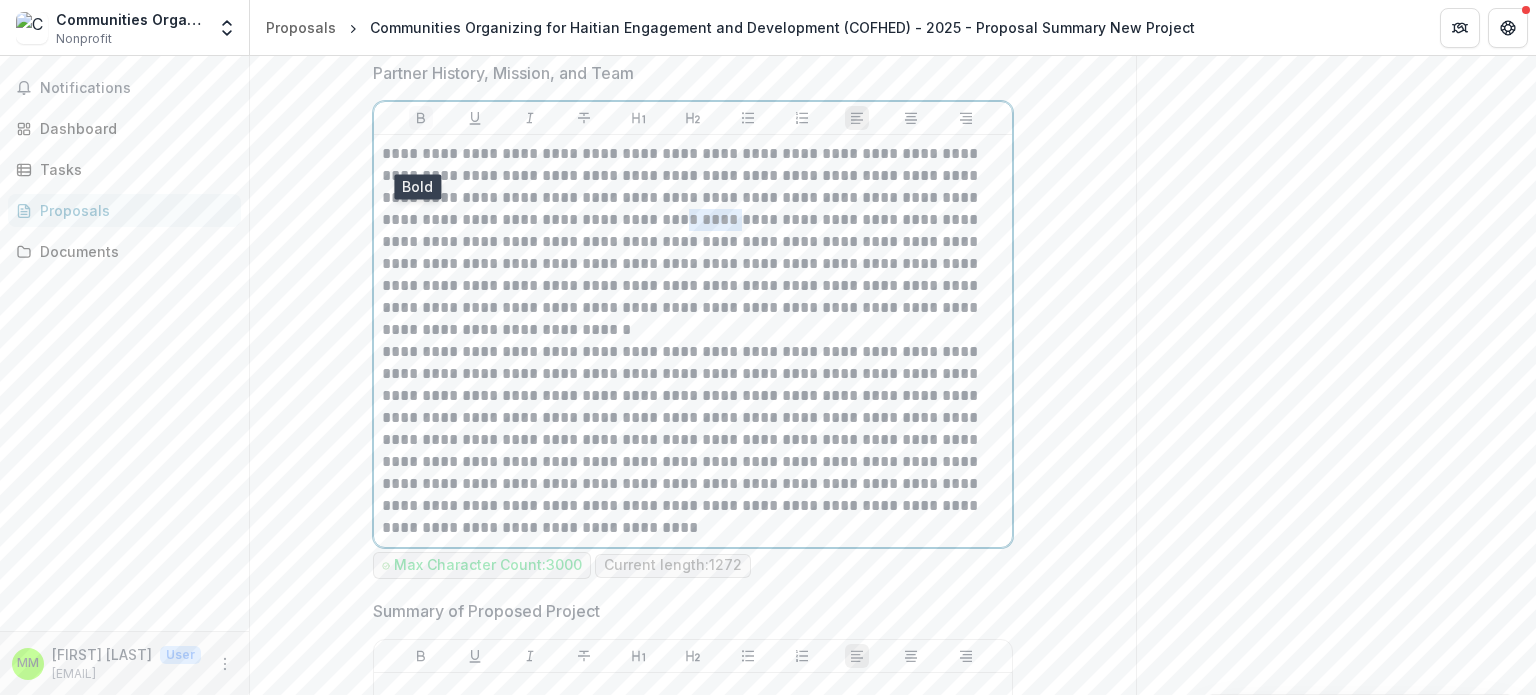 click at bounding box center [421, 118] 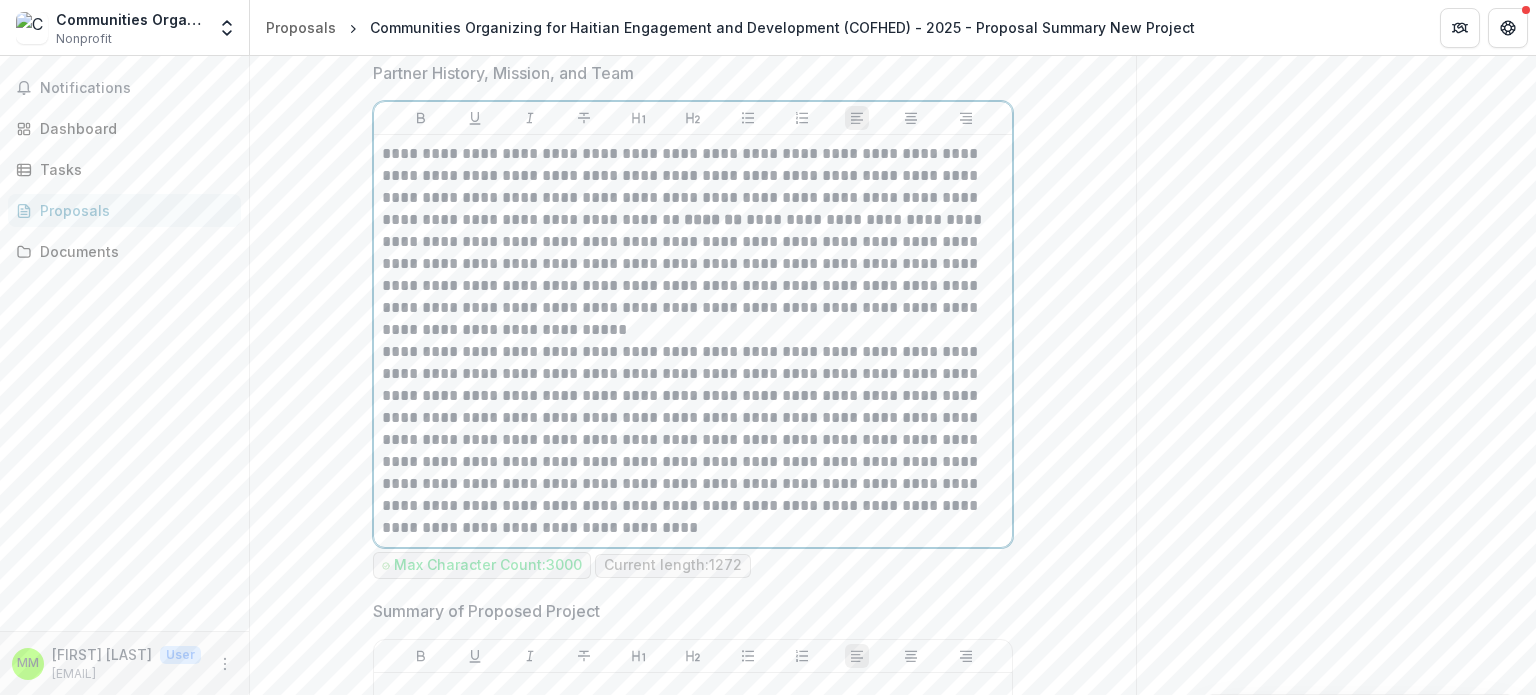 click on "**********" at bounding box center [693, 242] 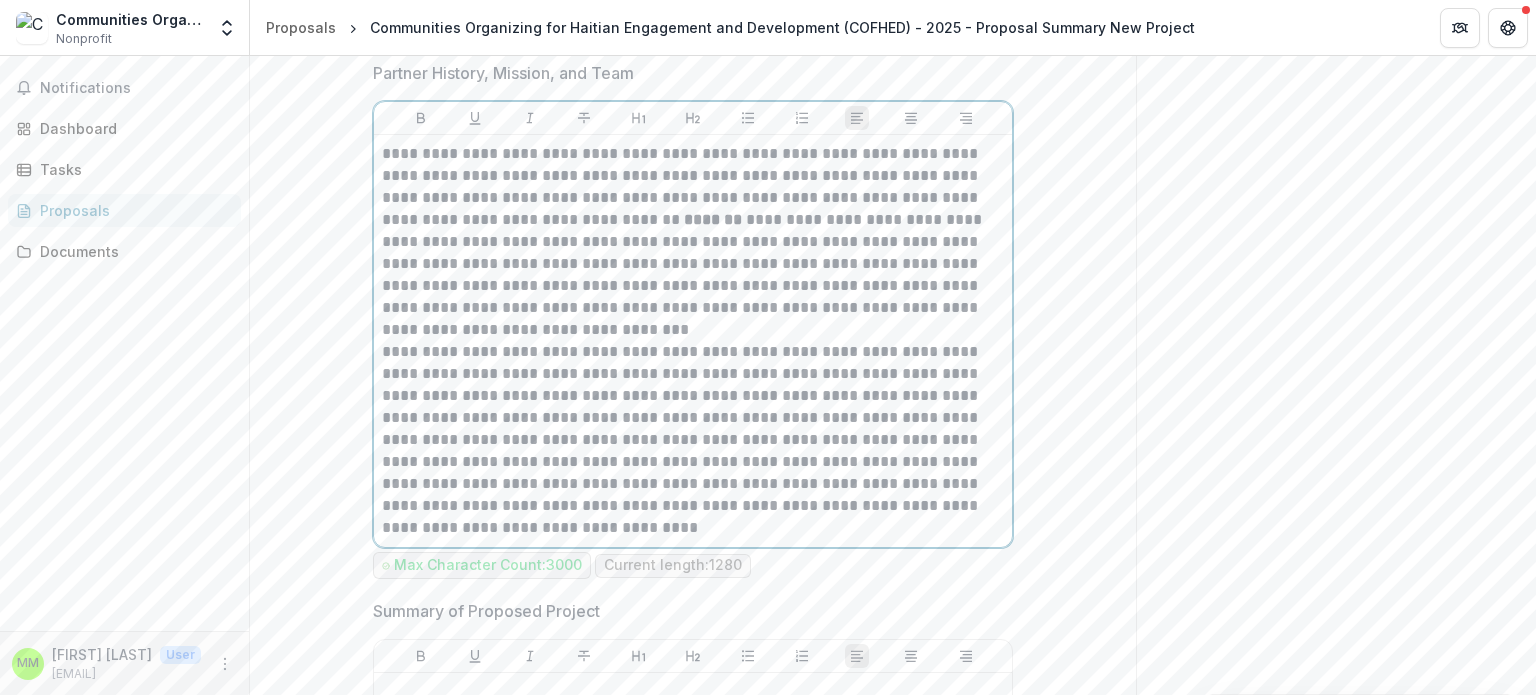 scroll, scrollTop: 2000, scrollLeft: 0, axis: vertical 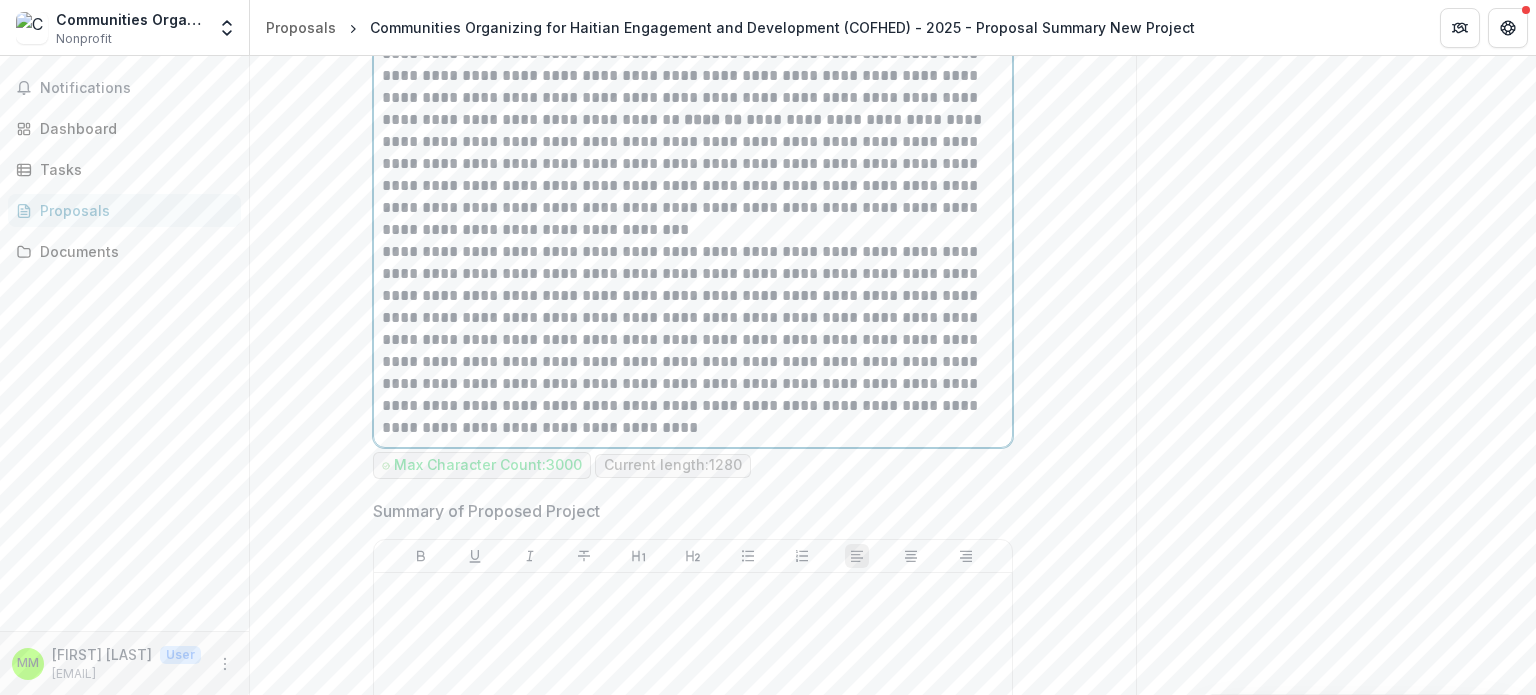 click on "**********" at bounding box center (693, 142) 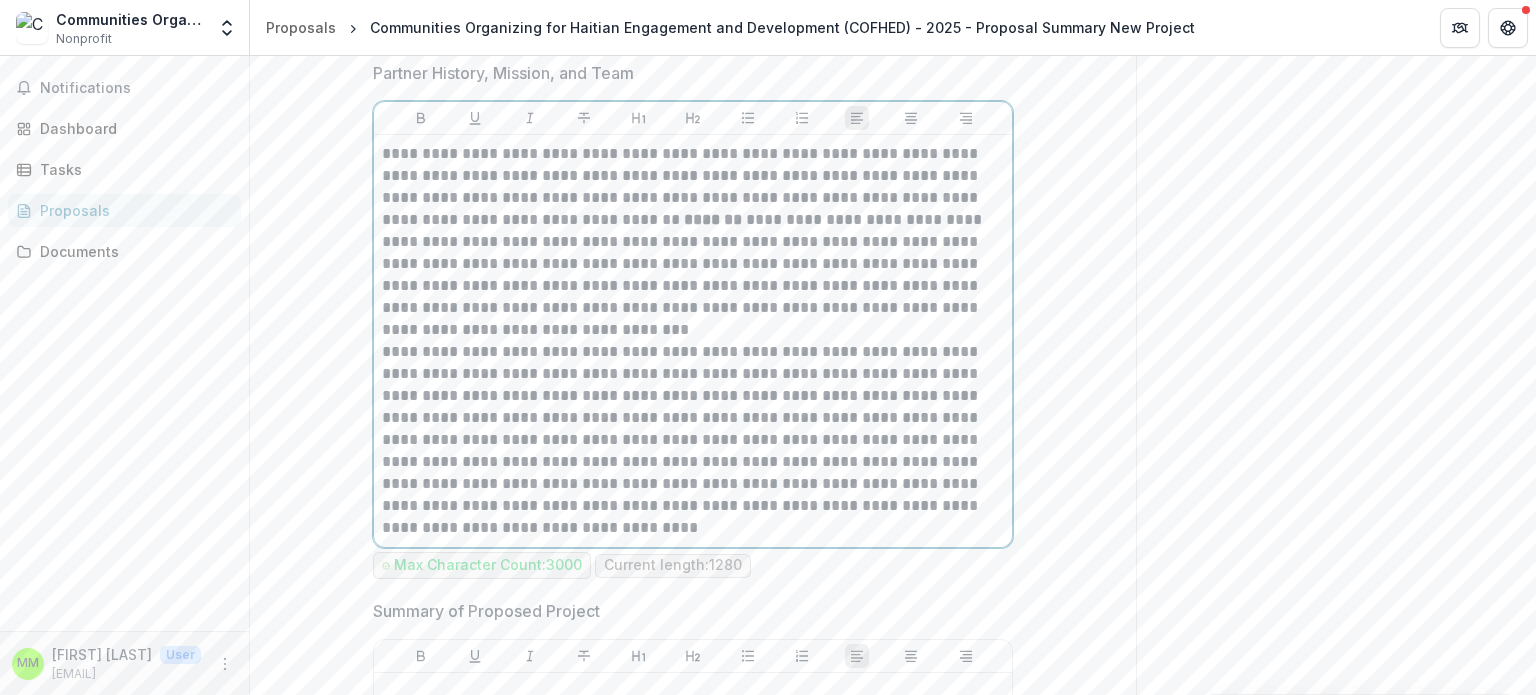 scroll, scrollTop: 2000, scrollLeft: 0, axis: vertical 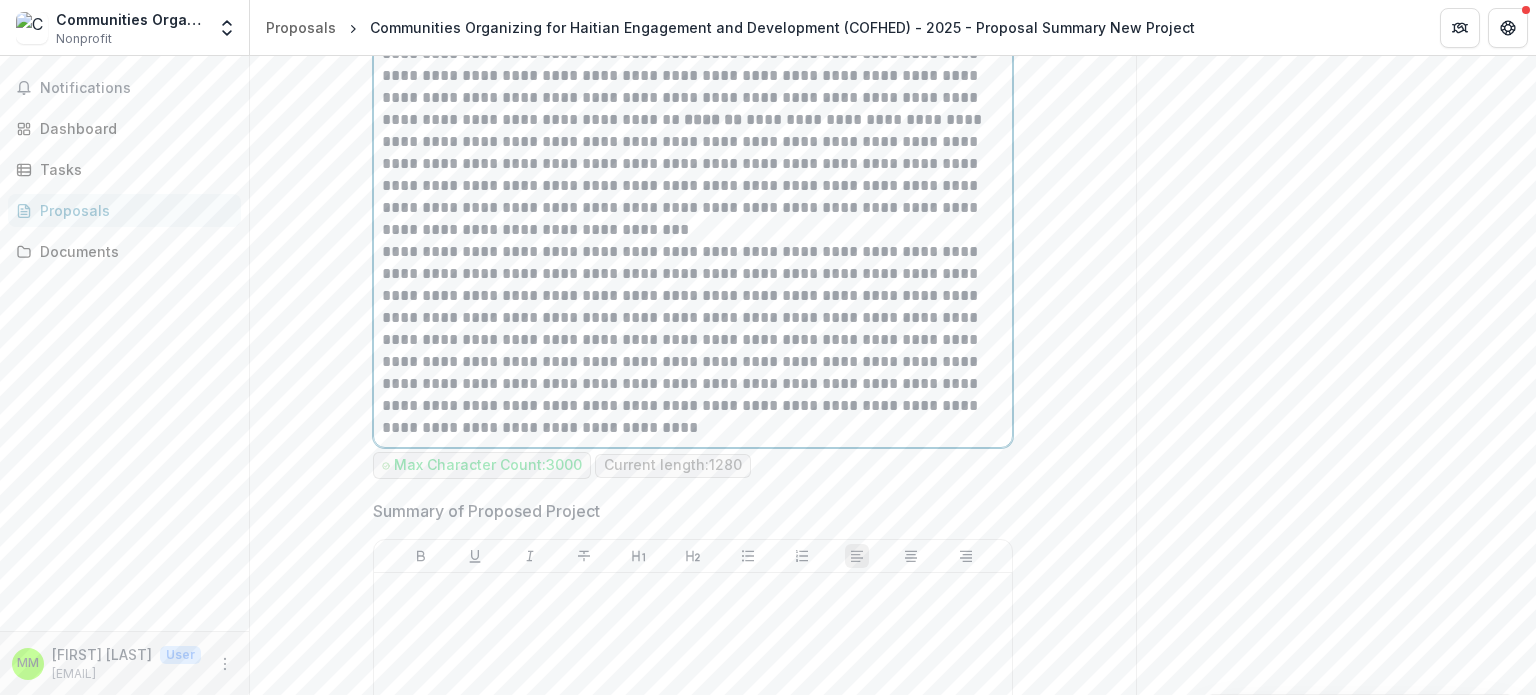 click on "**********" at bounding box center [693, 340] 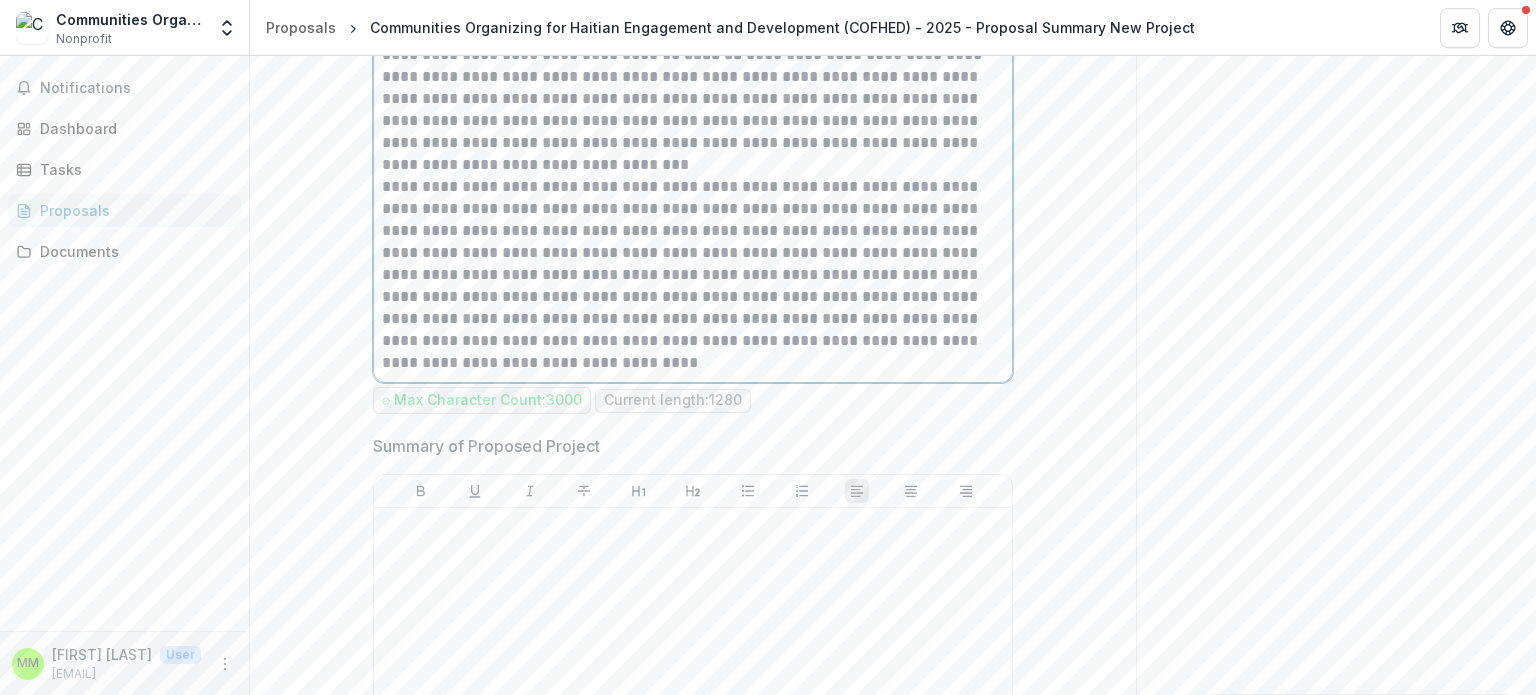 scroll, scrollTop: 2100, scrollLeft: 0, axis: vertical 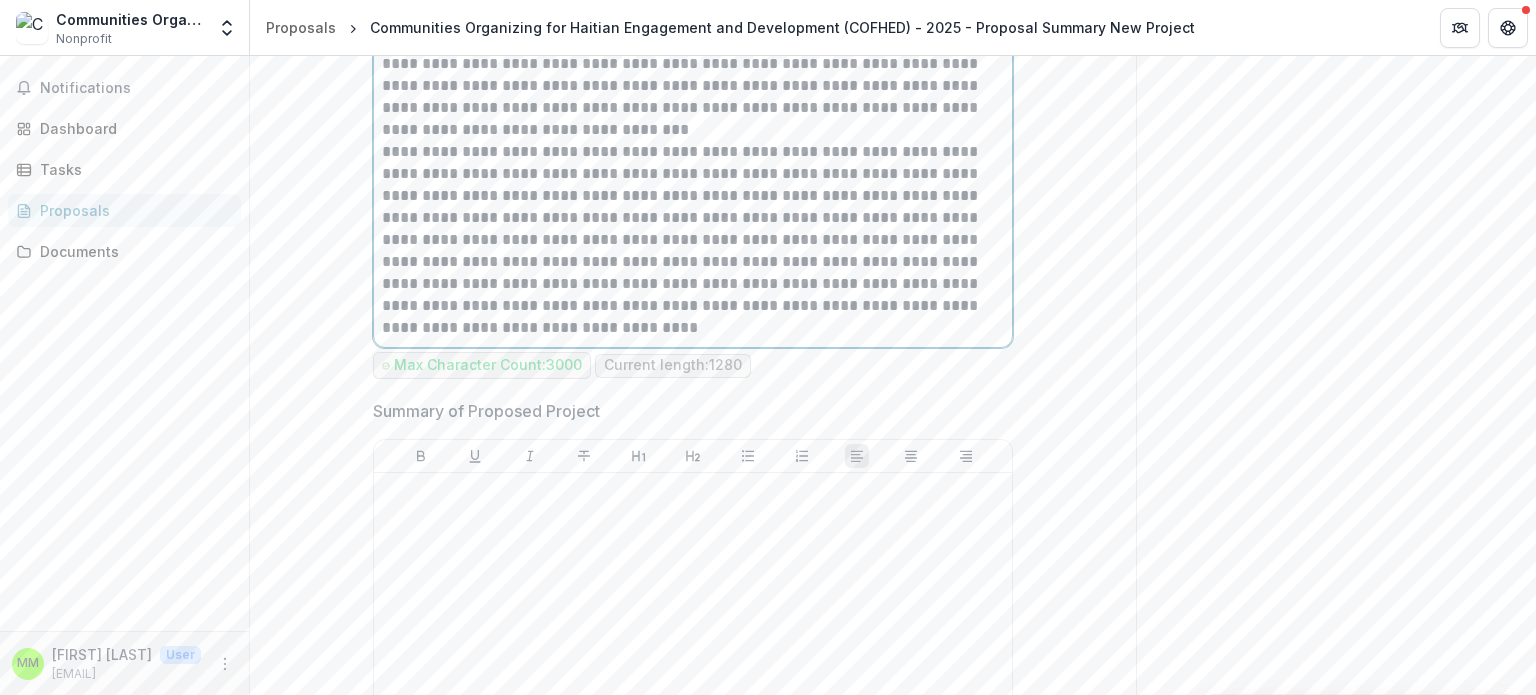 click on "**********" at bounding box center (693, 240) 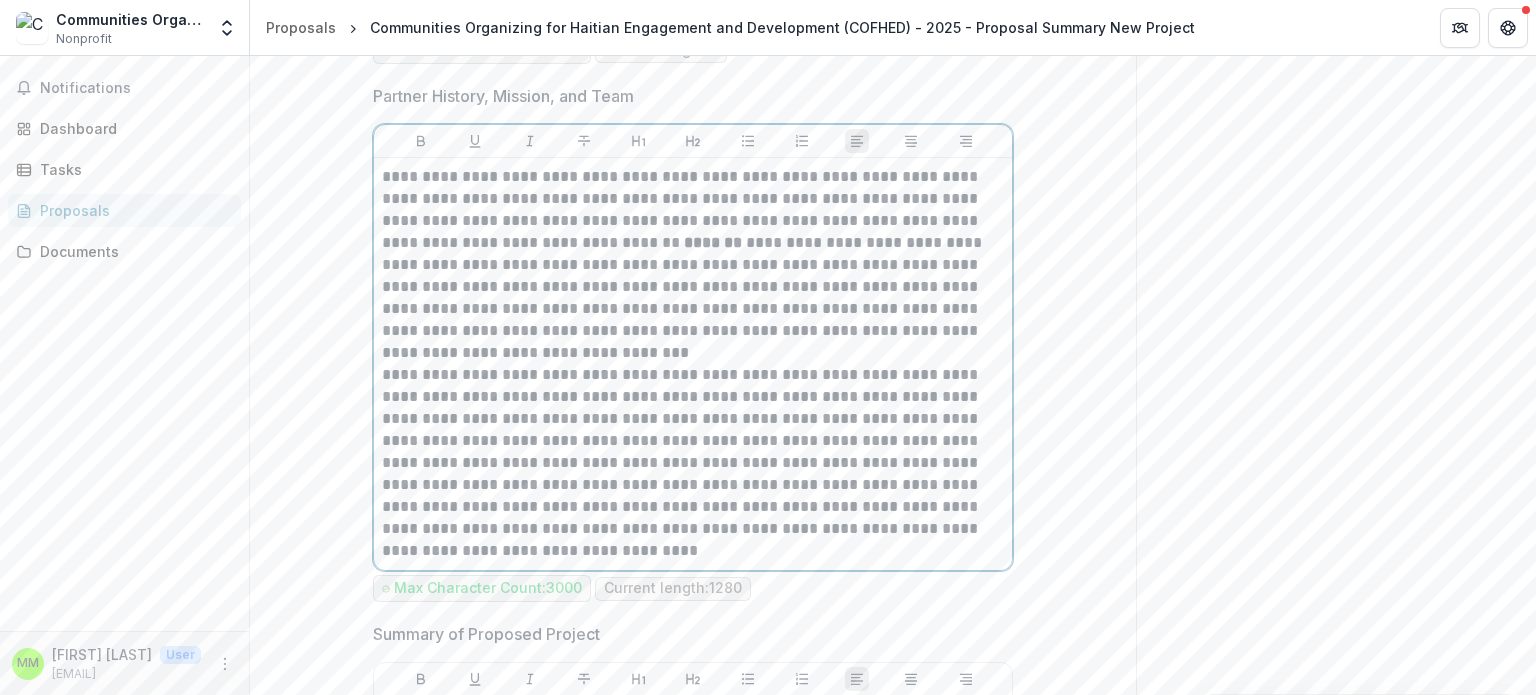 scroll, scrollTop: 1900, scrollLeft: 0, axis: vertical 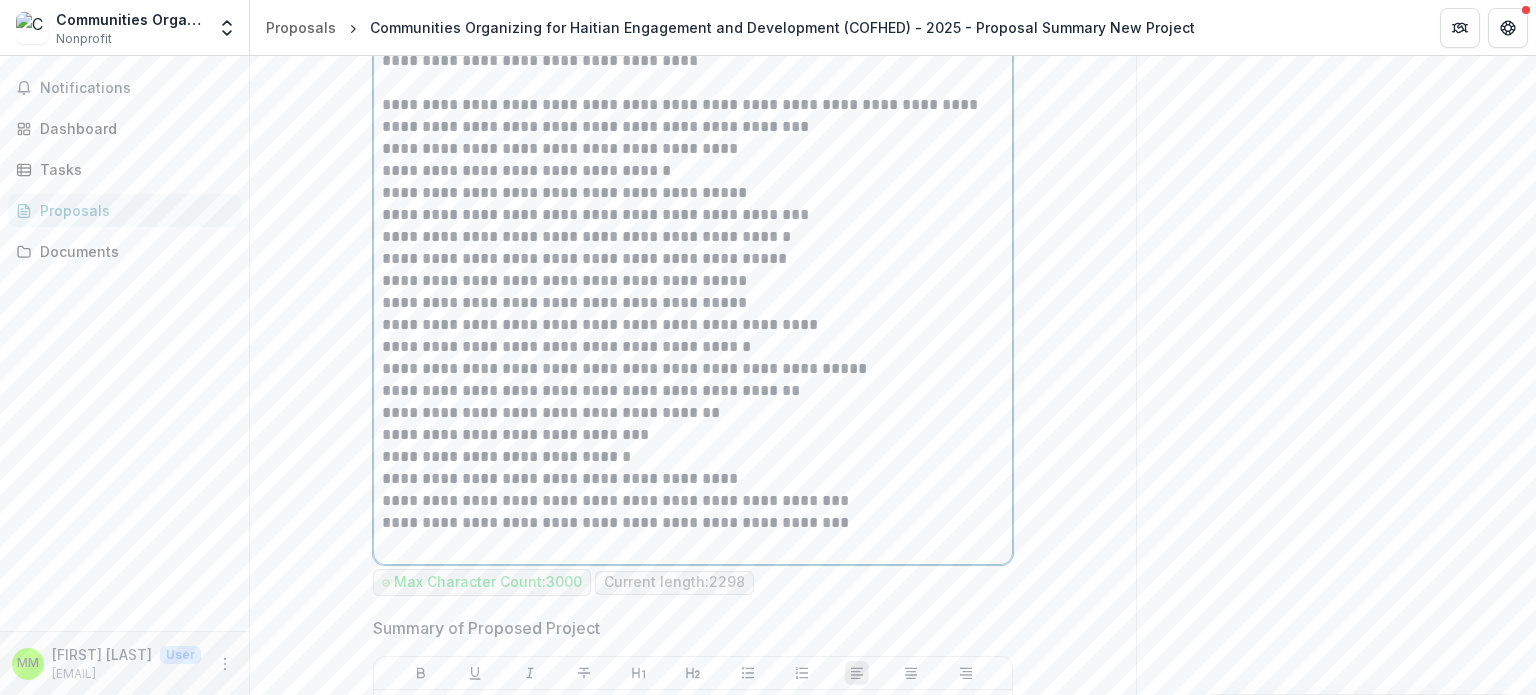 click on "**********" at bounding box center (693, 347) 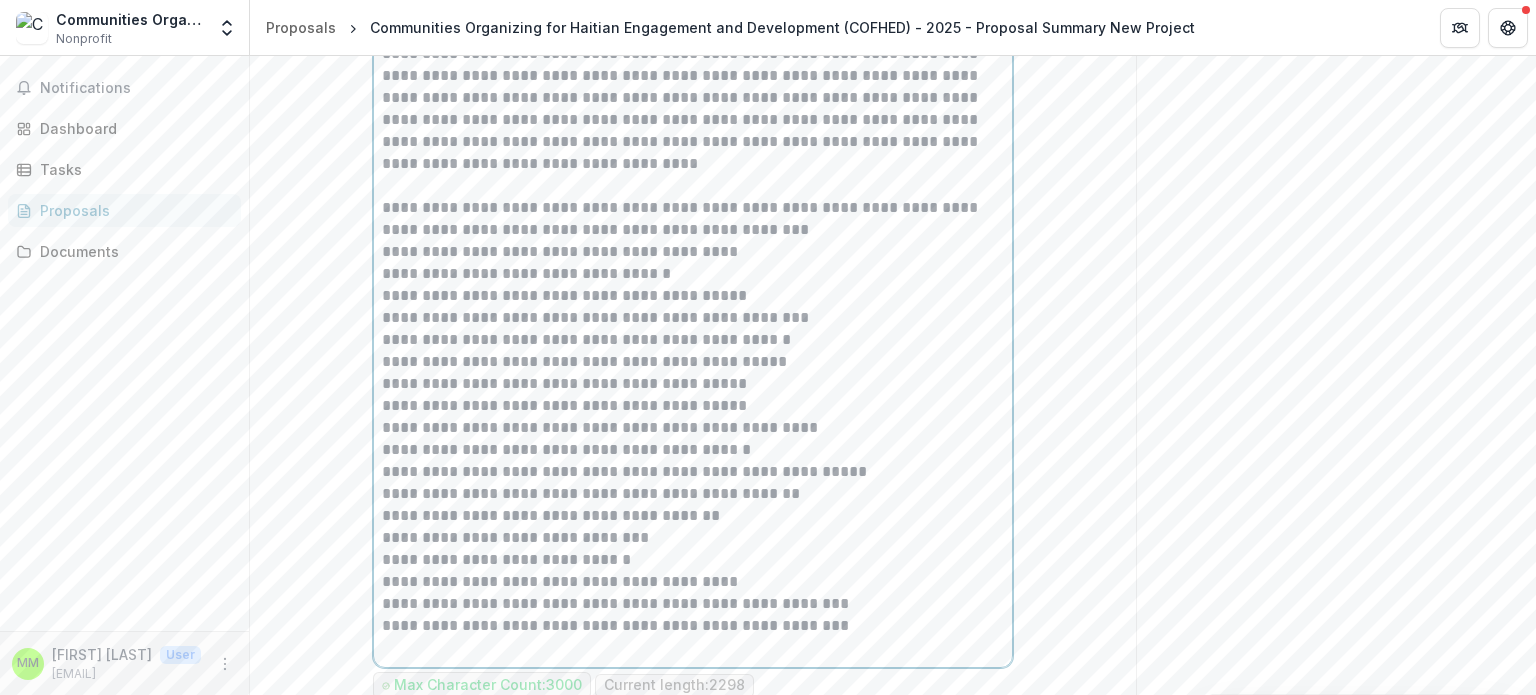 scroll, scrollTop: 2267, scrollLeft: 0, axis: vertical 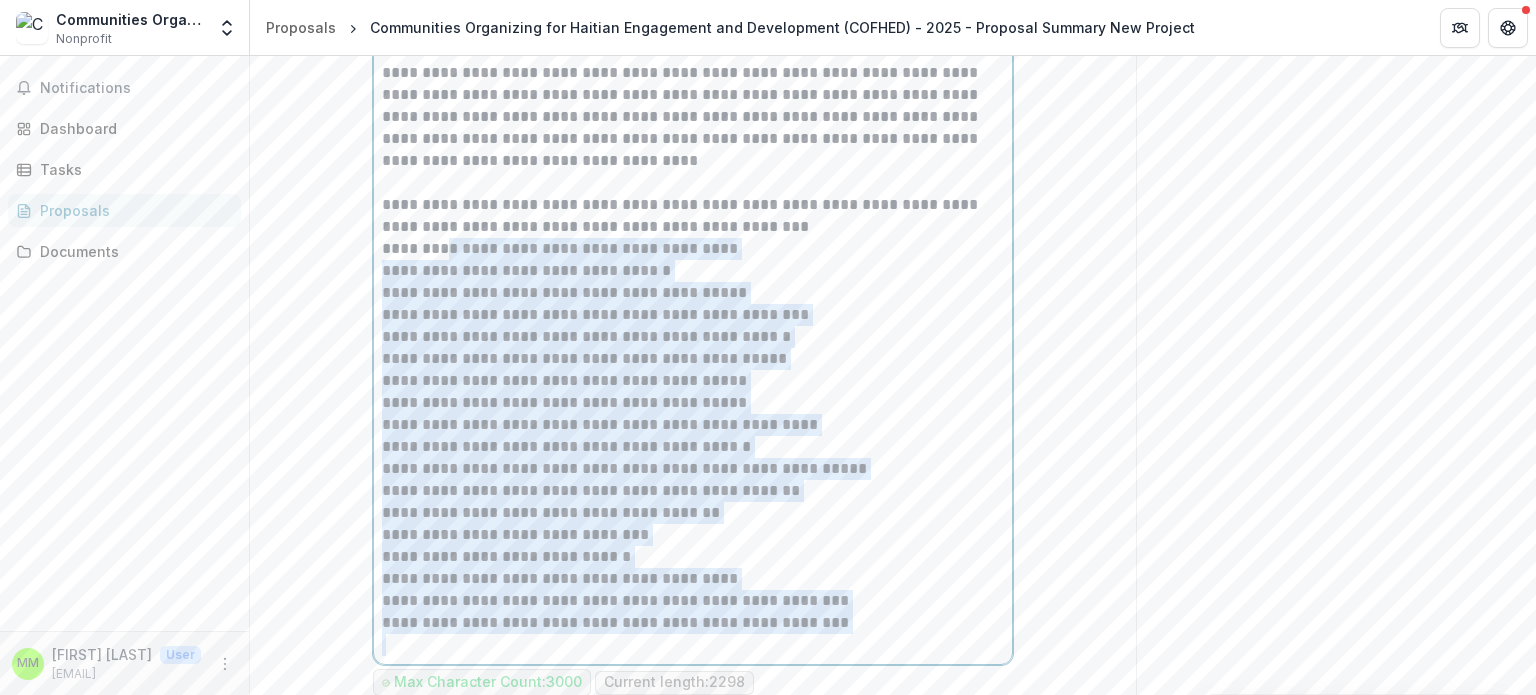 drag, startPoint x: 417, startPoint y: 281, endPoint x: 852, endPoint y: 676, distance: 587.5798 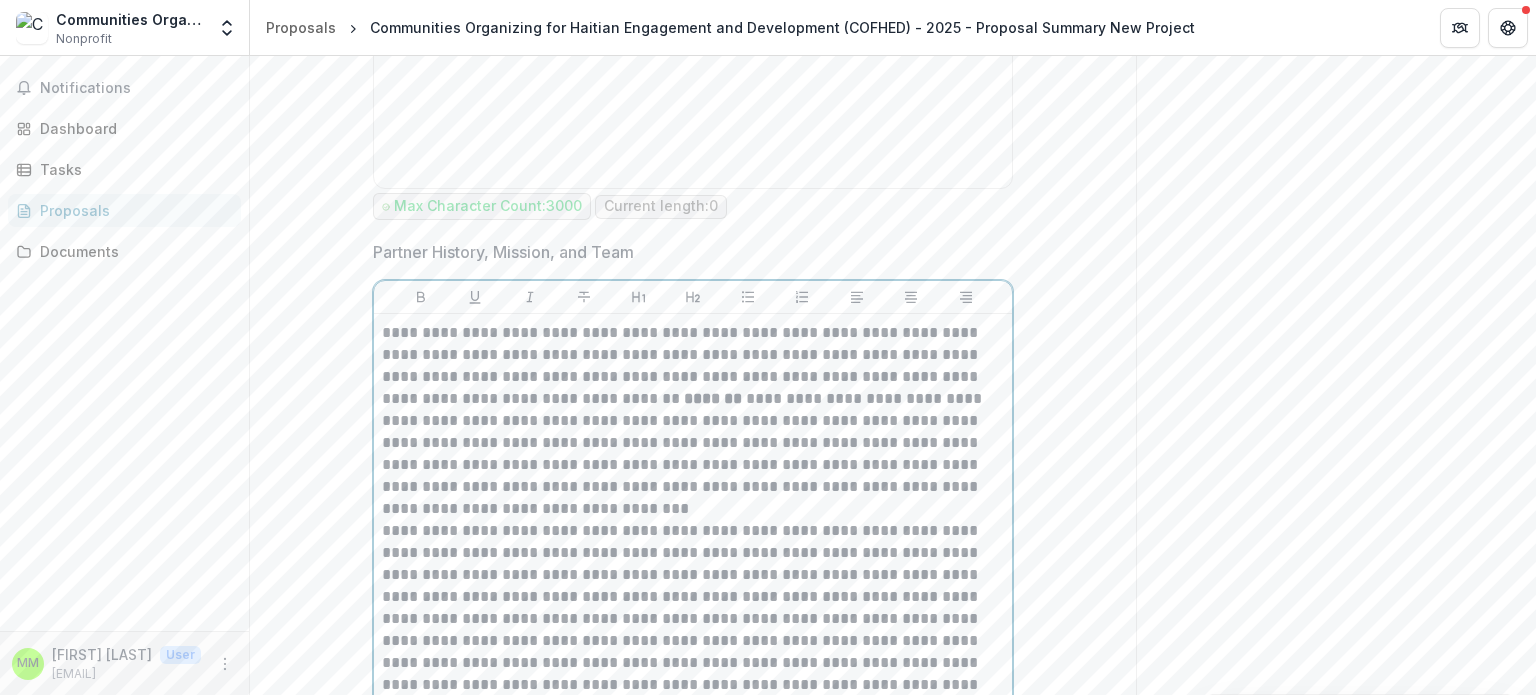 scroll, scrollTop: 1667, scrollLeft: 0, axis: vertical 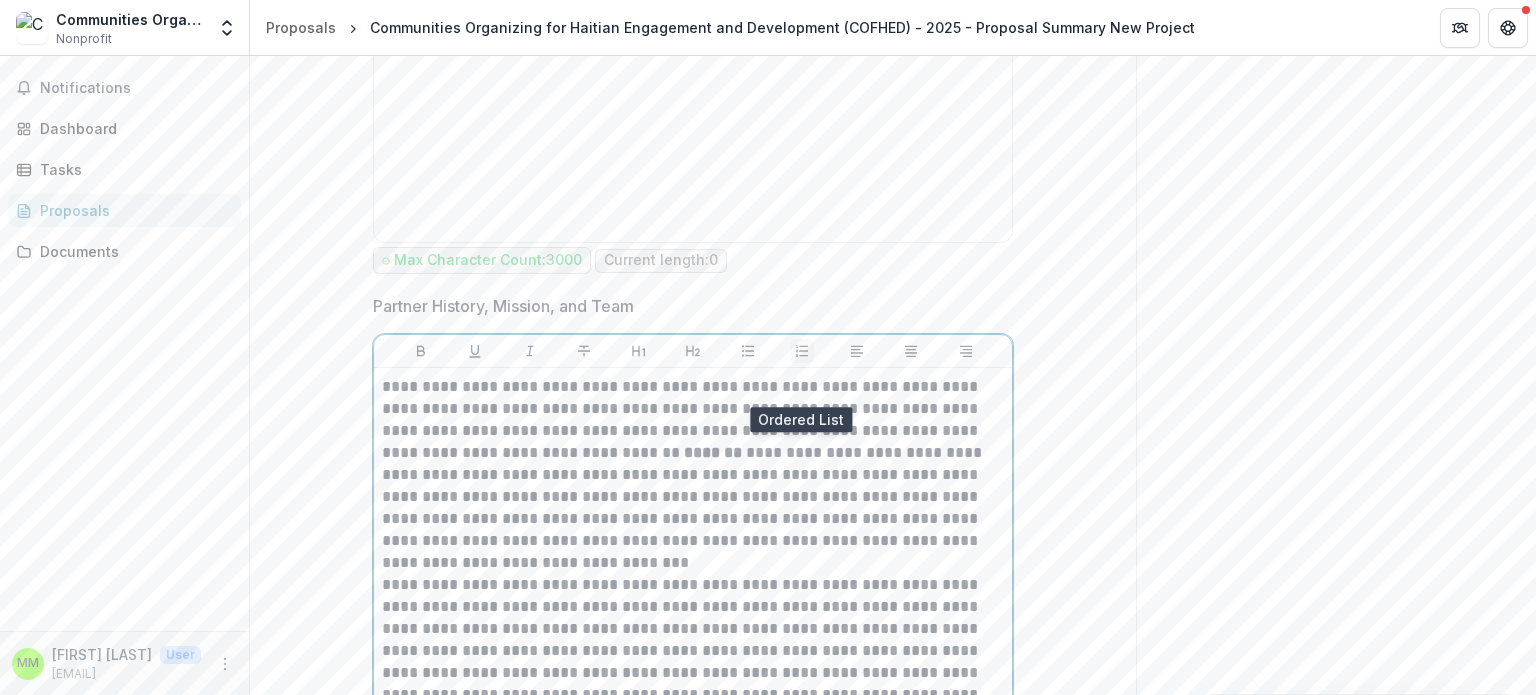 click 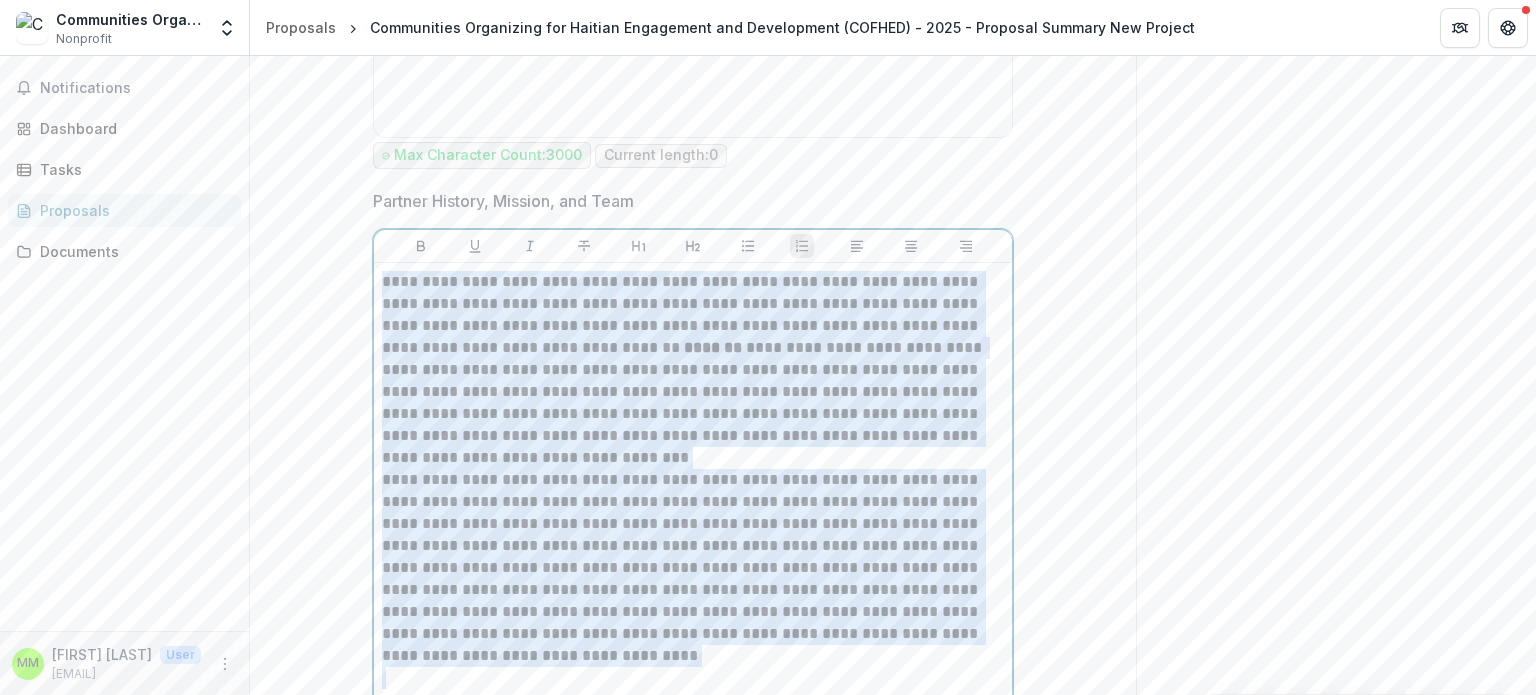 scroll, scrollTop: 1667, scrollLeft: 0, axis: vertical 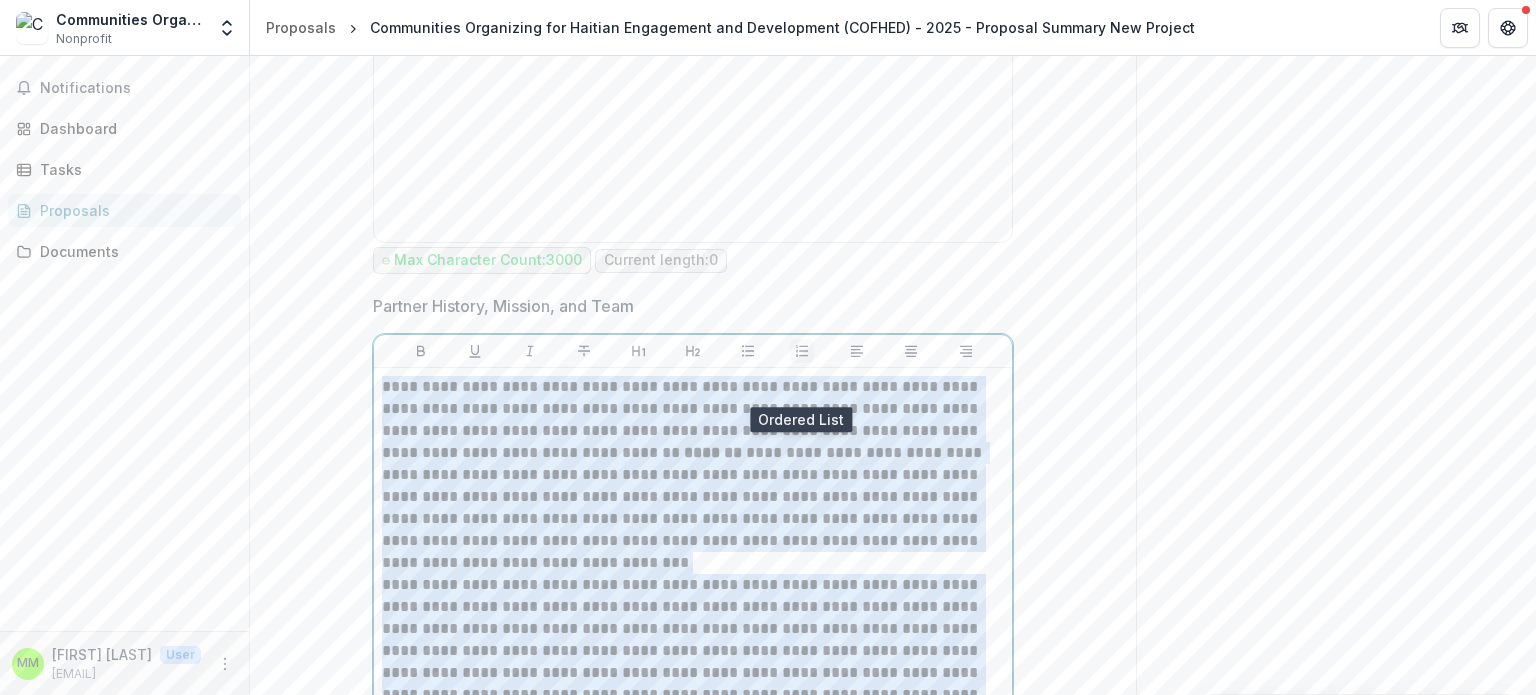 click 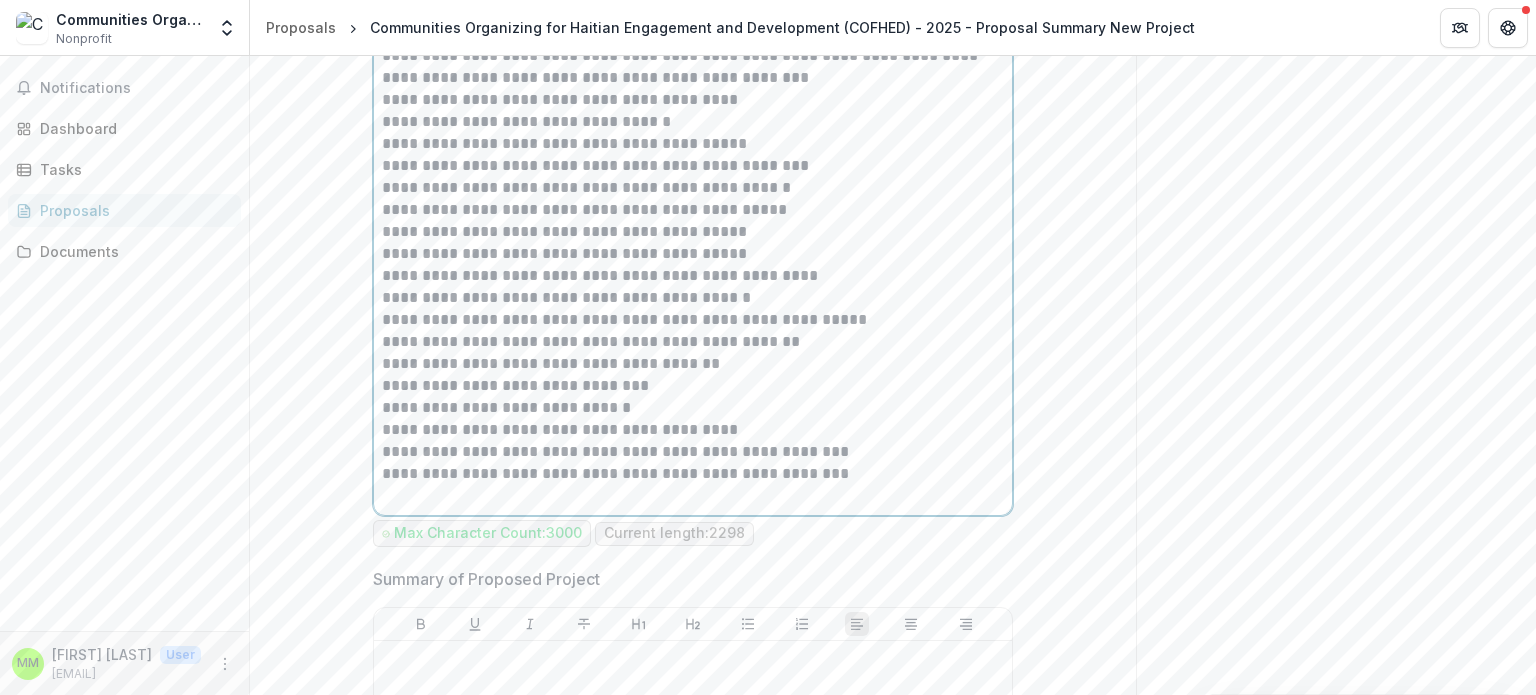 scroll, scrollTop: 2467, scrollLeft: 0, axis: vertical 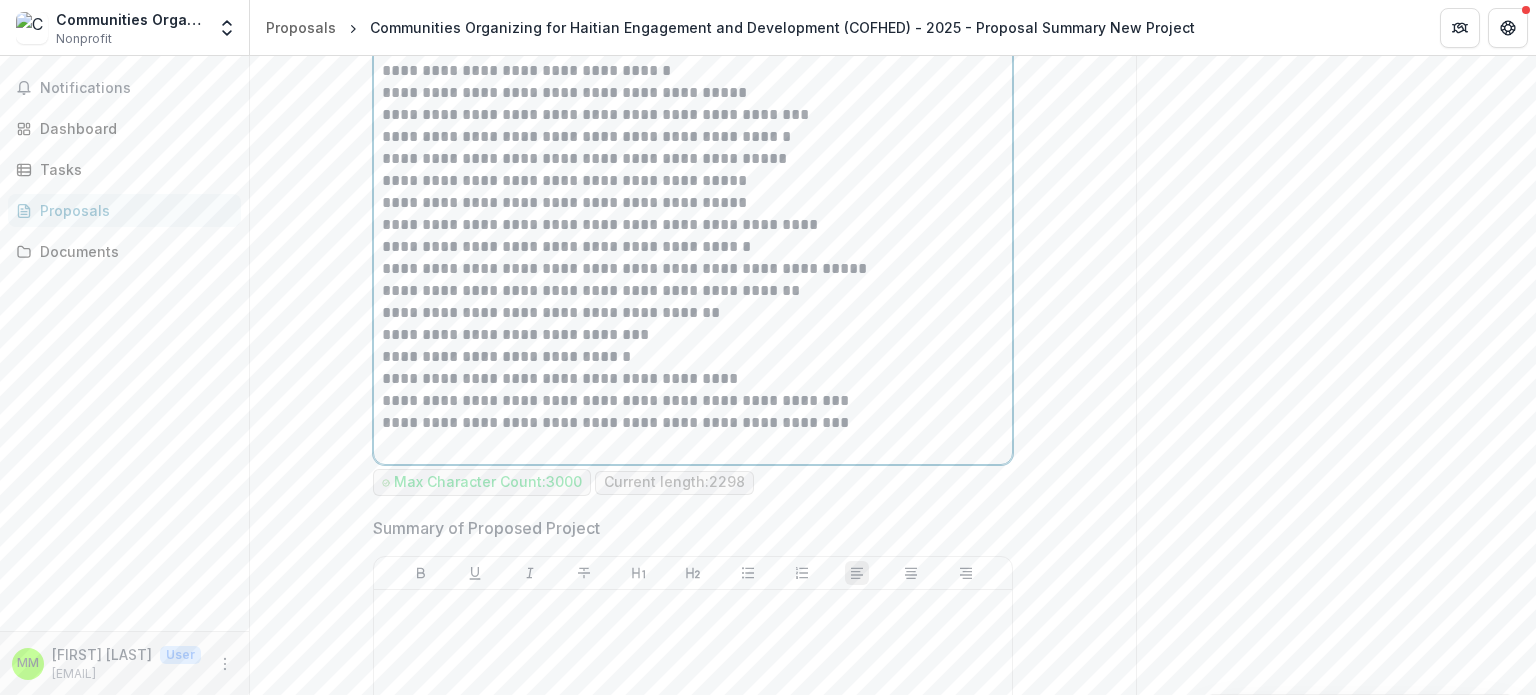 click on "**********" at bounding box center [693, 401] 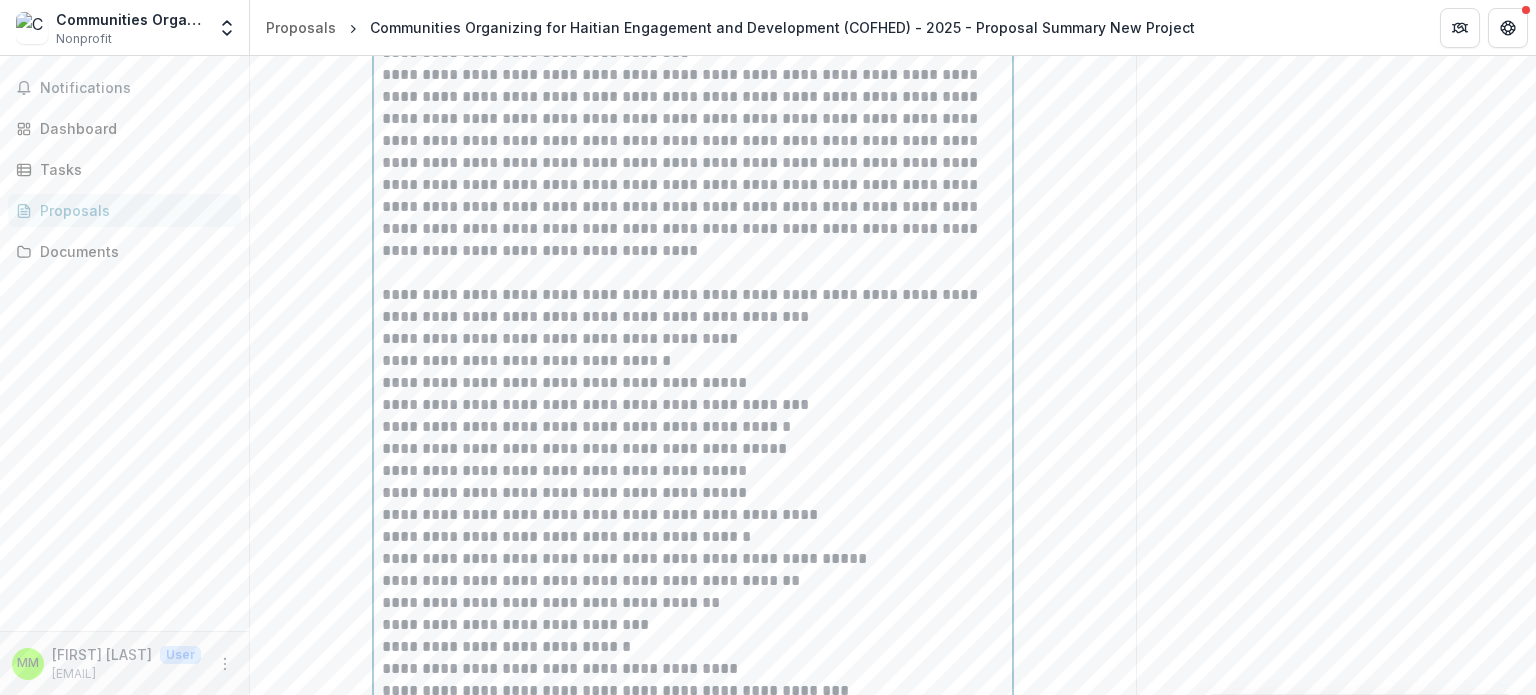 scroll, scrollTop: 2167, scrollLeft: 0, axis: vertical 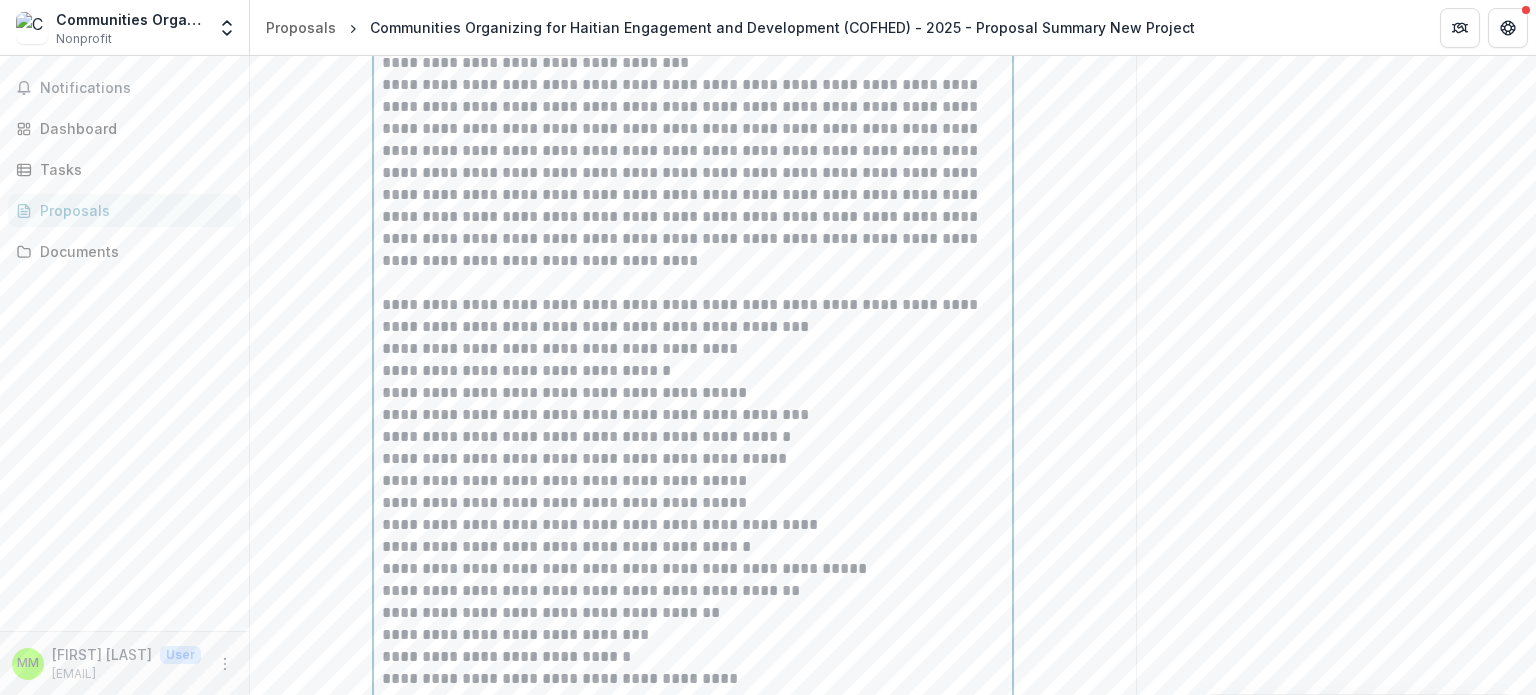 click on "**********" at bounding box center (693, 349) 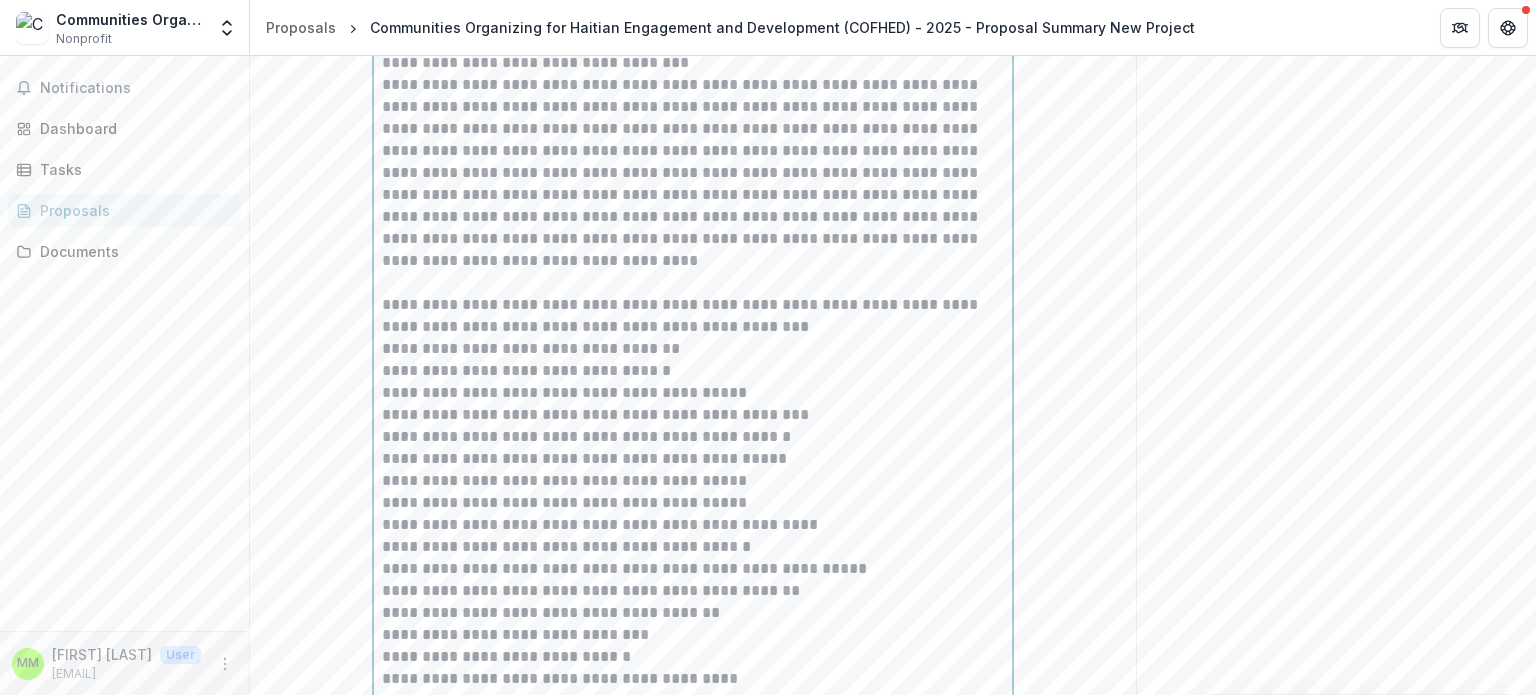 click on "**********" at bounding box center (693, 371) 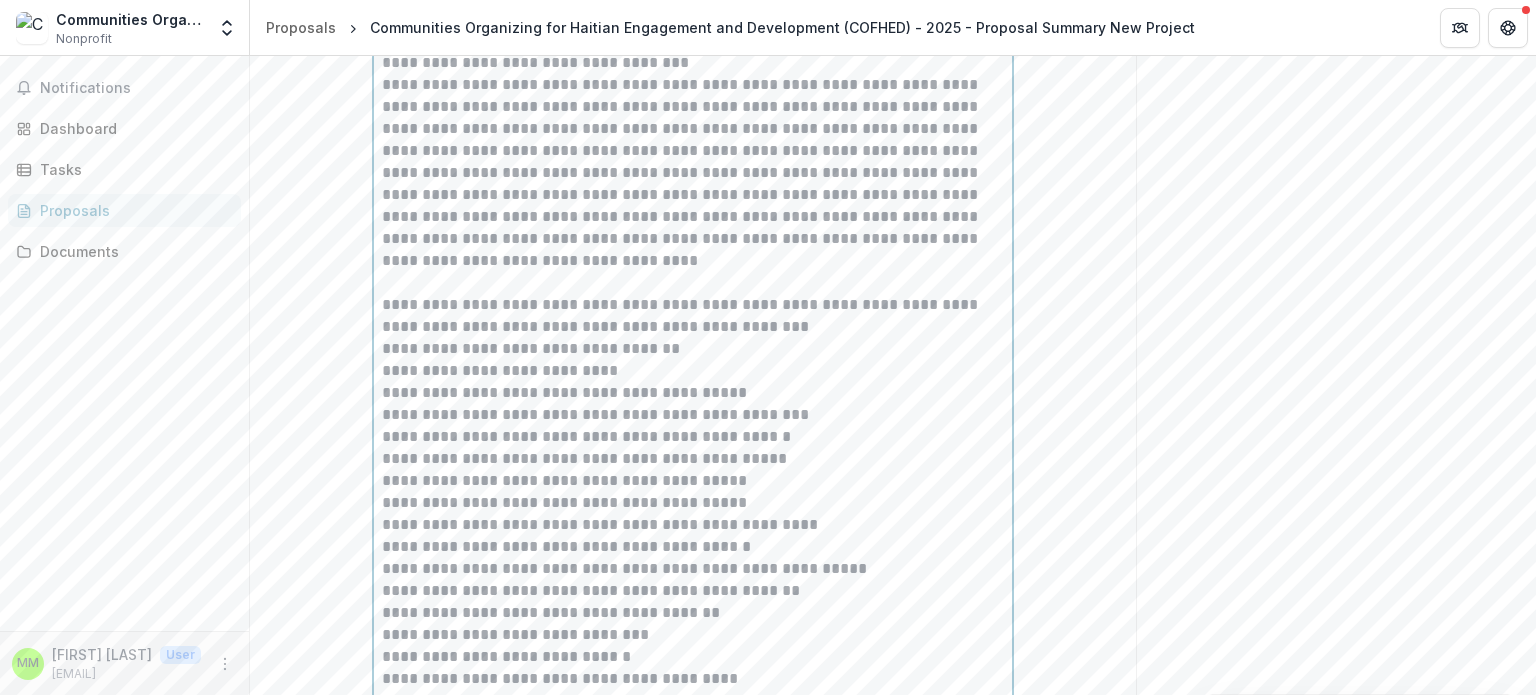 click on "**********" at bounding box center (693, 393) 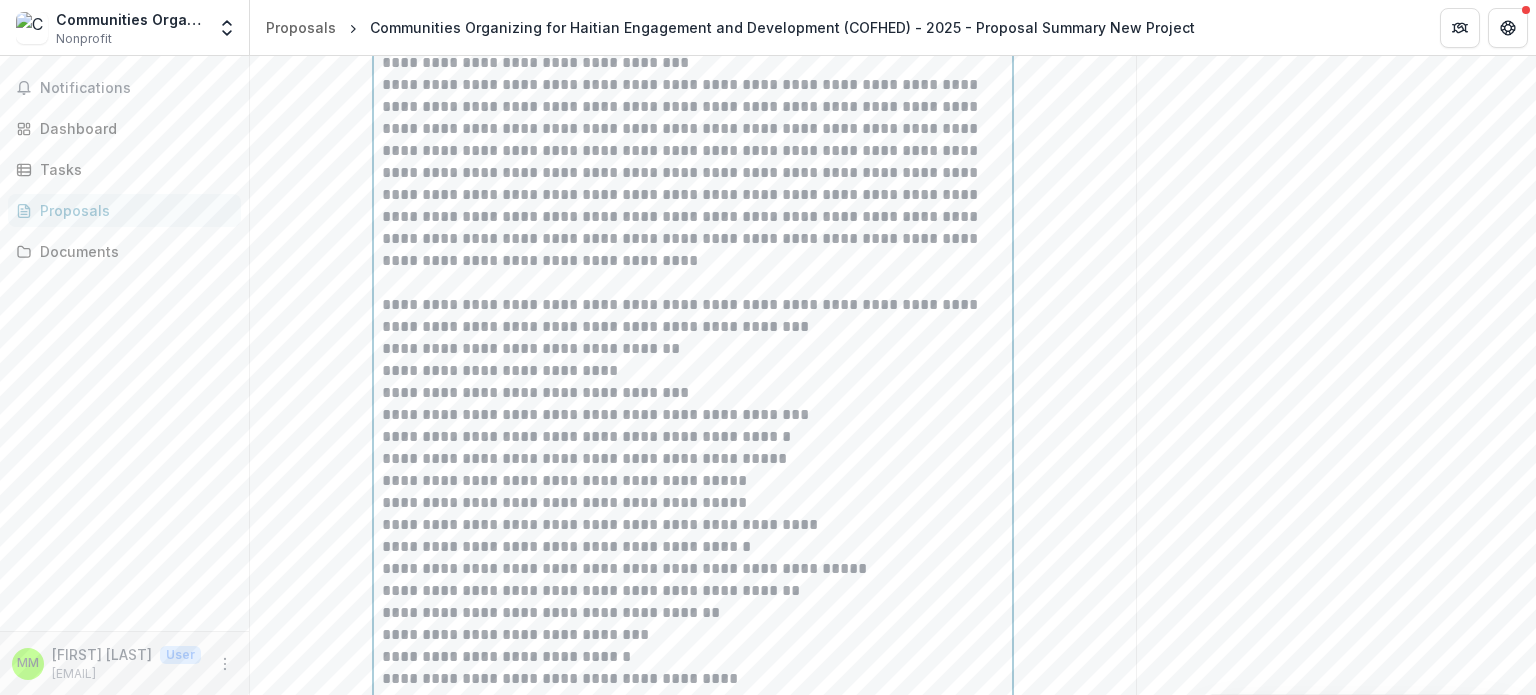 click on "**********" at bounding box center [693, 415] 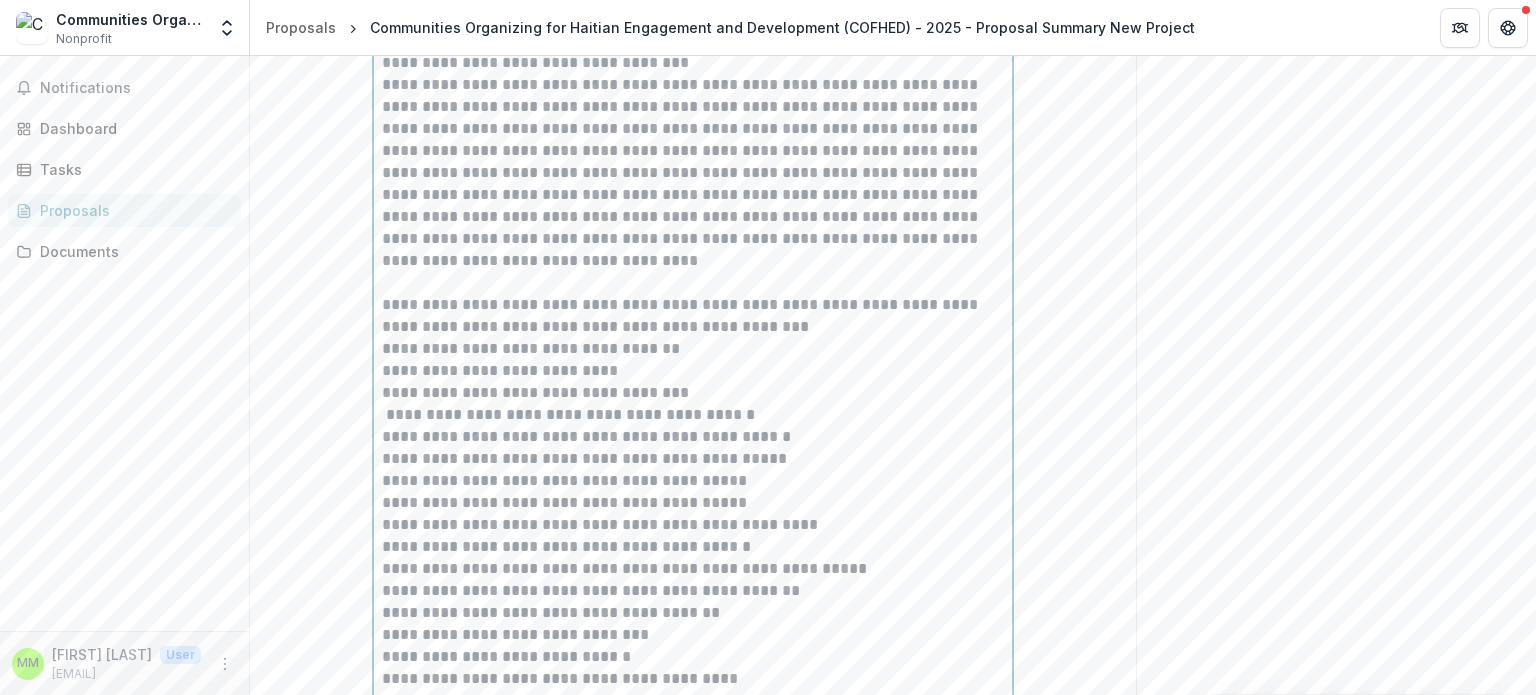 click on "**********" at bounding box center (693, 415) 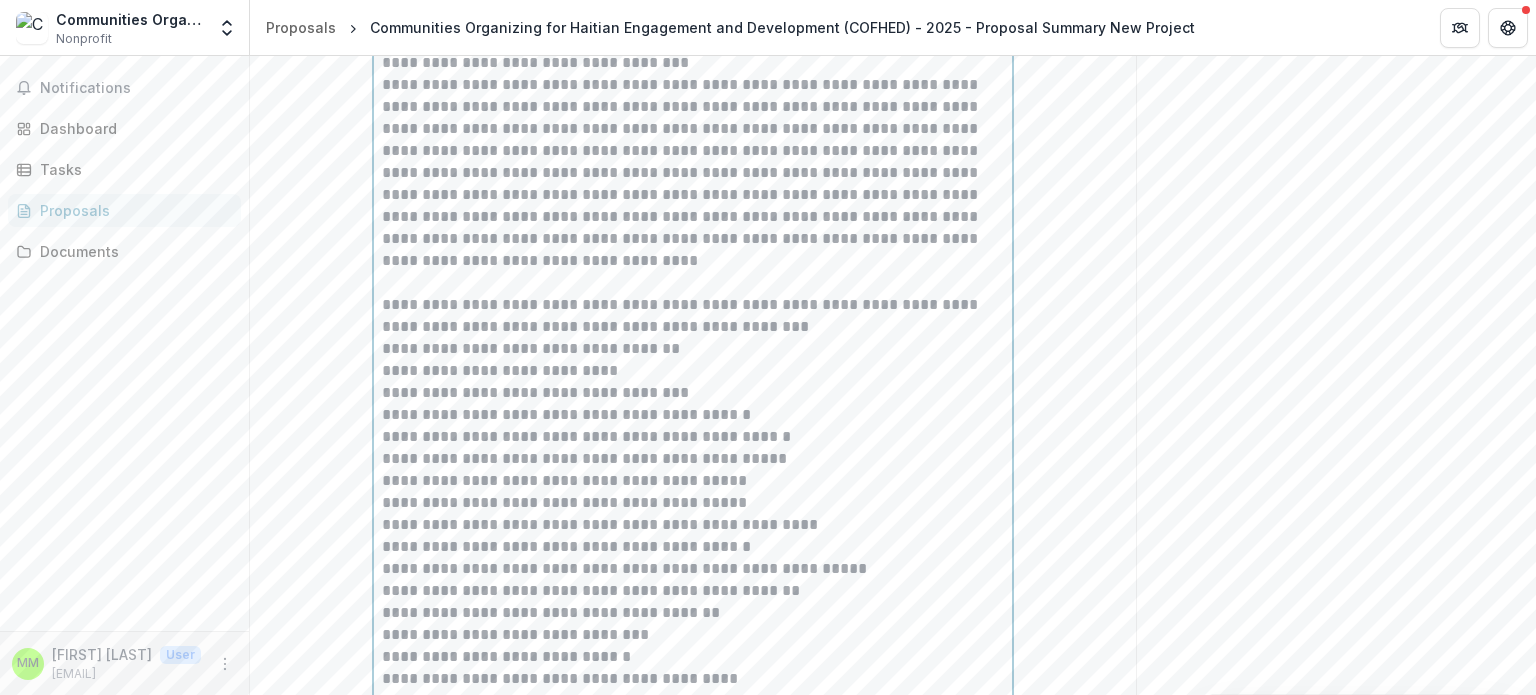 click on "**********" at bounding box center (693, 437) 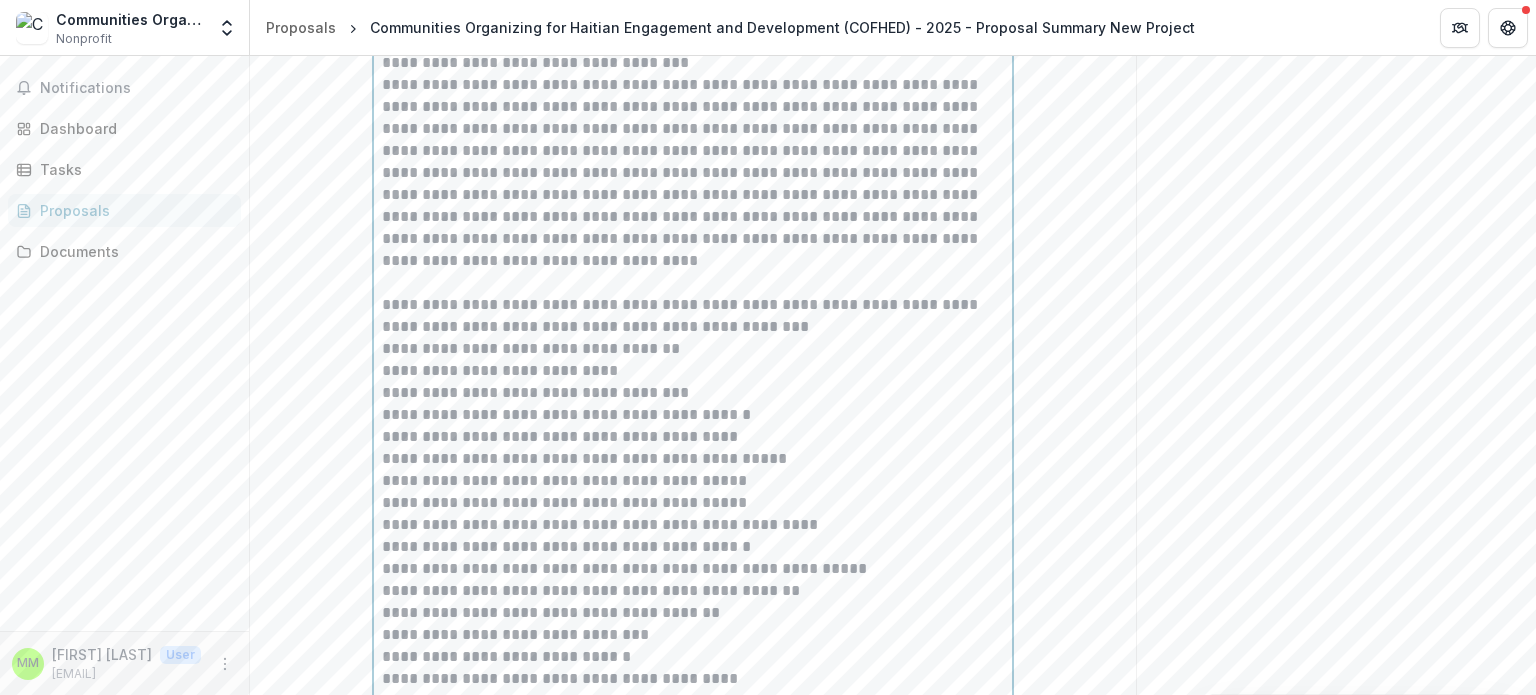click on "**********" at bounding box center [693, 459] 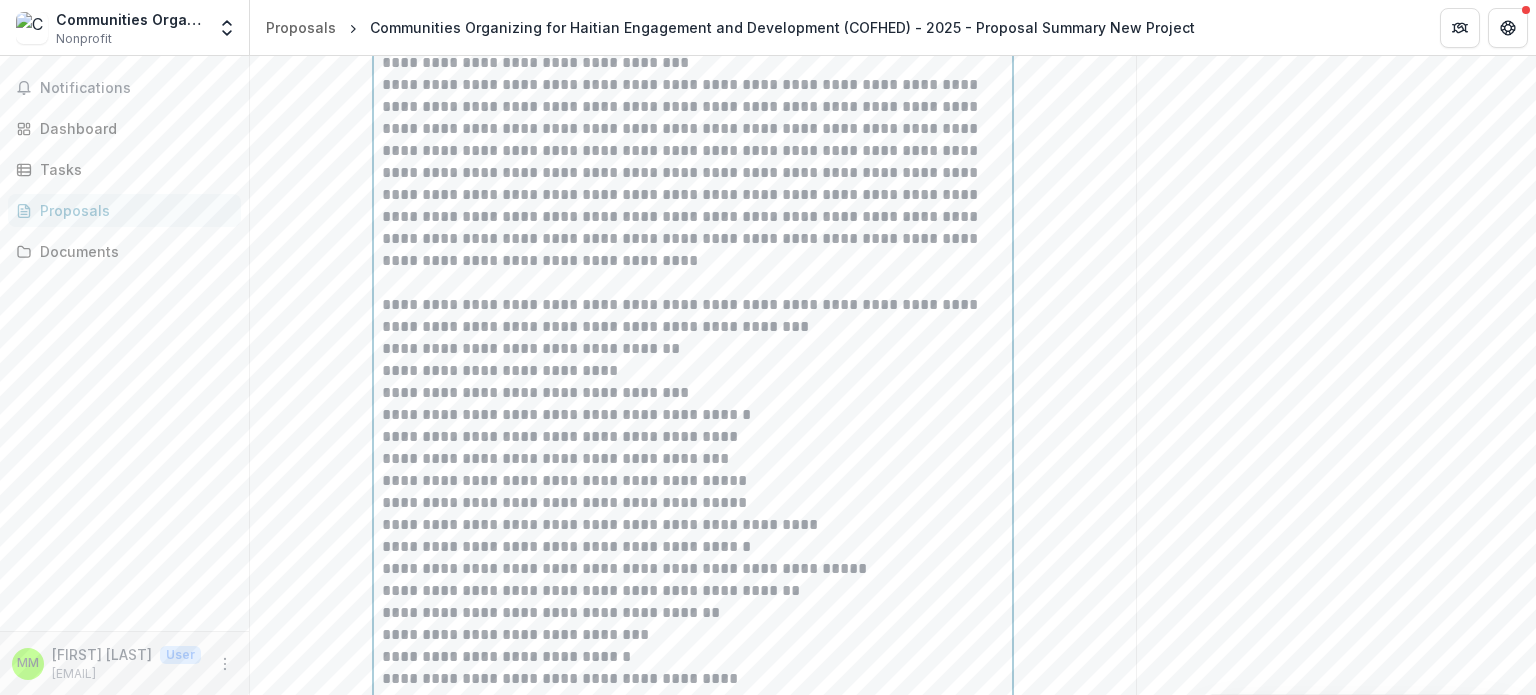 click on "**********" at bounding box center [693, 481] 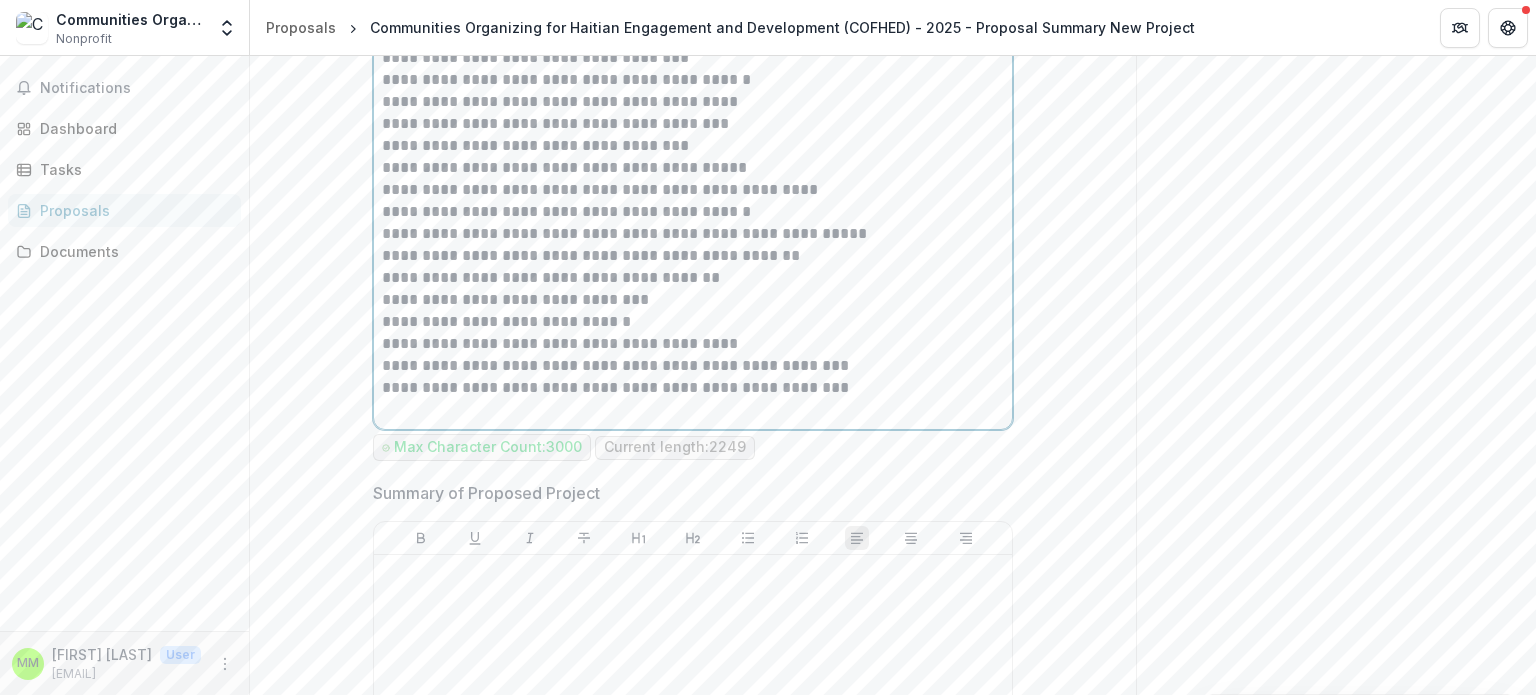 scroll, scrollTop: 2367, scrollLeft: 0, axis: vertical 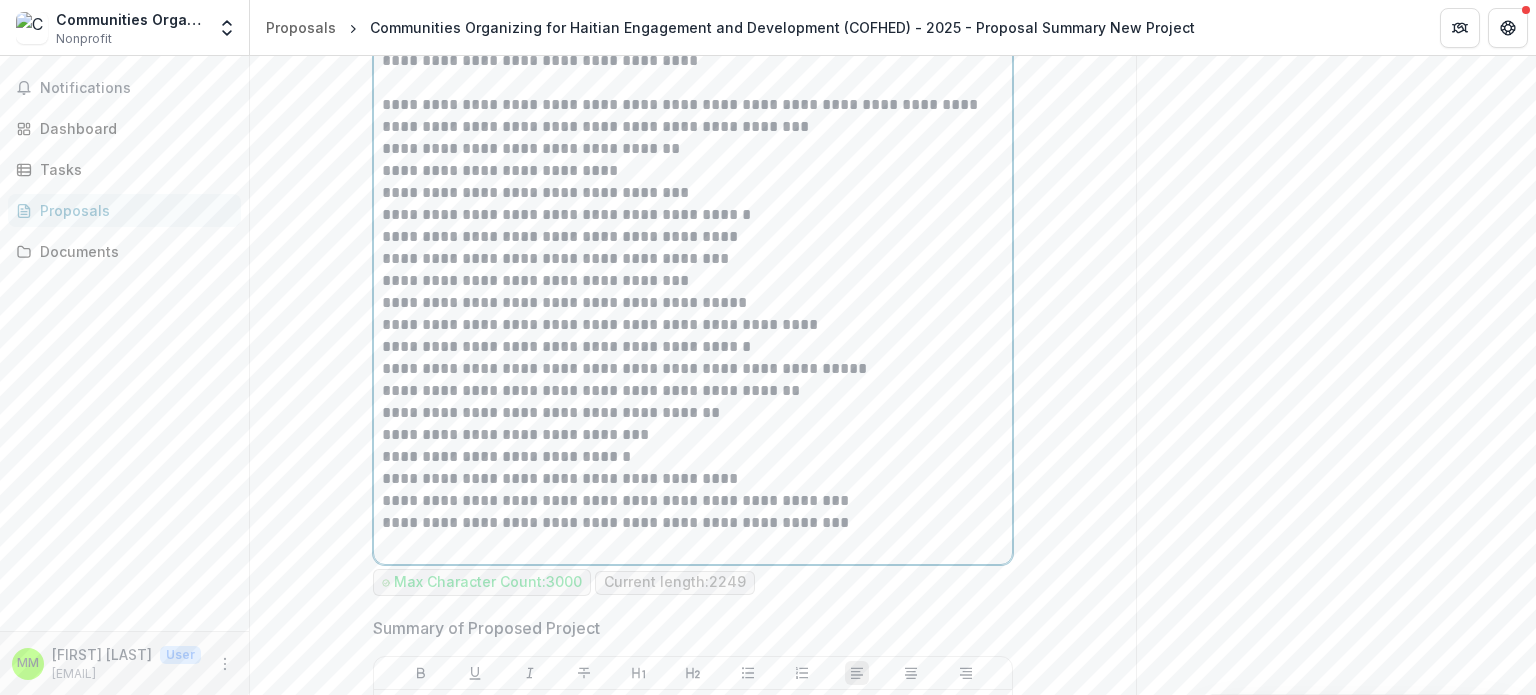 click on "**********" at bounding box center [693, 303] 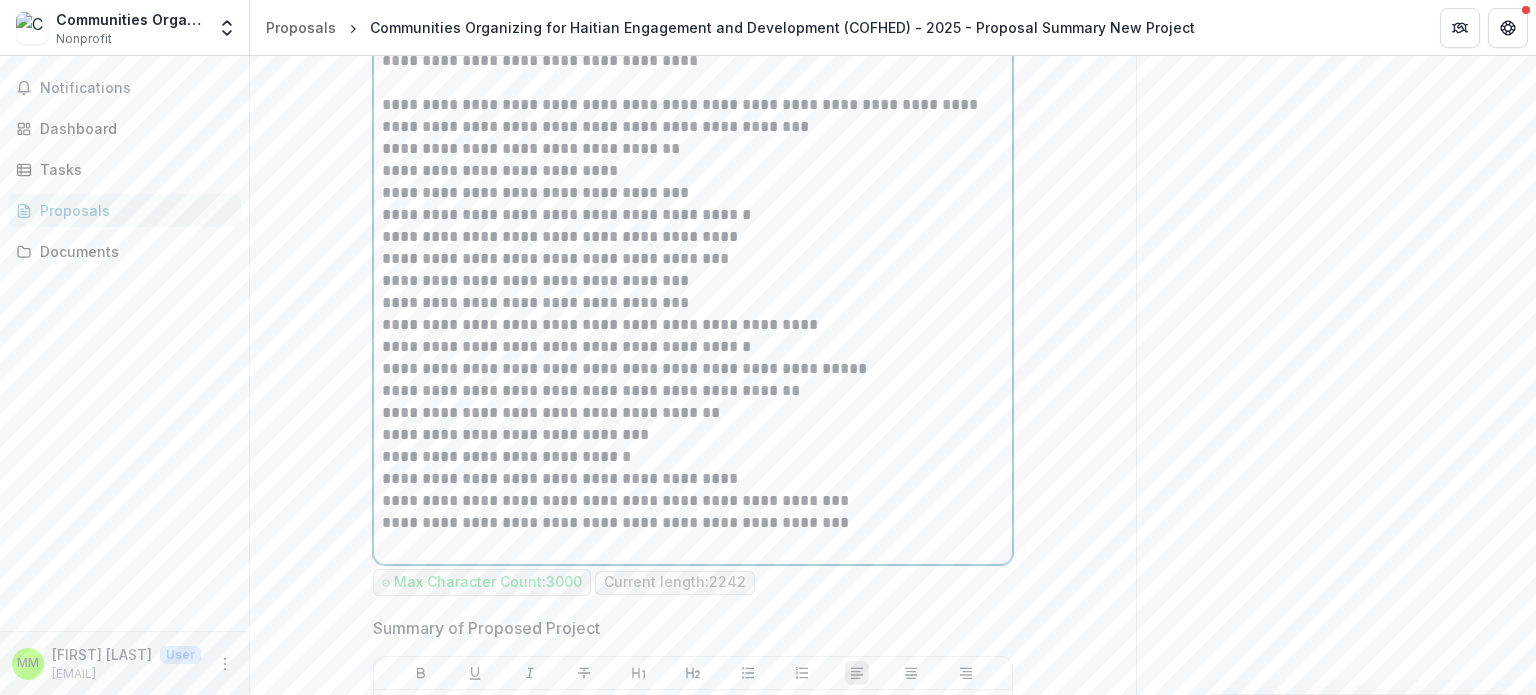 click on "**********" at bounding box center (693, 325) 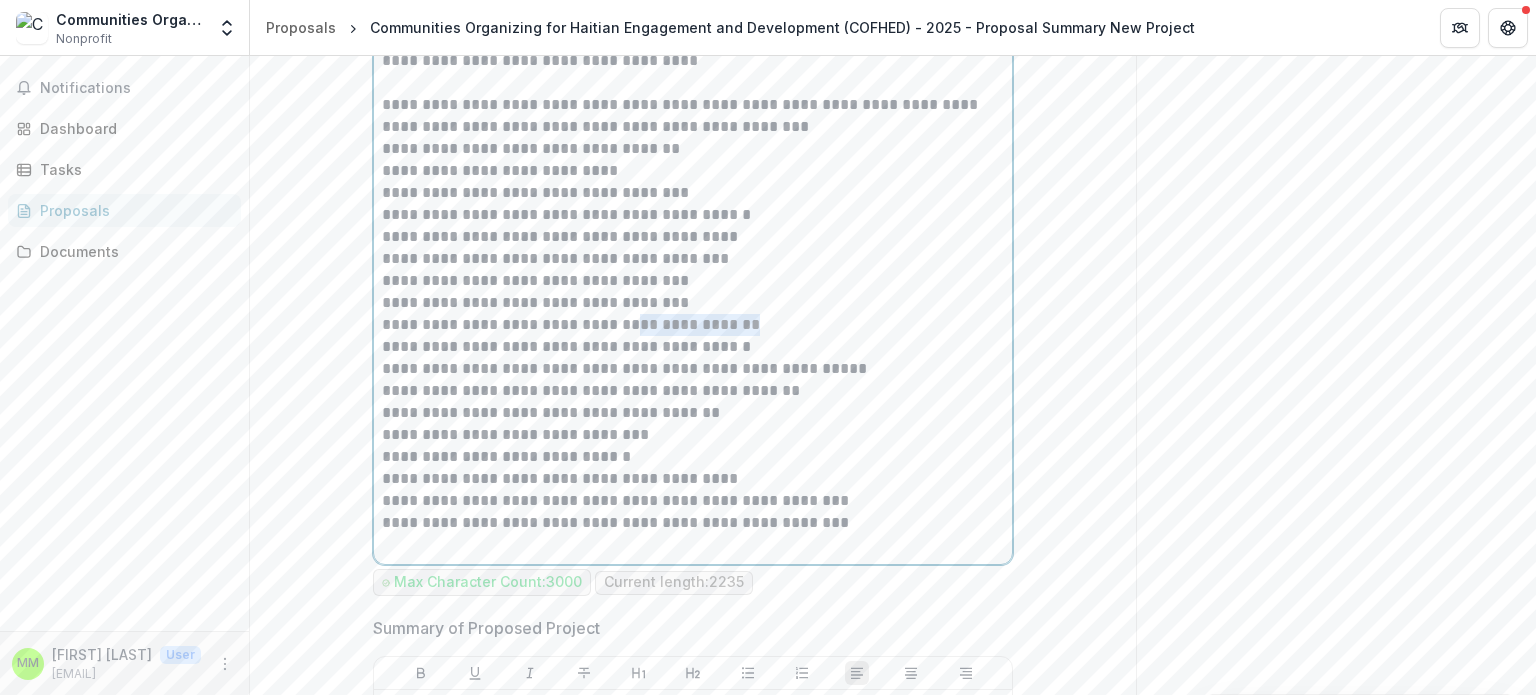drag, startPoint x: 759, startPoint y: 360, endPoint x: 629, endPoint y: 362, distance: 130.01538 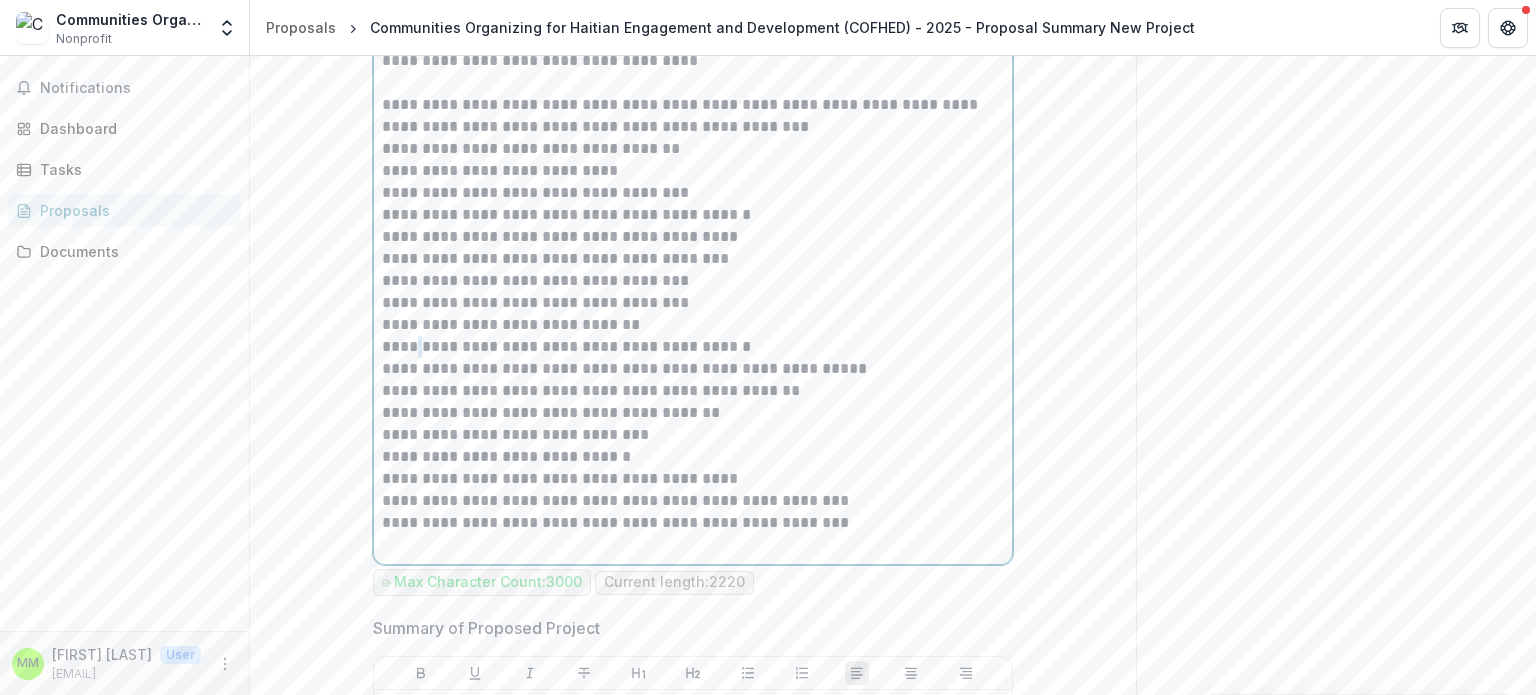 click on "**********" at bounding box center [693, 347] 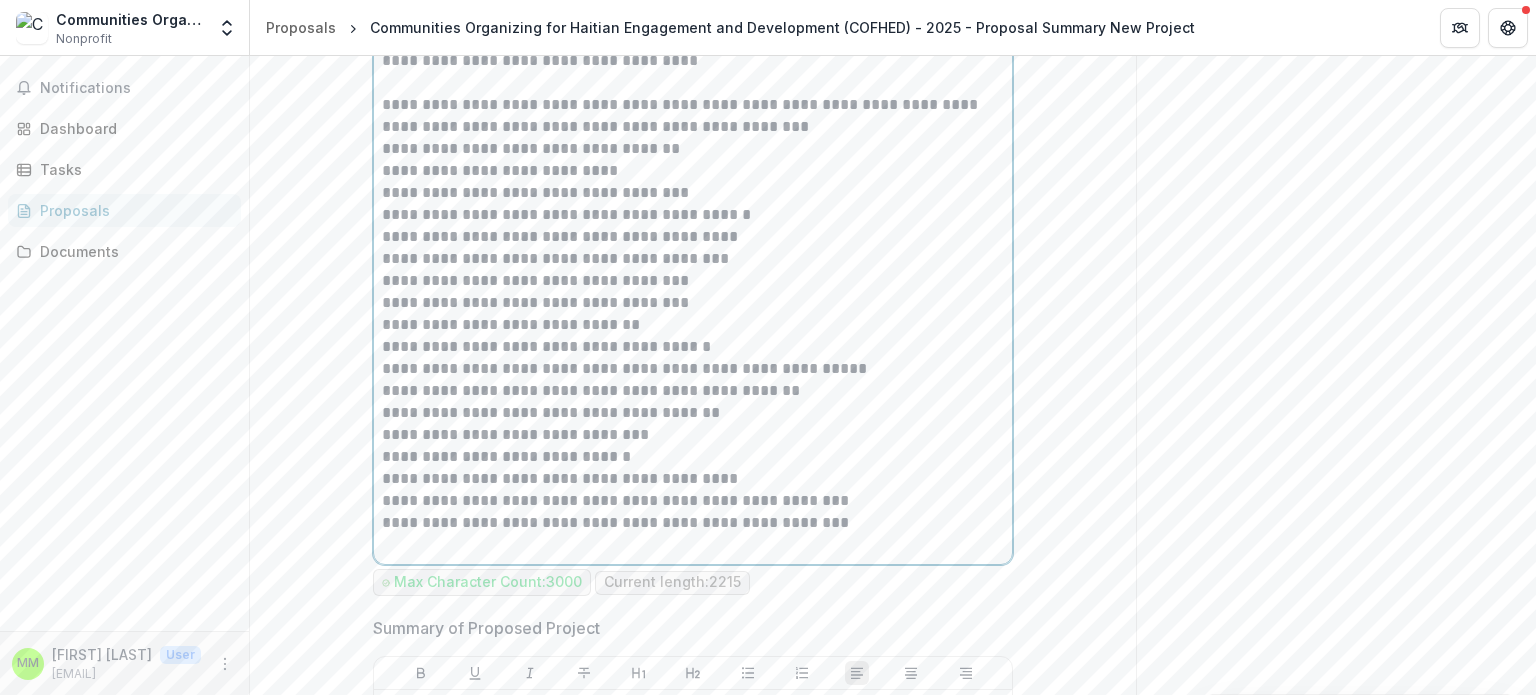 click on "**********" at bounding box center [693, 369] 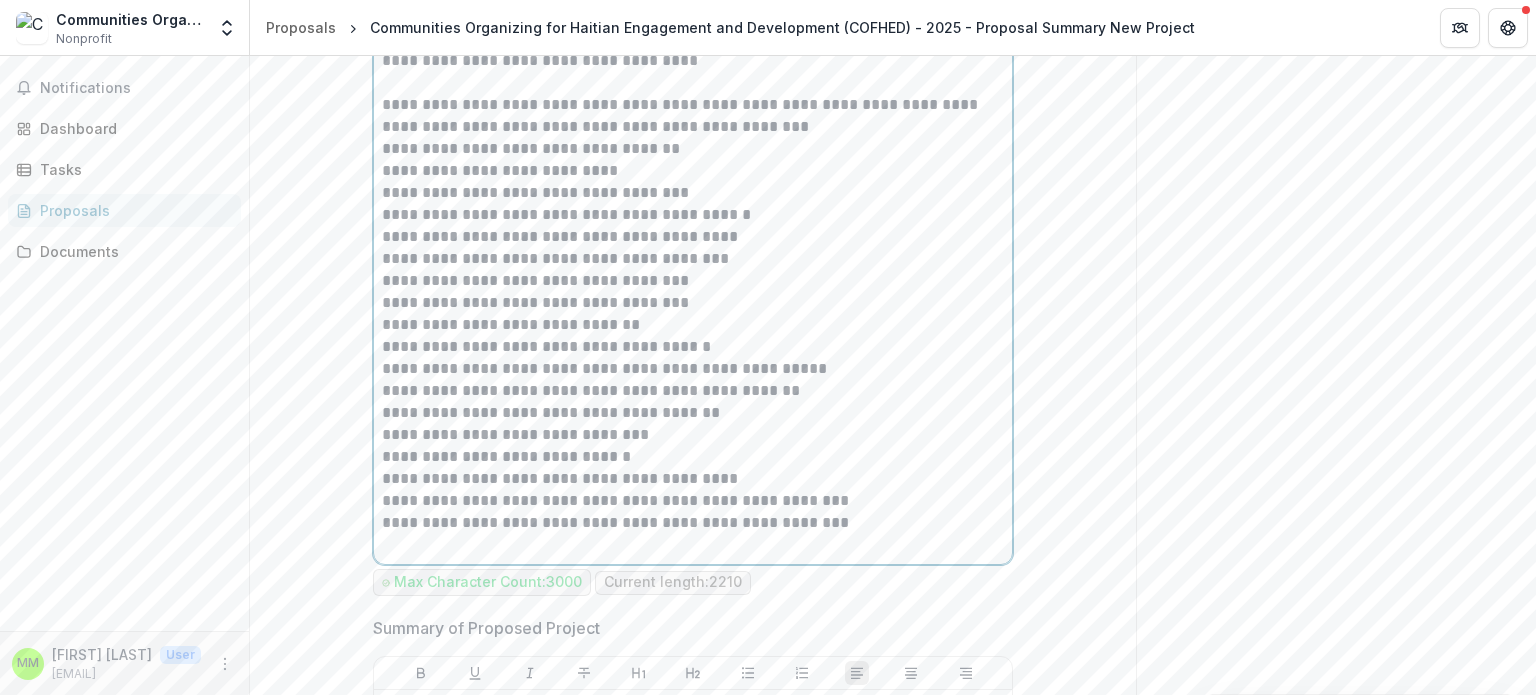 click on "**********" at bounding box center [693, 369] 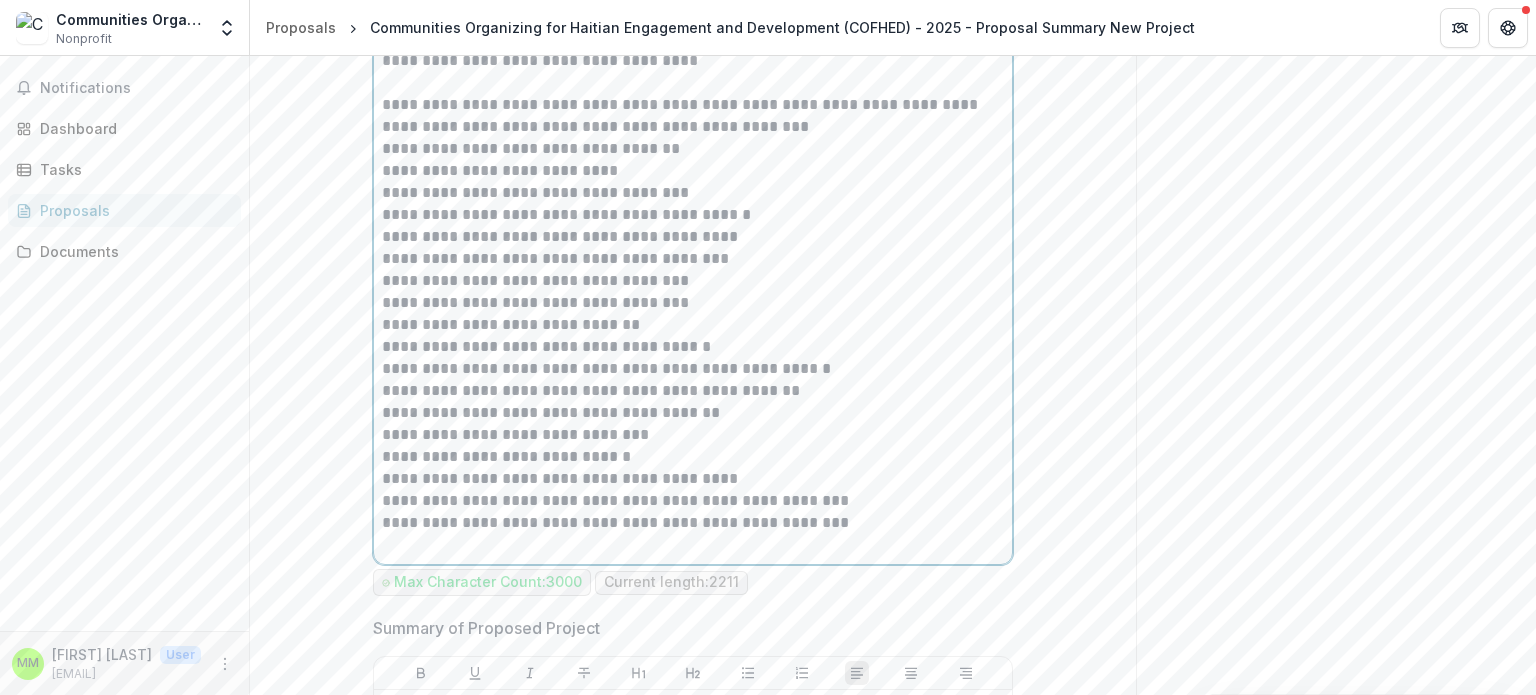 click on "**********" at bounding box center [693, 391] 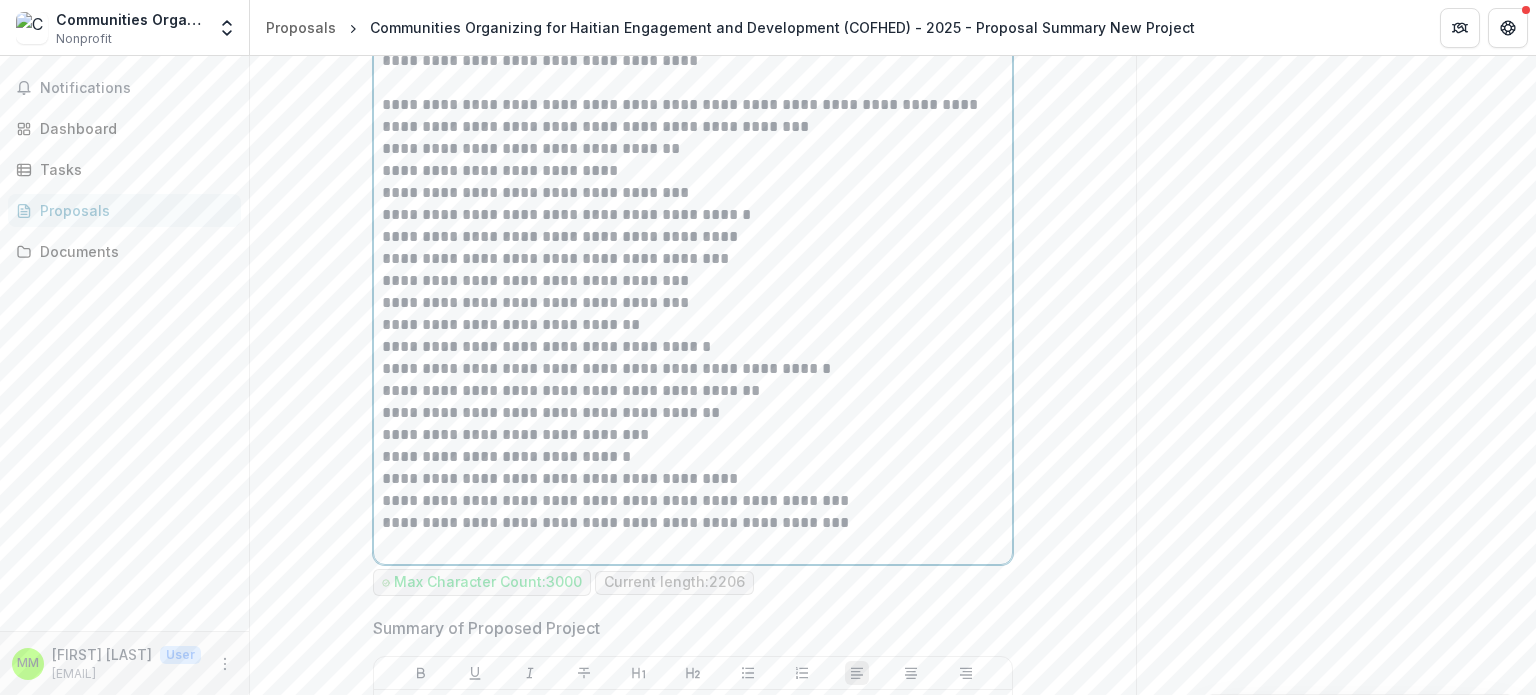 click on "**********" at bounding box center (693, 413) 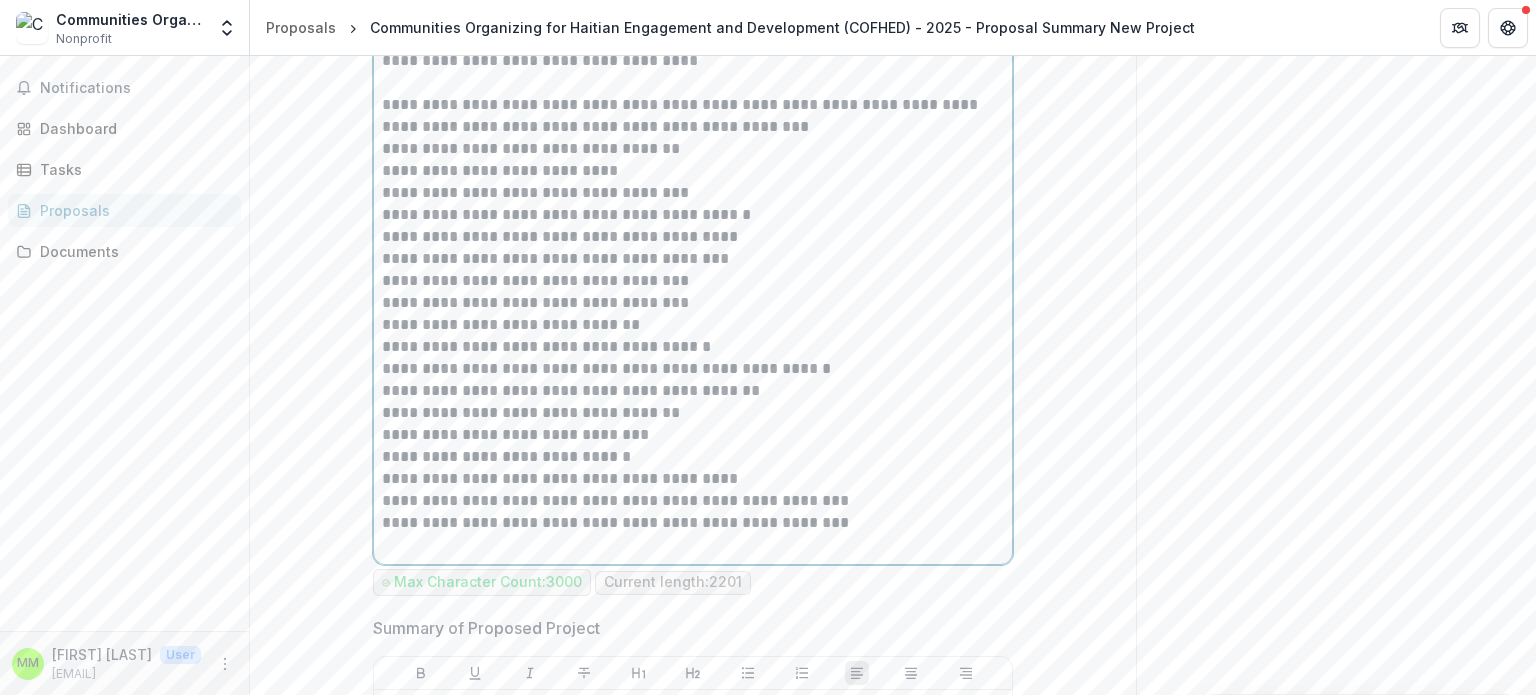click on "**********" at bounding box center (693, 435) 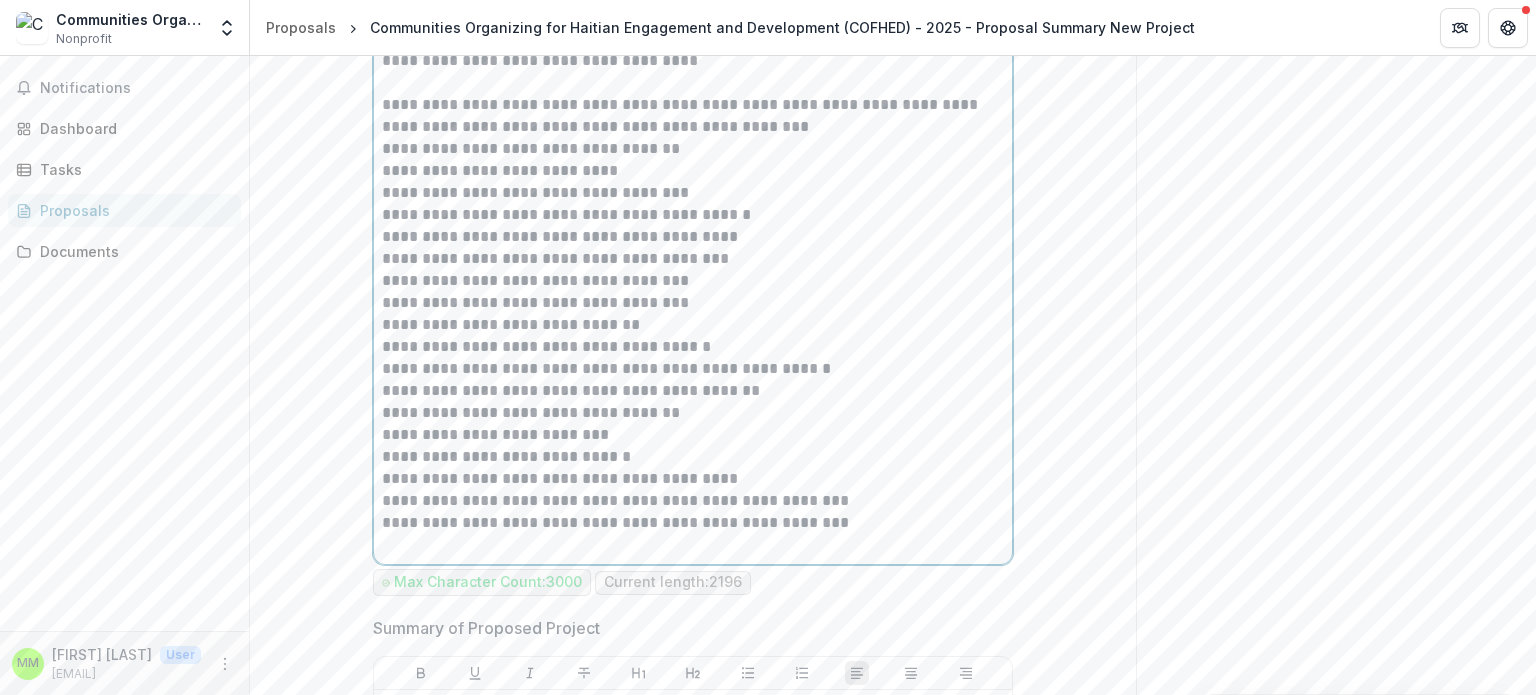 click on "**********" at bounding box center [693, 435] 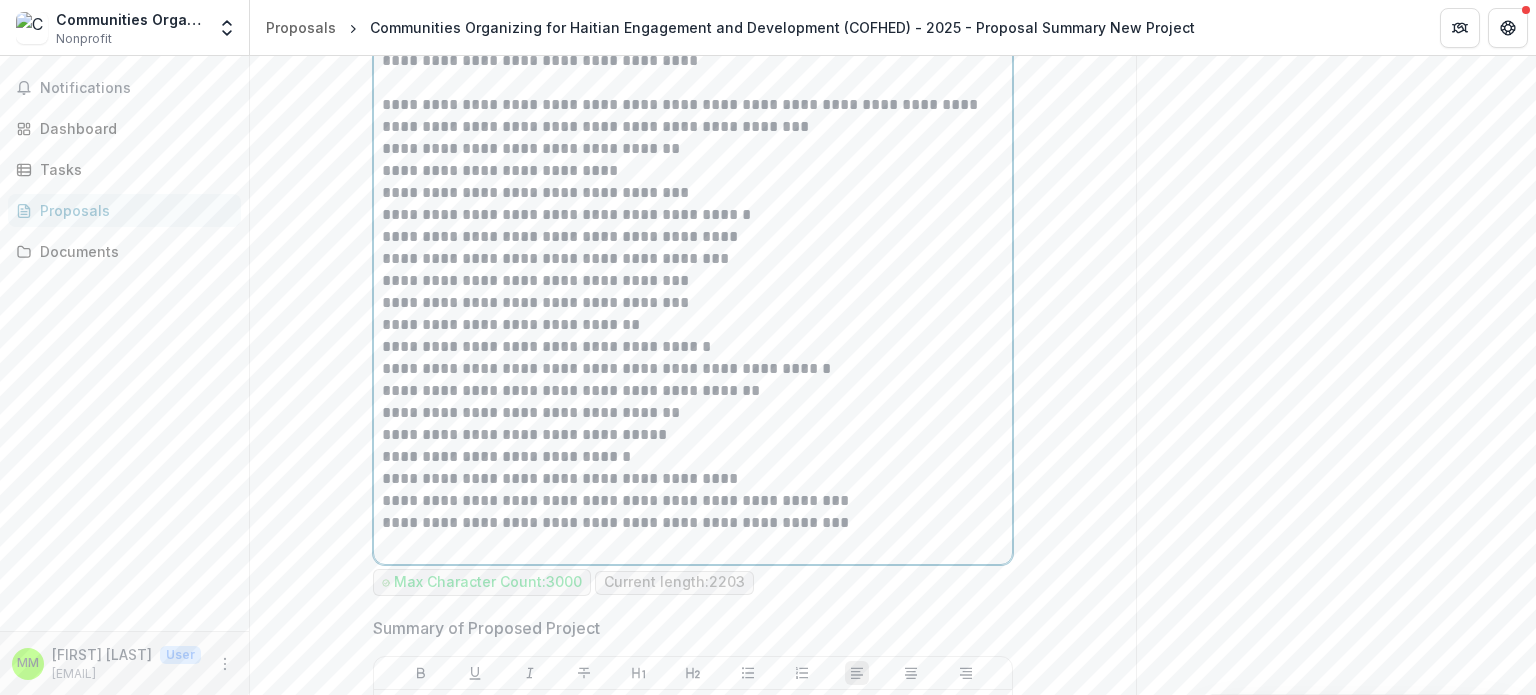 click on "**********" at bounding box center (693, 457) 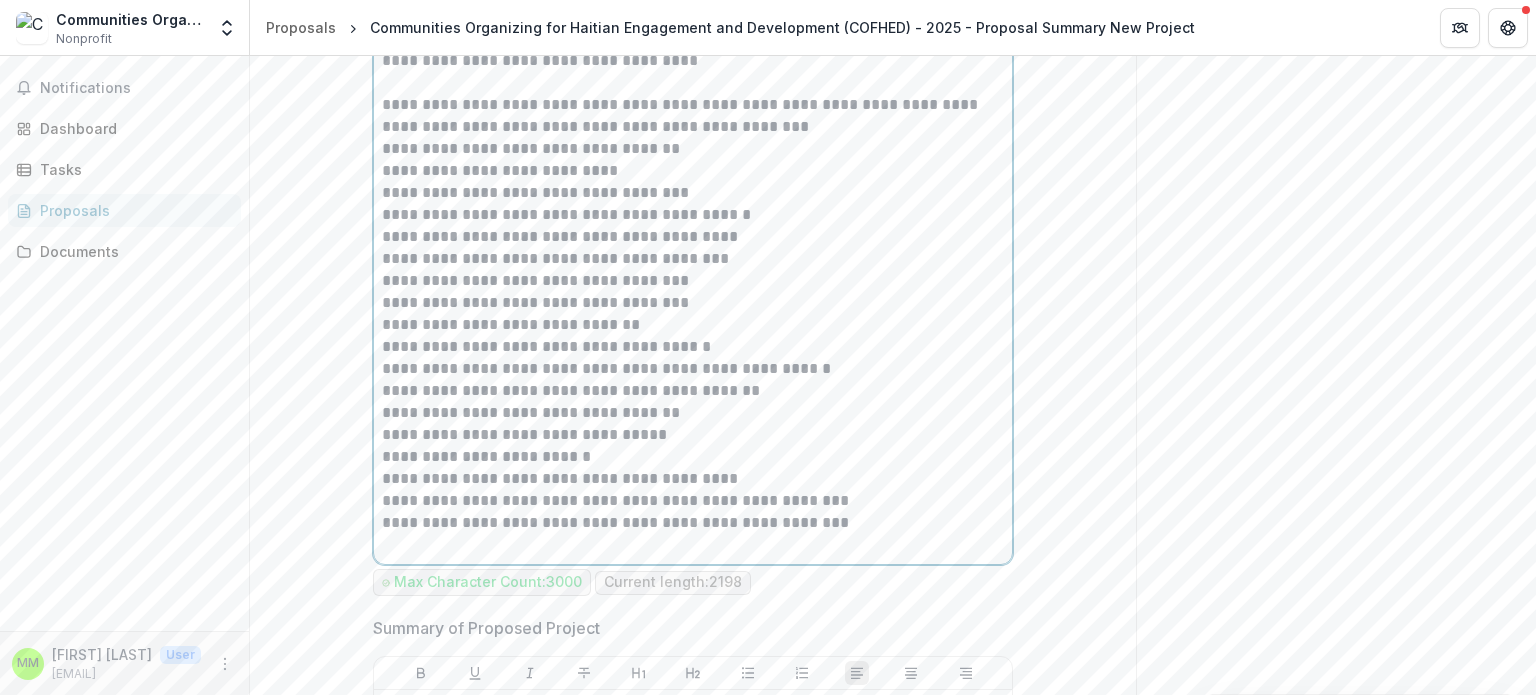 click on "**********" at bounding box center [693, 479] 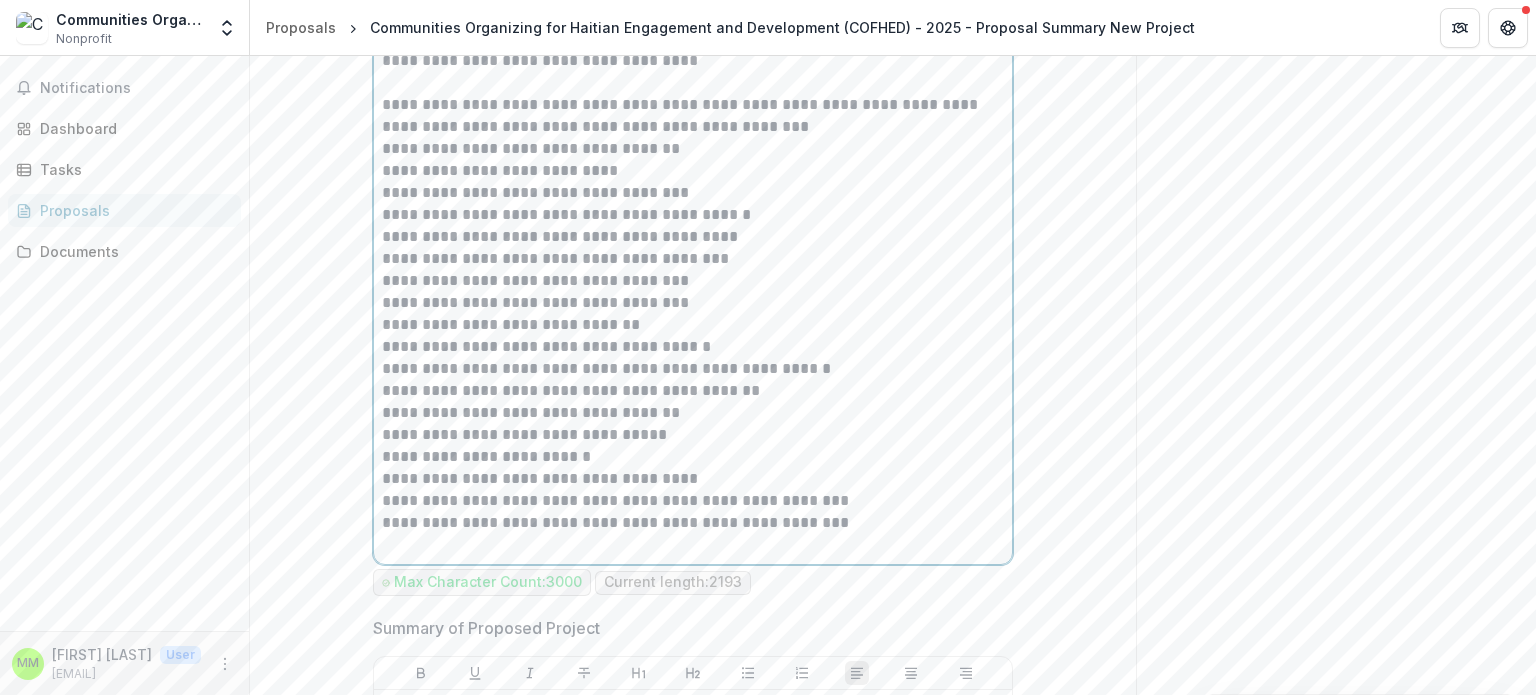 click on "**********" at bounding box center (693, 501) 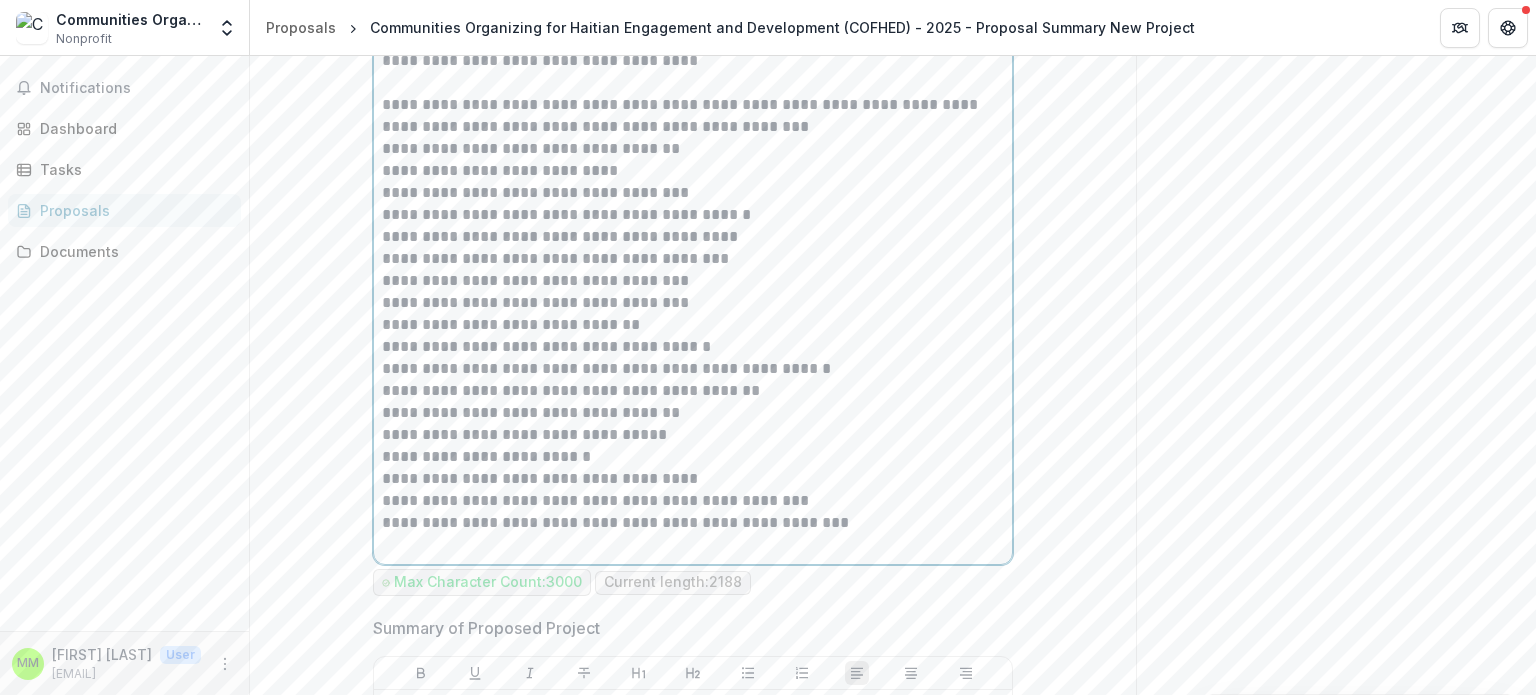 click on "**********" at bounding box center (693, 523) 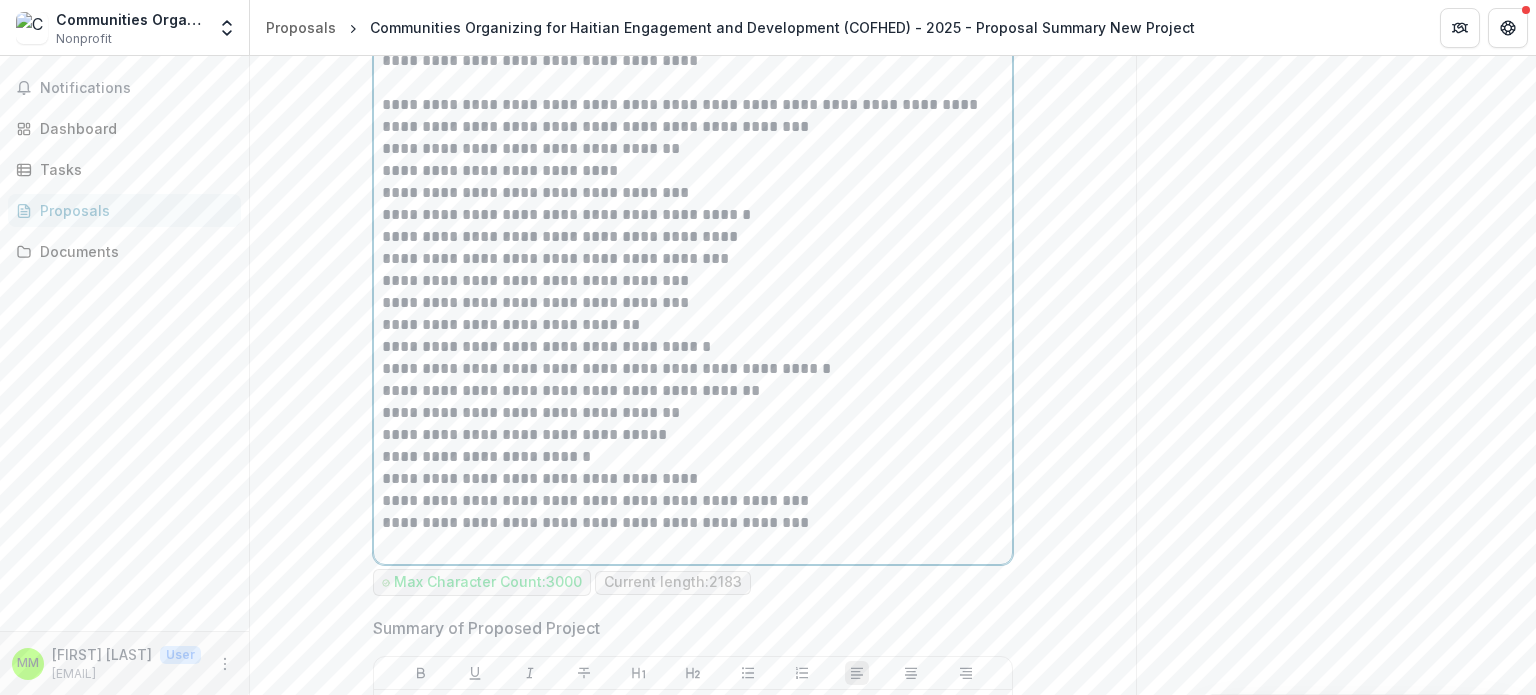 click on "**********" at bounding box center [693, 116] 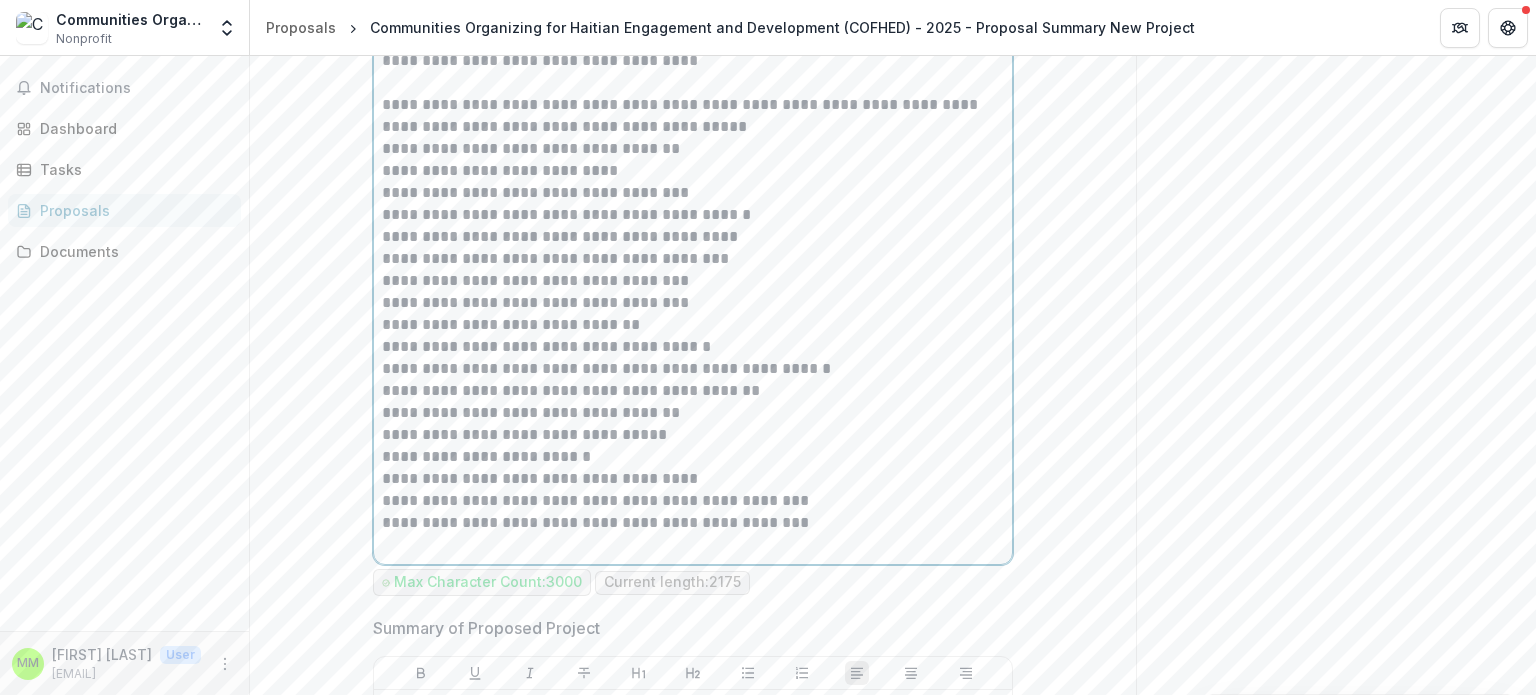 click on "**********" at bounding box center (693, 116) 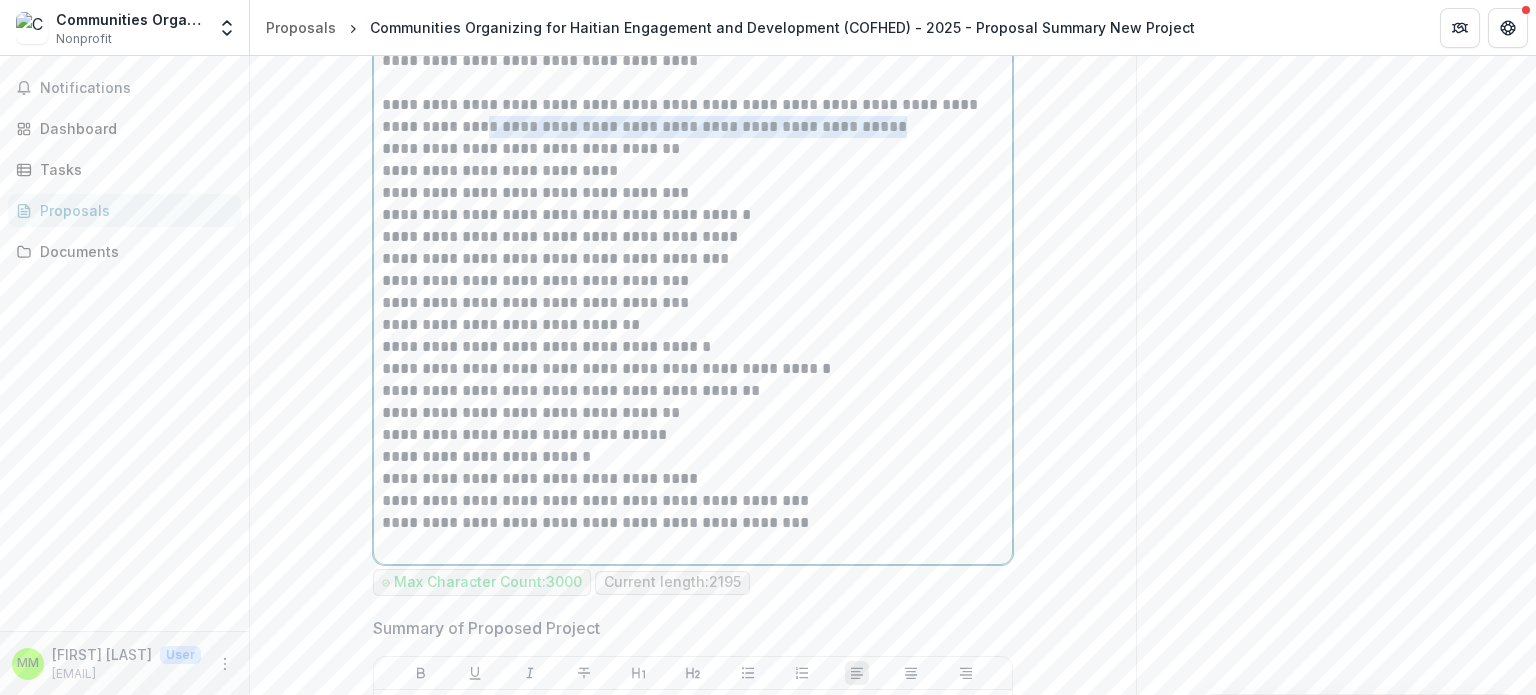 drag, startPoint x: 833, startPoint y: 169, endPoint x: 433, endPoint y: 159, distance: 400.12497 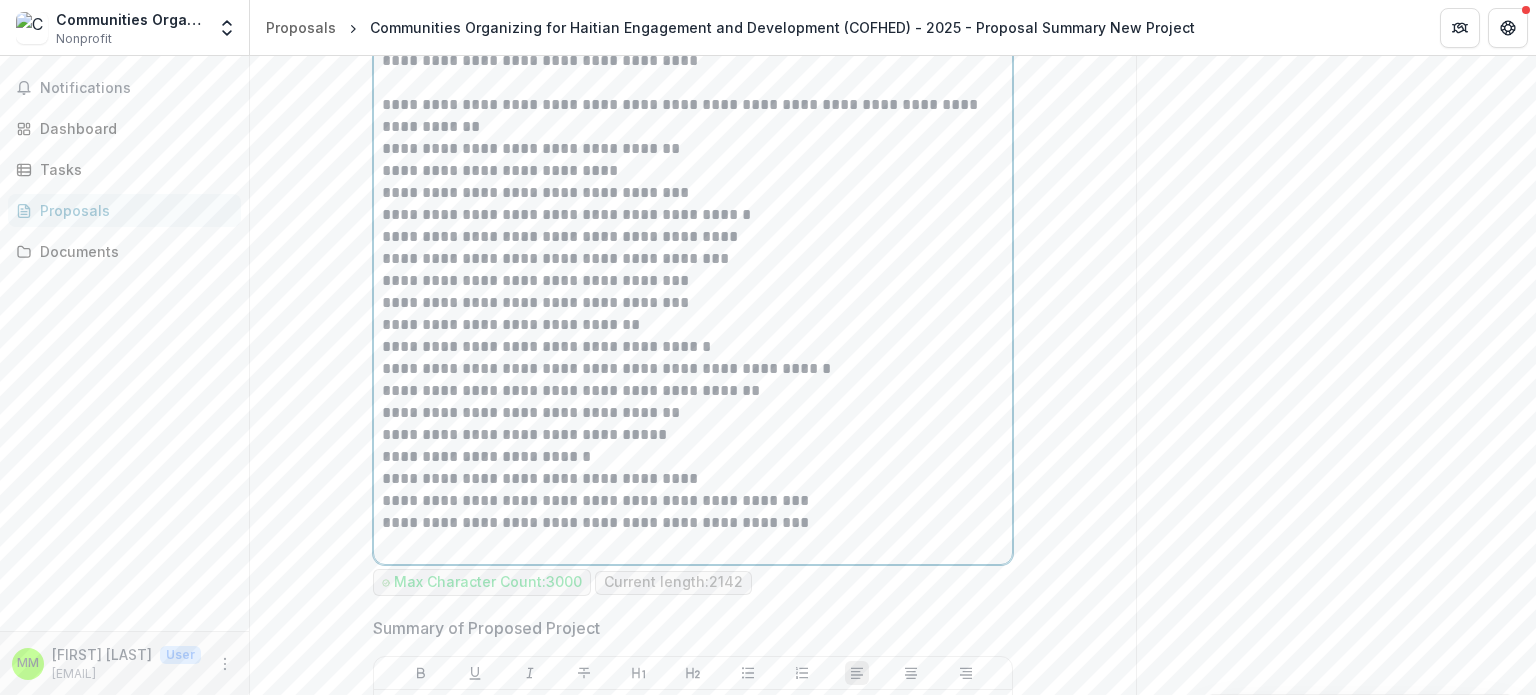 drag, startPoint x: 416, startPoint y: 135, endPoint x: 405, endPoint y: 148, distance: 17.029387 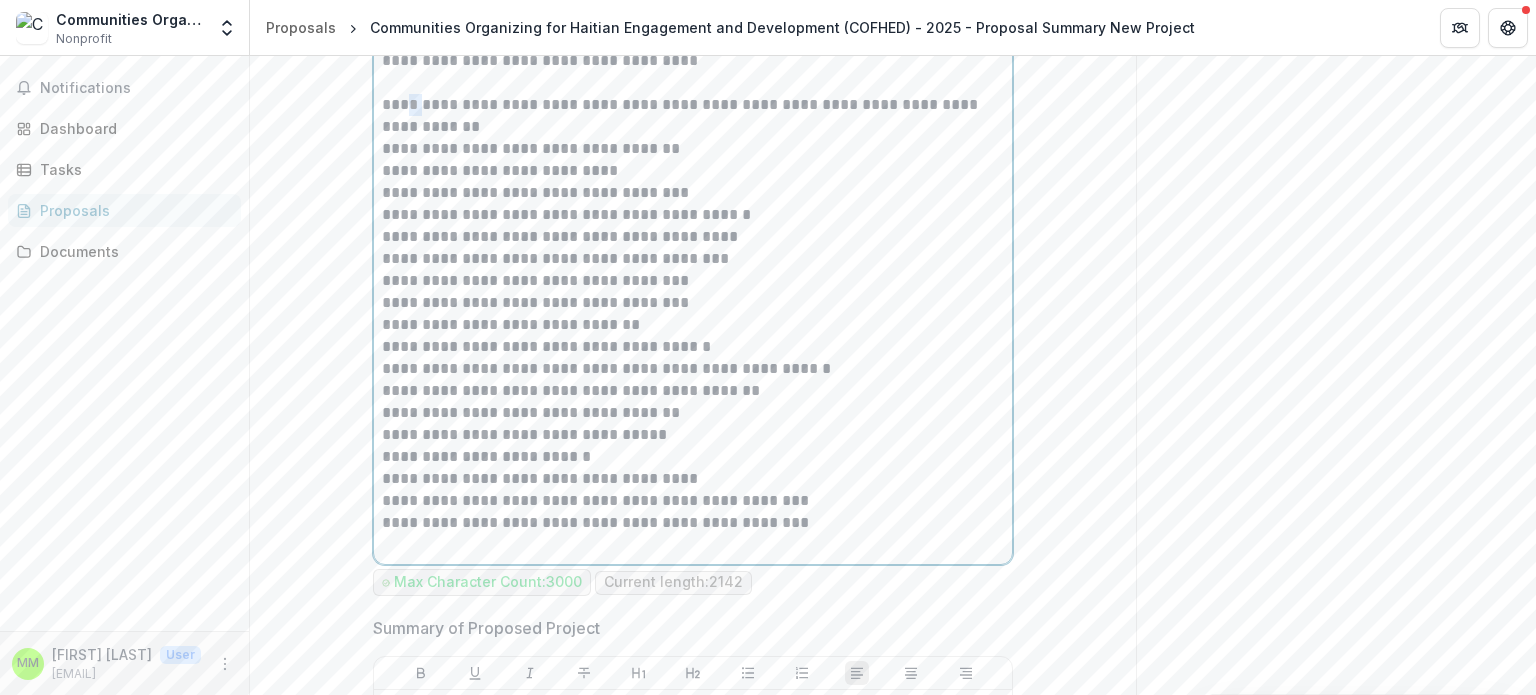 click on "**********" at bounding box center [693, 116] 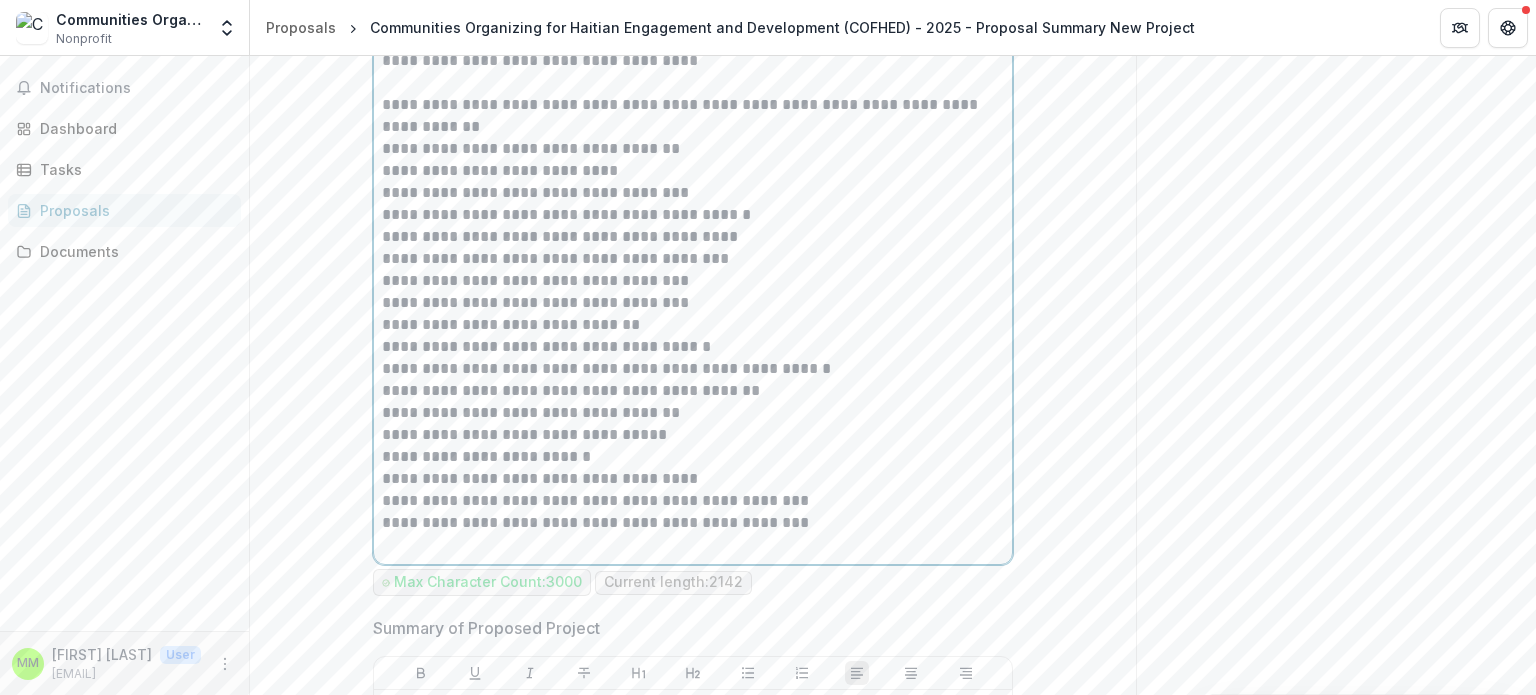 click on "**********" at bounding box center [693, 116] 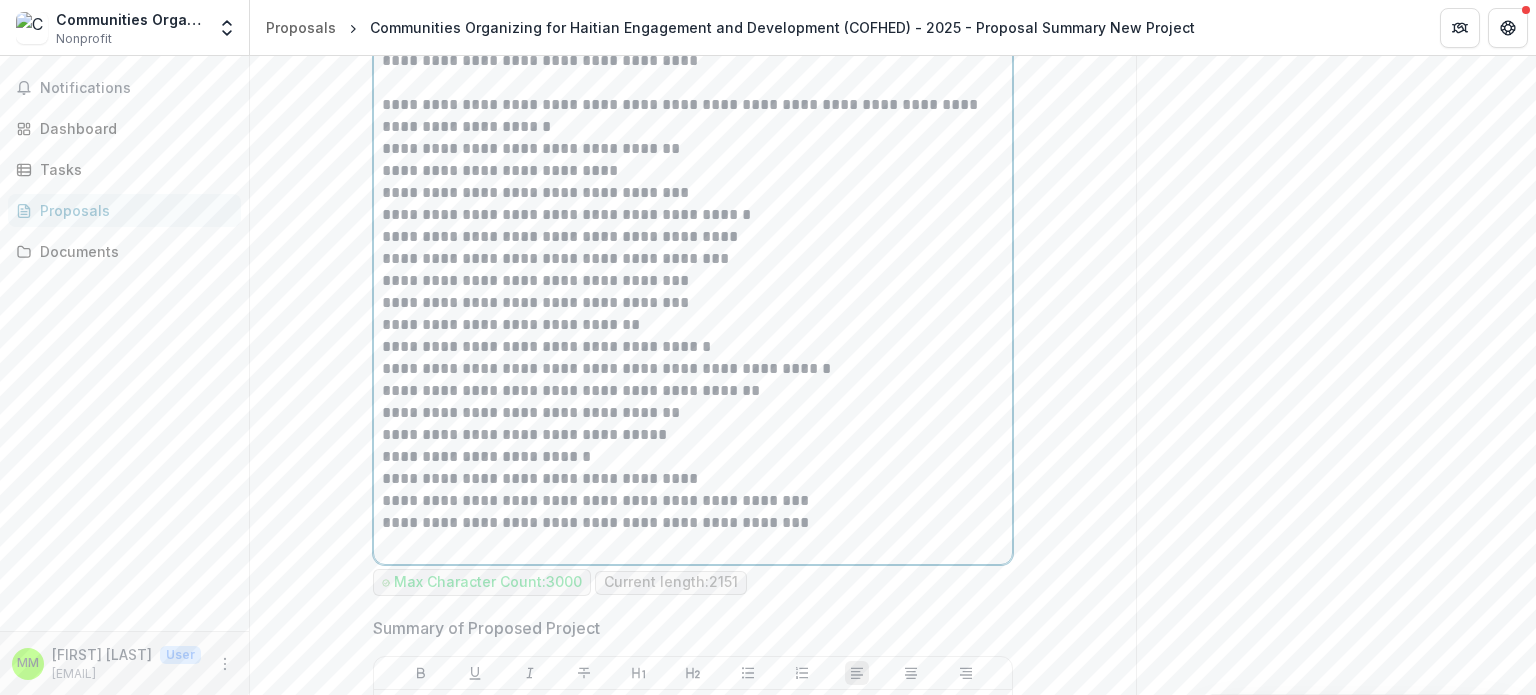 click on "**********" at bounding box center [693, 116] 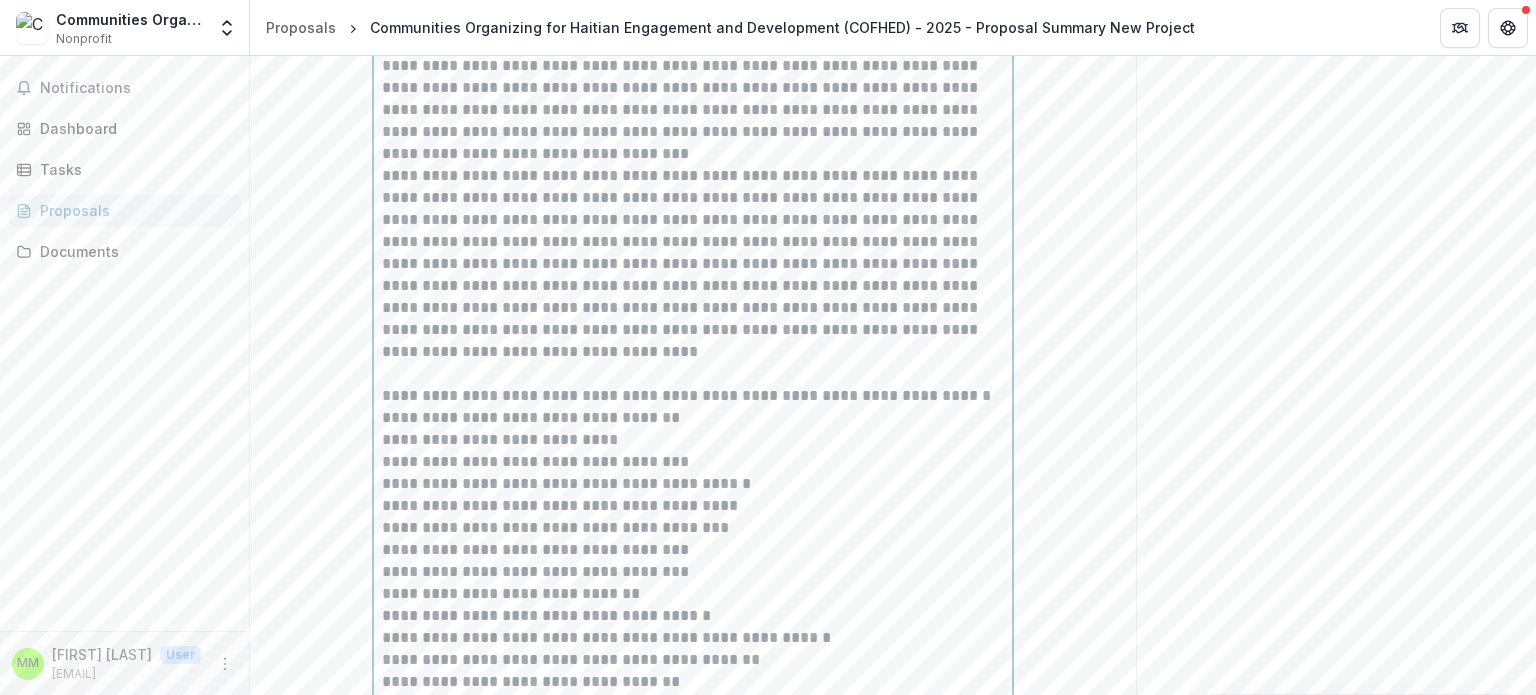 scroll, scrollTop: 2067, scrollLeft: 0, axis: vertical 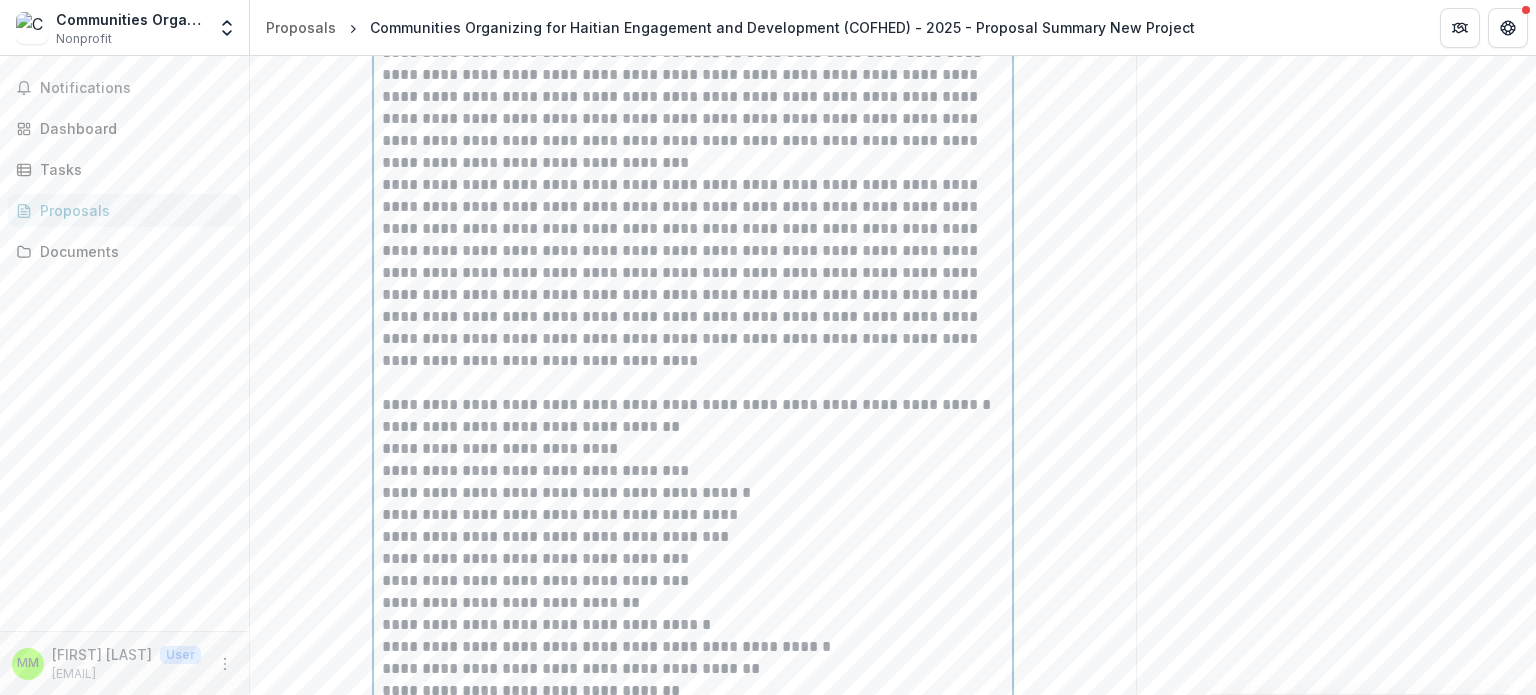 click on "**********" at bounding box center (693, 405) 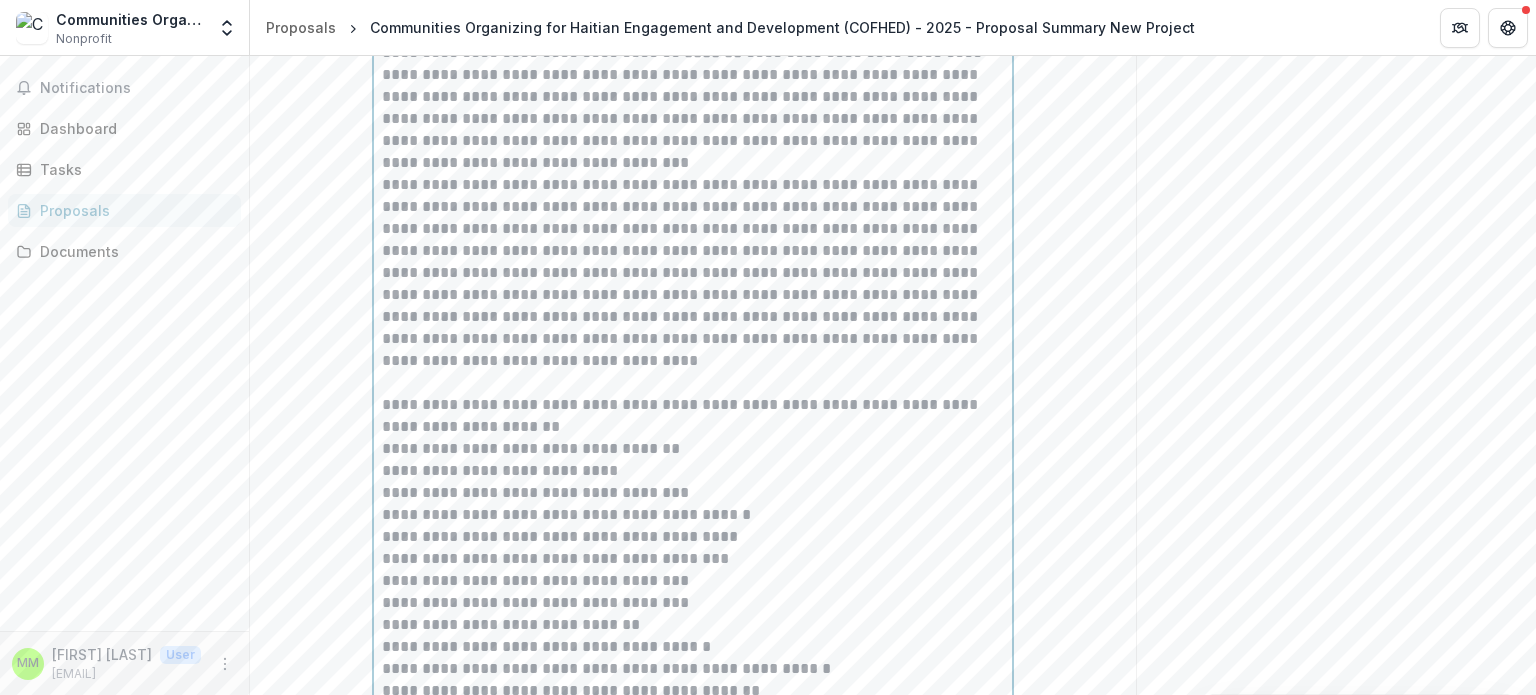 click on "**********" at bounding box center (693, 416) 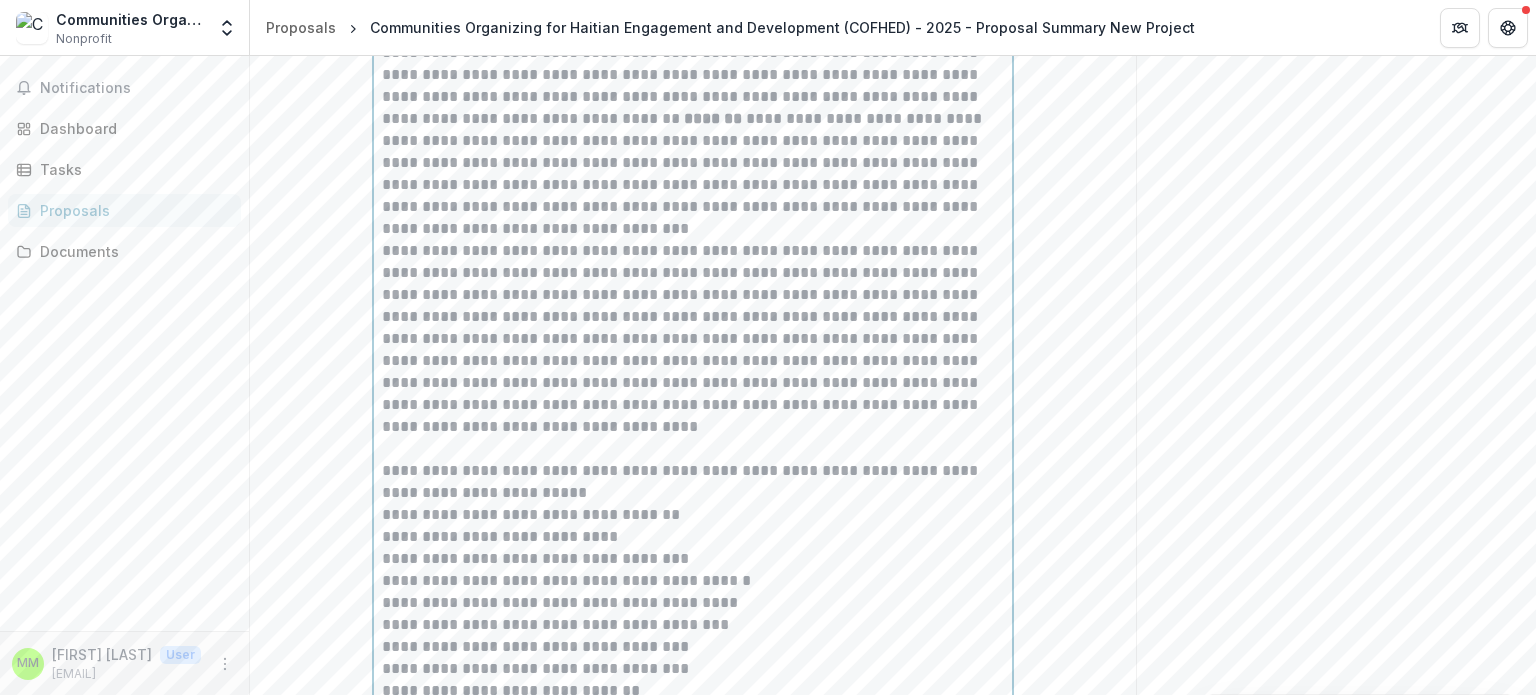 scroll, scrollTop: 1967, scrollLeft: 0, axis: vertical 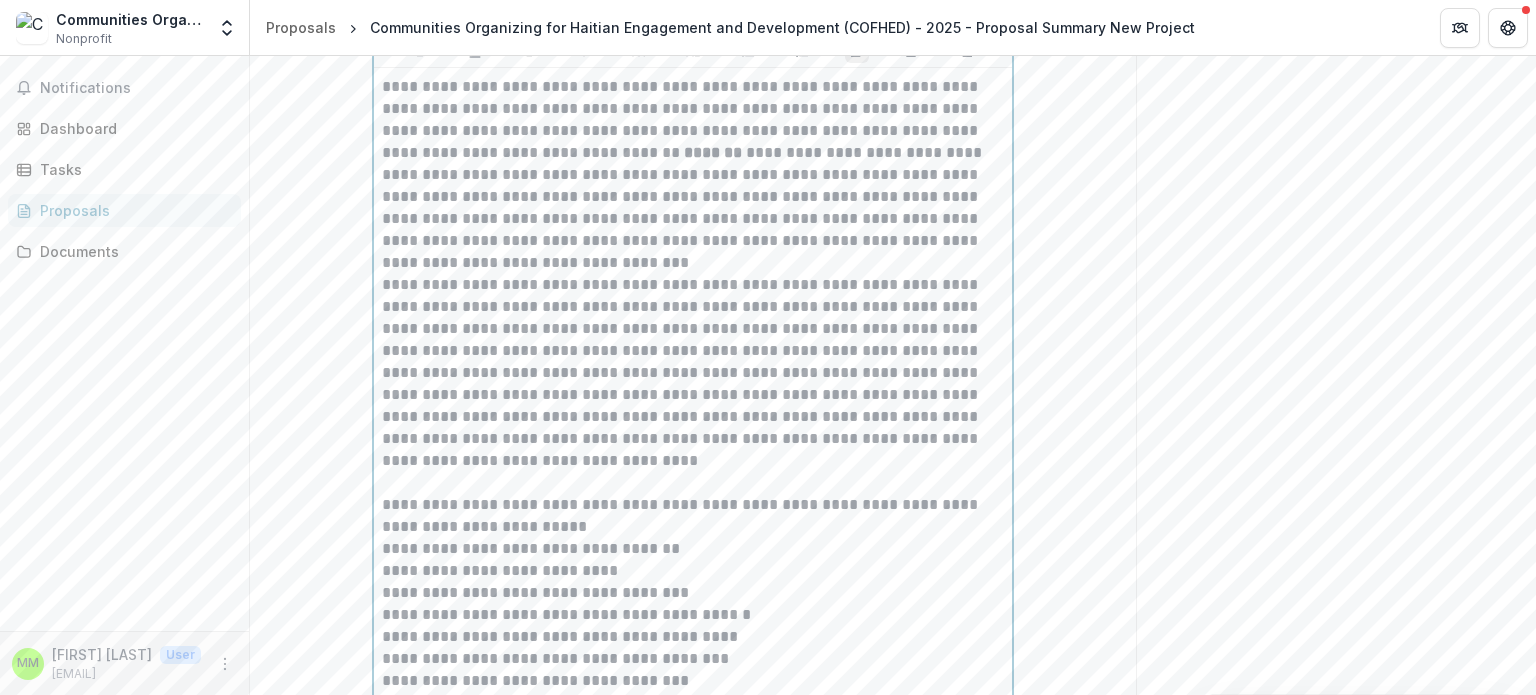 click on "**********" at bounding box center [693, 516] 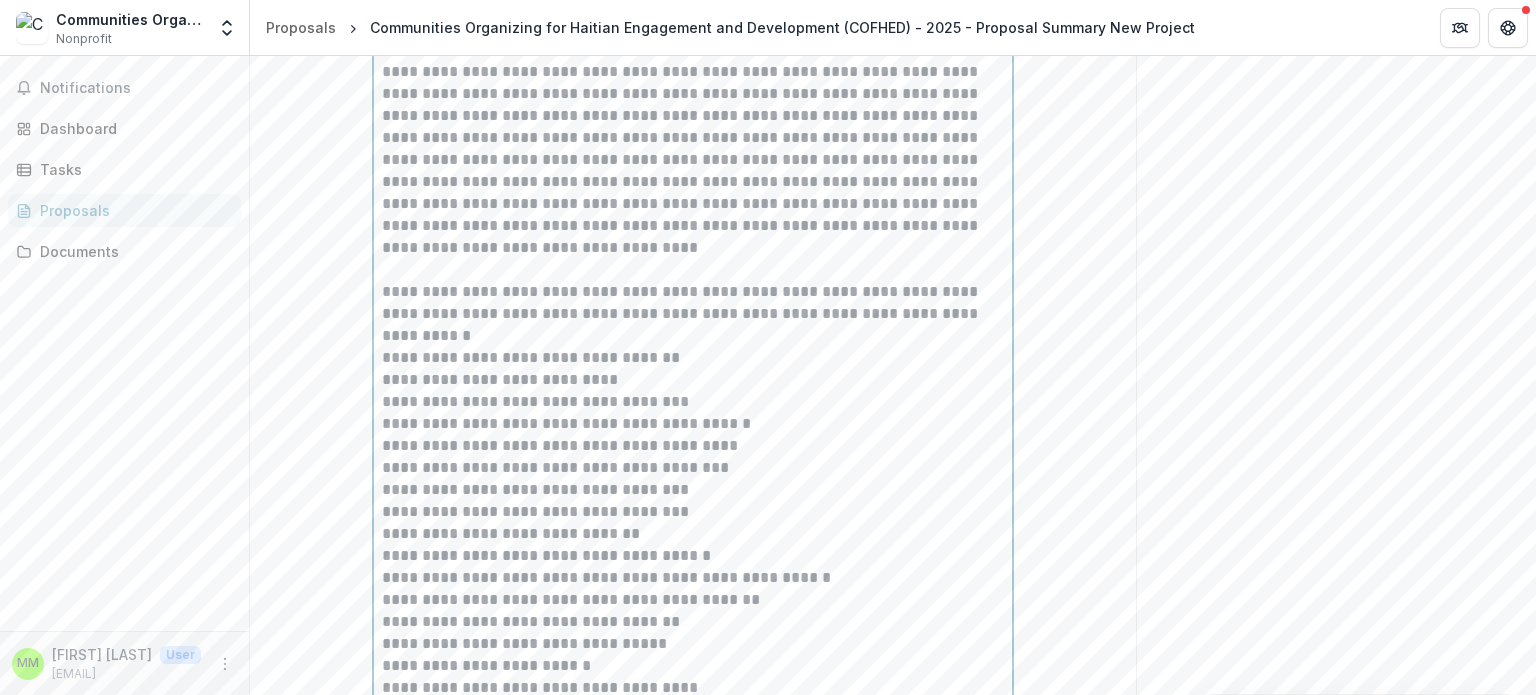 scroll, scrollTop: 2167, scrollLeft: 0, axis: vertical 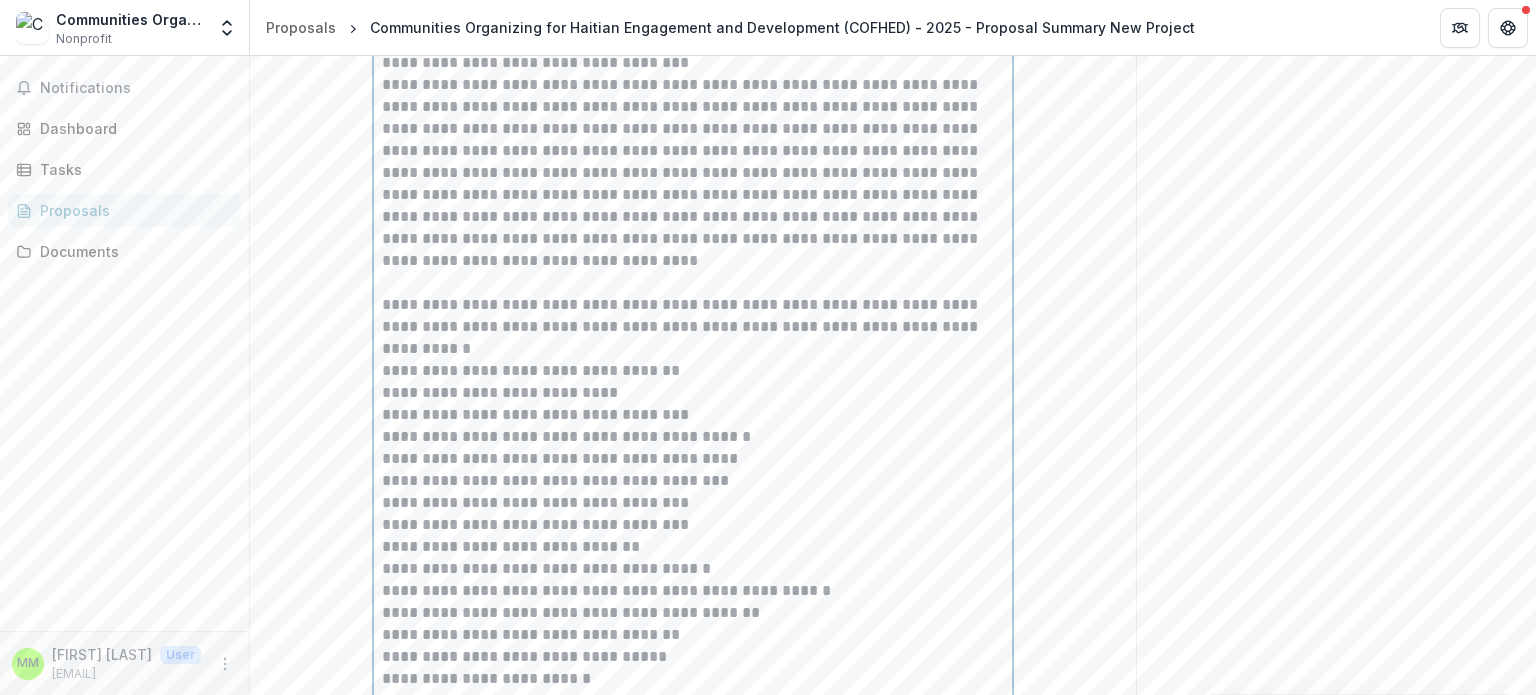 click on "**********" at bounding box center [693, 393] 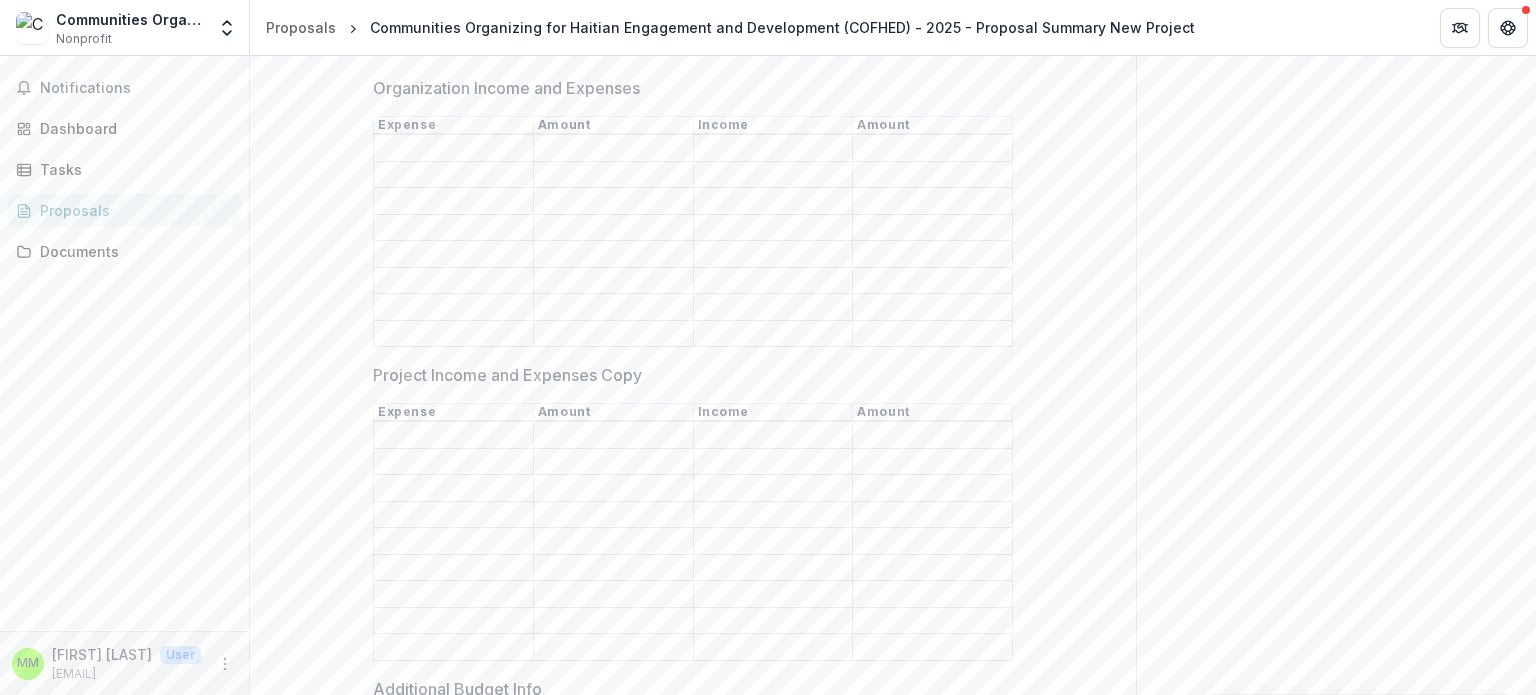 scroll, scrollTop: 4639, scrollLeft: 0, axis: vertical 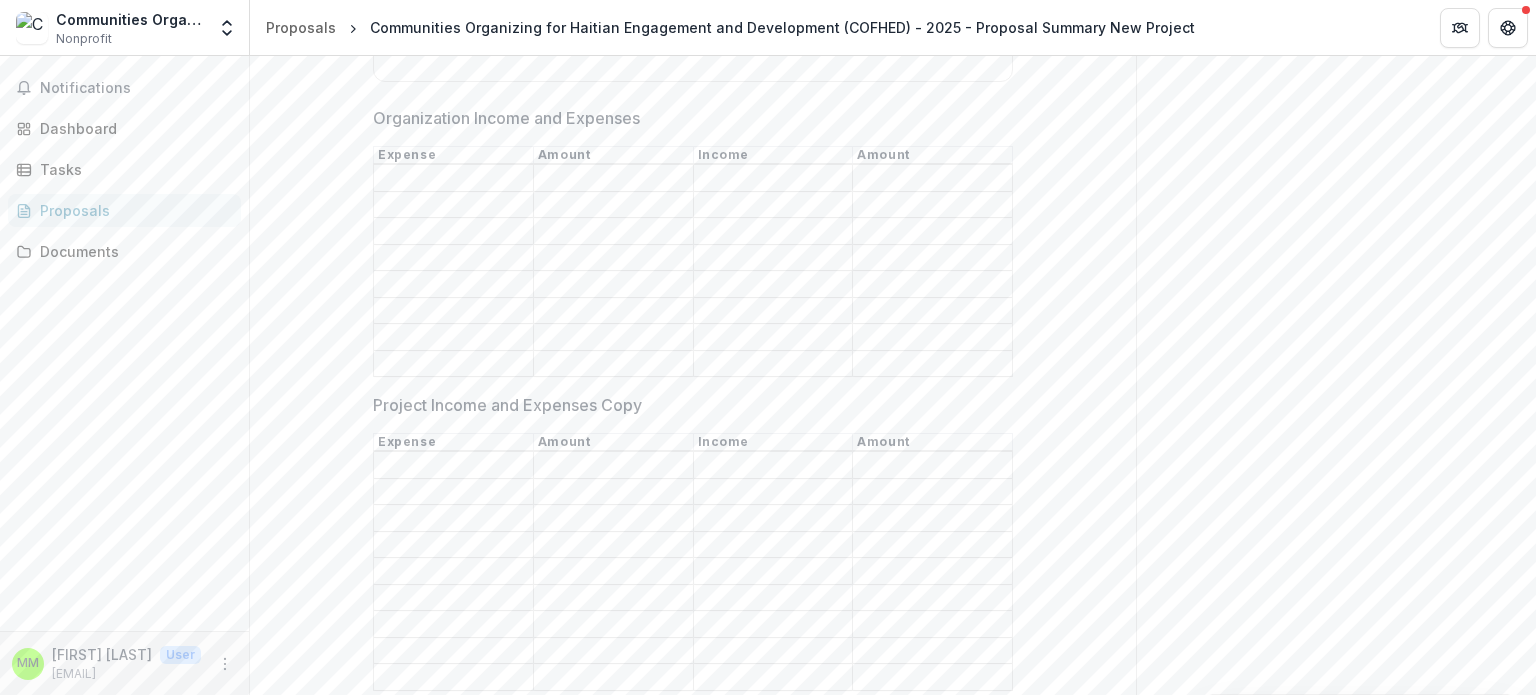 click on "Organization Income and Expenses" at bounding box center (453, 179) 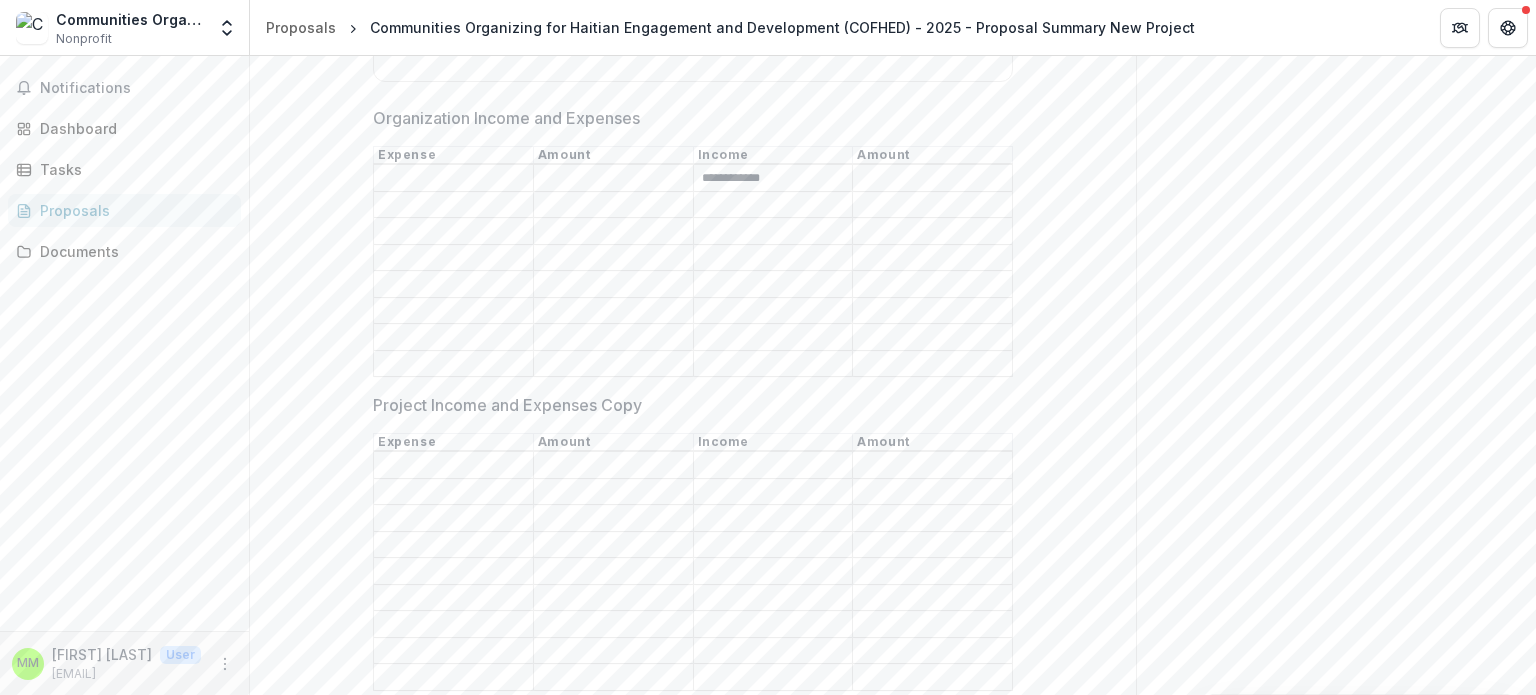 click on "**********" at bounding box center (773, 179) 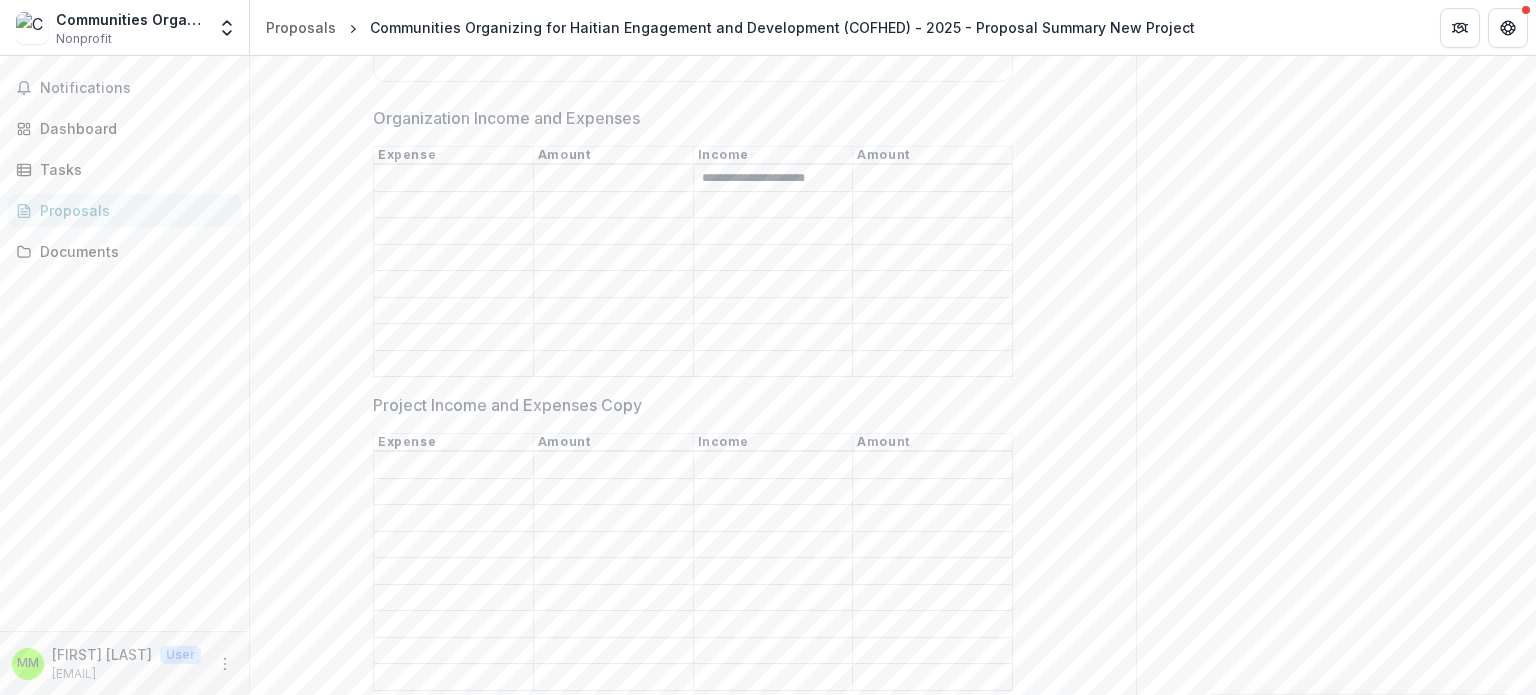 type on "**********" 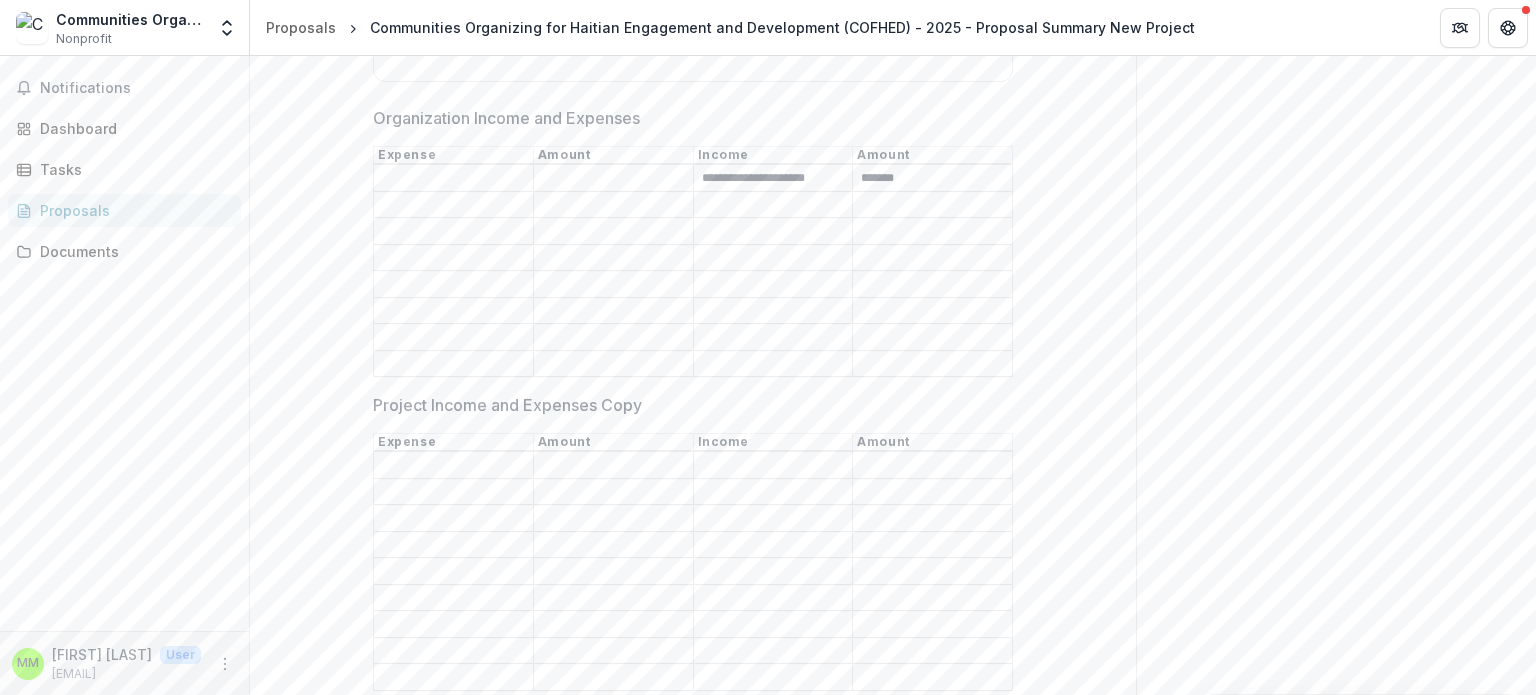 type on "*******" 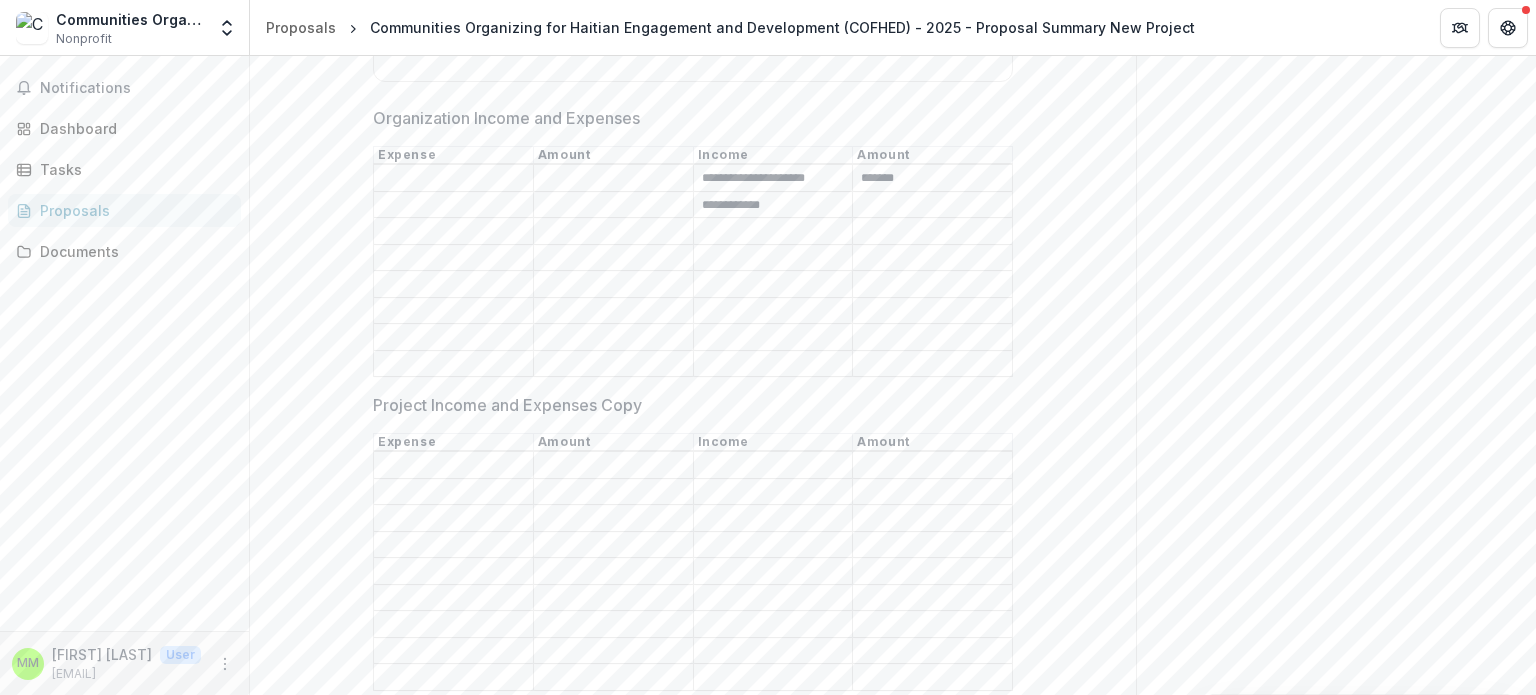 type on "**********" 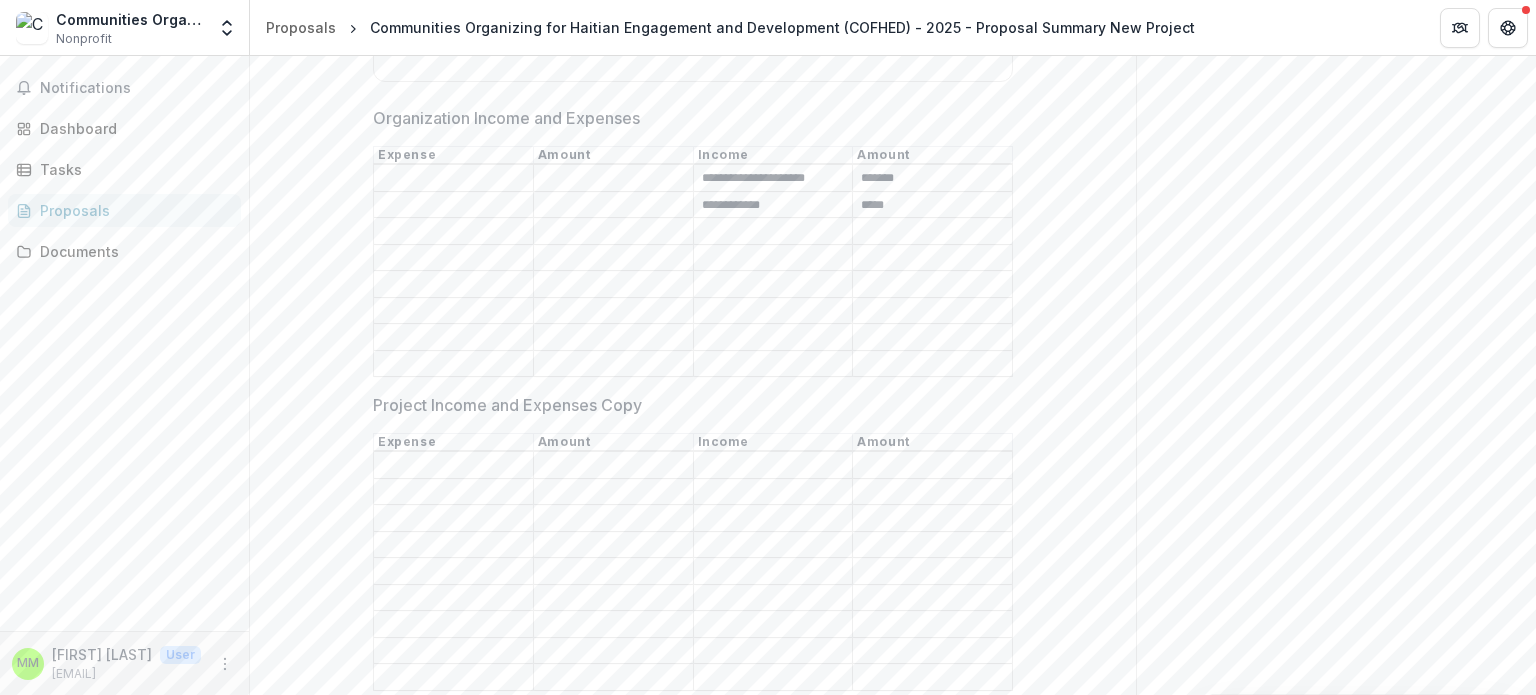 click on "*****" at bounding box center [932, 205] 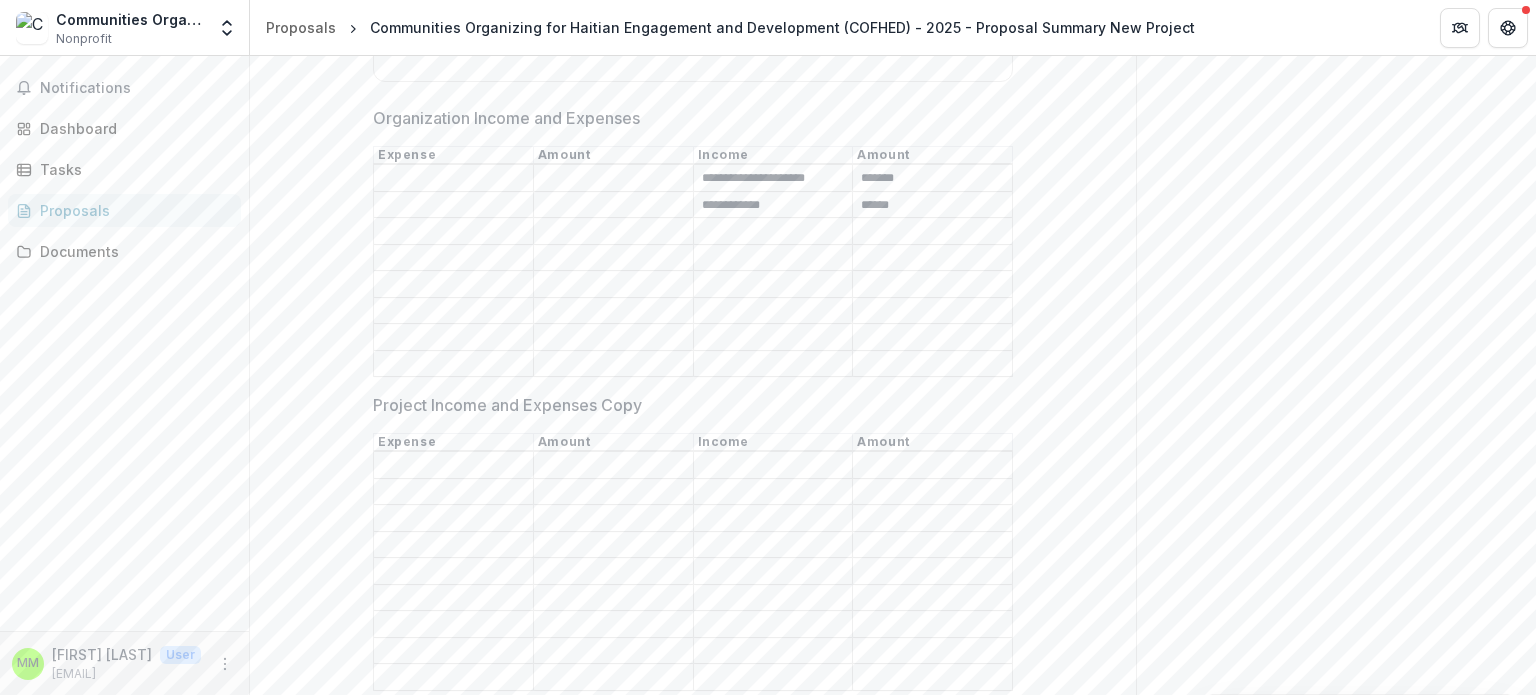 type on "******" 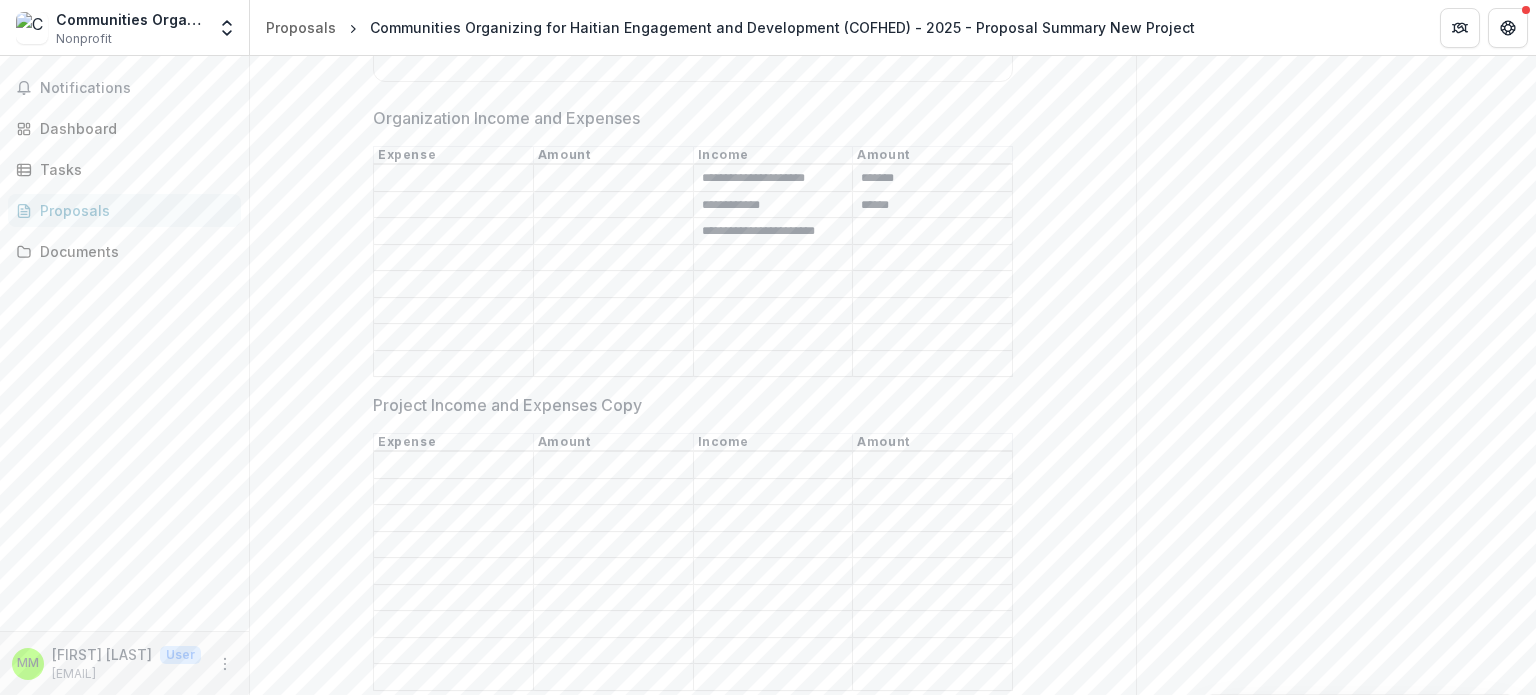 click on "**********" at bounding box center [773, 232] 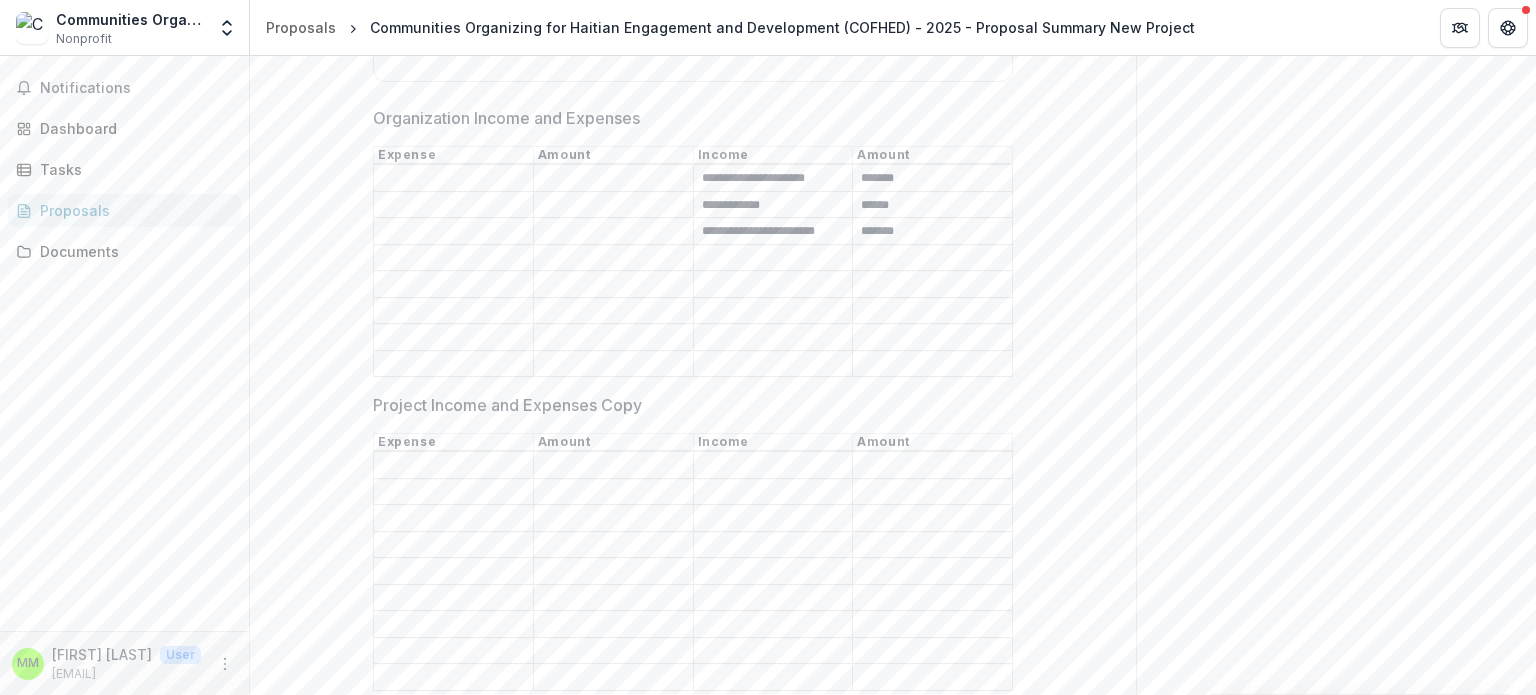 type on "*******" 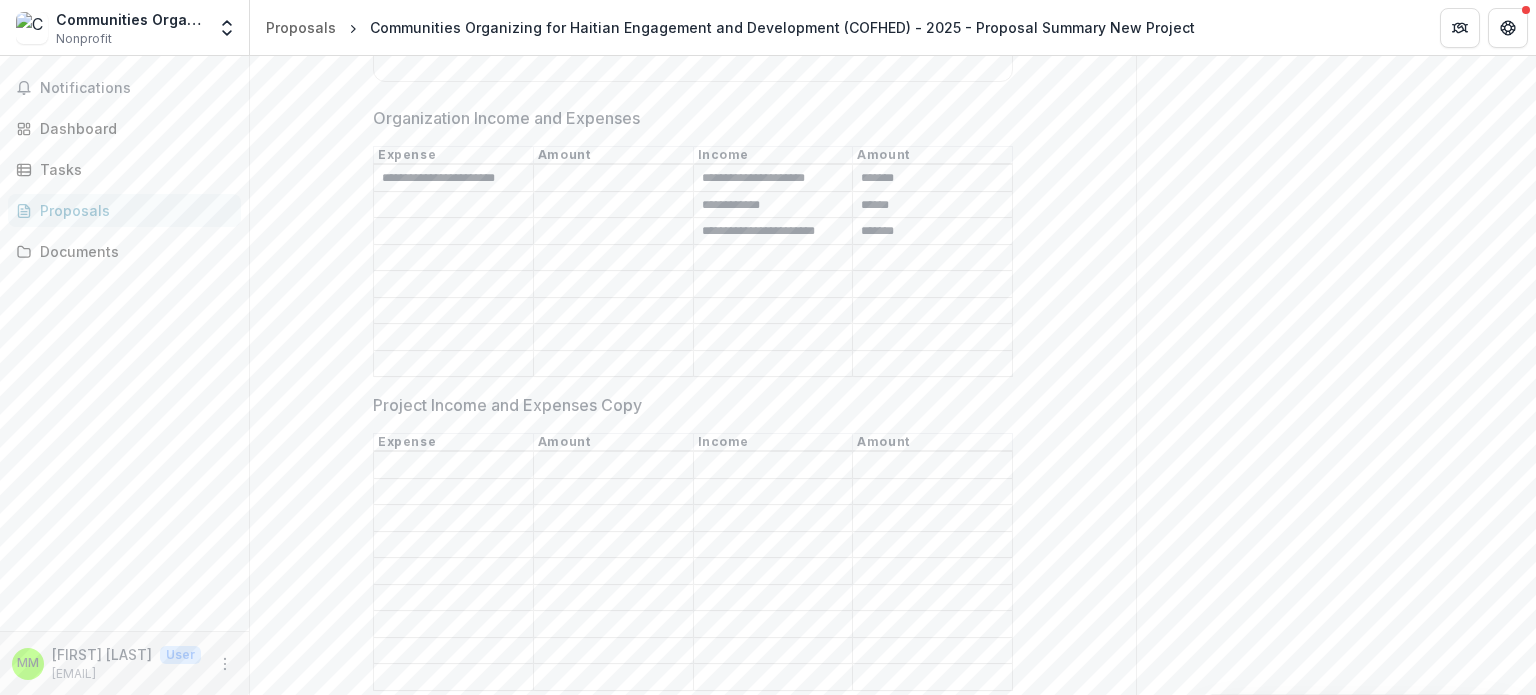 scroll, scrollTop: 0, scrollLeft: 7, axis: horizontal 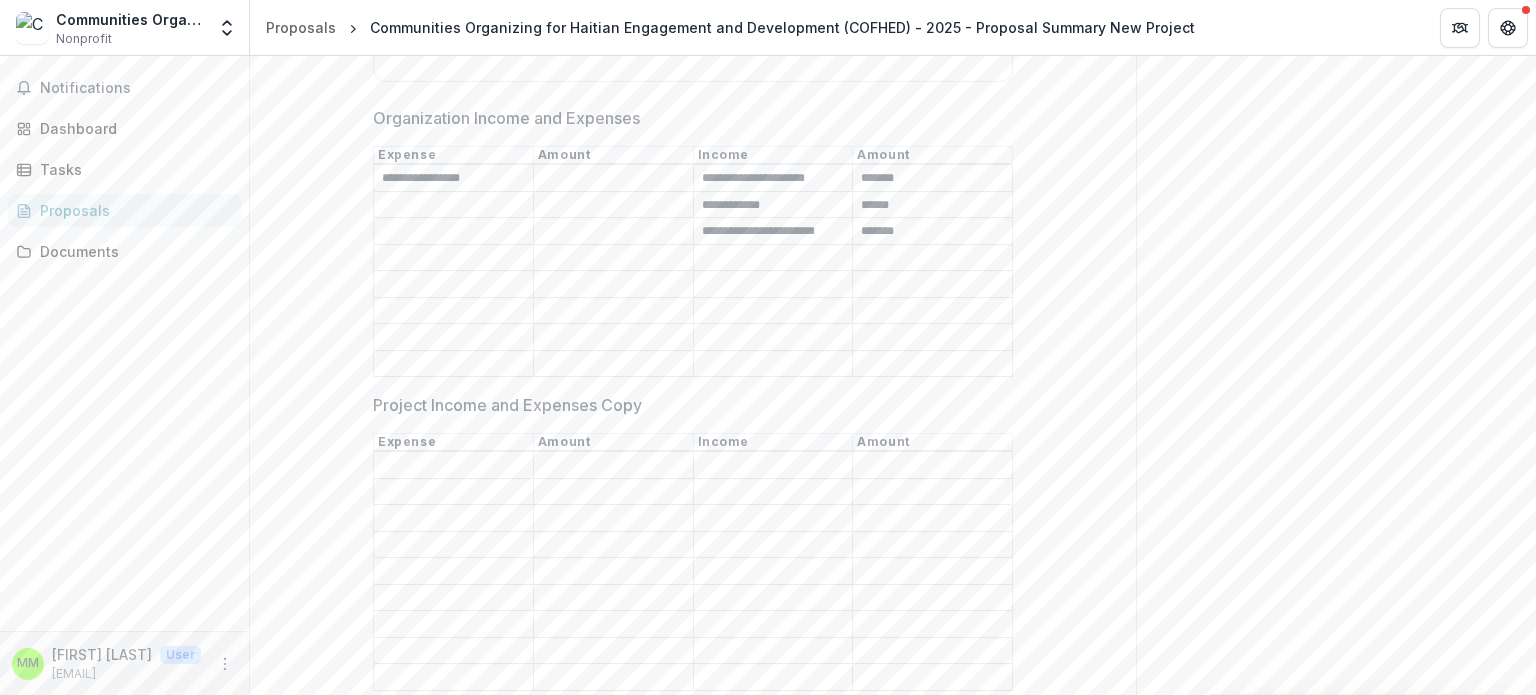 click on "**********" at bounding box center (453, 179) 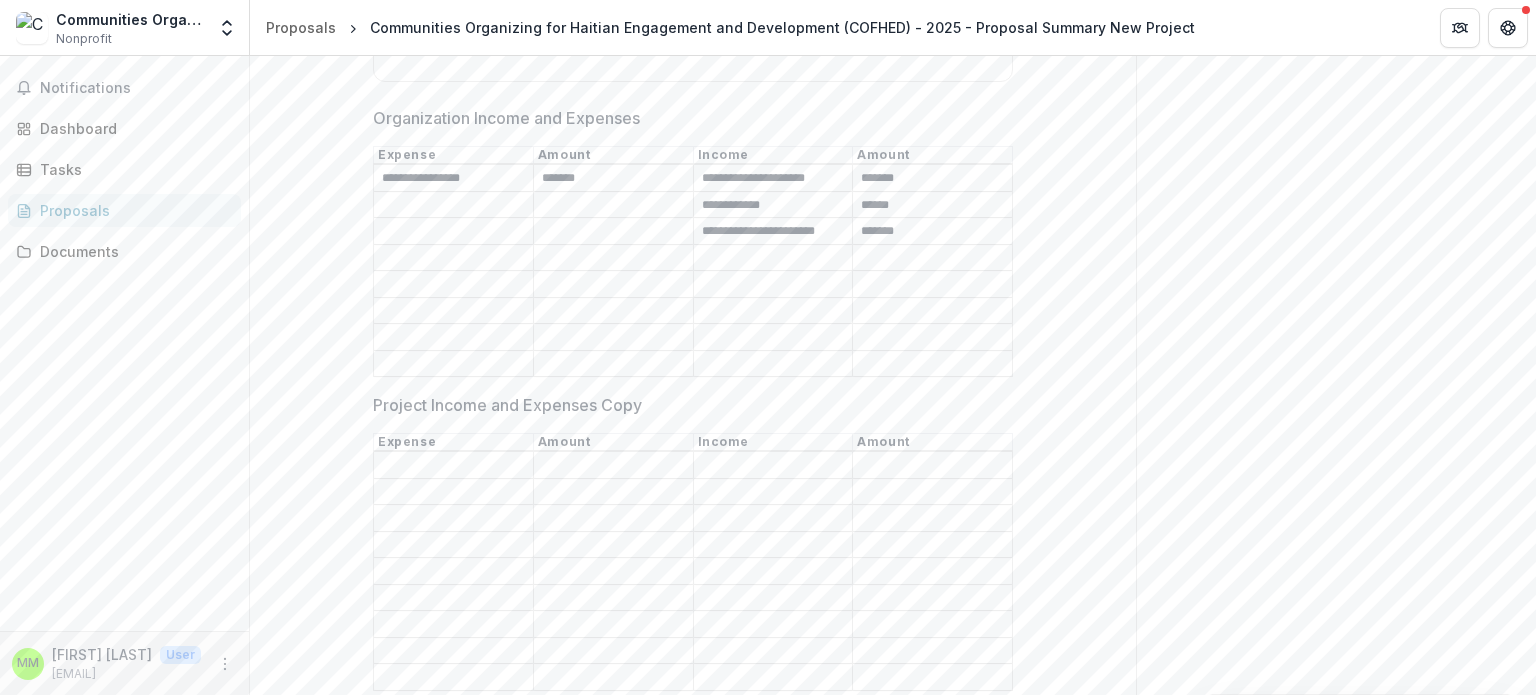 click on "******" at bounding box center [613, 179] 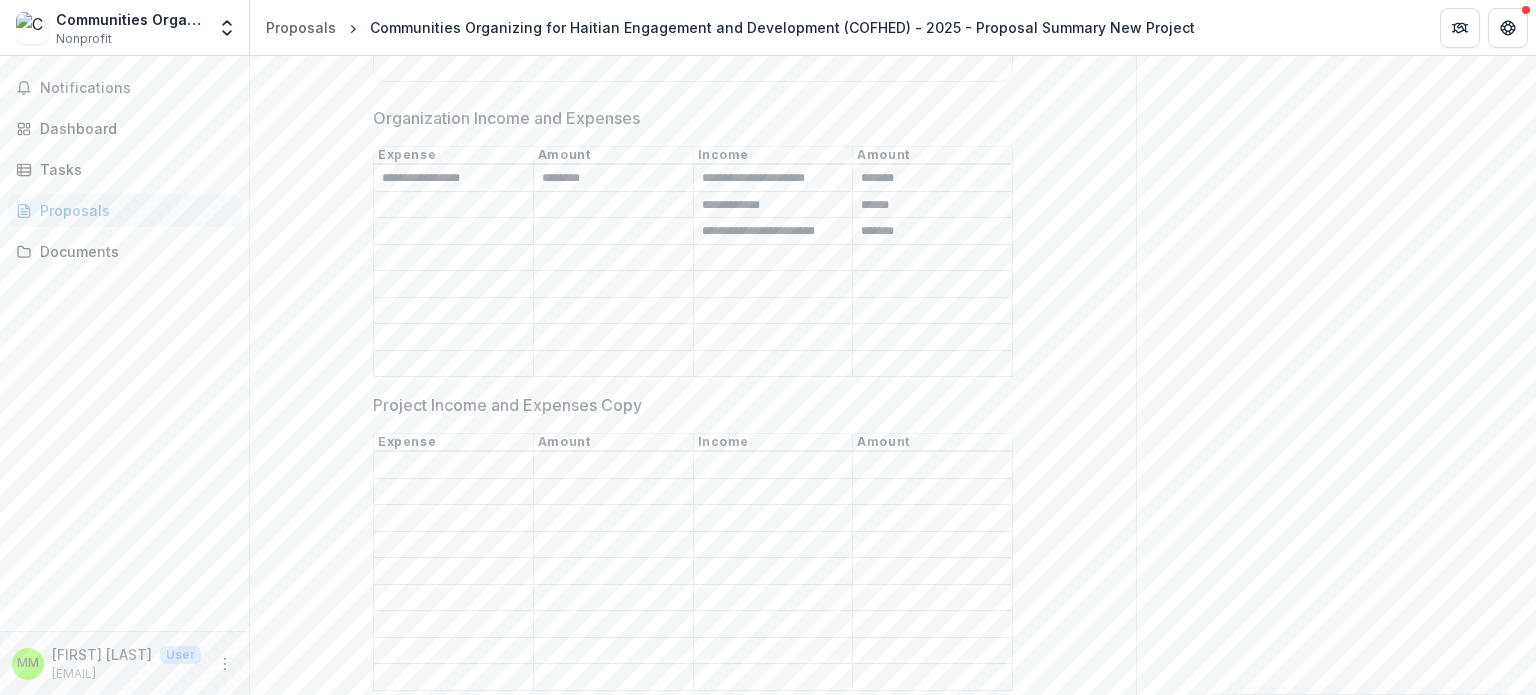 type on "*******" 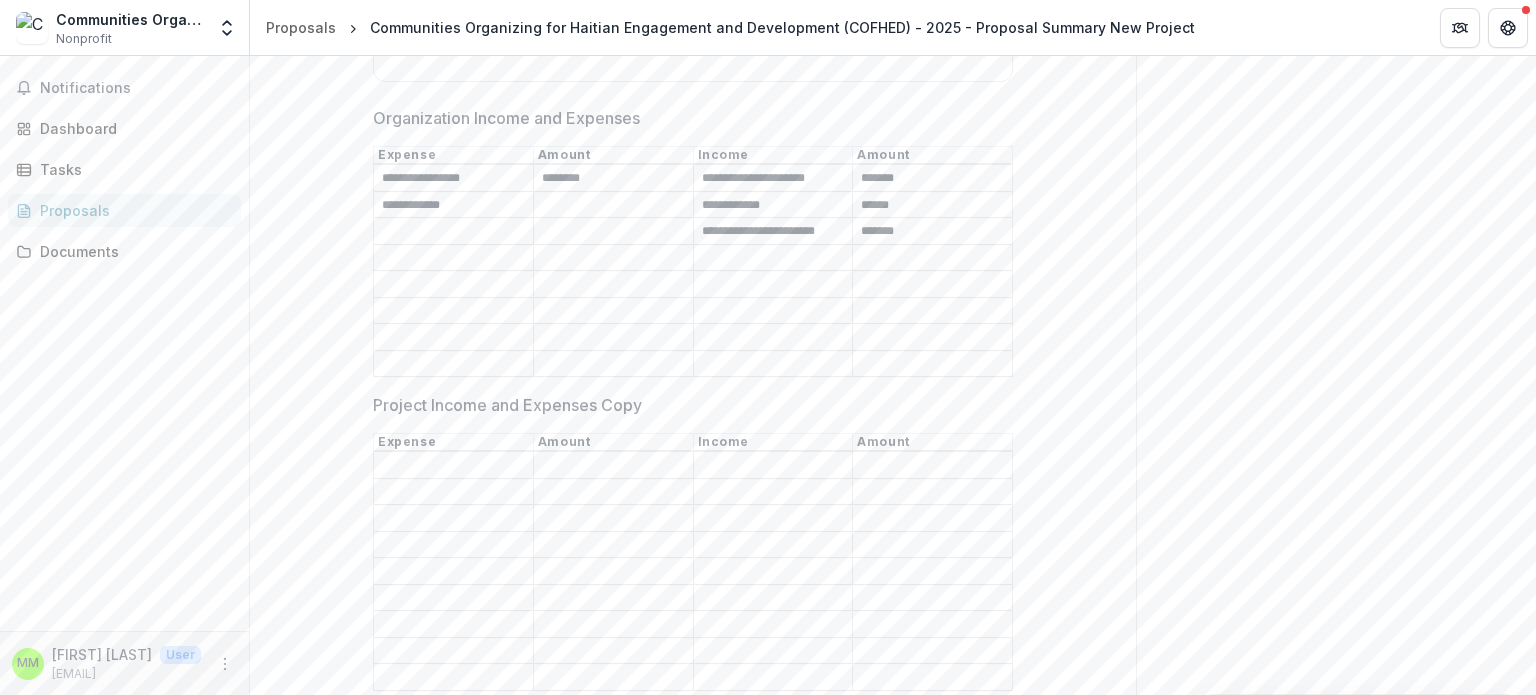 click on "**********" at bounding box center [453, 205] 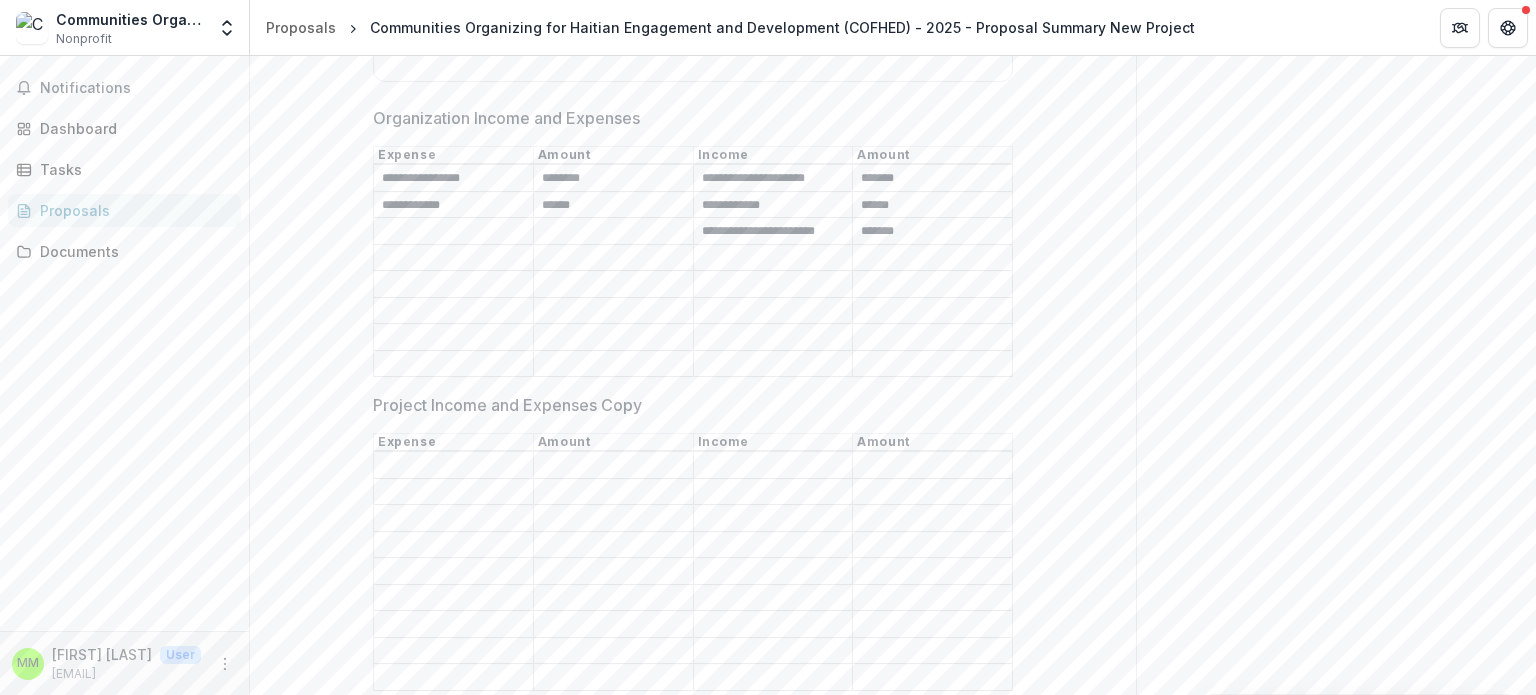 click on "Organization Income and Expenses" at bounding box center (453, 232) 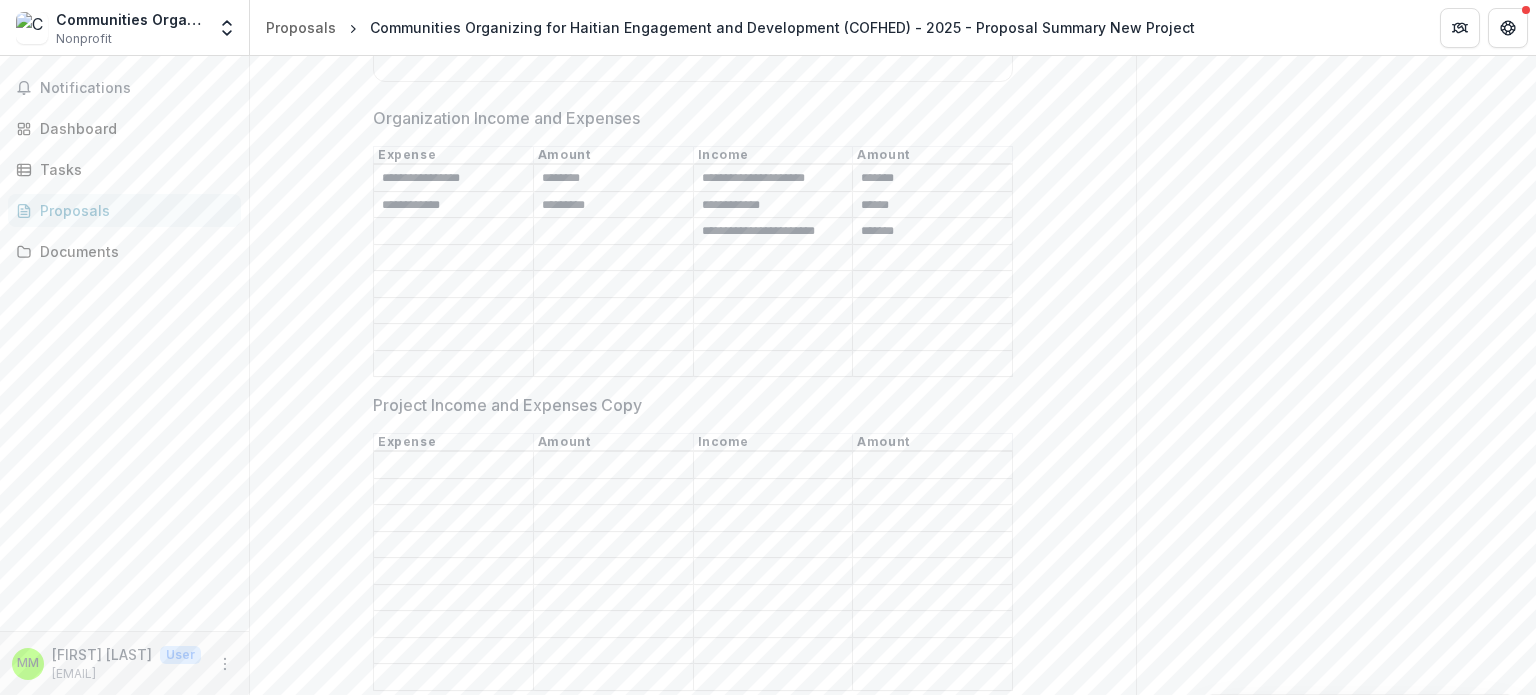 type on "******" 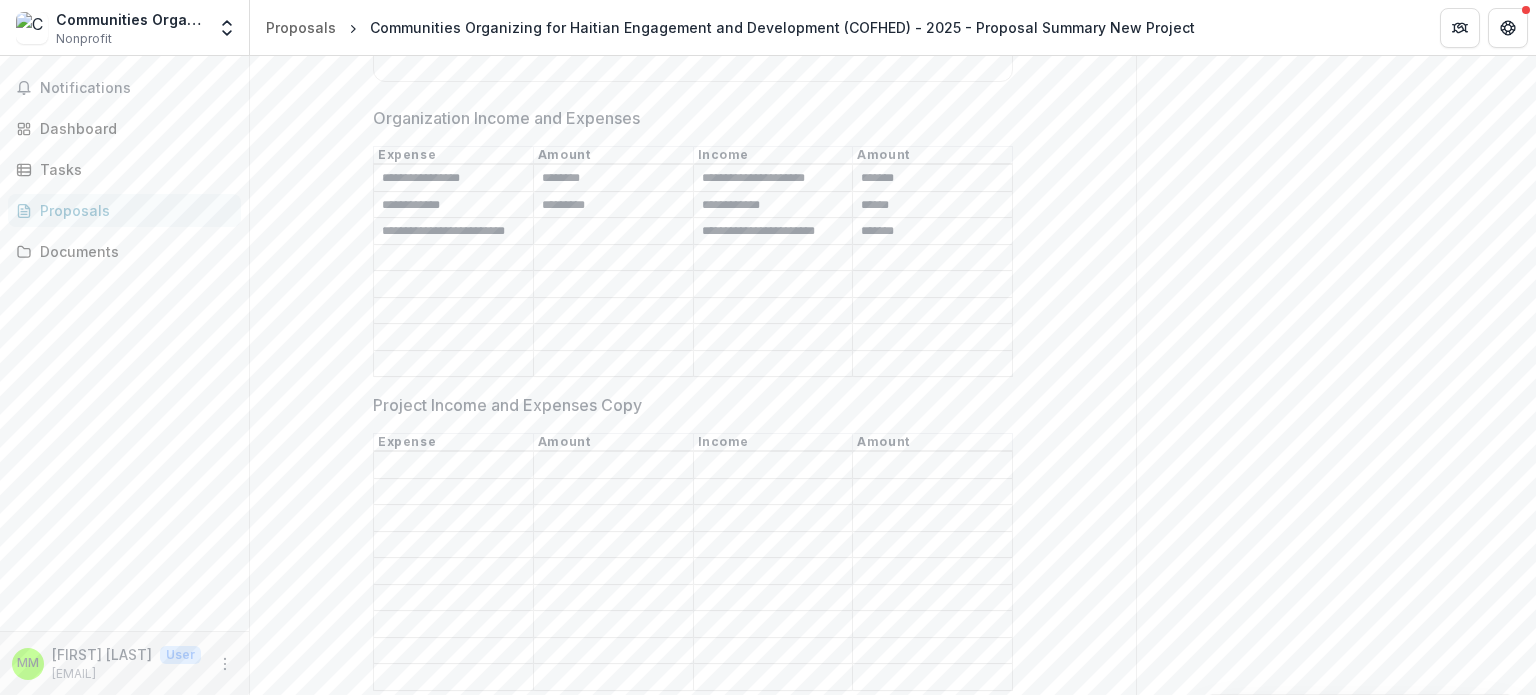 scroll, scrollTop: 0, scrollLeft: 2, axis: horizontal 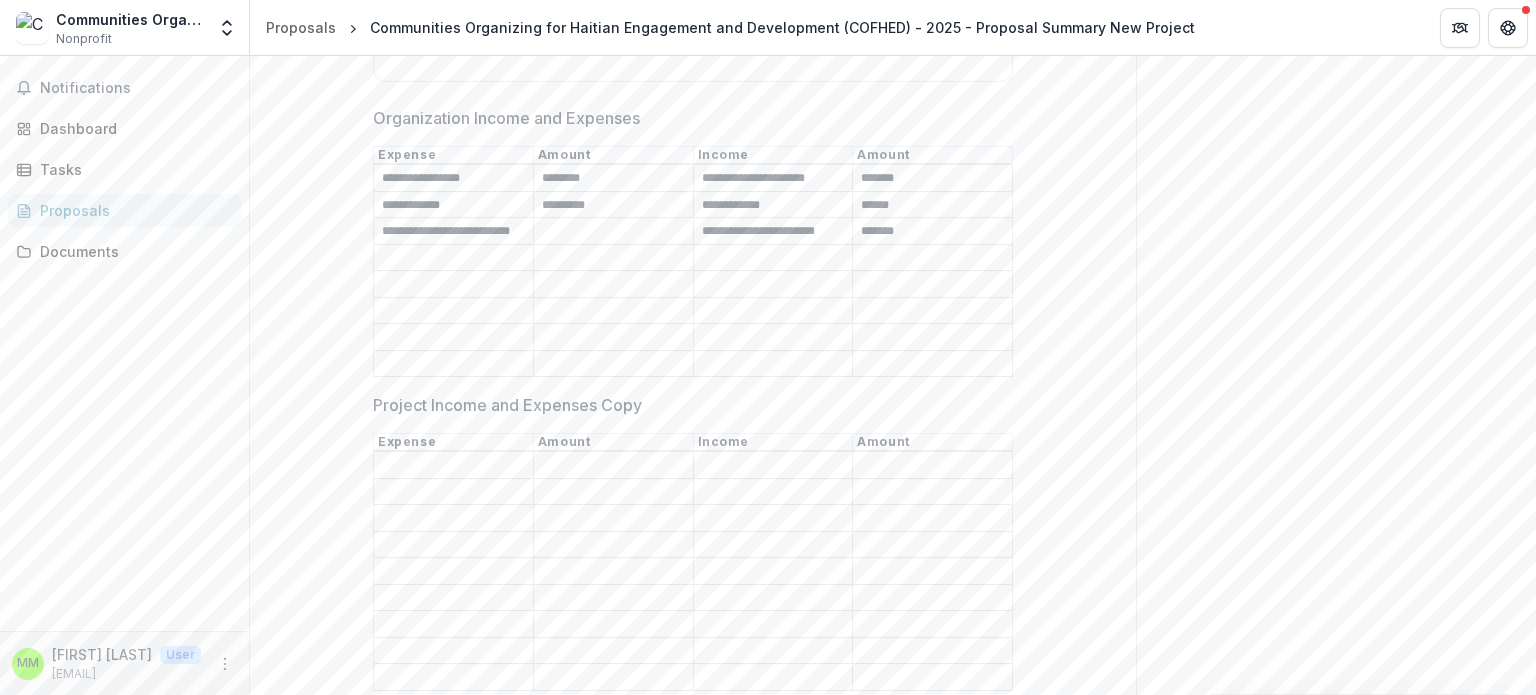 type on "**********" 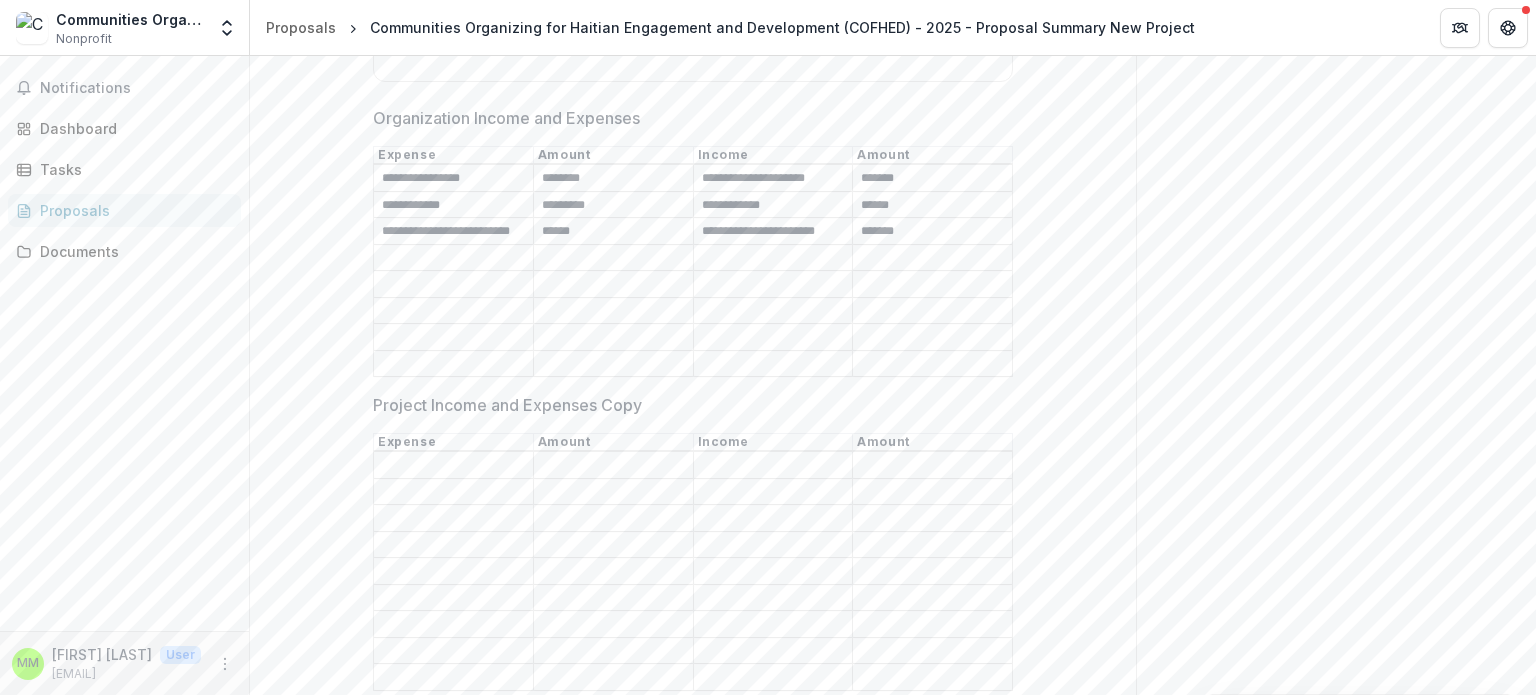 type on "******" 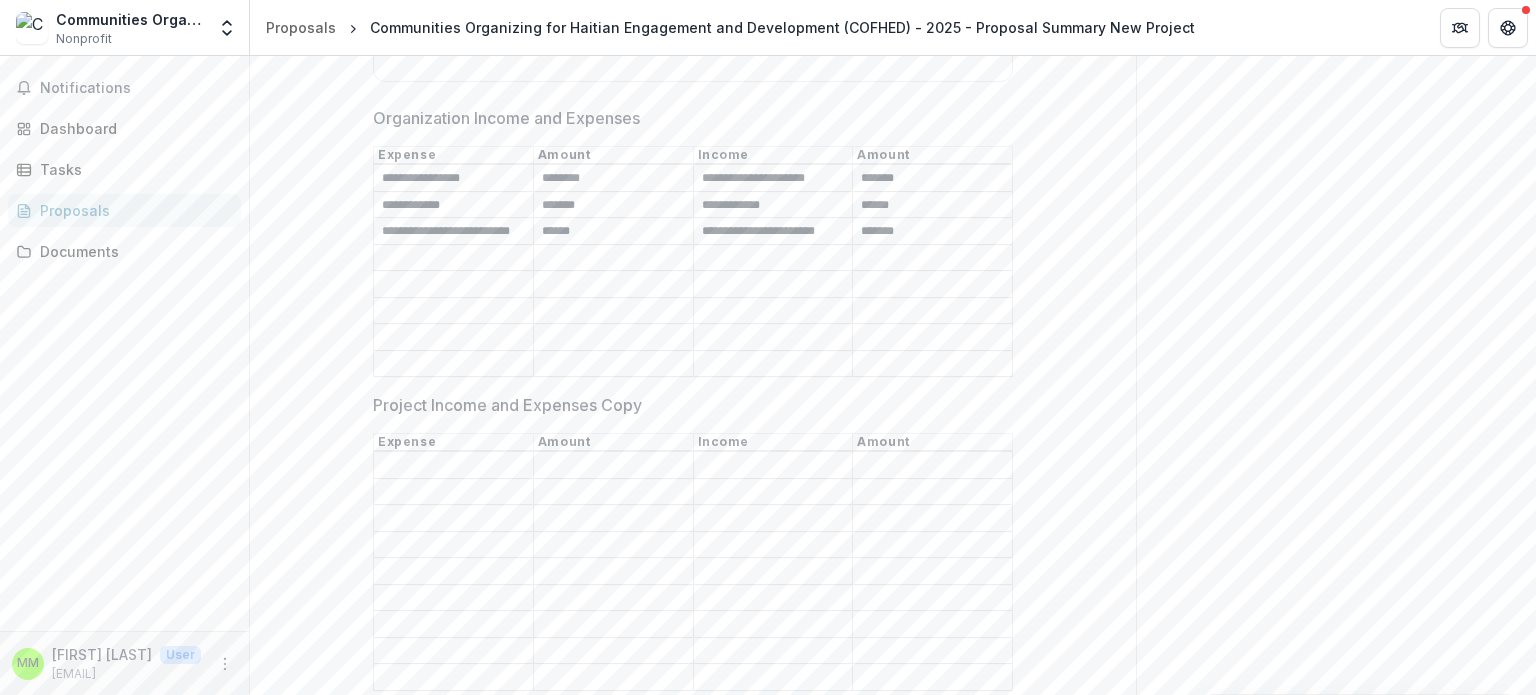 click on "Organization Income and Expenses" at bounding box center [613, 285] 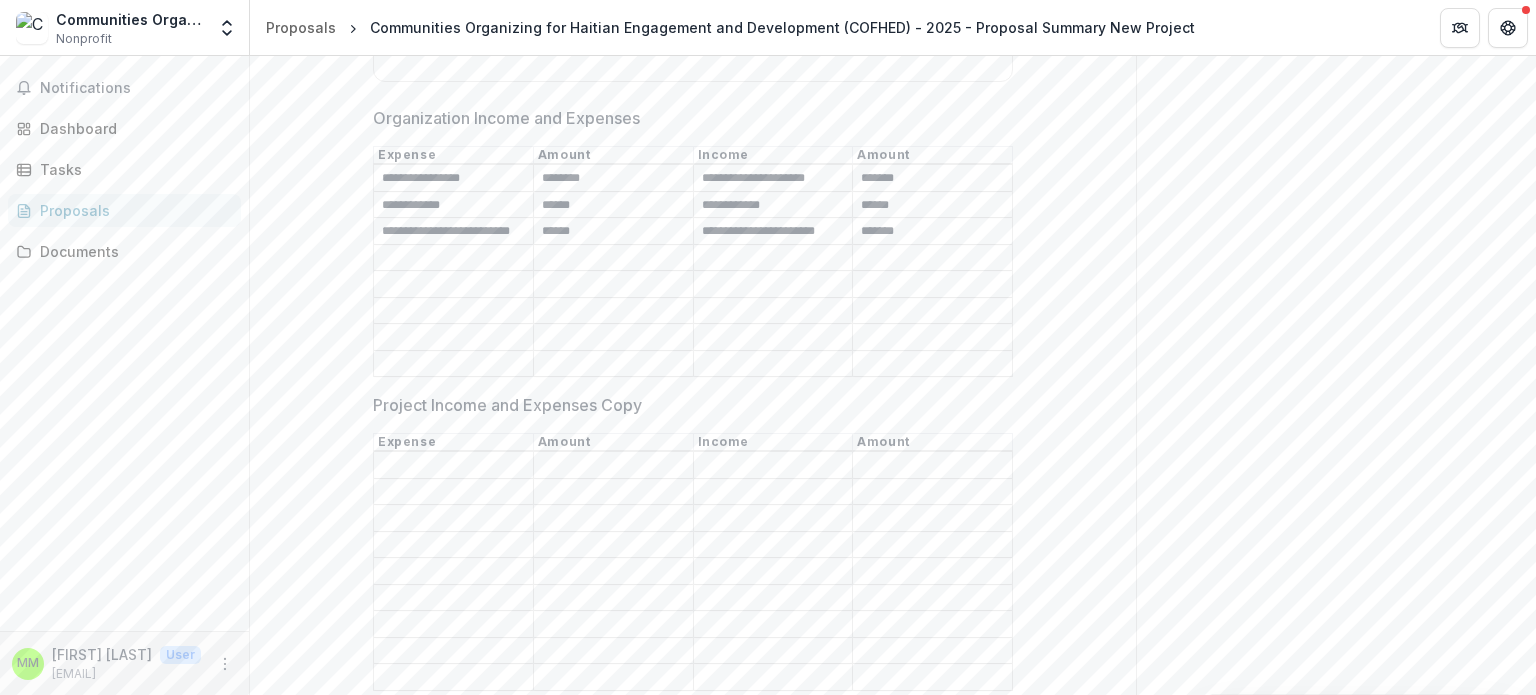 type on "******" 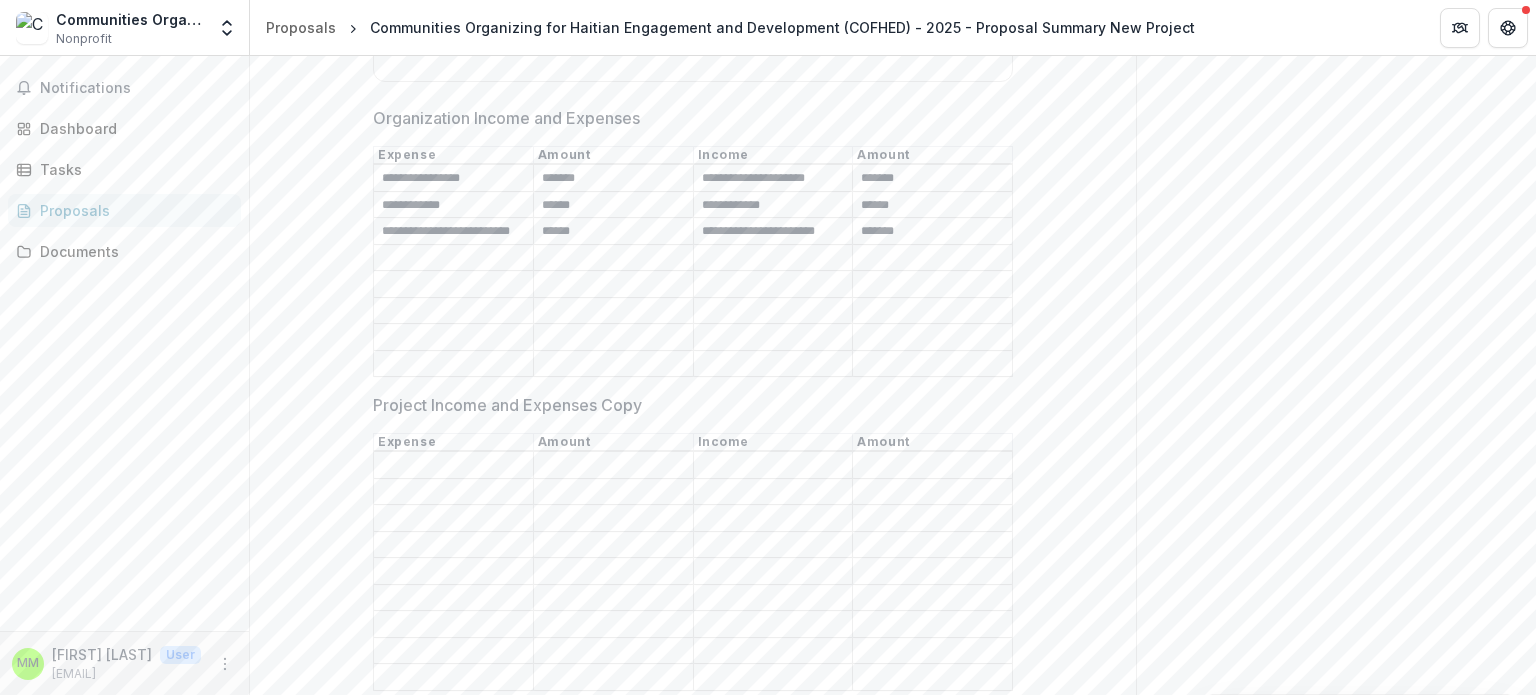 type on "*******" 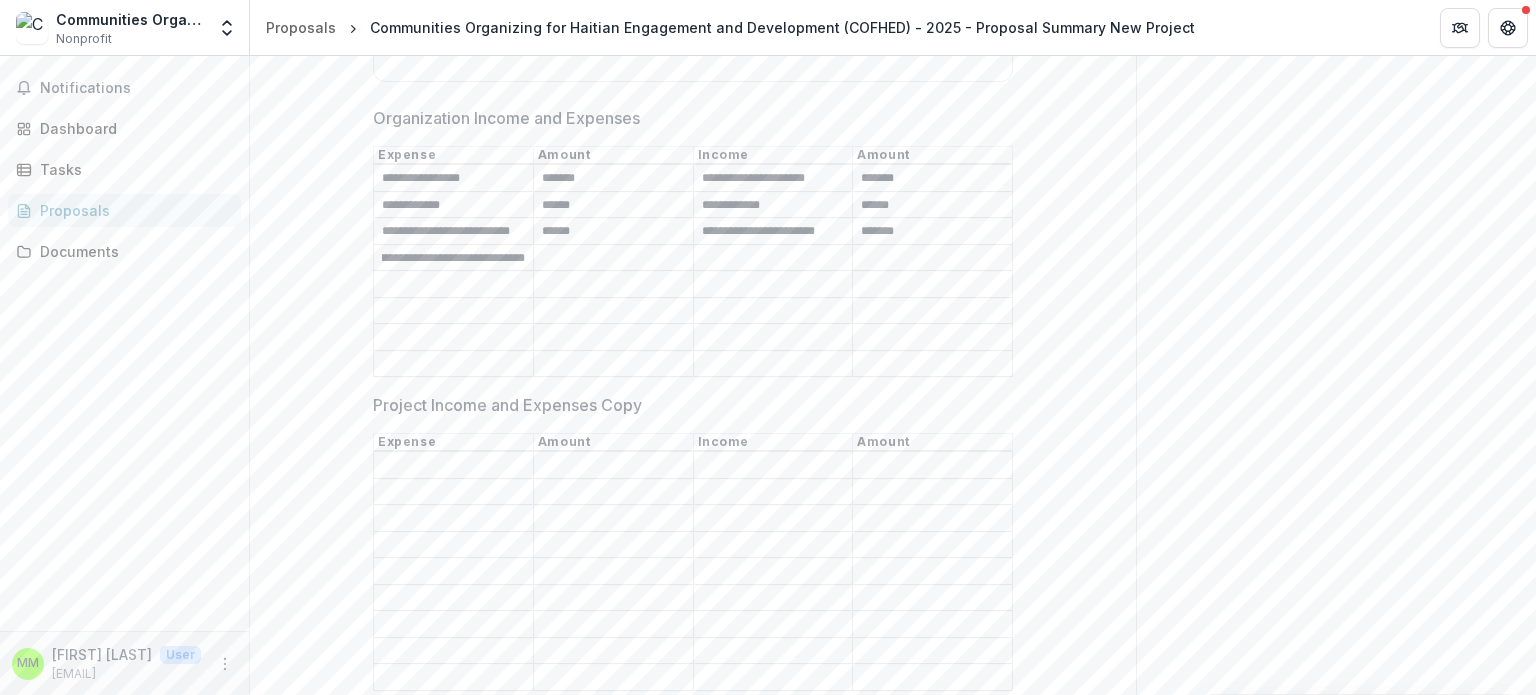 scroll, scrollTop: 0, scrollLeft: 51, axis: horizontal 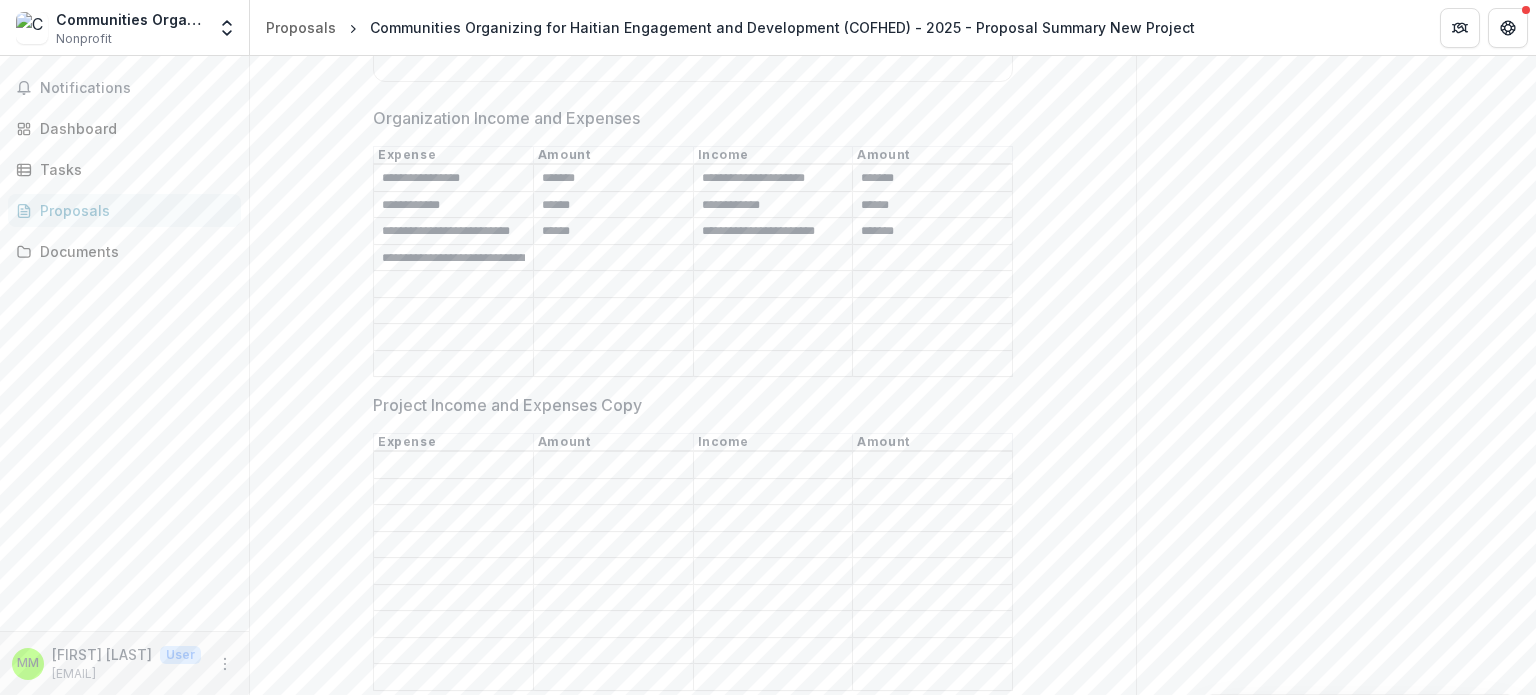 click on "Organization Income and Expenses" at bounding box center [453, 311] 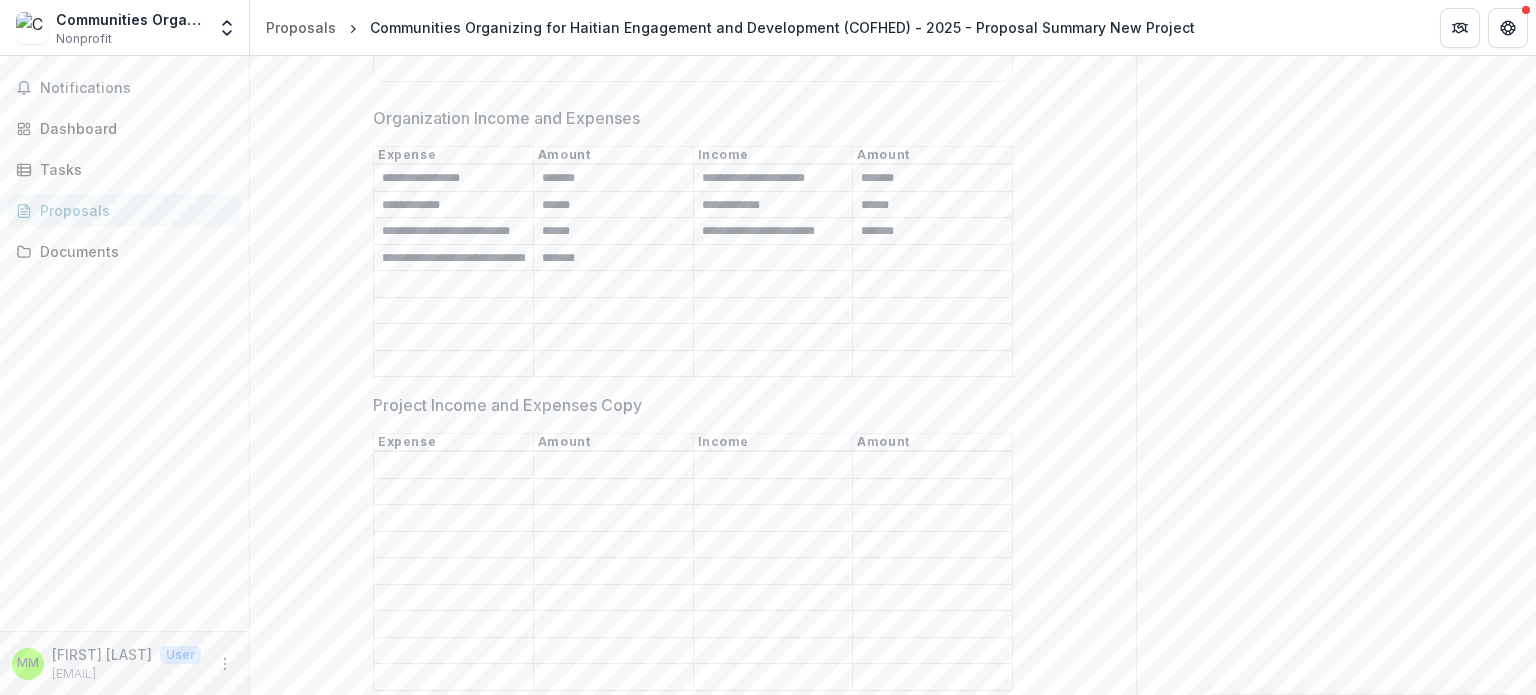 type on "*******" 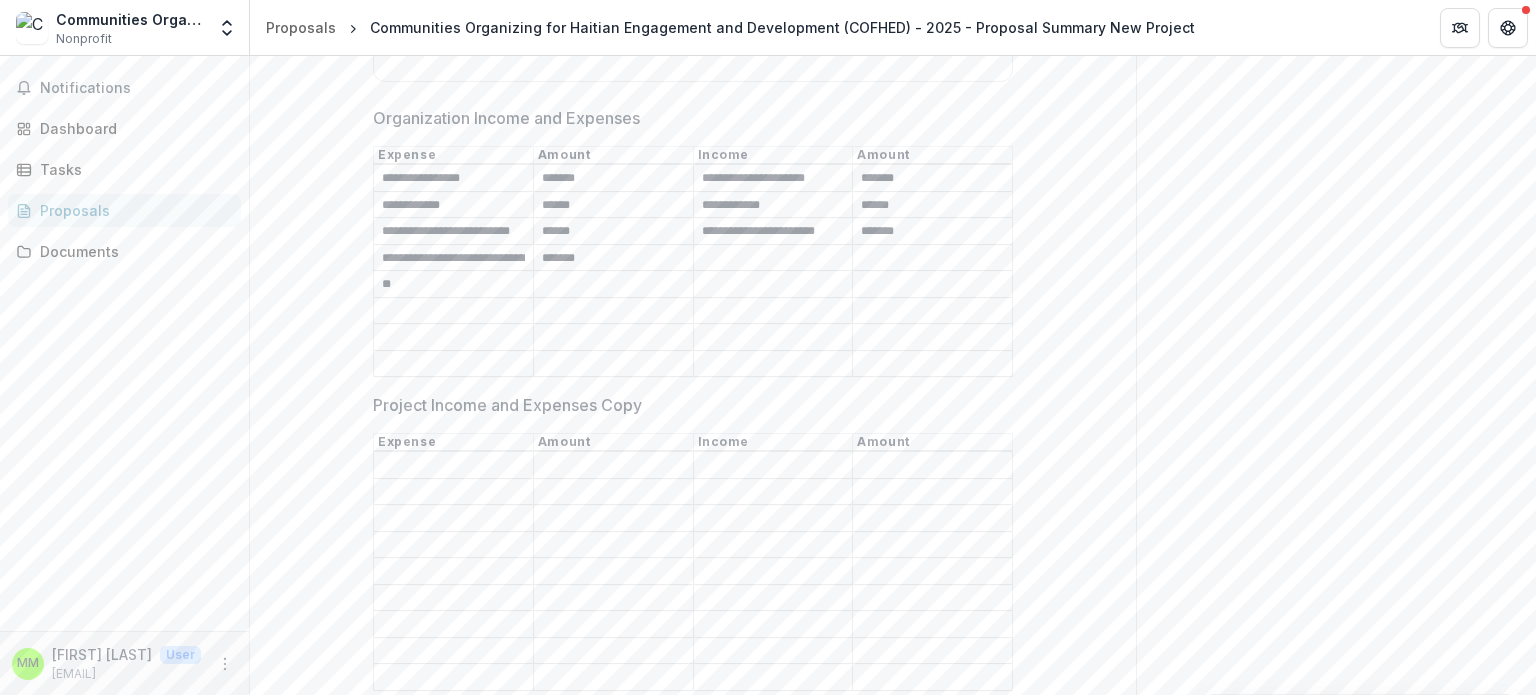 type on "*" 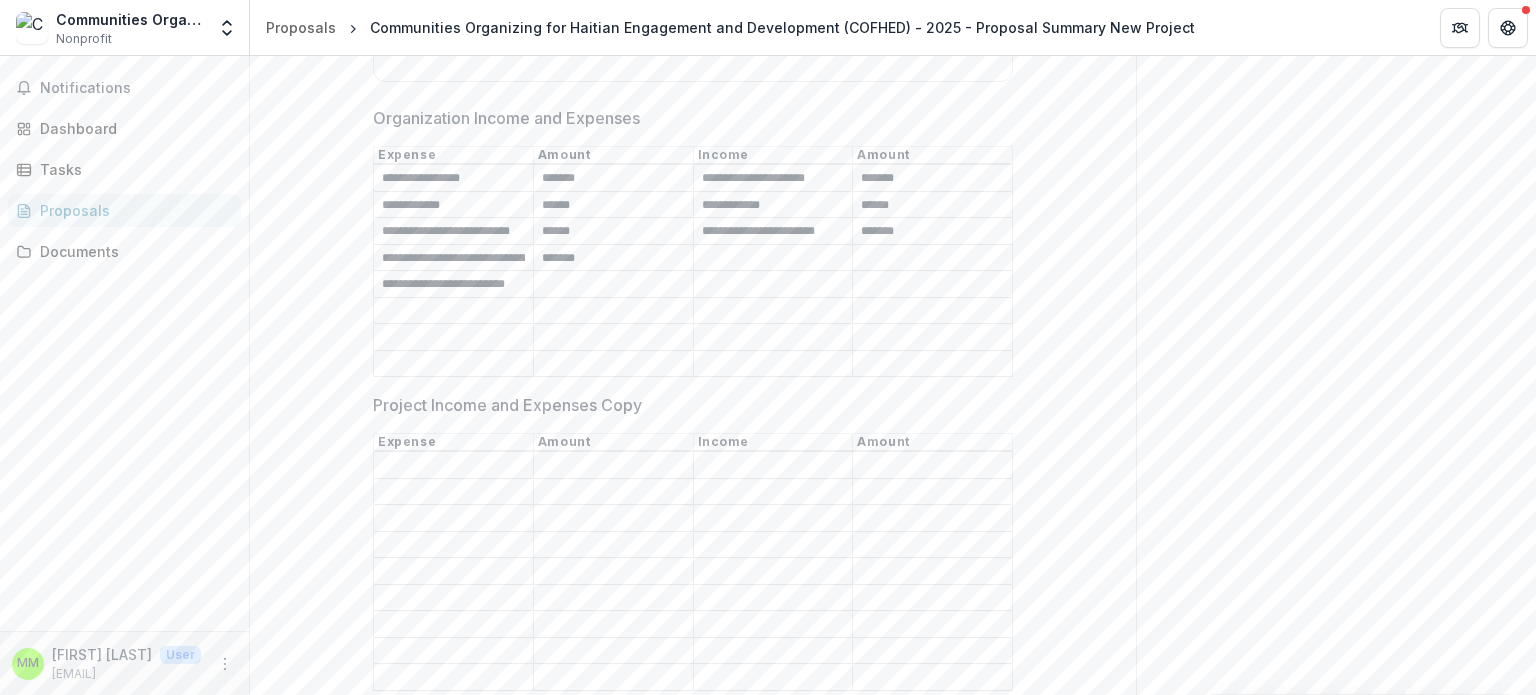 scroll, scrollTop: 0, scrollLeft: 5, axis: horizontal 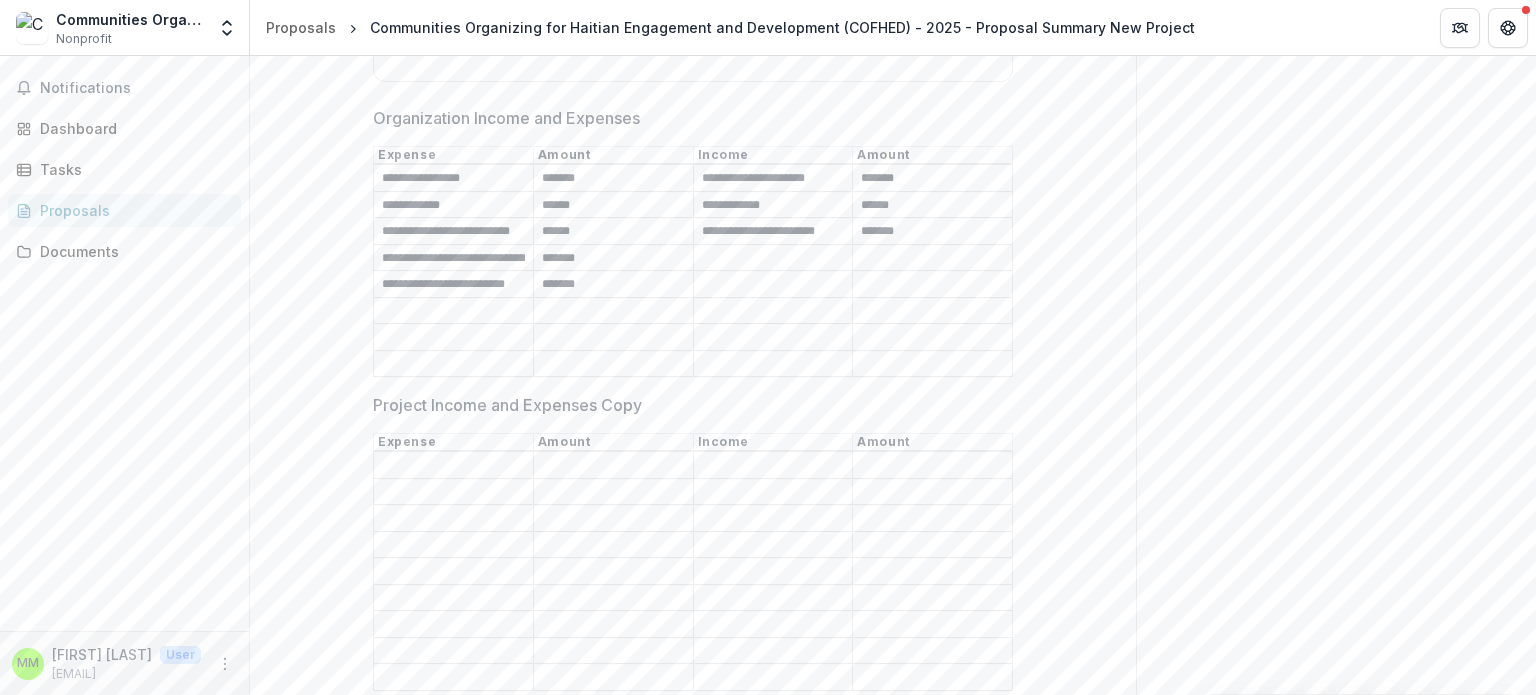 type on "*******" 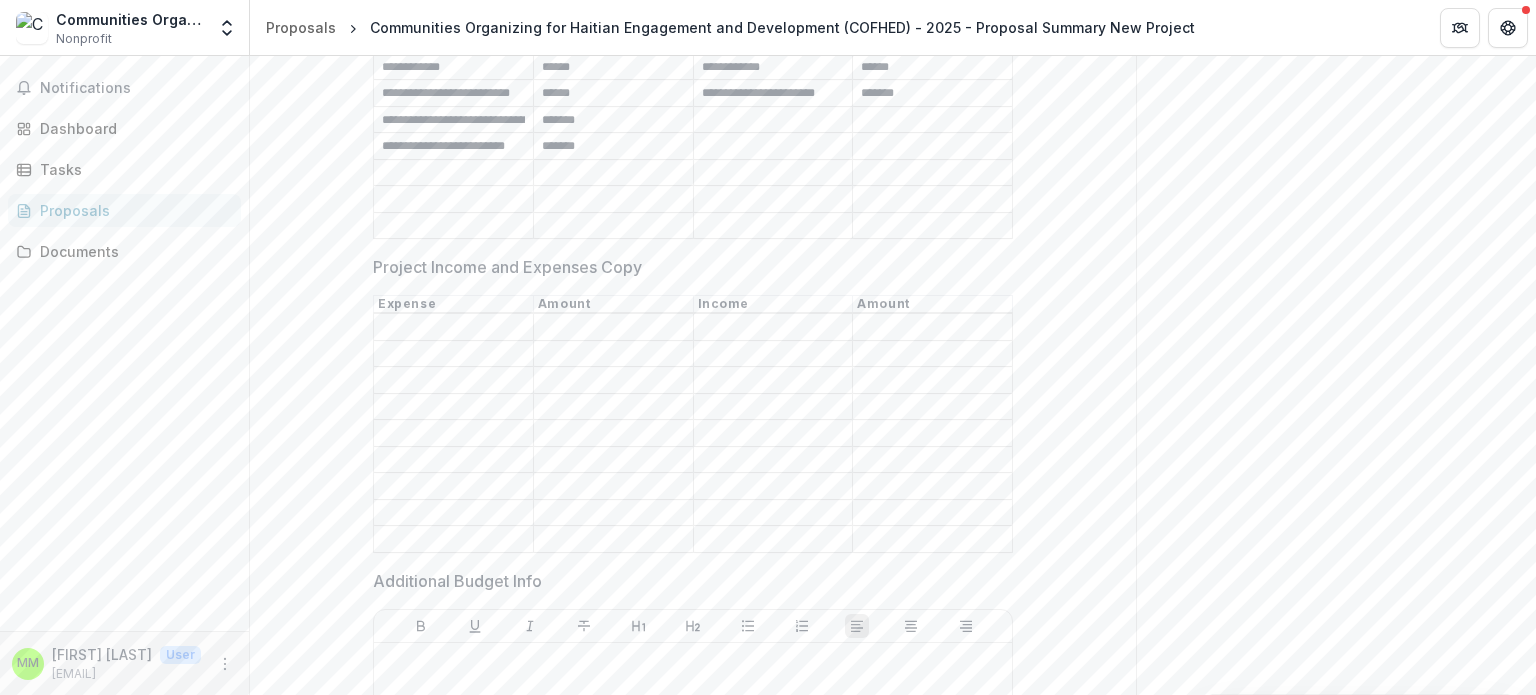 scroll, scrollTop: 4739, scrollLeft: 0, axis: vertical 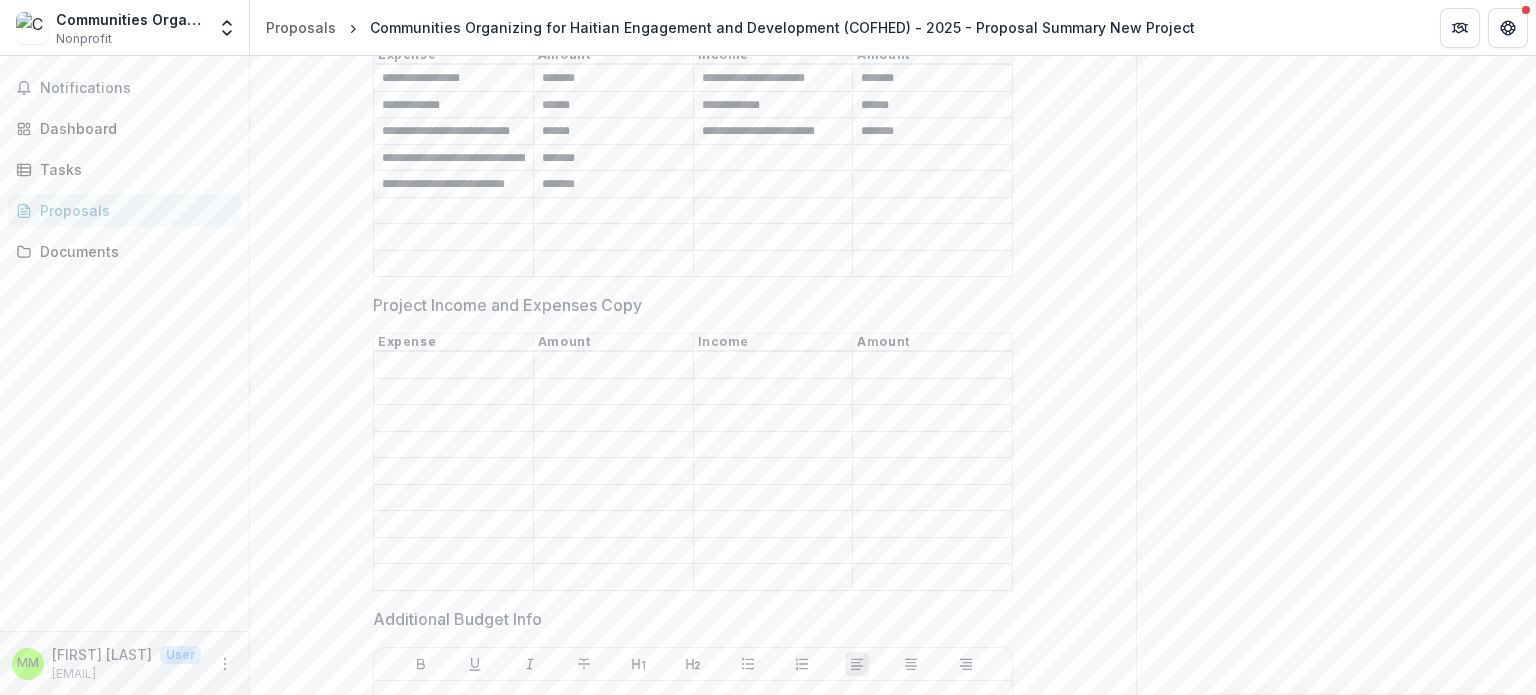 click on "Project Income and Expenses Copy" at bounding box center [453, 366] 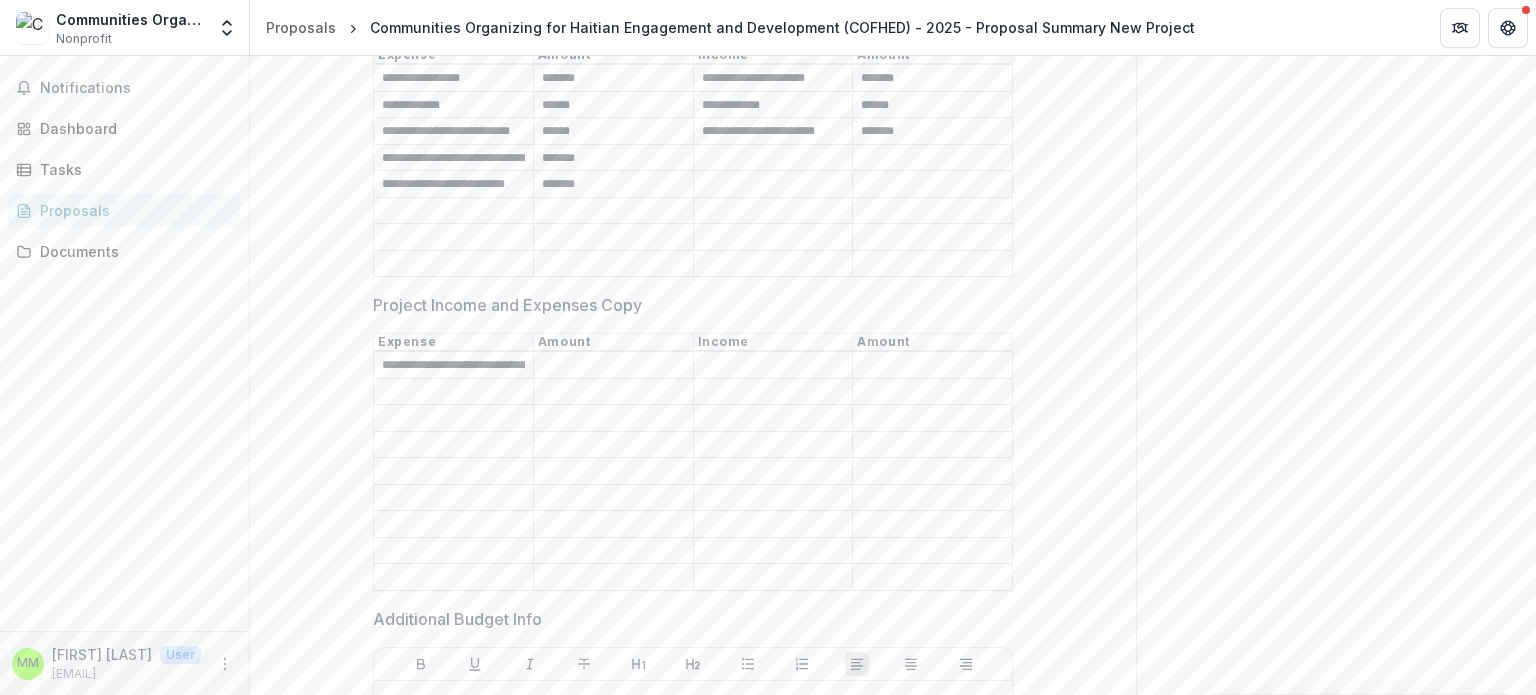 scroll, scrollTop: 0, scrollLeft: 108, axis: horizontal 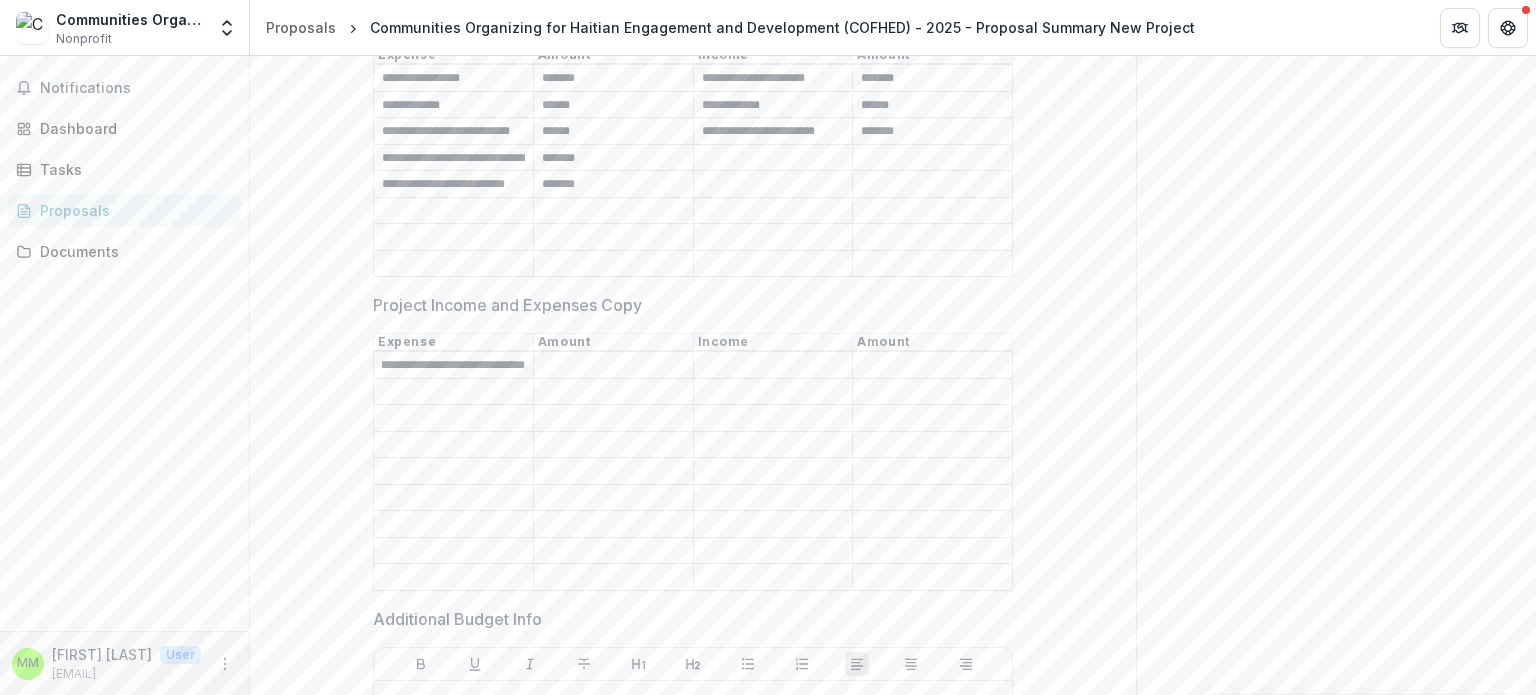 click on "Project Income and Expenses Copy" at bounding box center (453, 419) 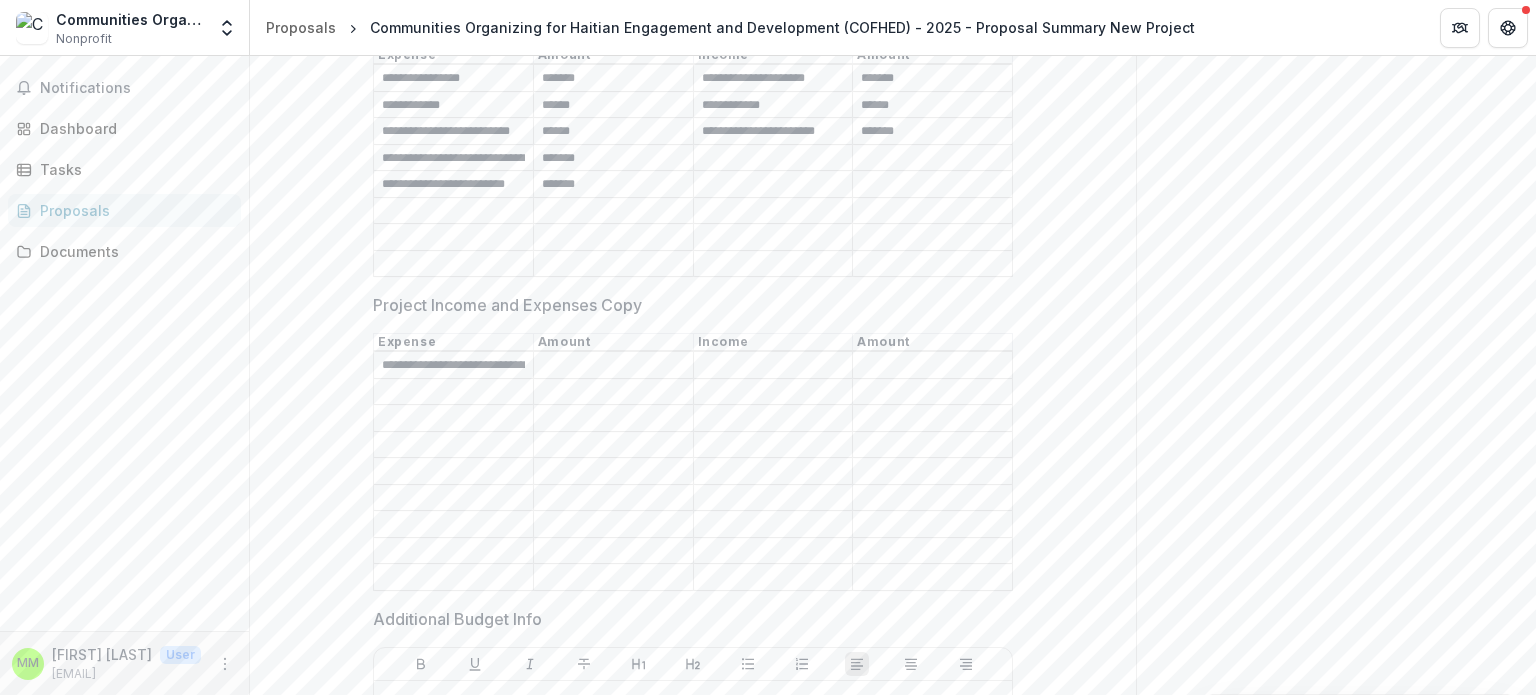 click on "**********" at bounding box center (453, 366) 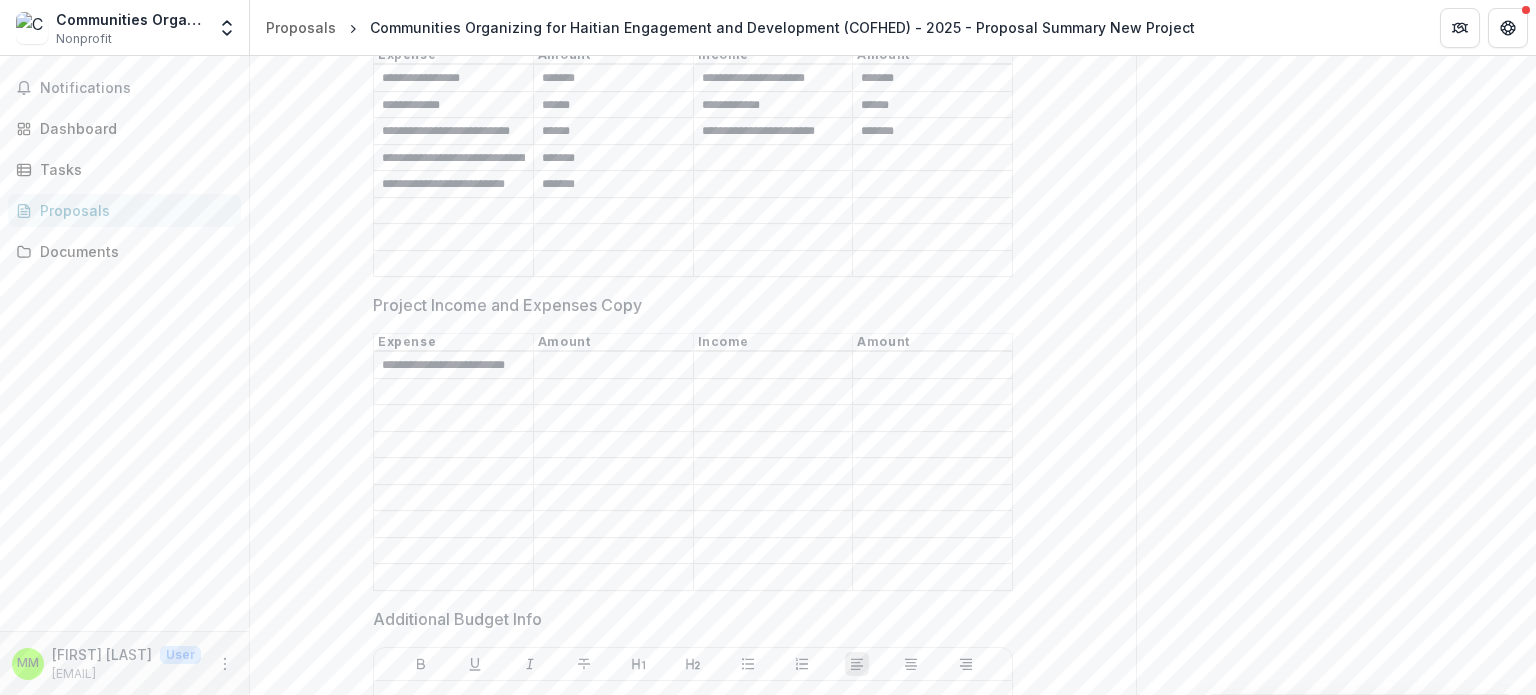 type on "**********" 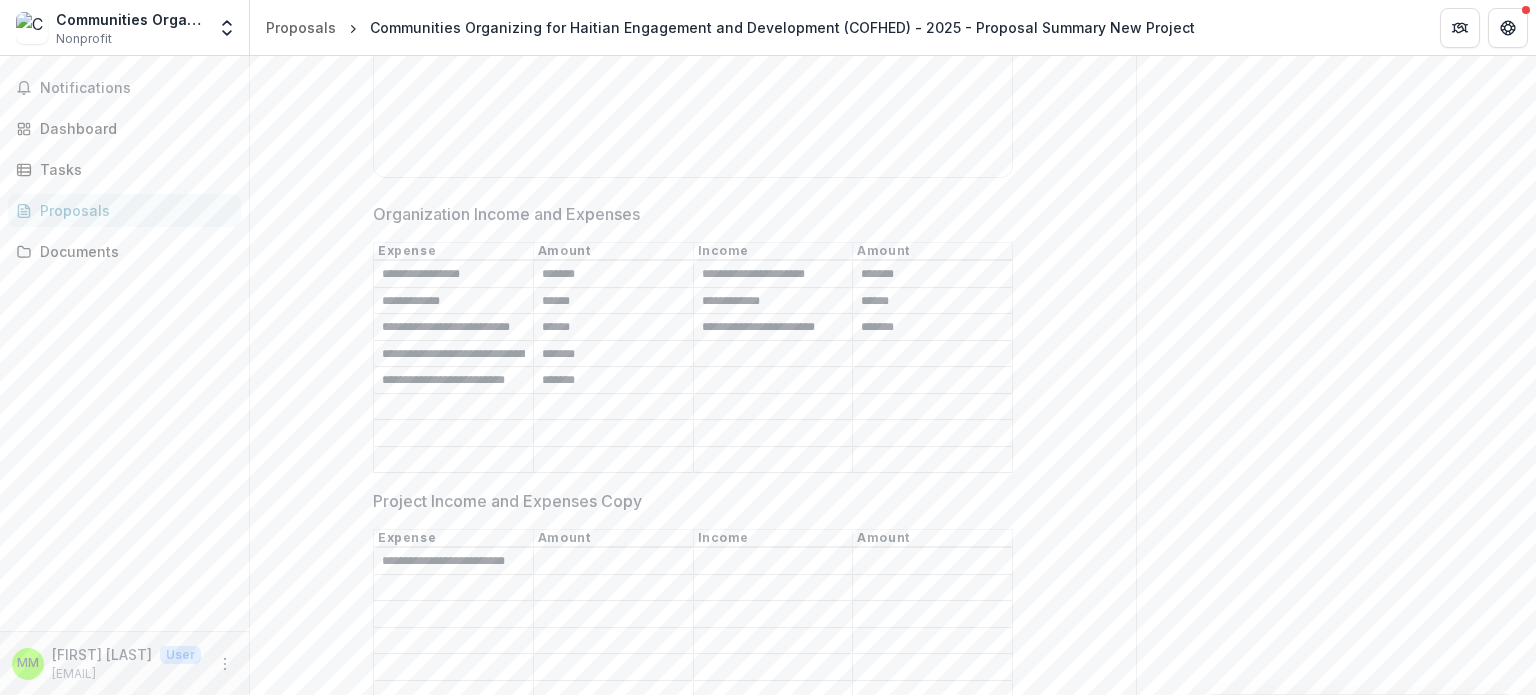 scroll, scrollTop: 4839, scrollLeft: 0, axis: vertical 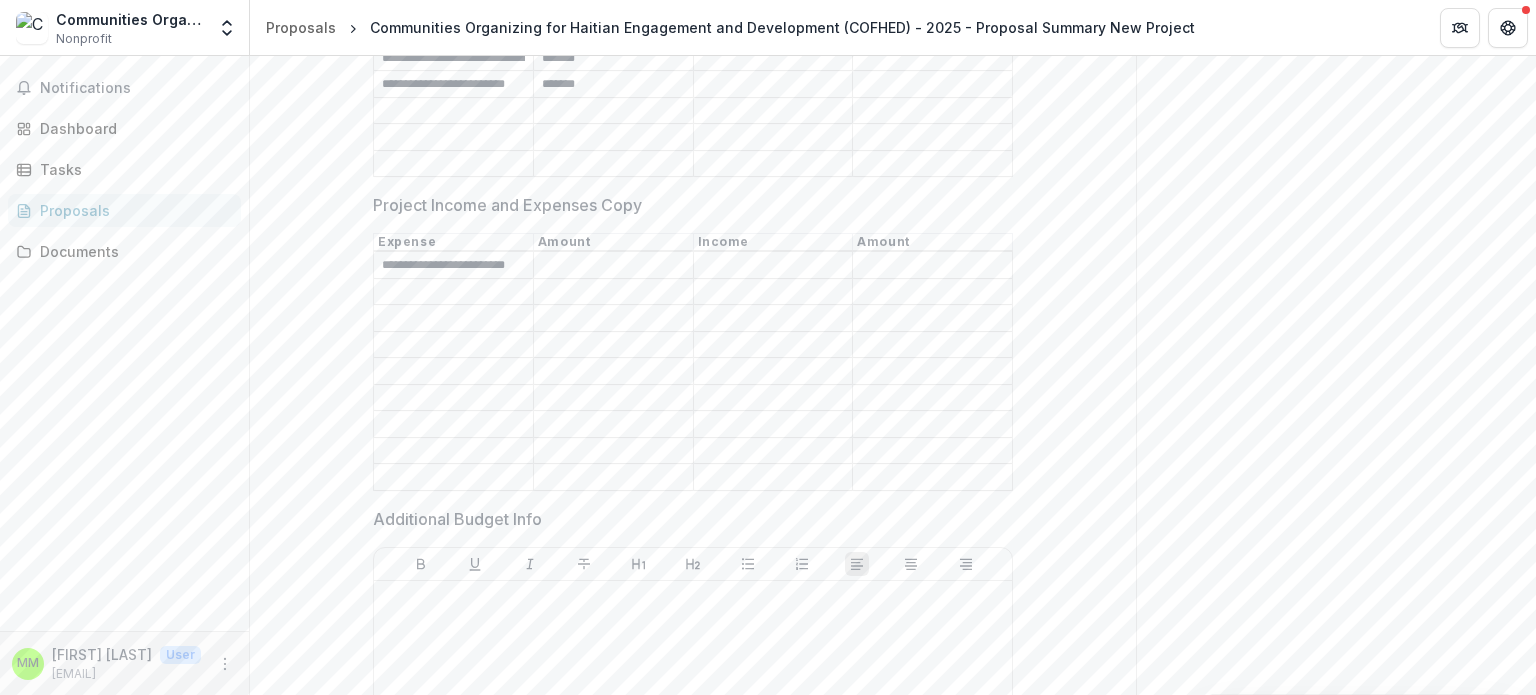 click on "Project Income and Expenses Copy" at bounding box center [453, 292] 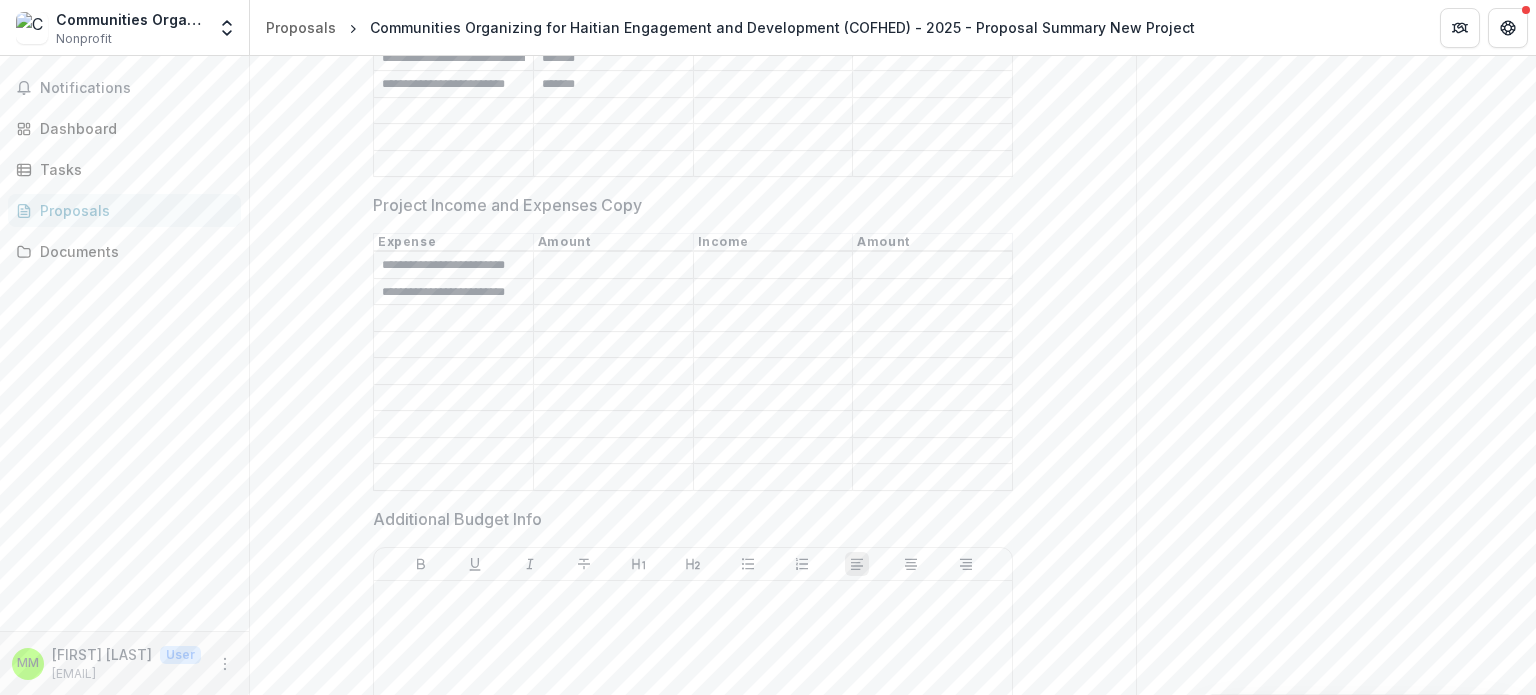 scroll, scrollTop: 0, scrollLeft: 12, axis: horizontal 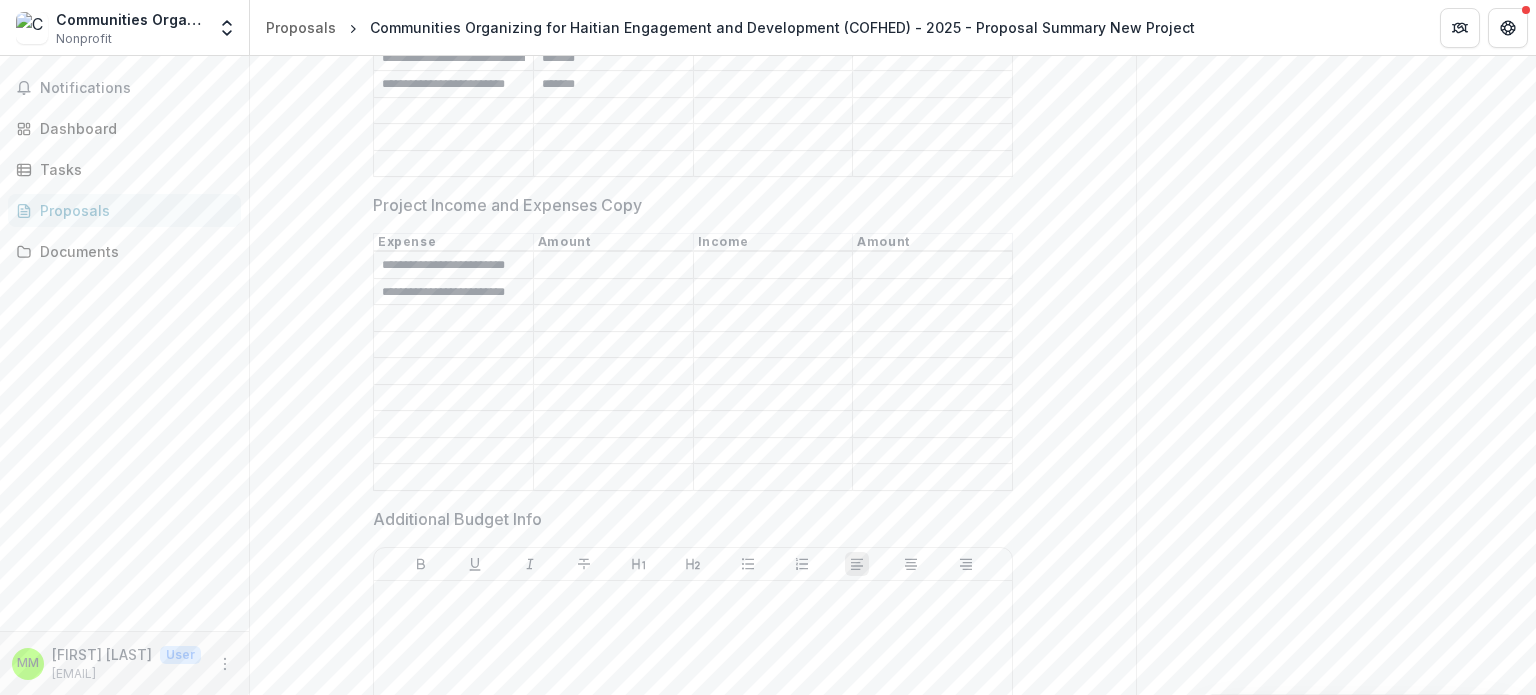 click on "Project Income and Expenses Copy" at bounding box center (453, 319) 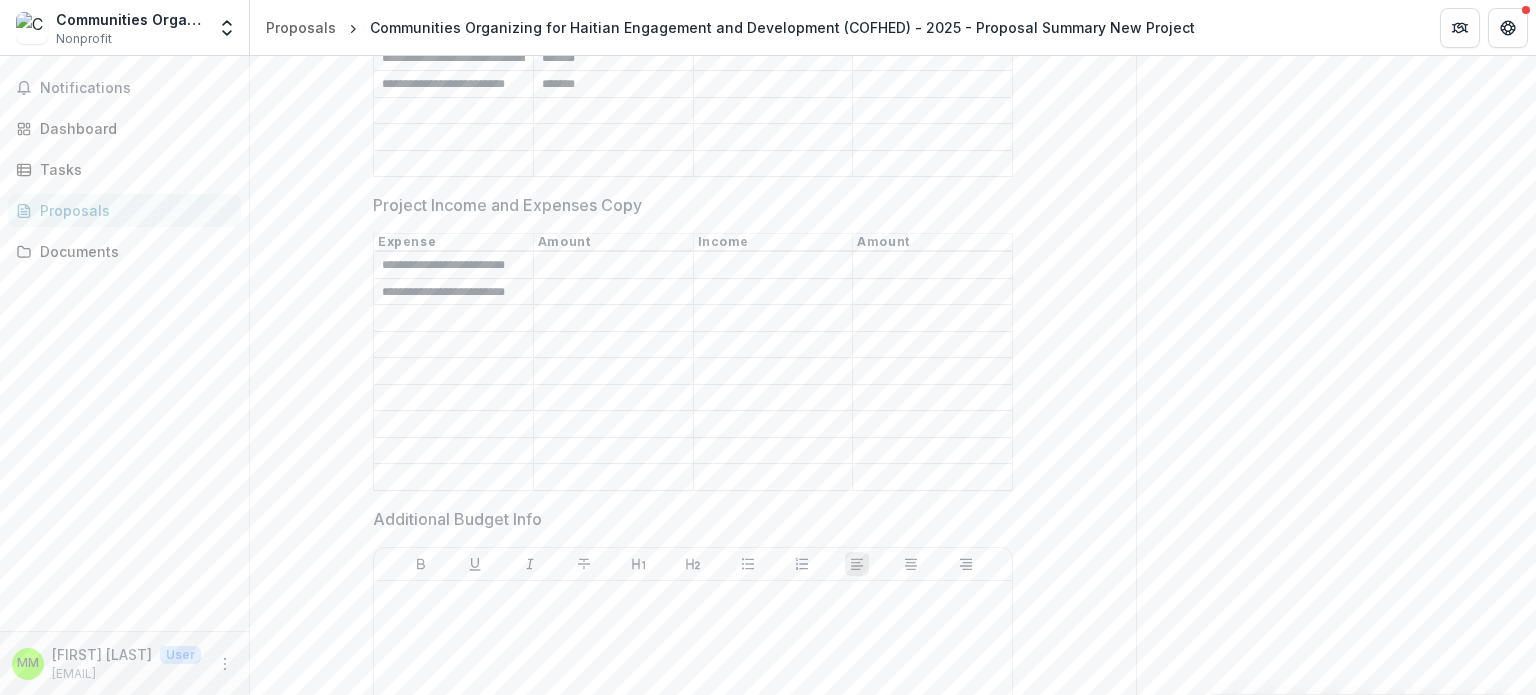 paste on "**********" 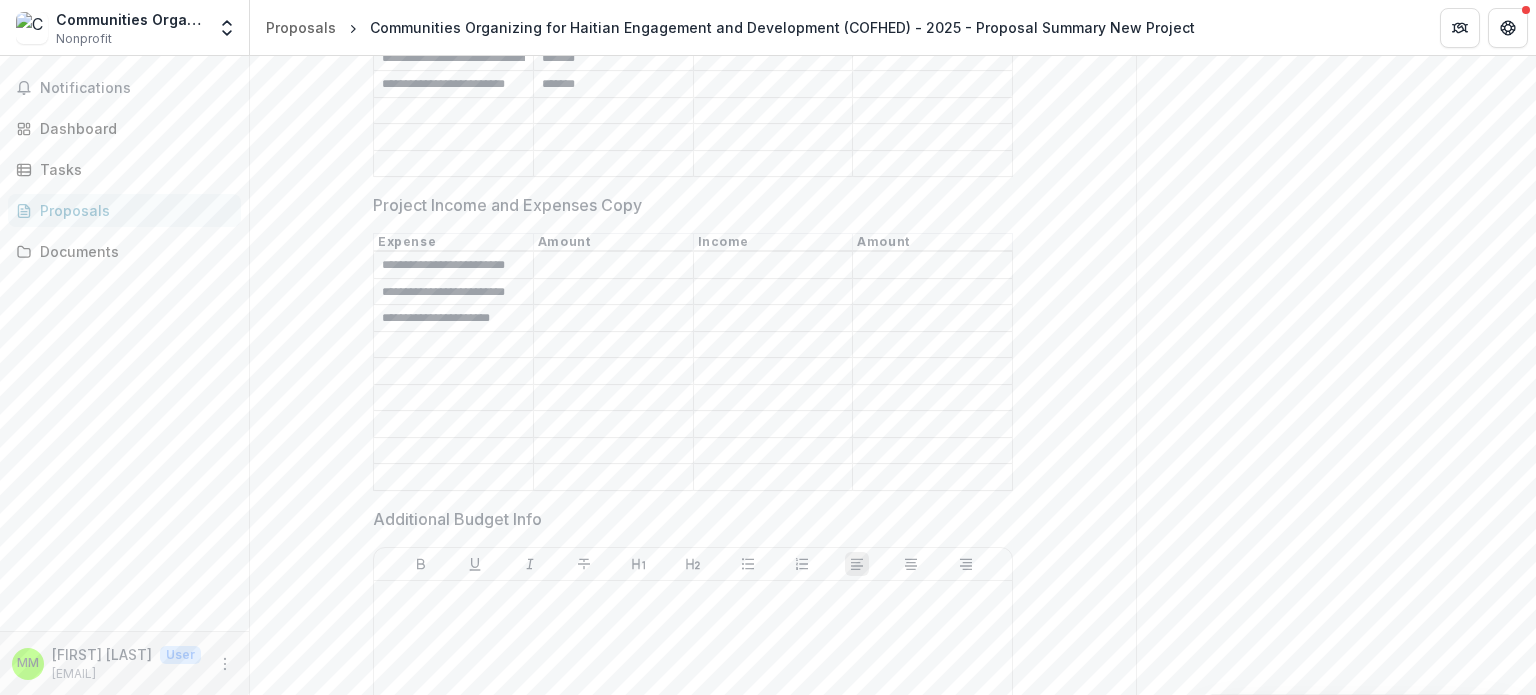 scroll, scrollTop: 0, scrollLeft: 0, axis: both 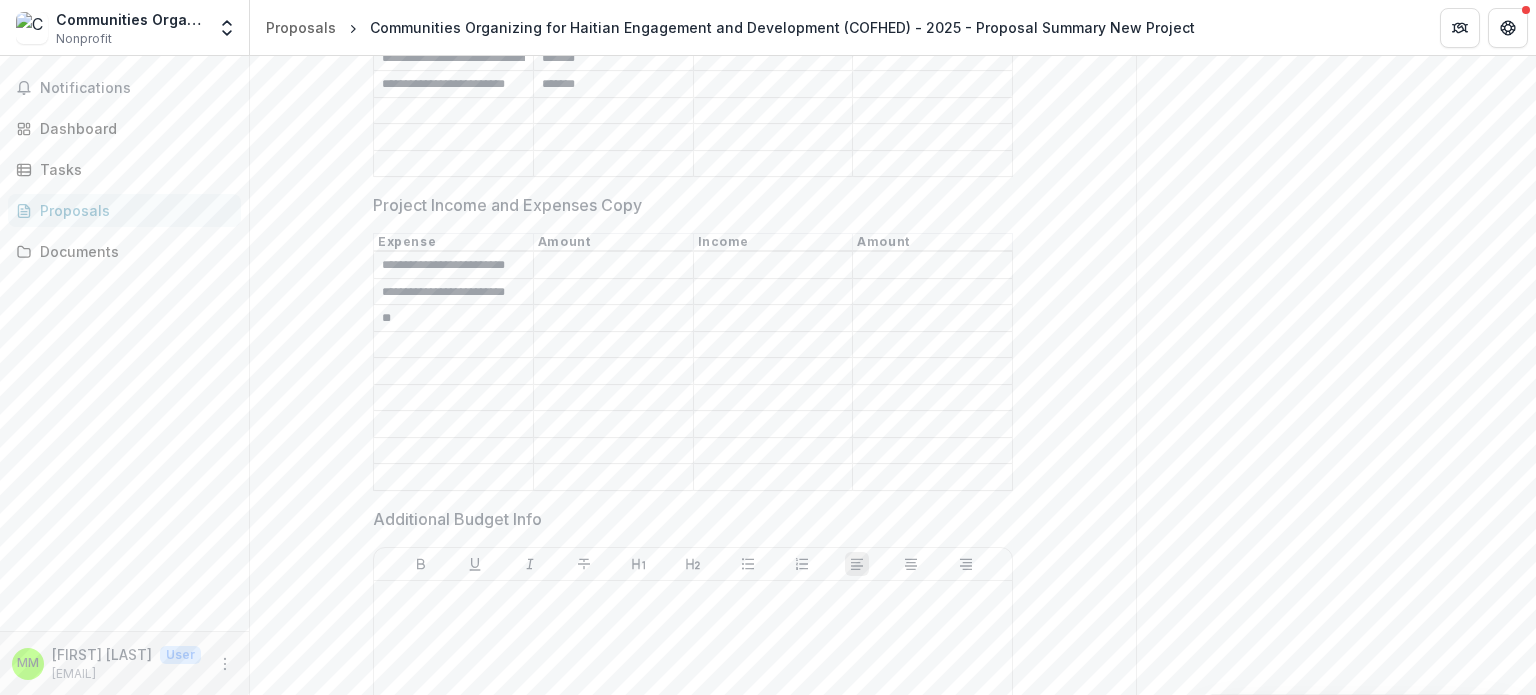 type on "*" 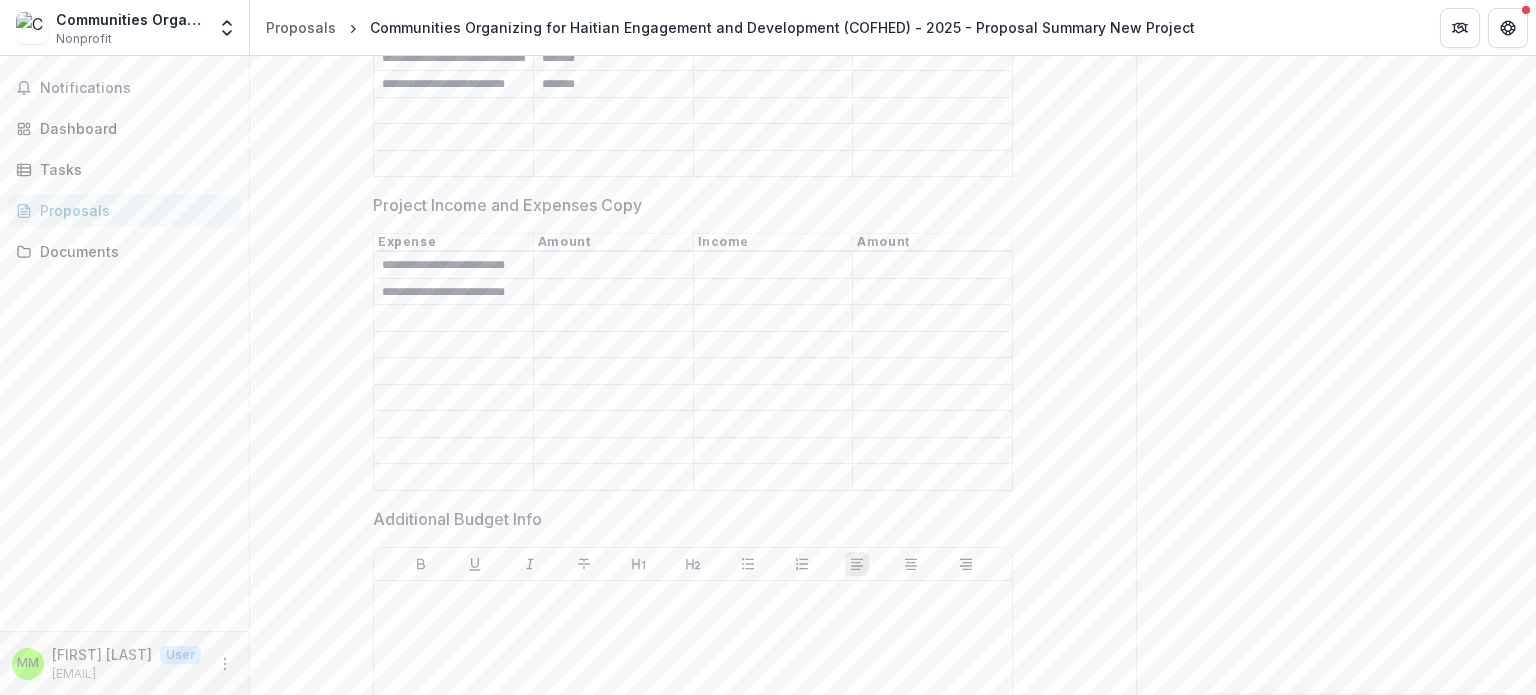 paste on "**********" 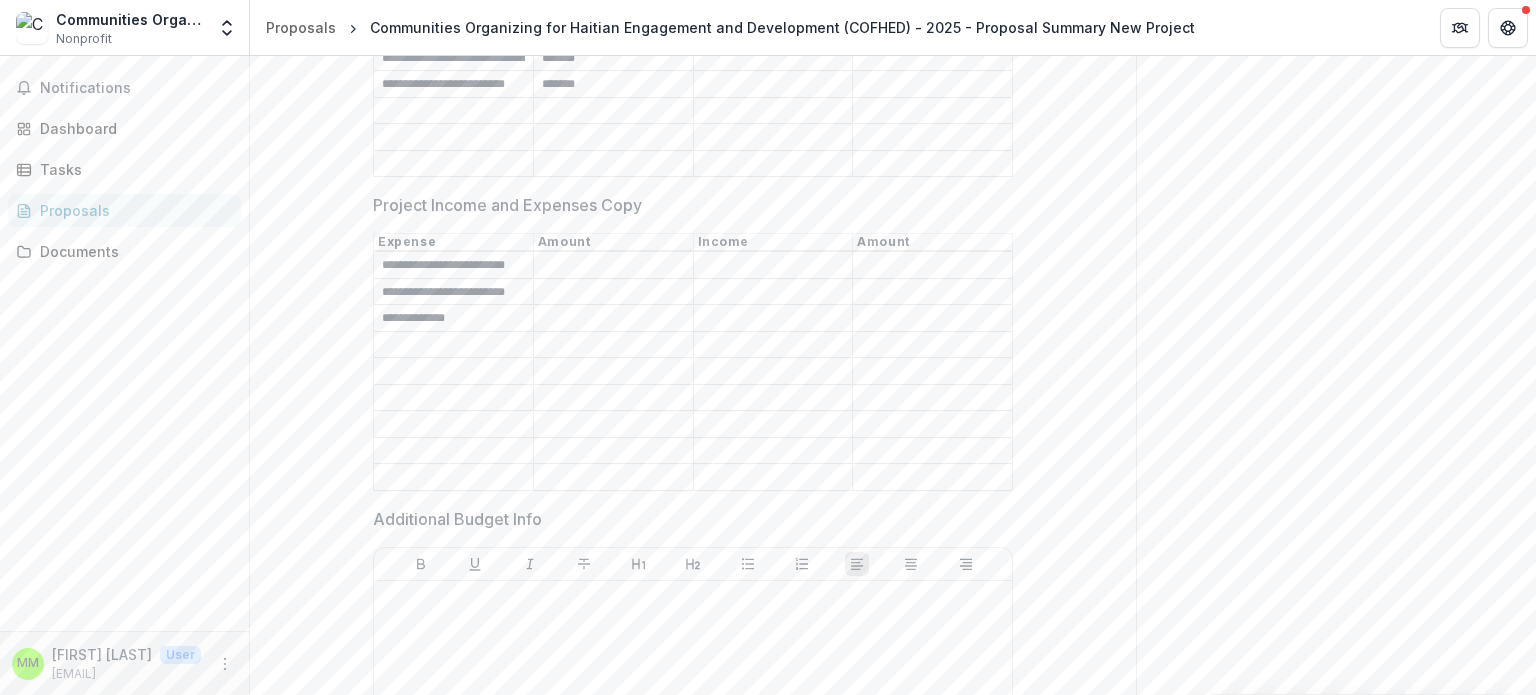 type on "**********" 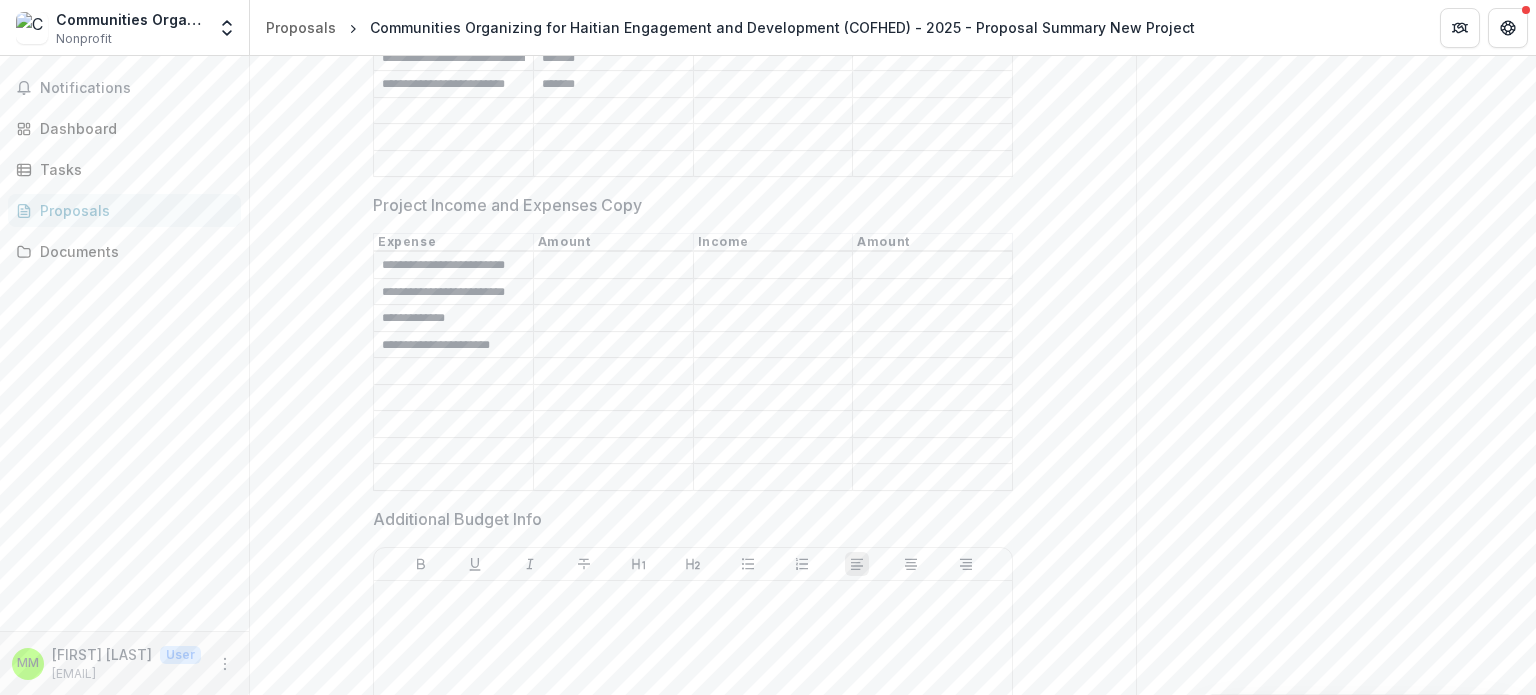 type on "**********" 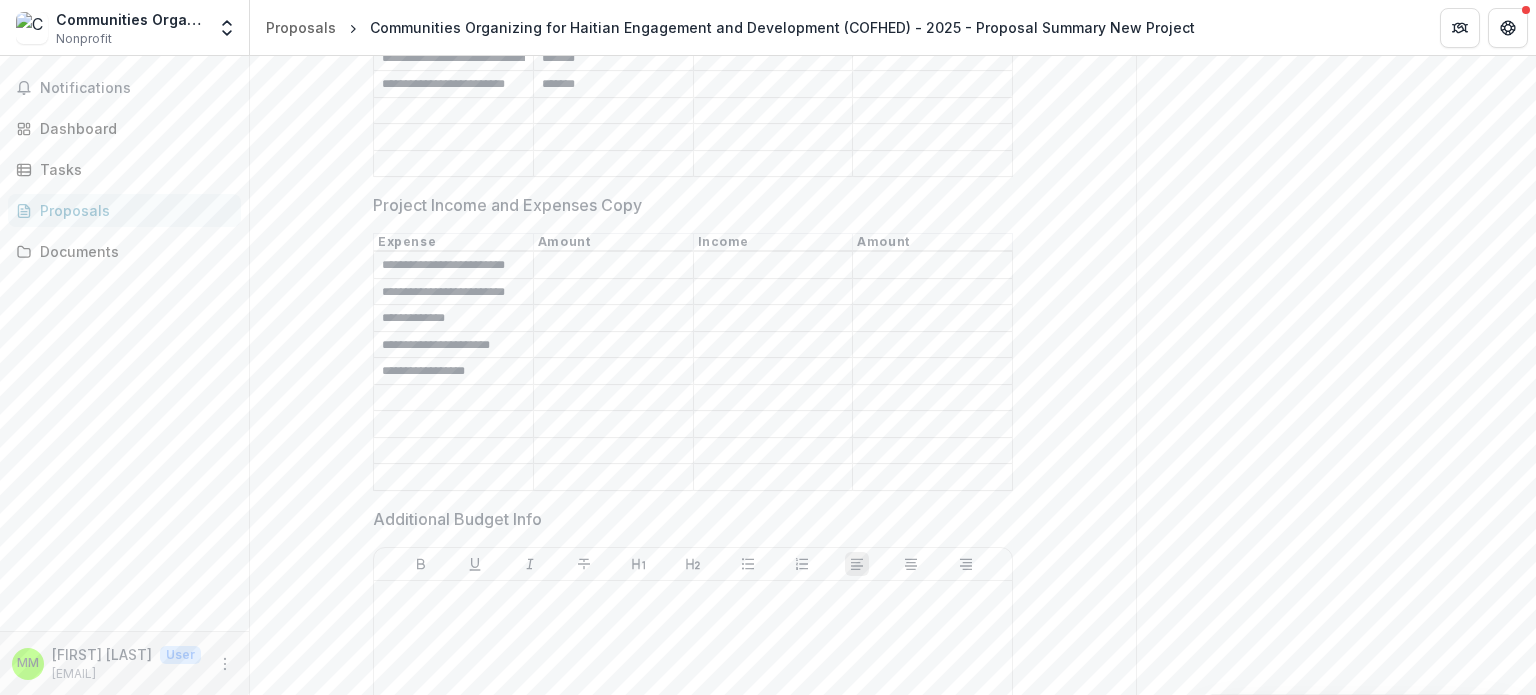 type on "**********" 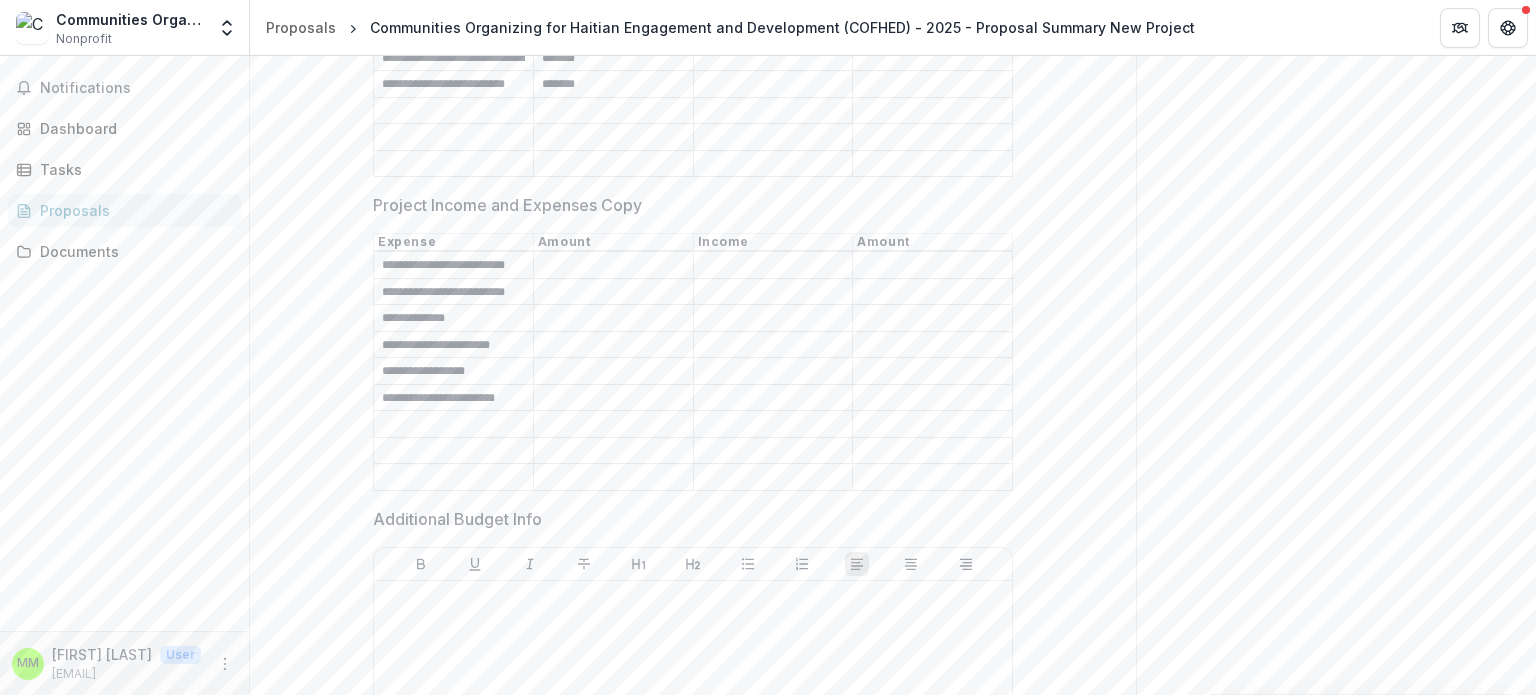 scroll, scrollTop: 0, scrollLeft: 0, axis: both 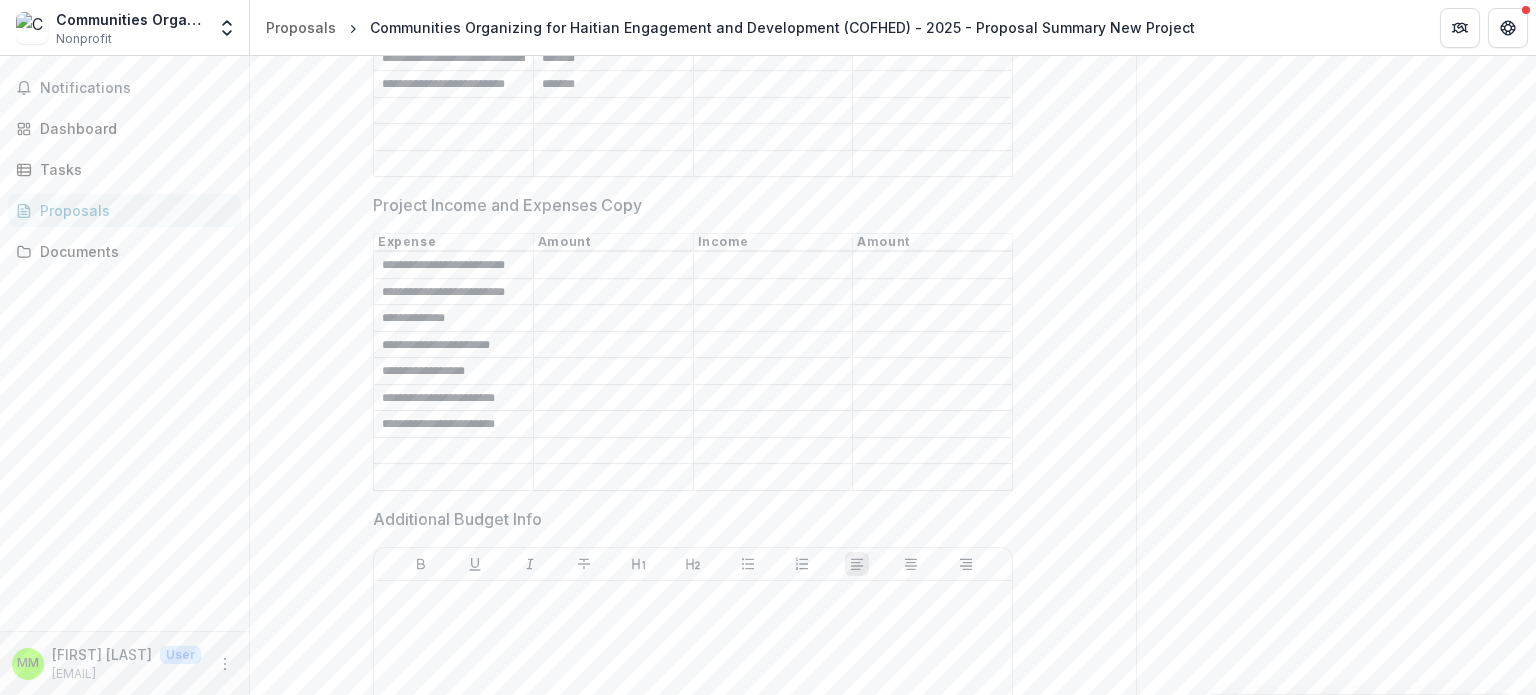 drag, startPoint x: 520, startPoint y: 430, endPoint x: 361, endPoint y: 435, distance: 159.0786 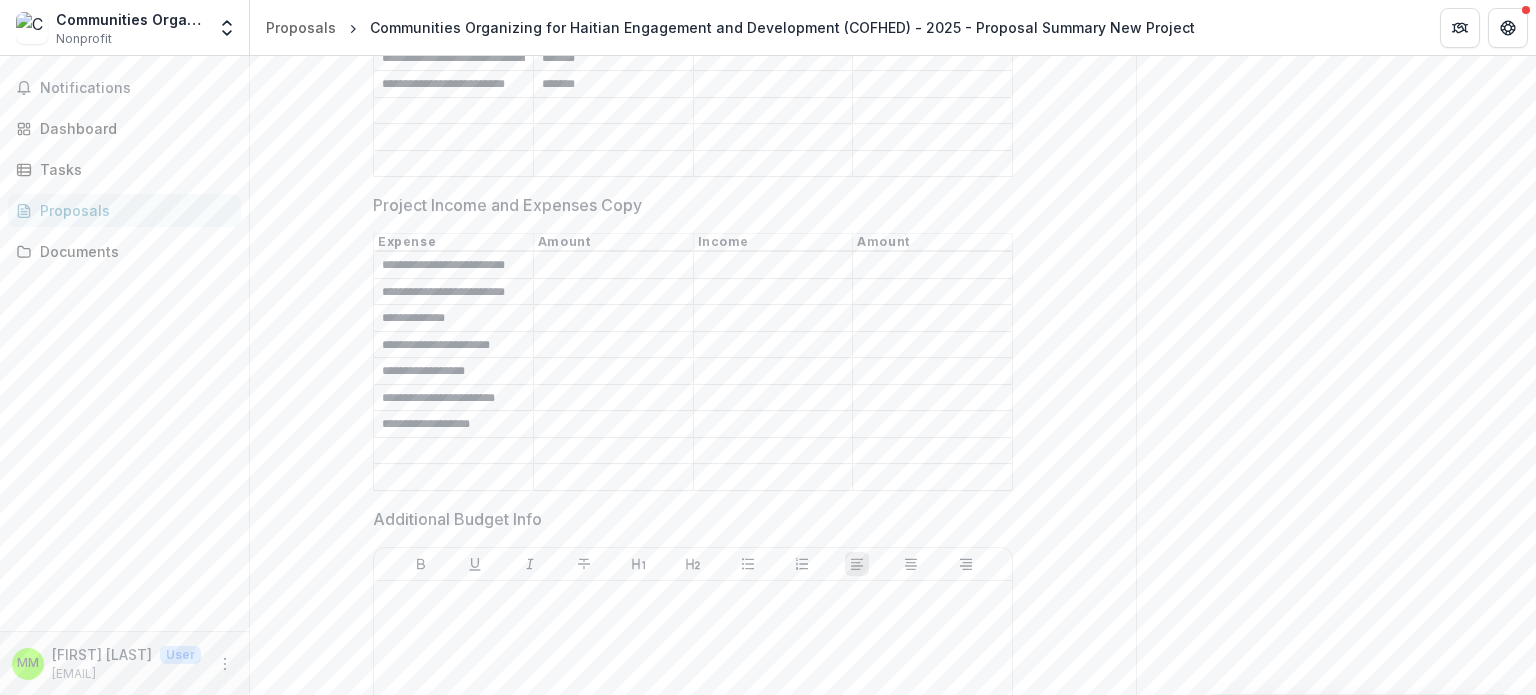 type on "**********" 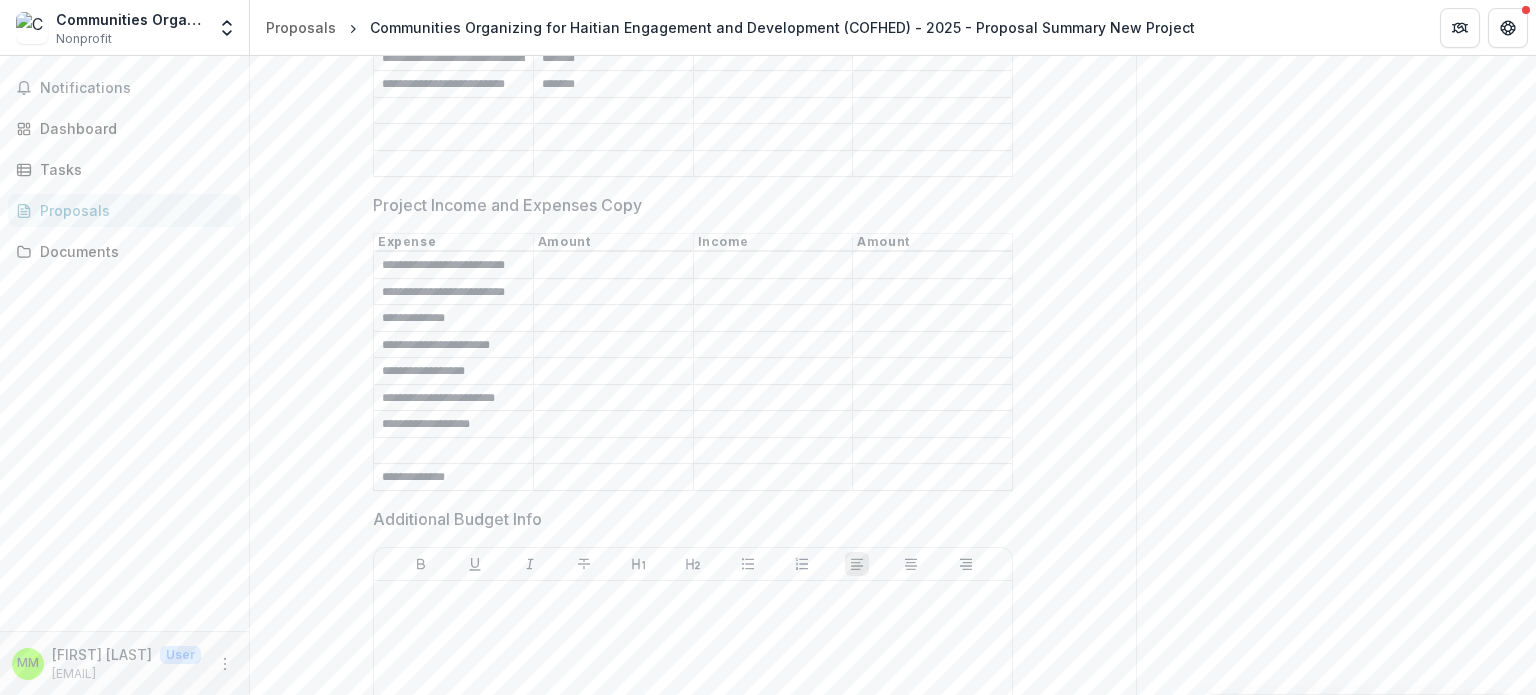 type on "**********" 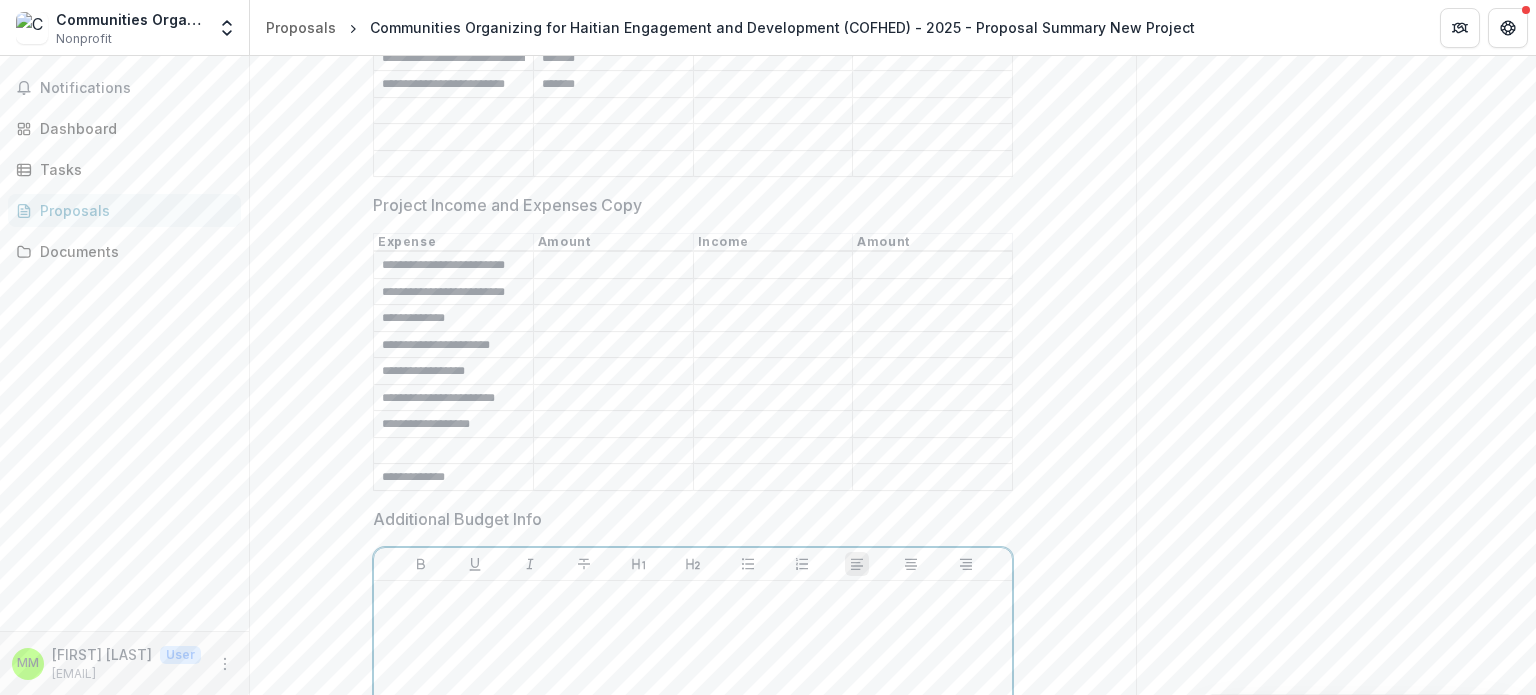 click at bounding box center (693, 739) 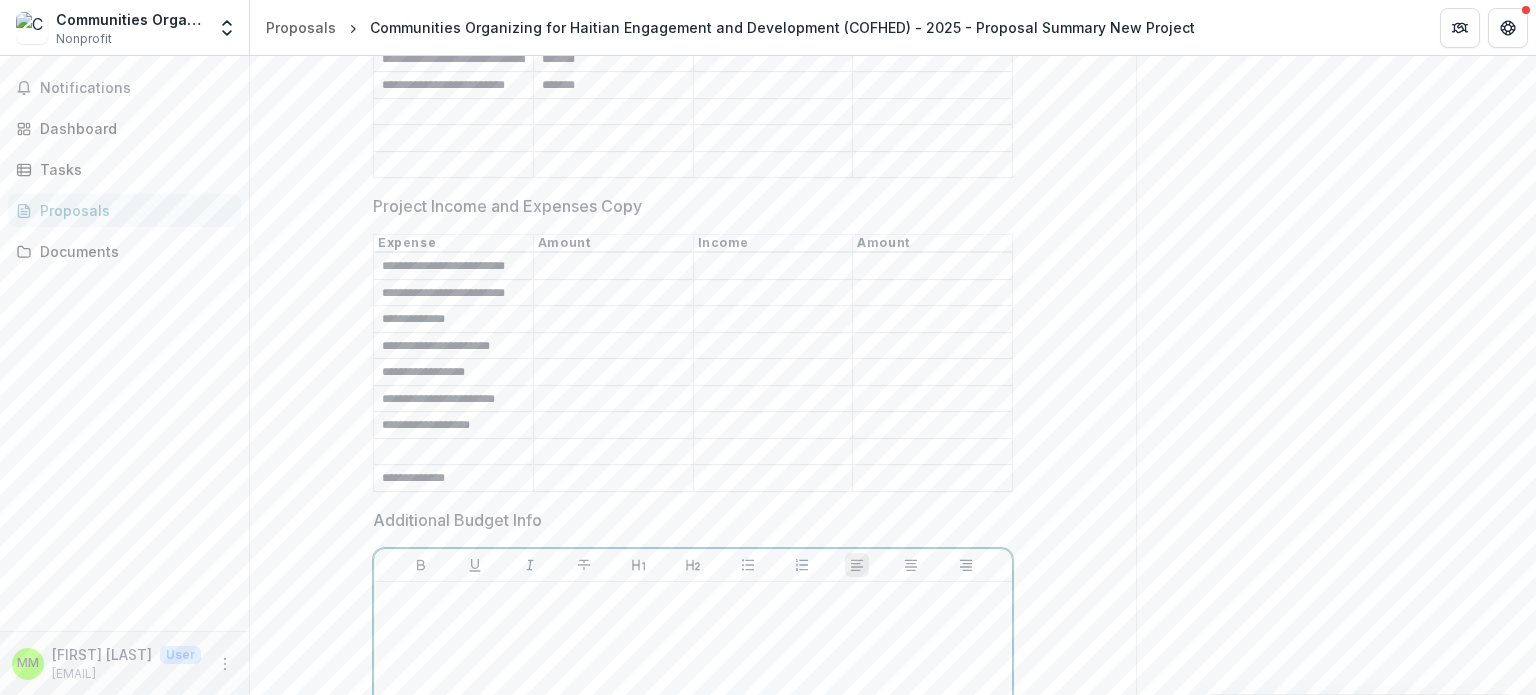 scroll, scrollTop: 4839, scrollLeft: 0, axis: vertical 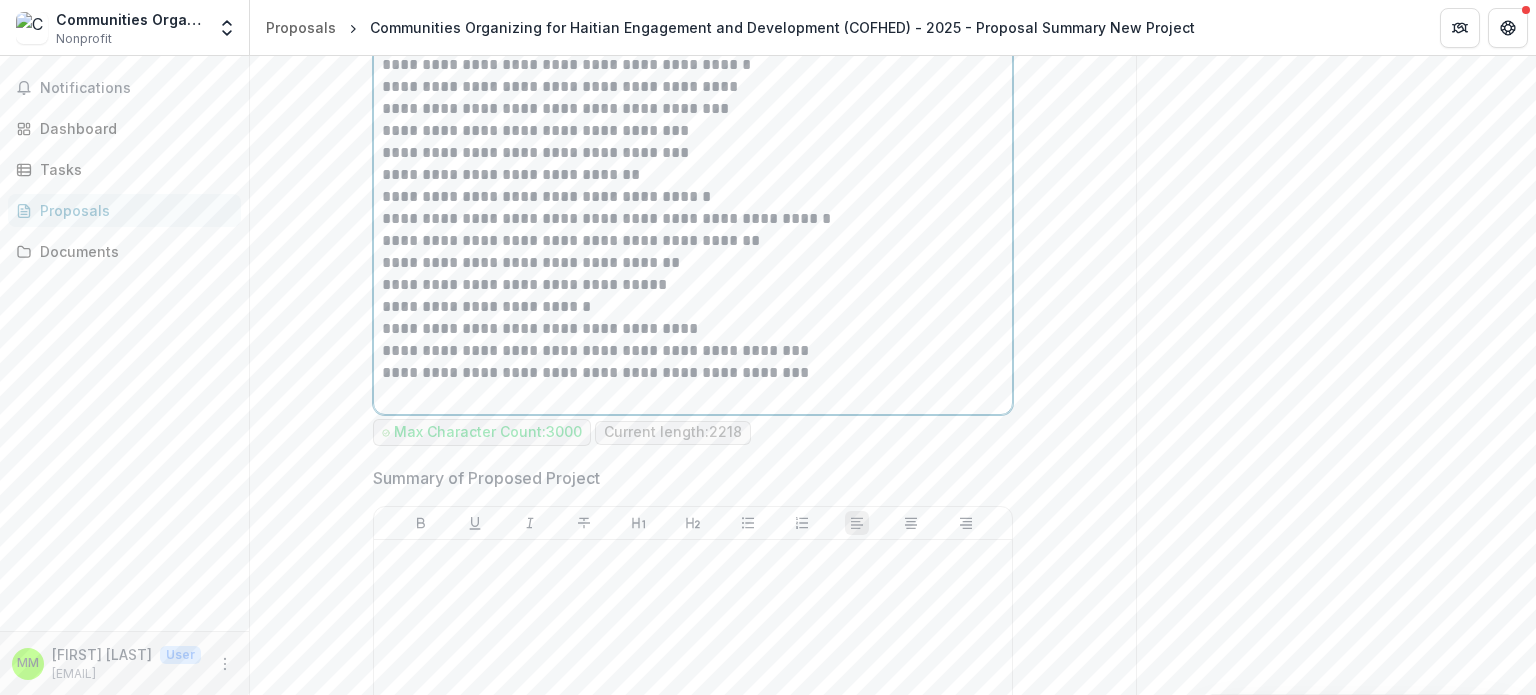 click on "**********" at bounding box center [693, -45] 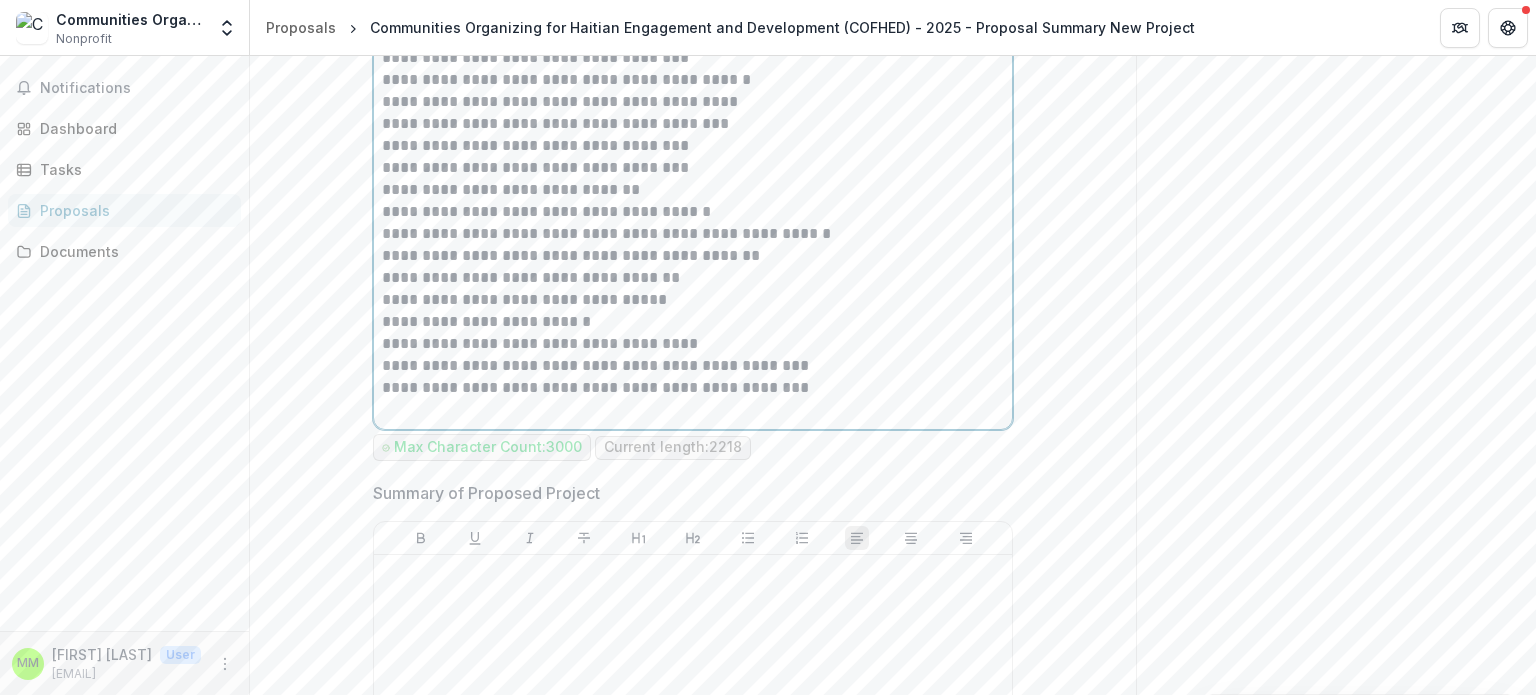 click on "**********" at bounding box center [693, 388] 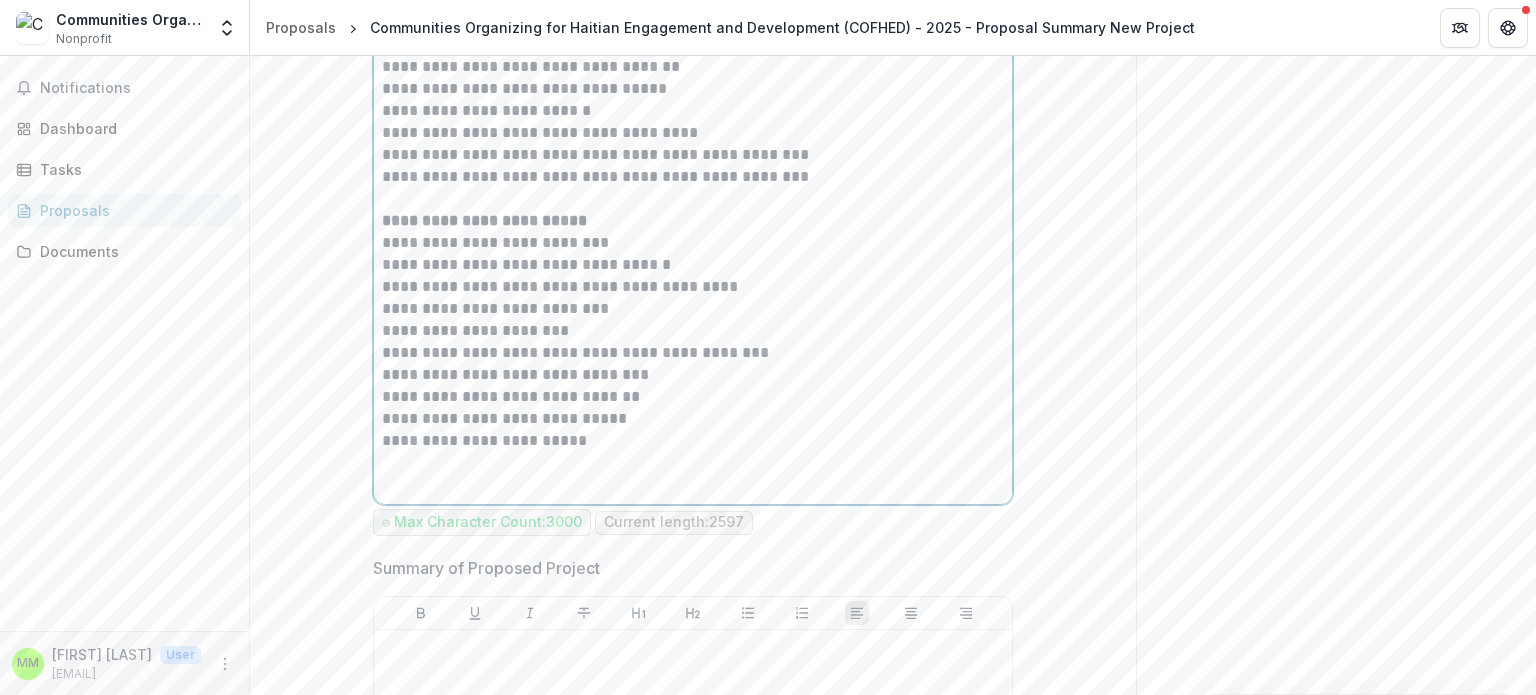 scroll, scrollTop: 3031, scrollLeft: 0, axis: vertical 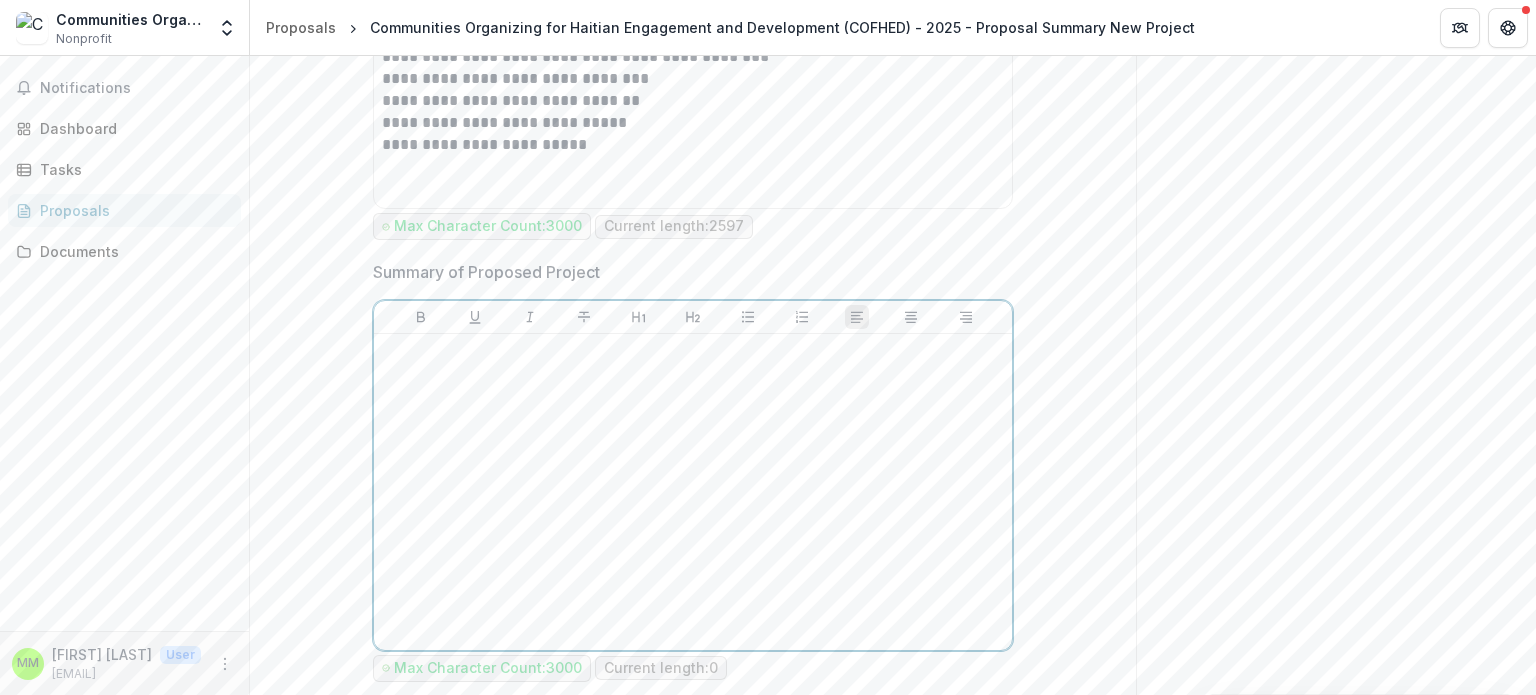 click at bounding box center (693, 492) 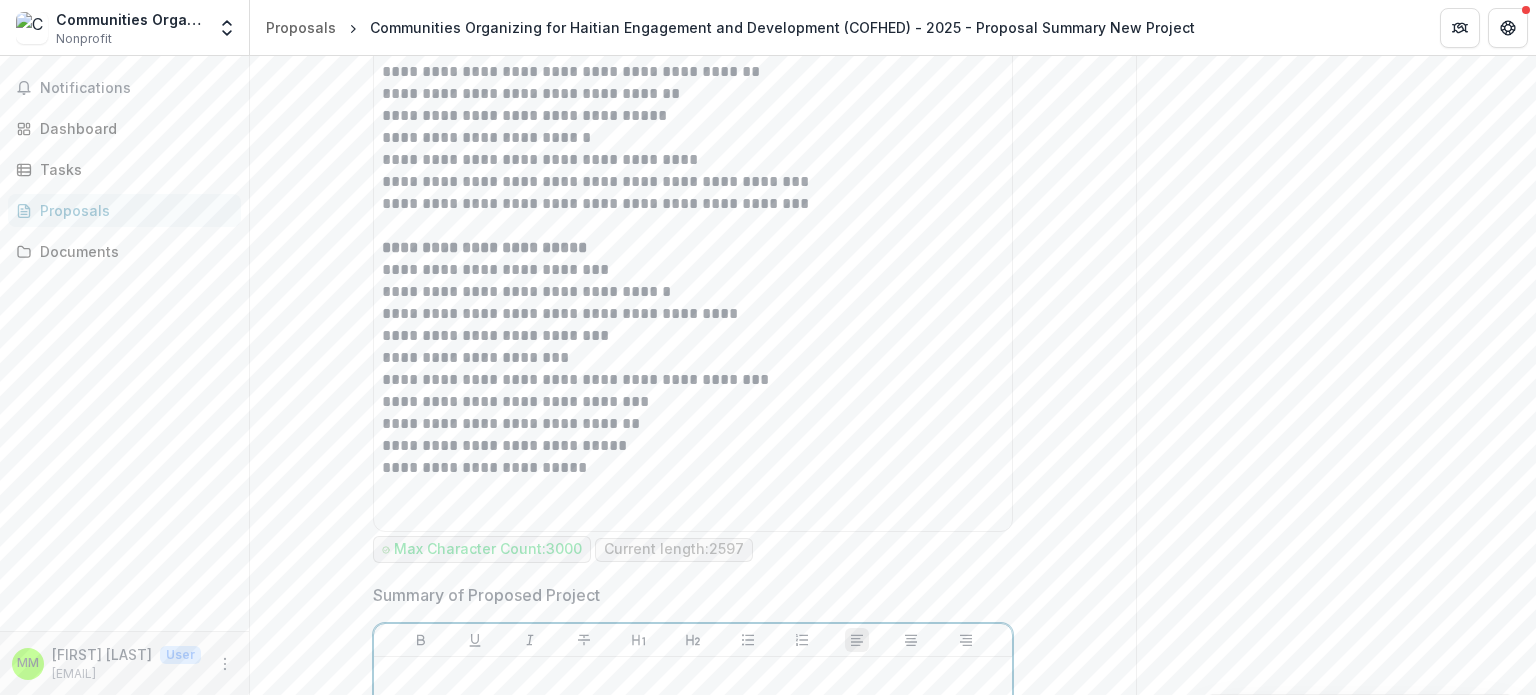 scroll, scrollTop: 2531, scrollLeft: 0, axis: vertical 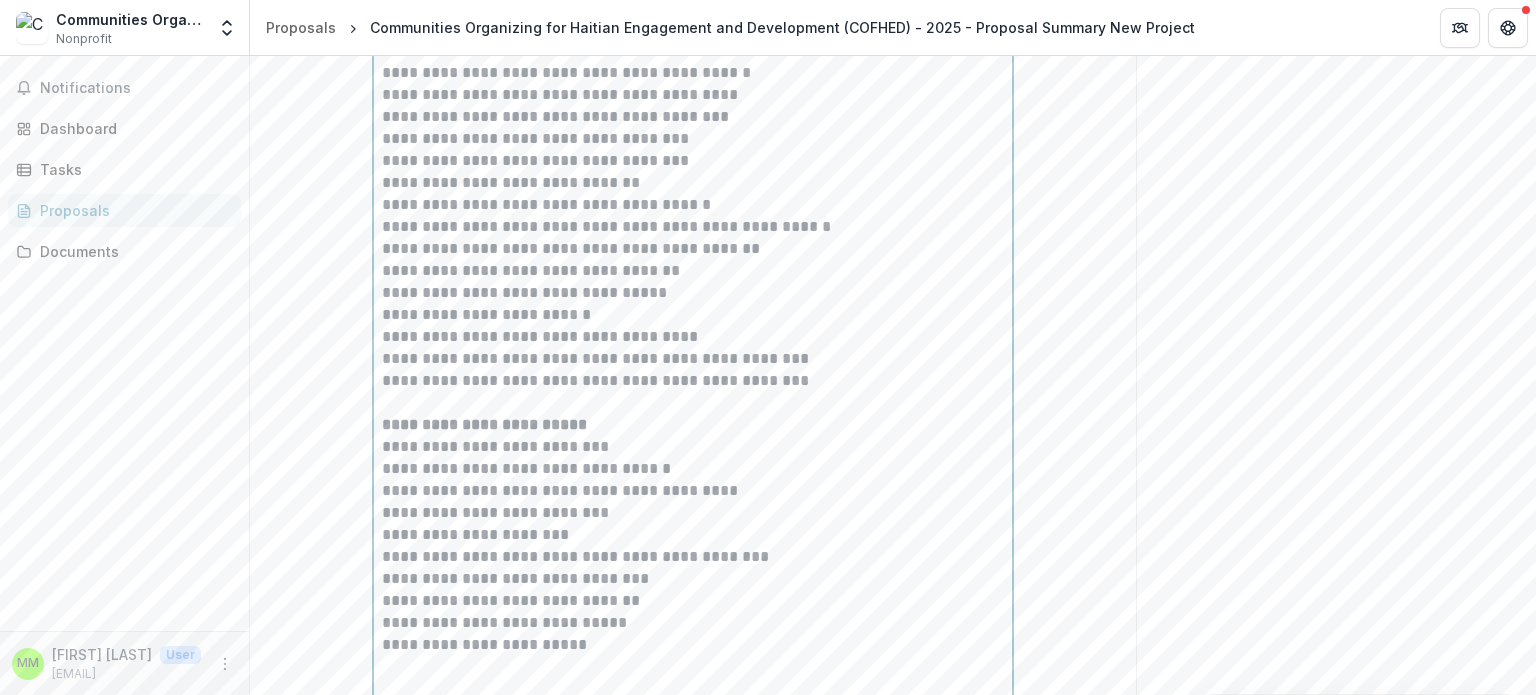 click on "**********" at bounding box center (693, 557) 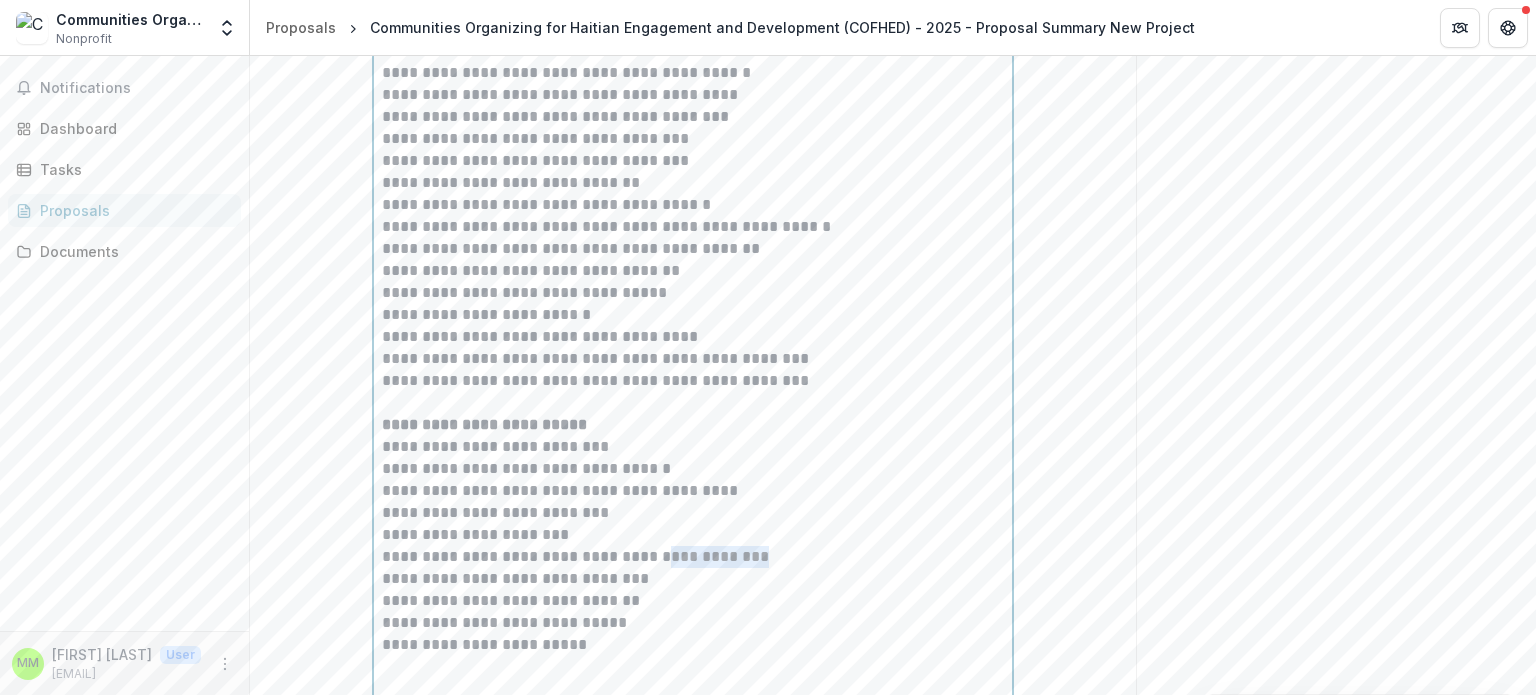 drag, startPoint x: 775, startPoint y: 592, endPoint x: 655, endPoint y: 595, distance: 120.03749 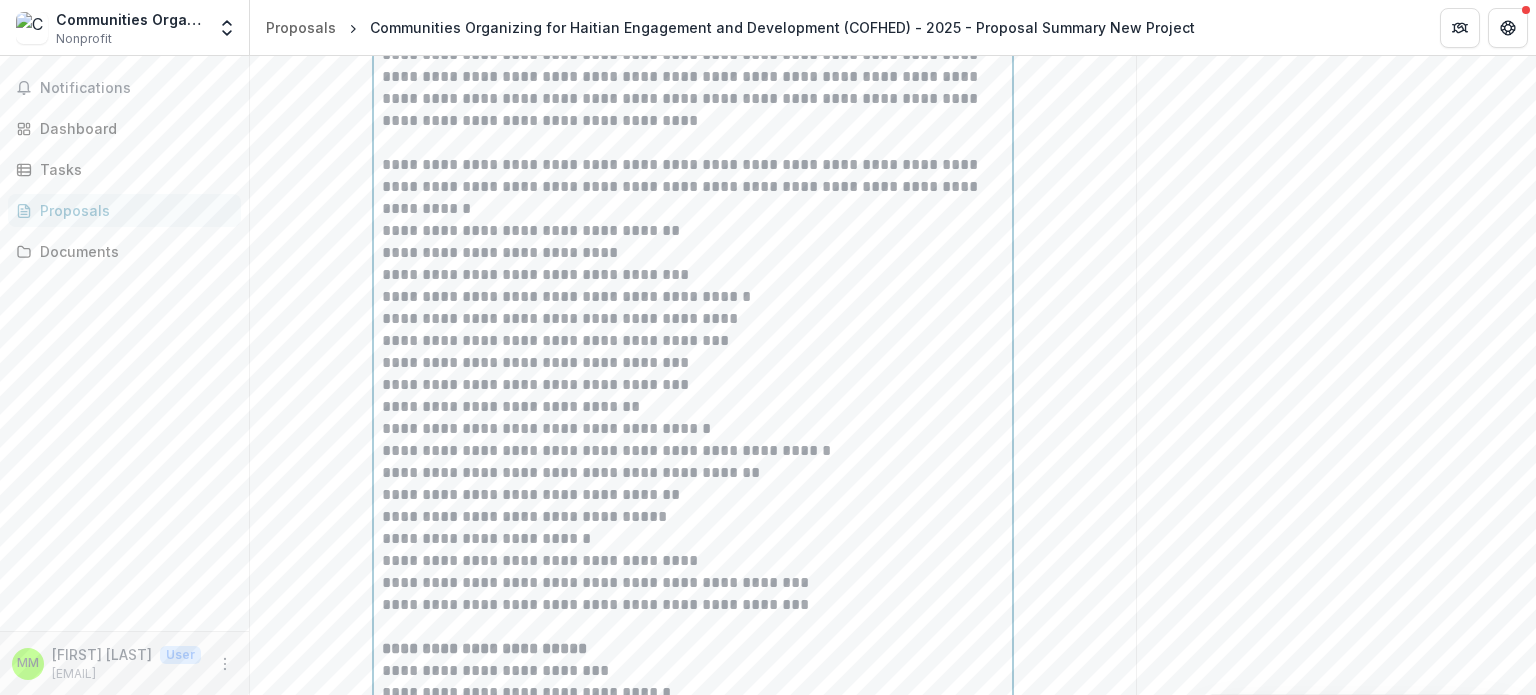 scroll, scrollTop: 2531, scrollLeft: 0, axis: vertical 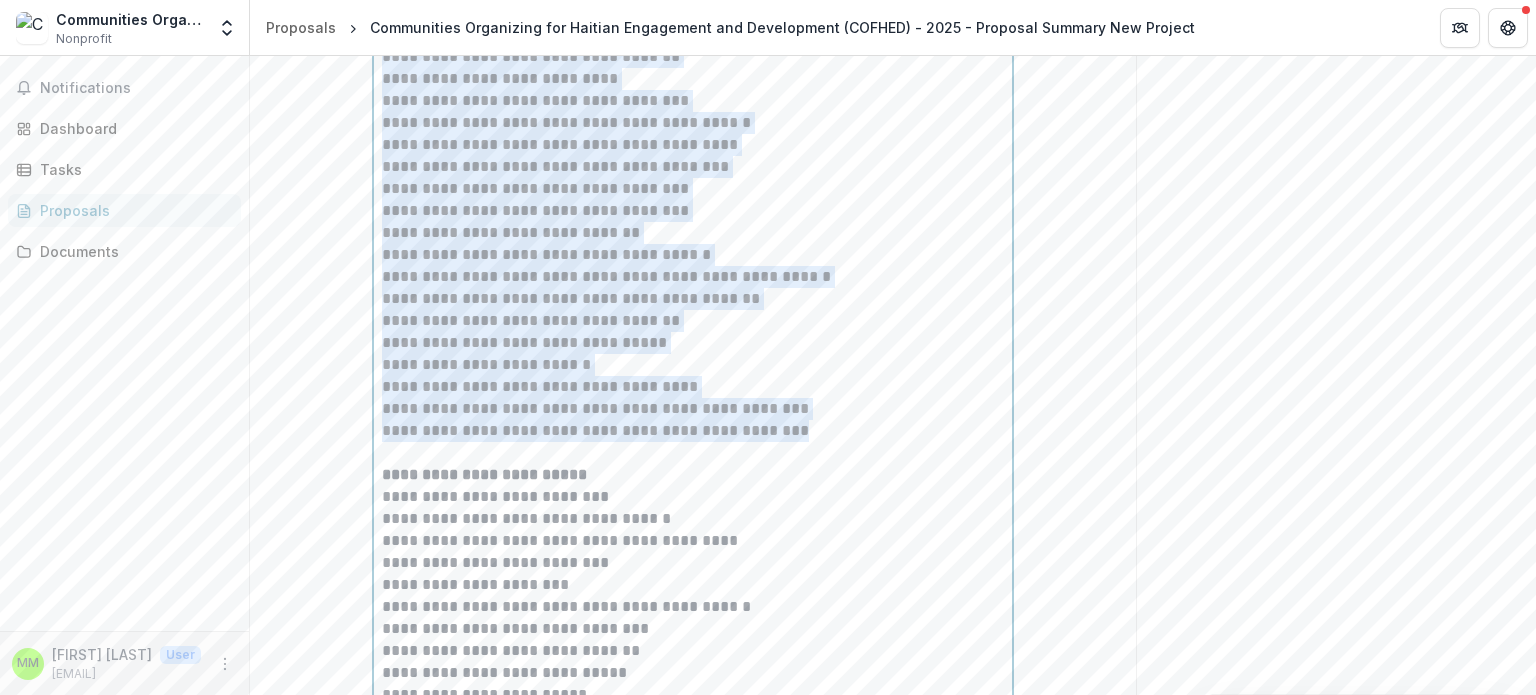 drag, startPoint x: 824, startPoint y: 421, endPoint x: 363, endPoint y: 95, distance: 564.6211 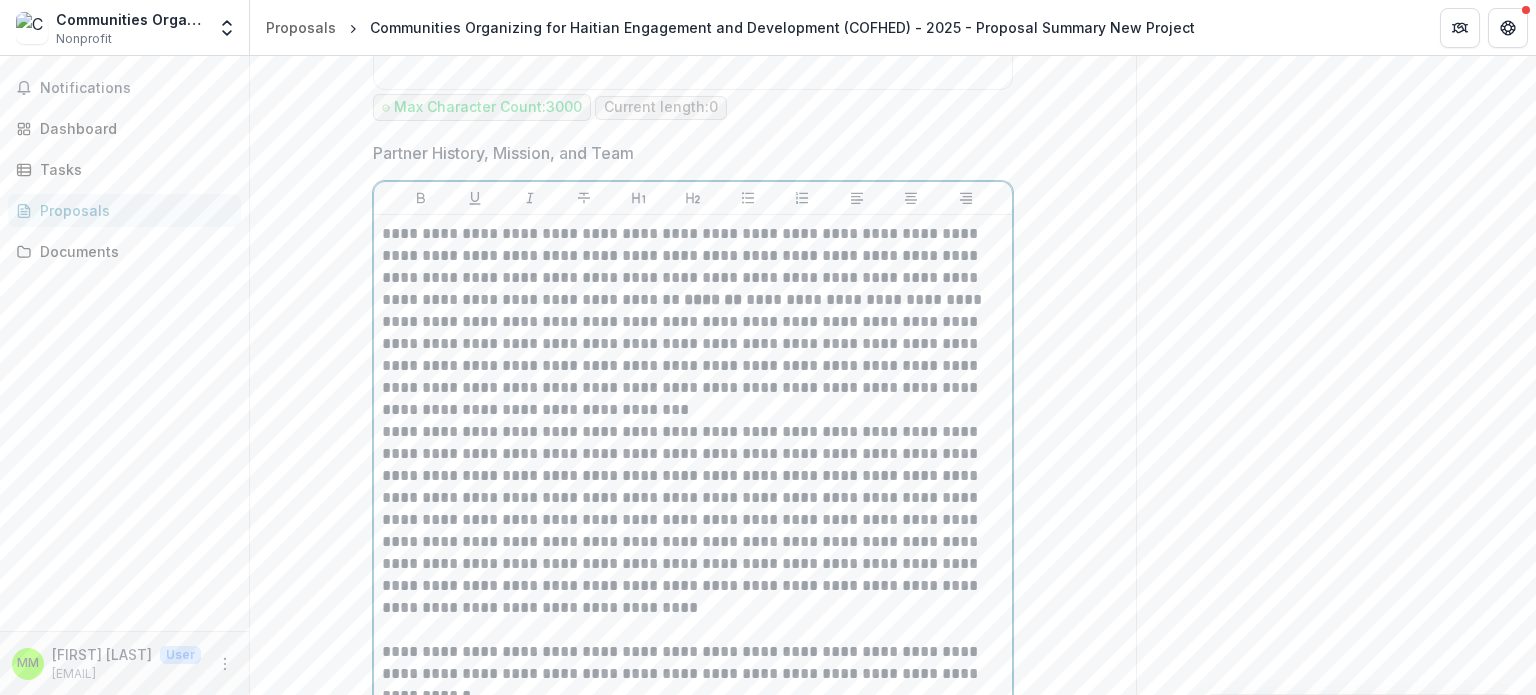 scroll, scrollTop: 1781, scrollLeft: 0, axis: vertical 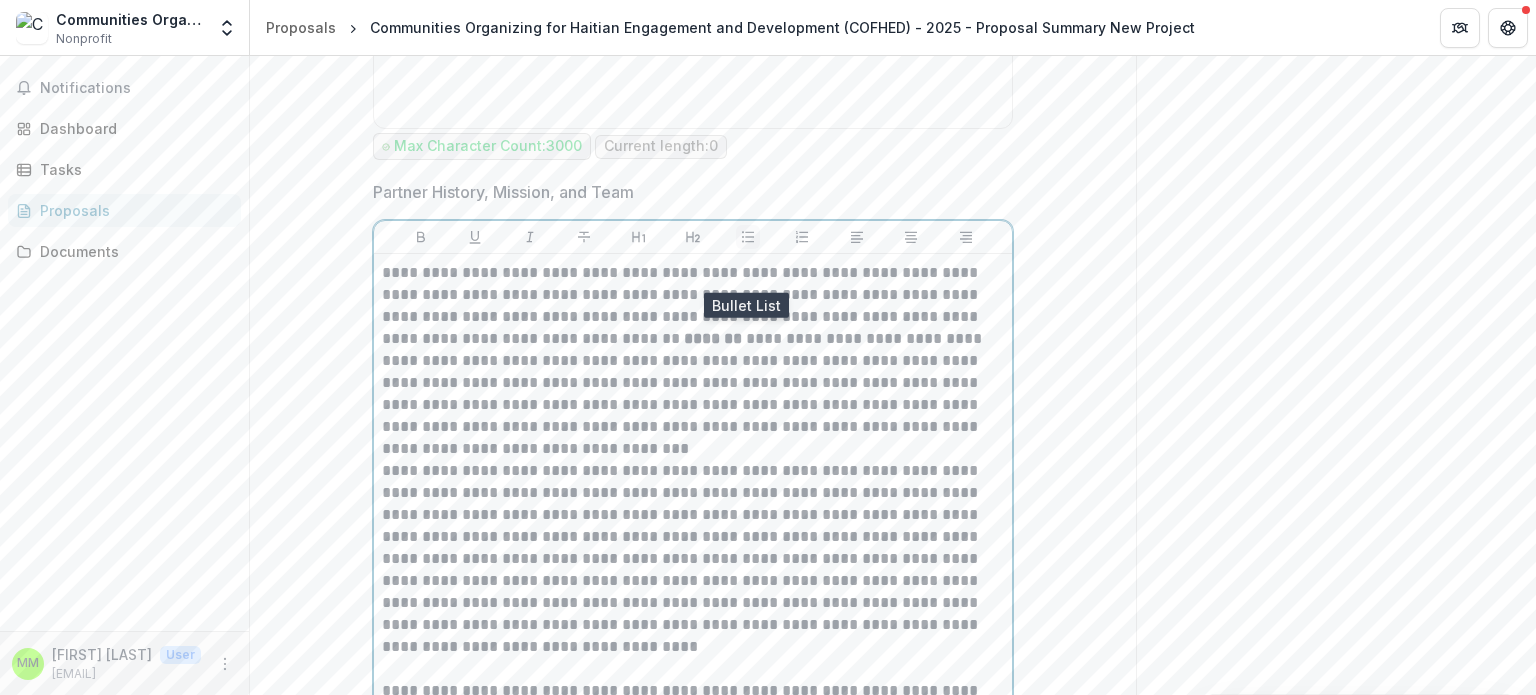 click 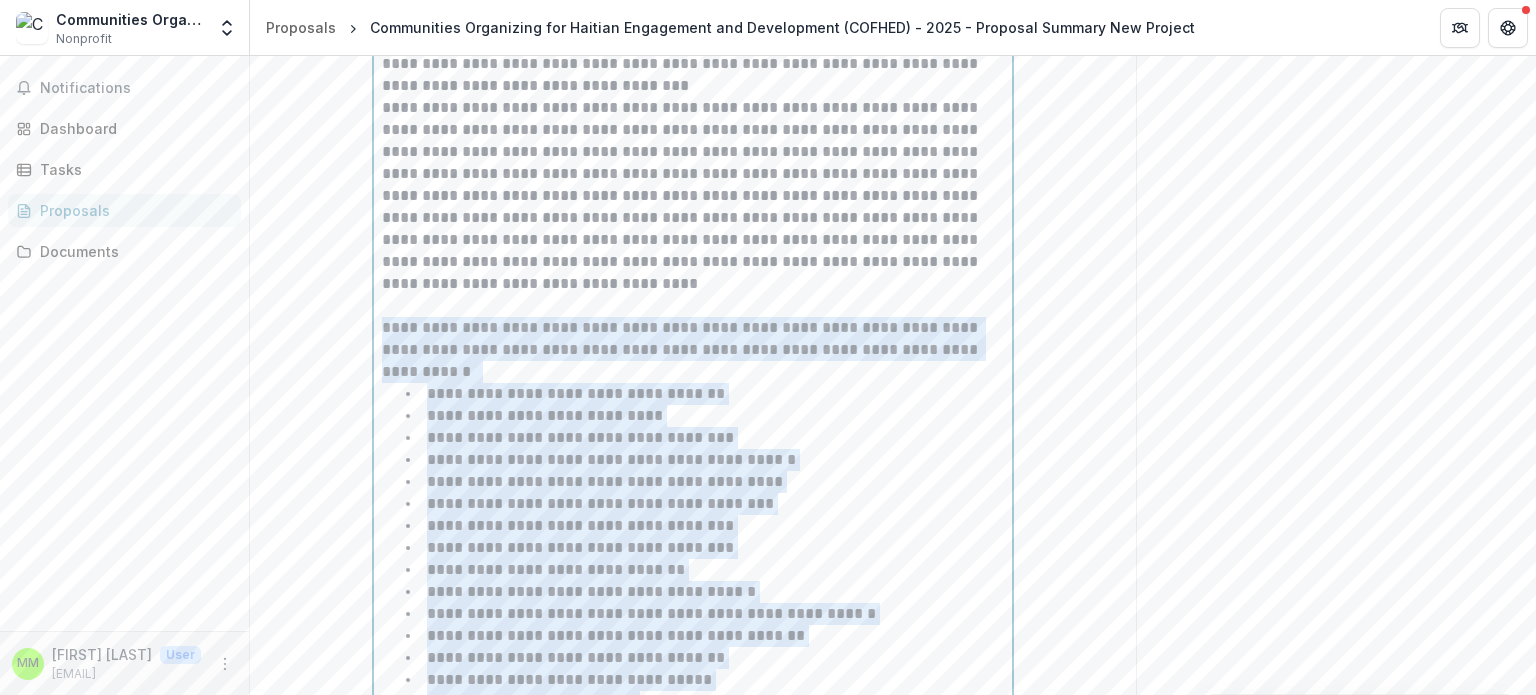 scroll, scrollTop: 2592, scrollLeft: 0, axis: vertical 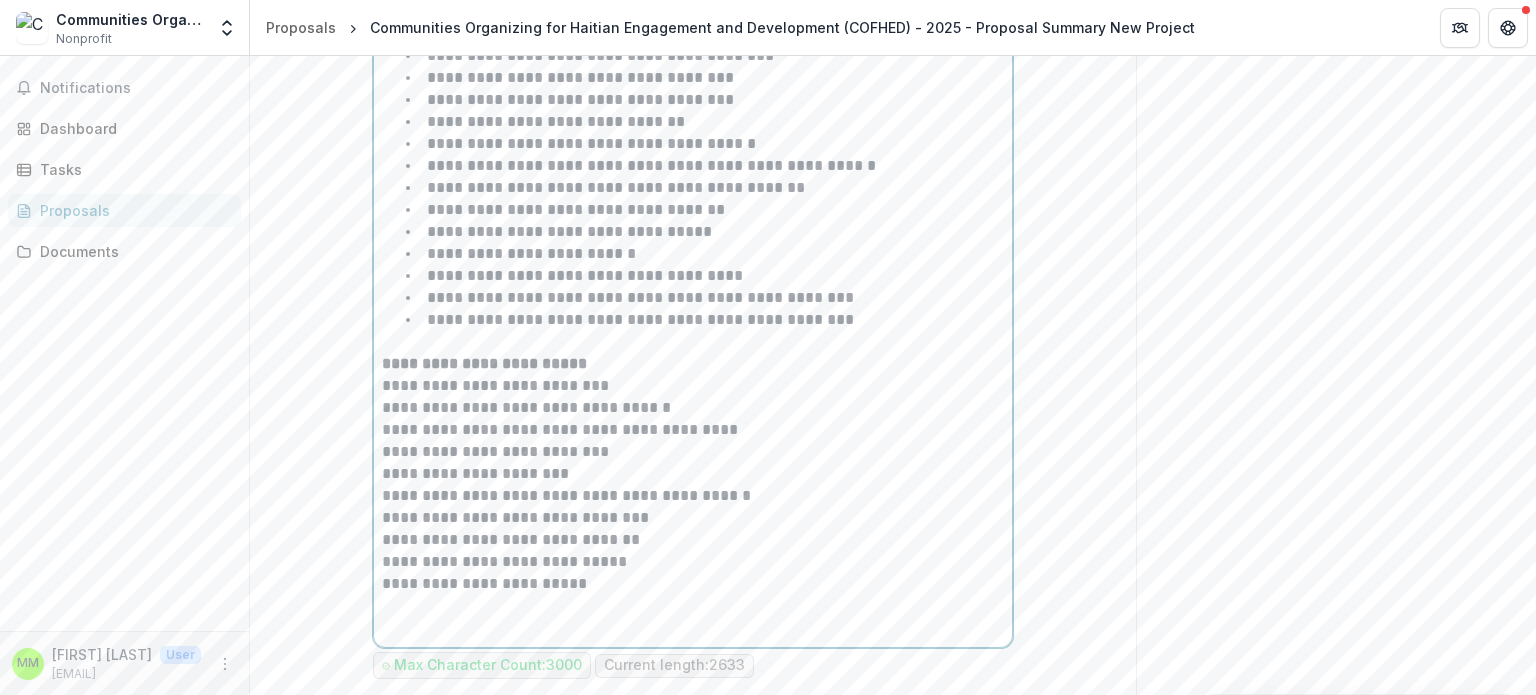click on "**********" at bounding box center (693, 386) 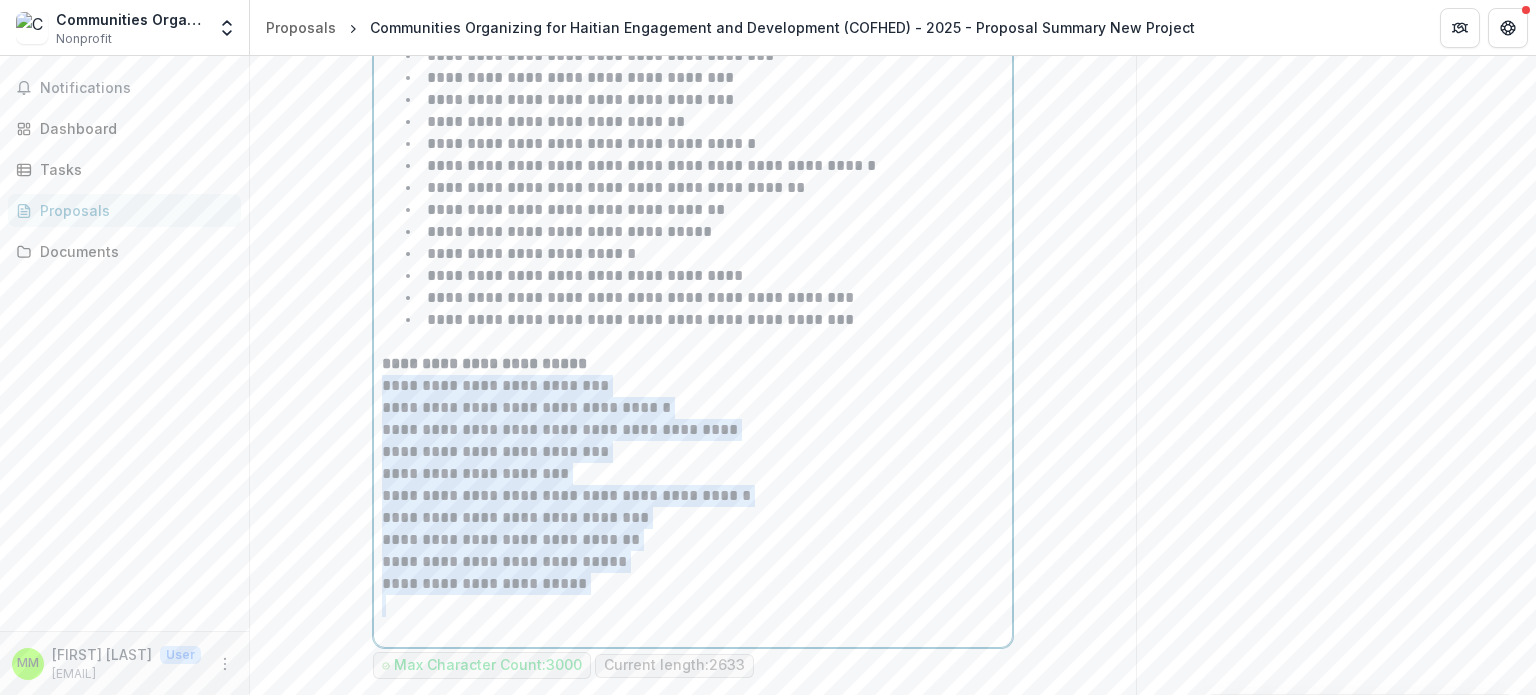 drag, startPoint x: 382, startPoint y: 419, endPoint x: 656, endPoint y: 633, distance: 347.6665 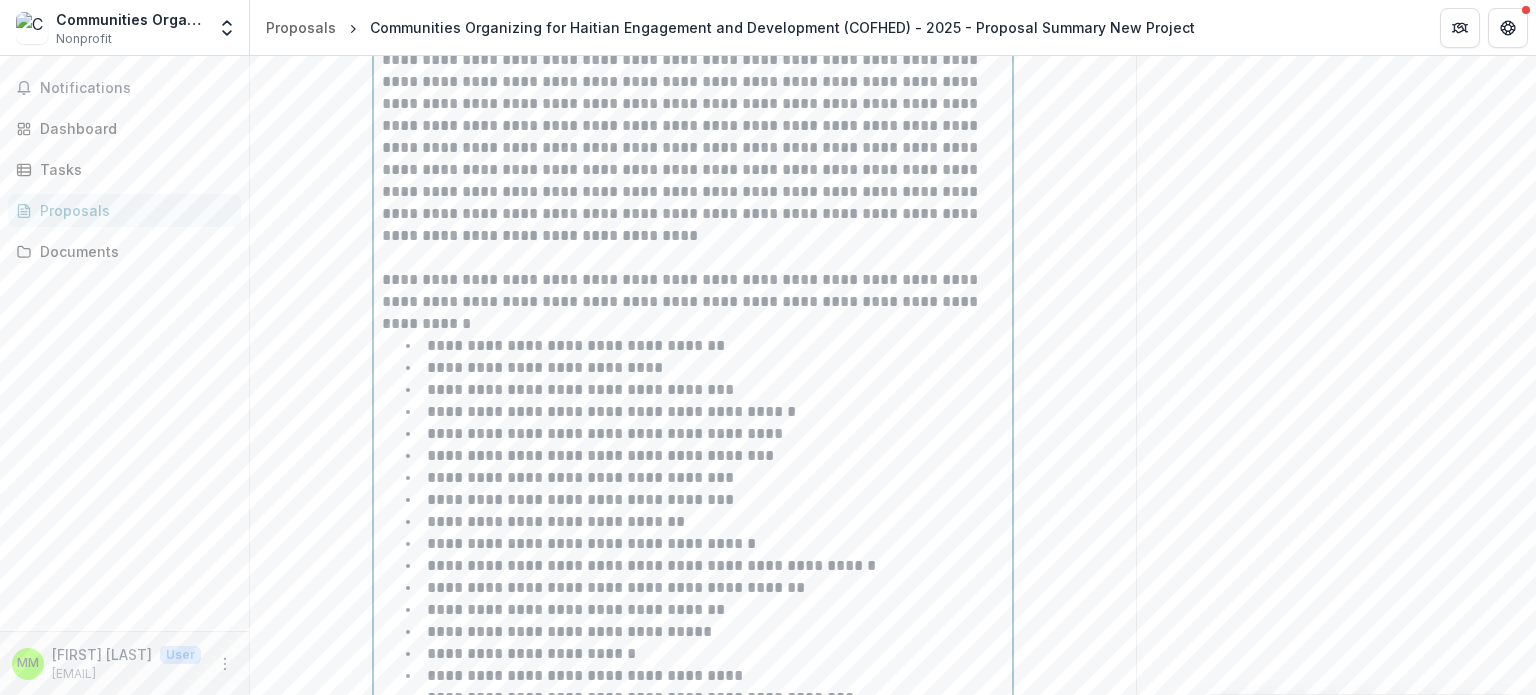 scroll, scrollTop: 1692, scrollLeft: 0, axis: vertical 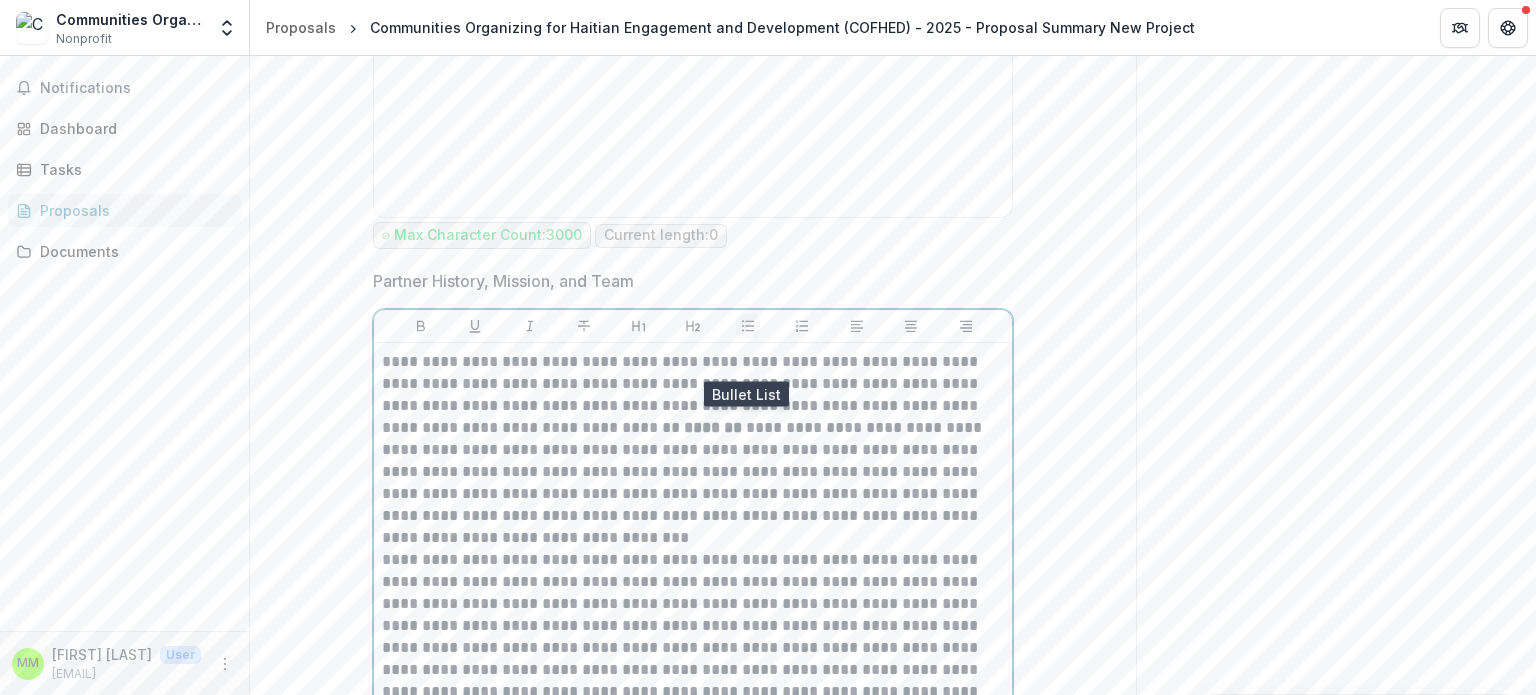 click 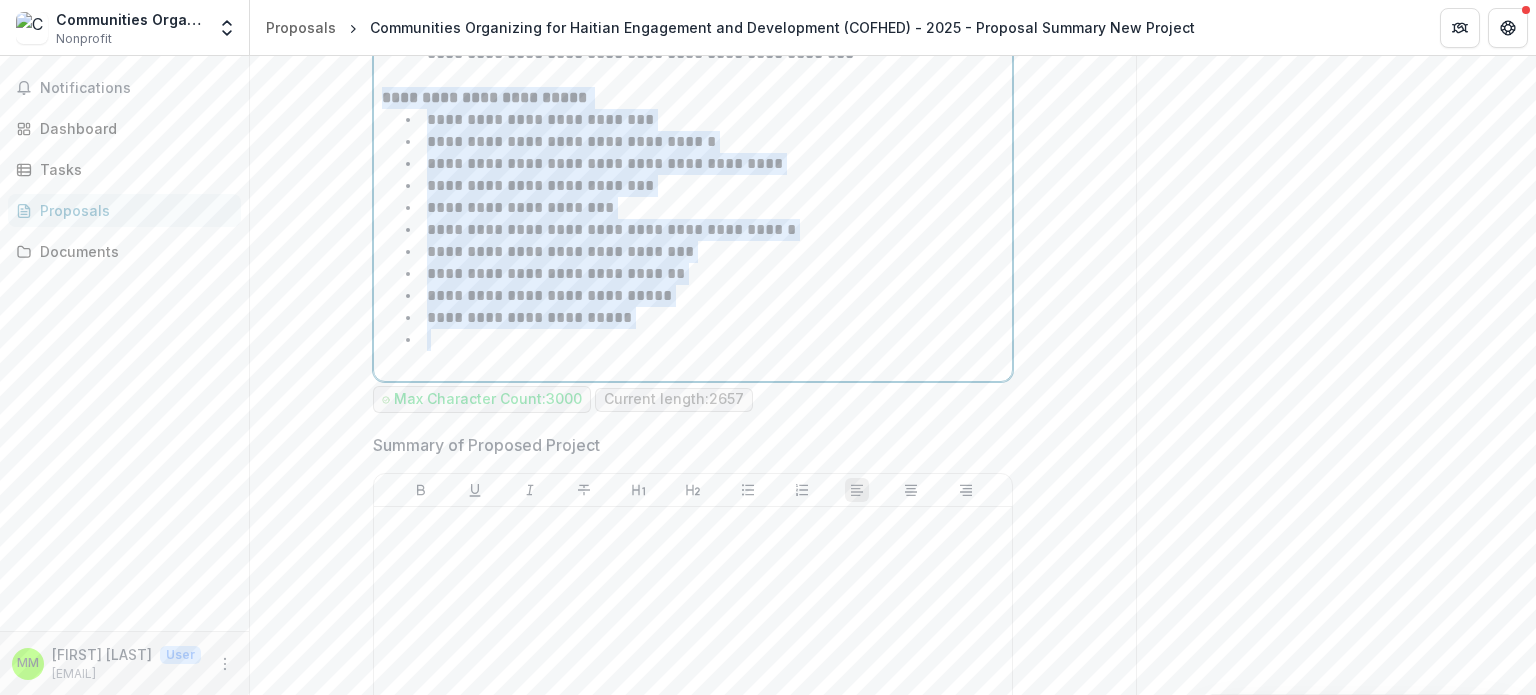 scroll, scrollTop: 2952, scrollLeft: 0, axis: vertical 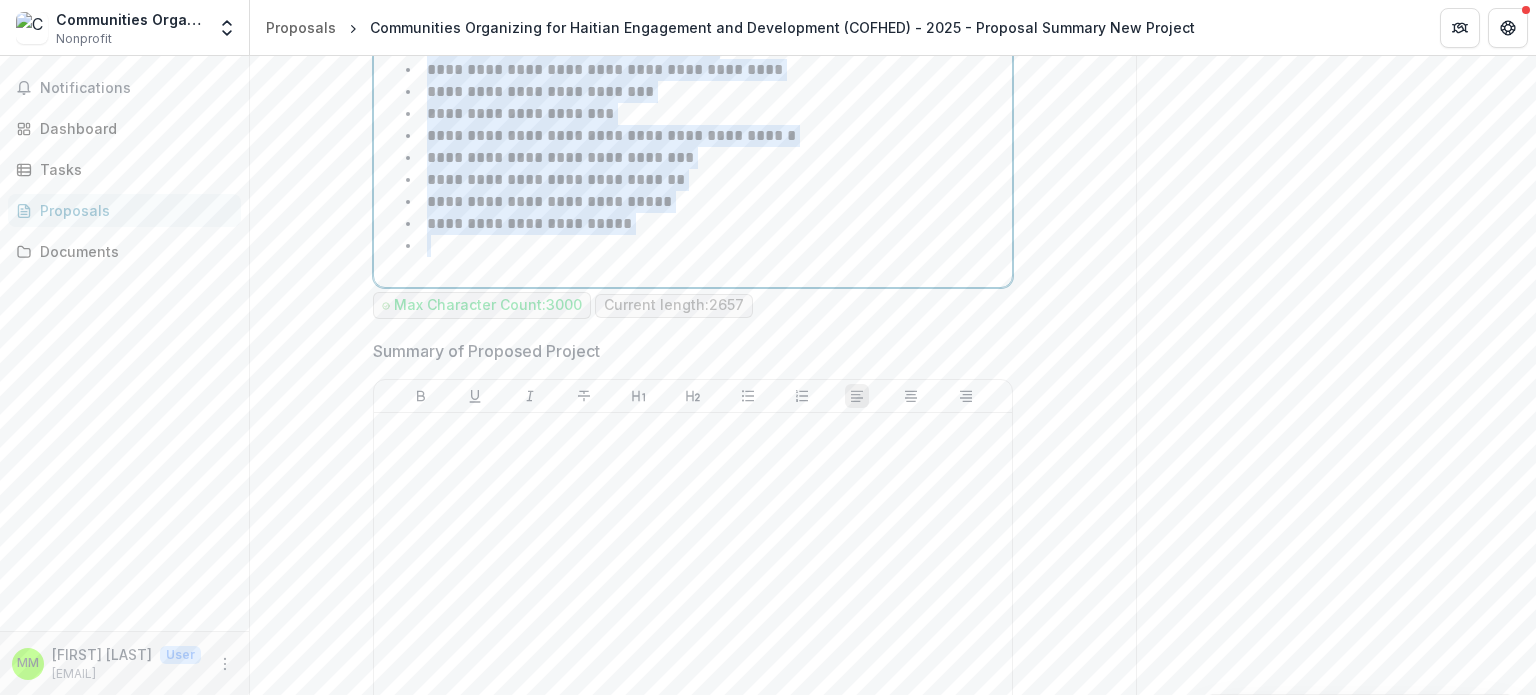 click at bounding box center (705, 246) 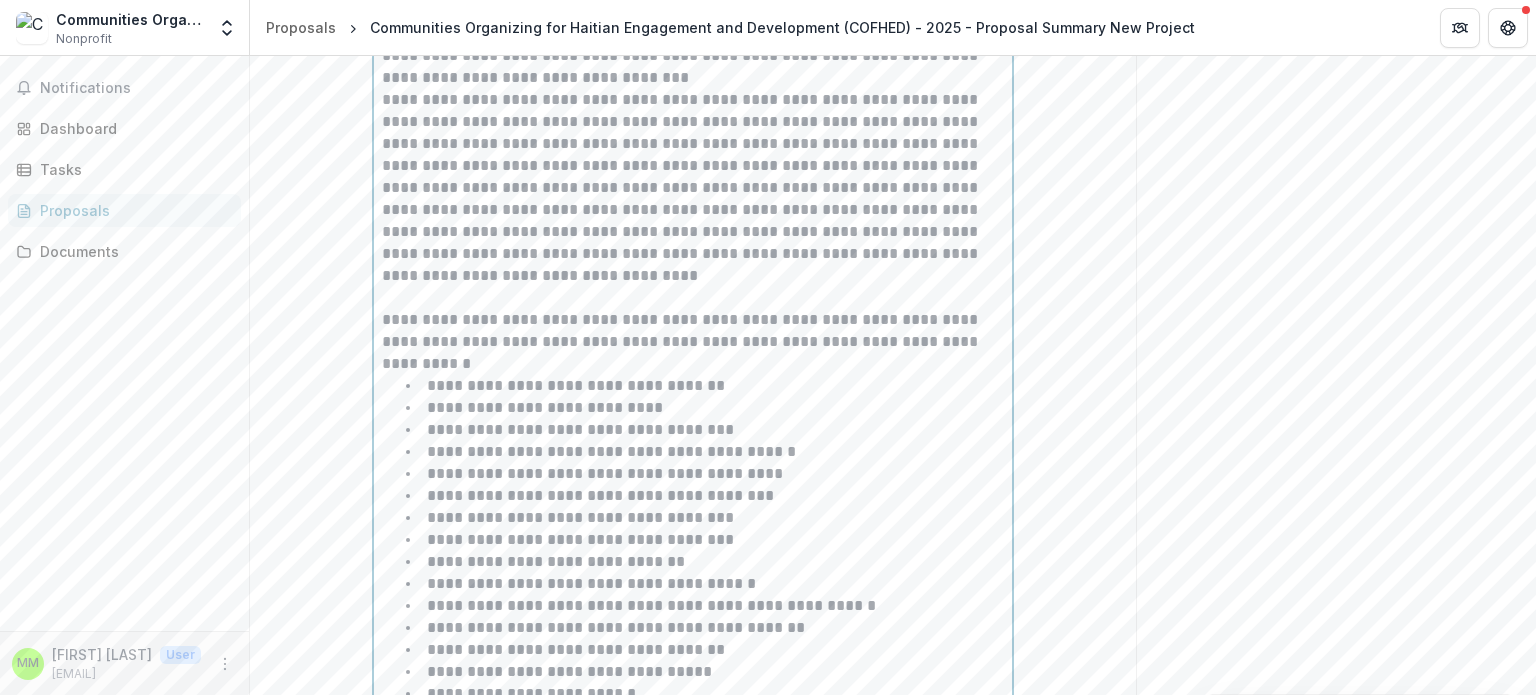 scroll, scrollTop: 2252, scrollLeft: 0, axis: vertical 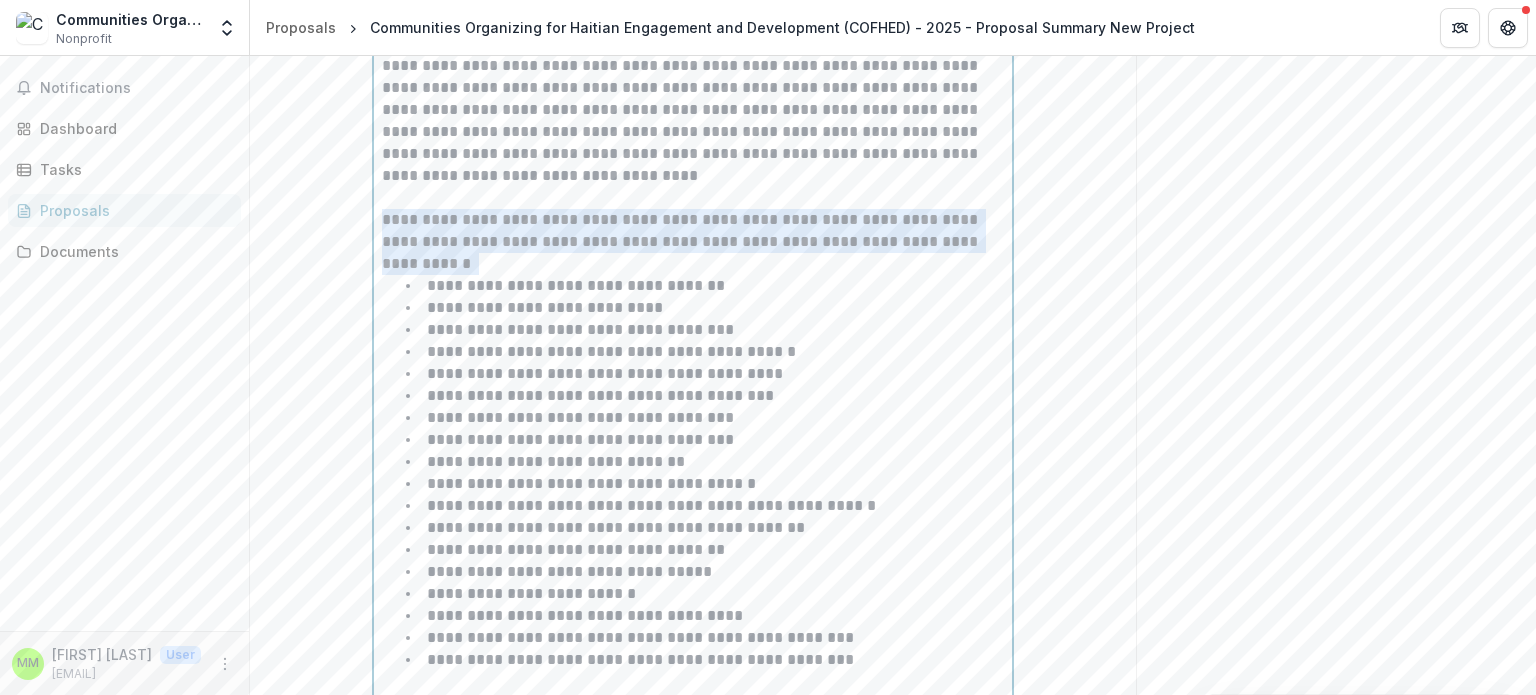 drag, startPoint x: 482, startPoint y: 299, endPoint x: 368, endPoint y: 251, distance: 123.69317 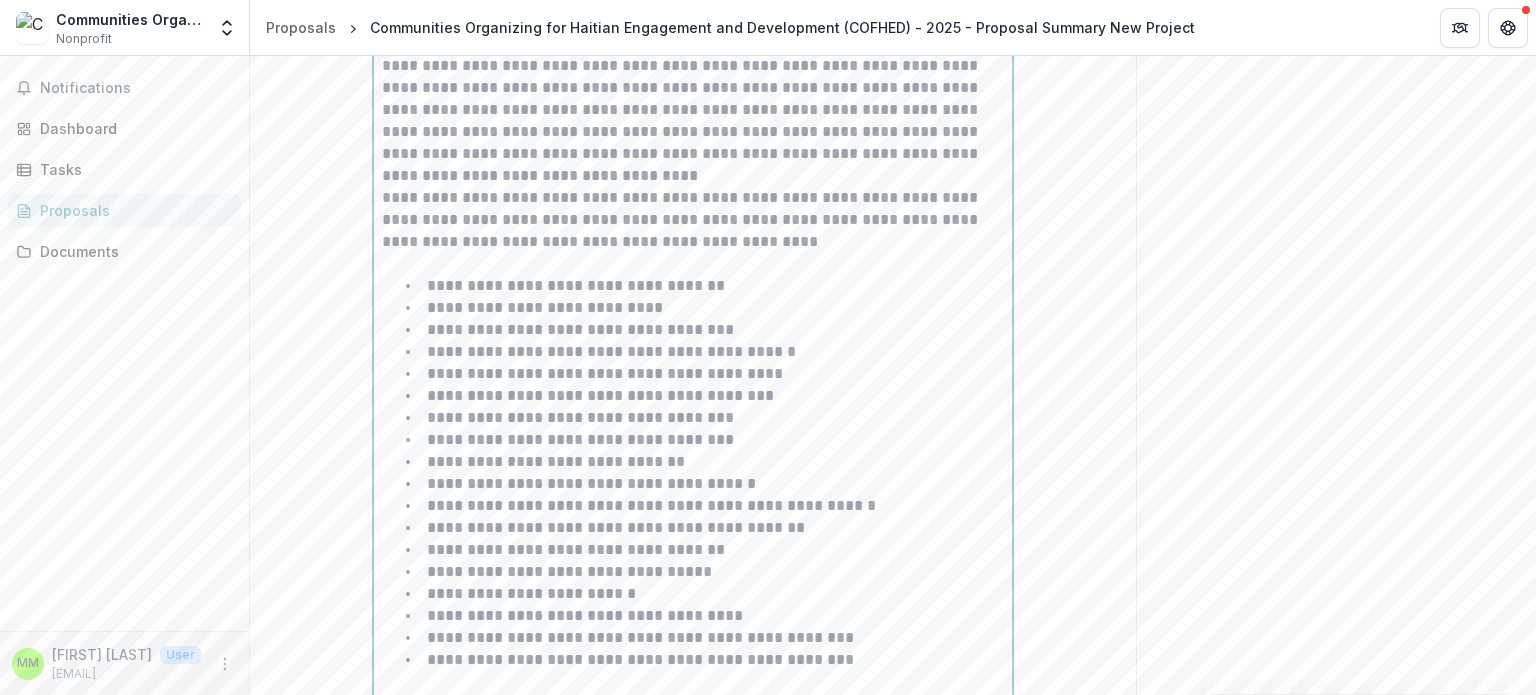 click on "**********" at bounding box center [693, 220] 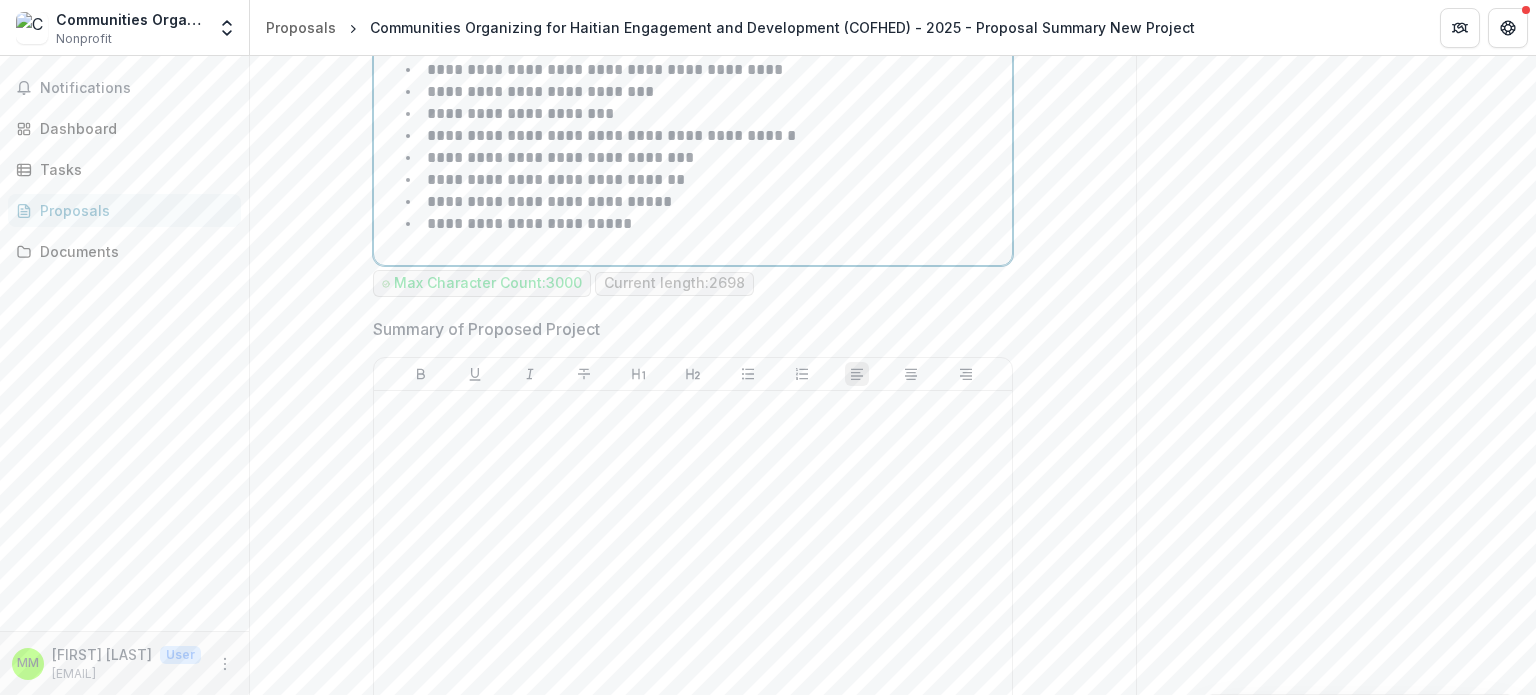 scroll, scrollTop: 2652, scrollLeft: 0, axis: vertical 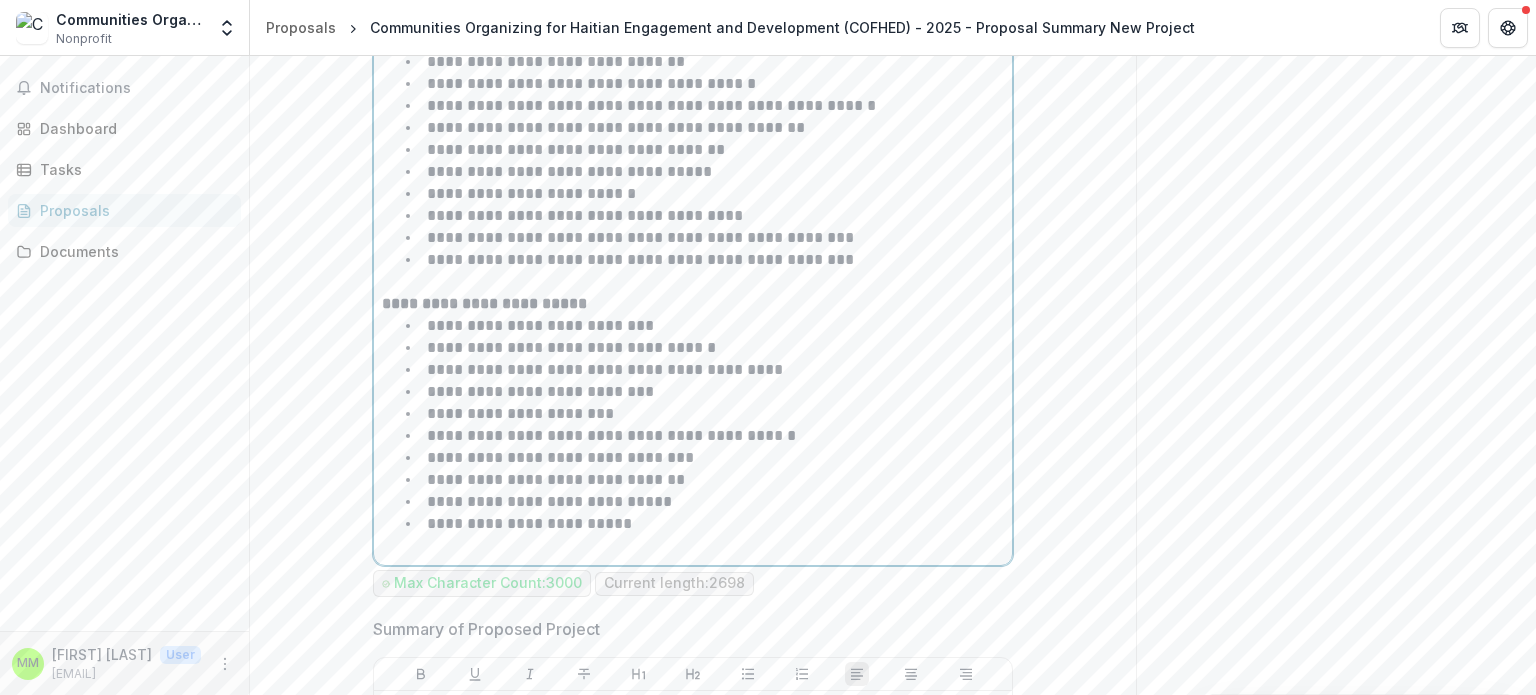 click on "**********" at bounding box center [705, 260] 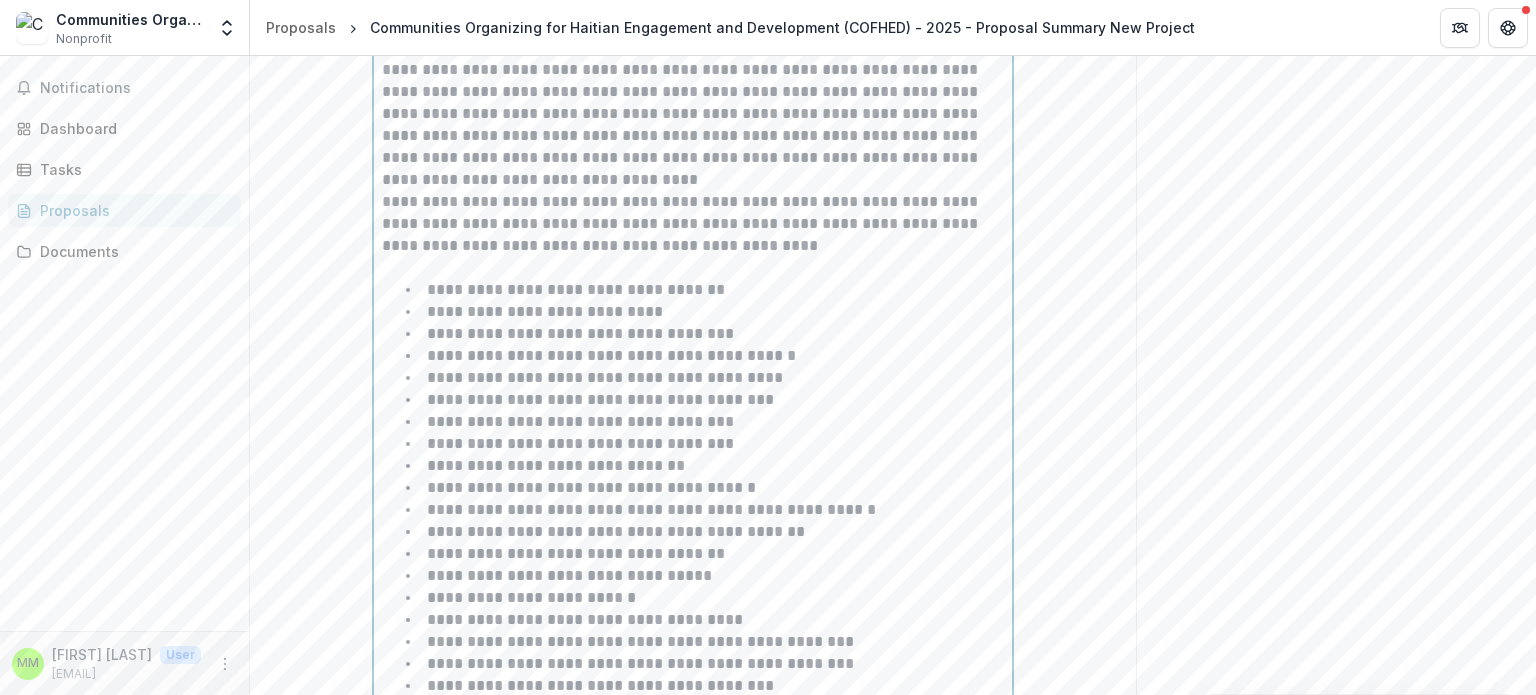 scroll, scrollTop: 2252, scrollLeft: 0, axis: vertical 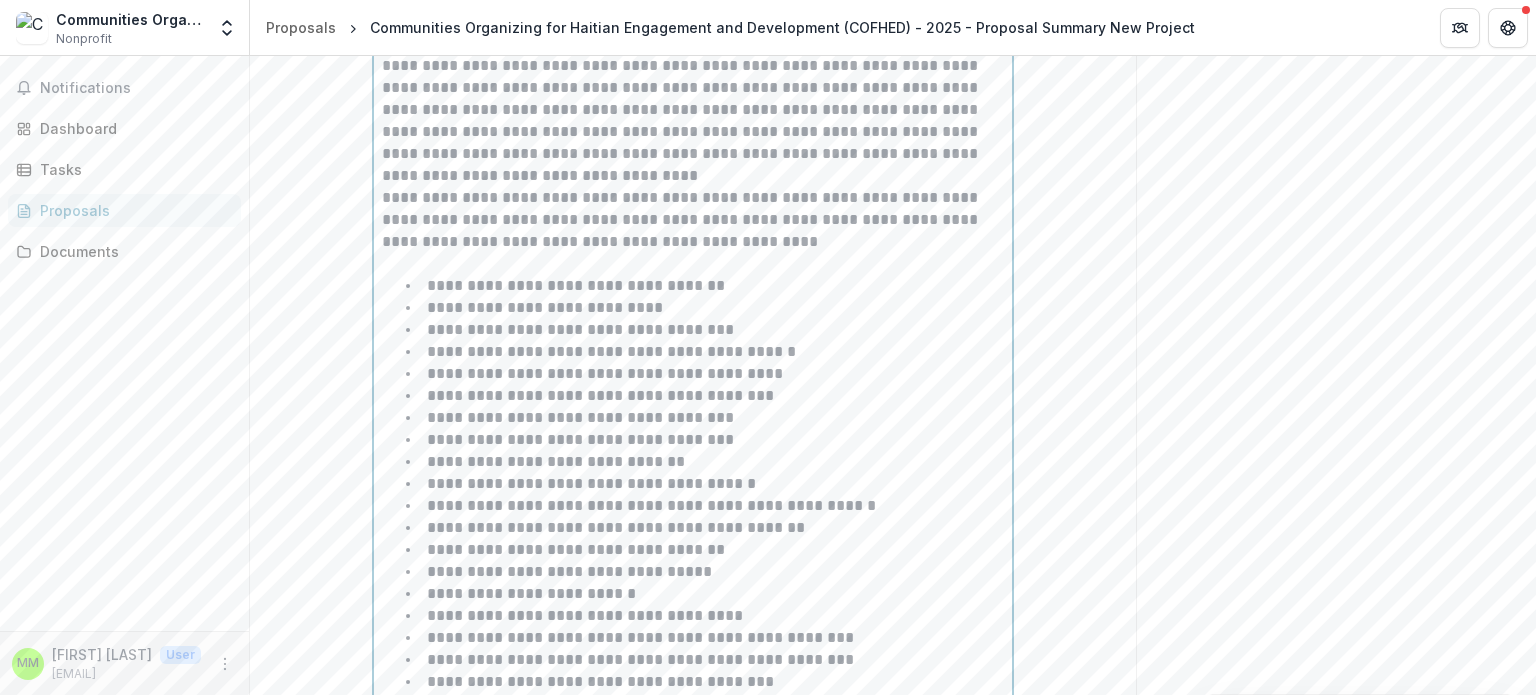 click on "**********" at bounding box center [693, 220] 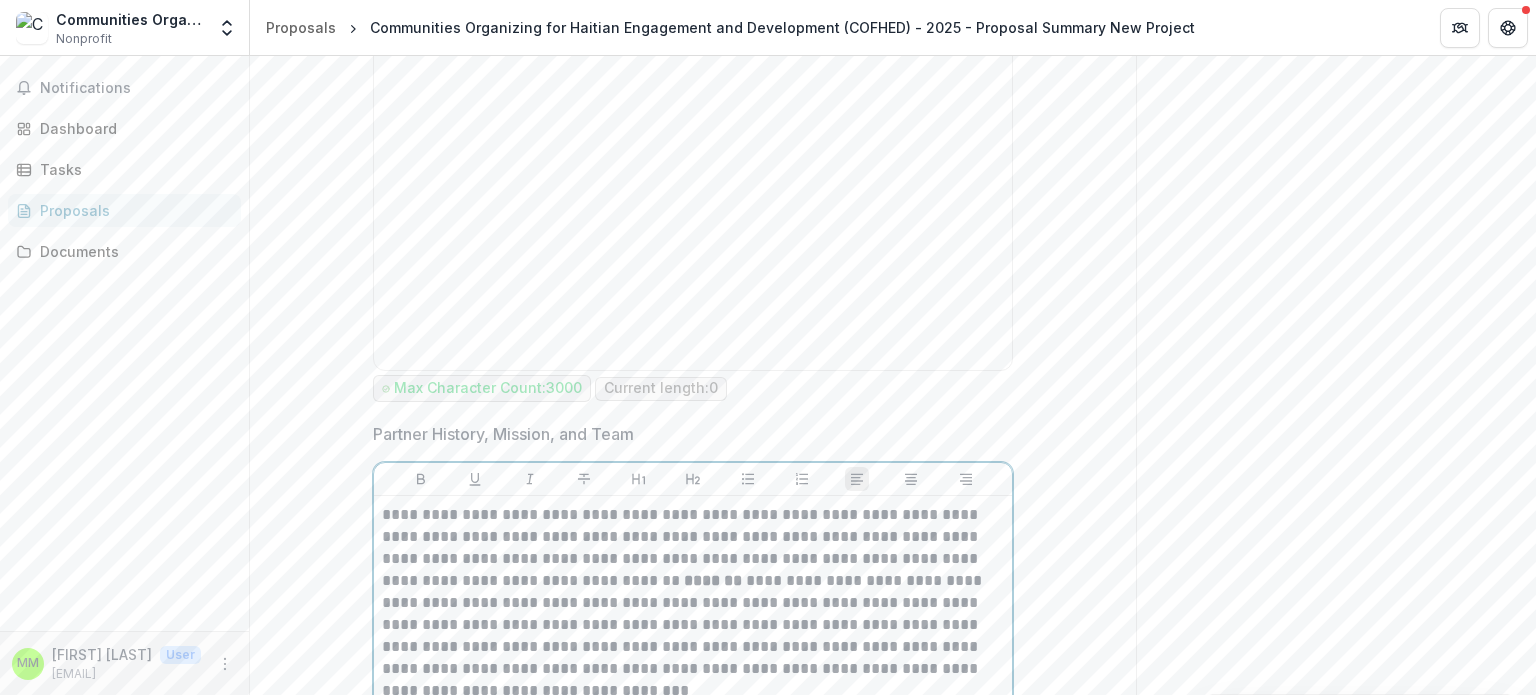 scroll, scrollTop: 1552, scrollLeft: 0, axis: vertical 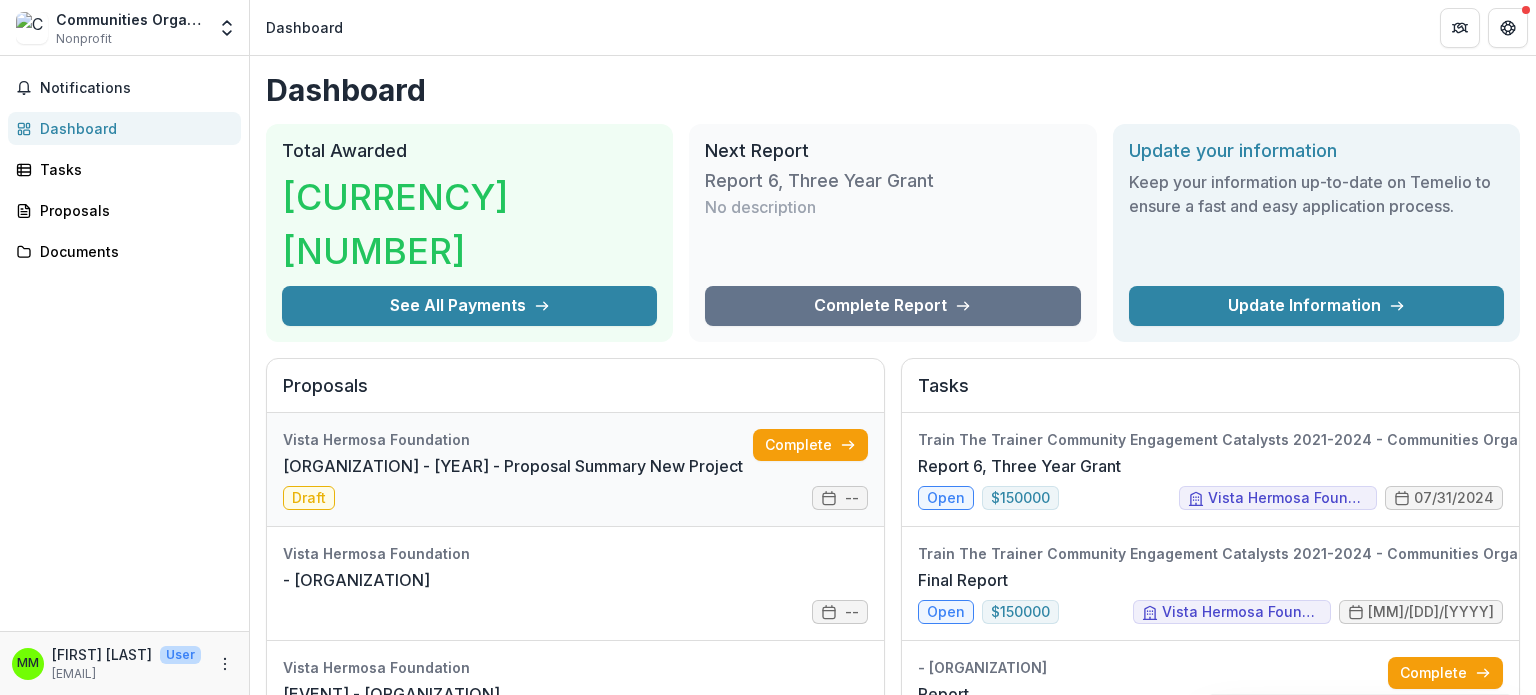 click on "Communities Organizing for Haitian Engagement and Development (COFHED) - 2025 - Proposal Summary New Project" at bounding box center (513, 466) 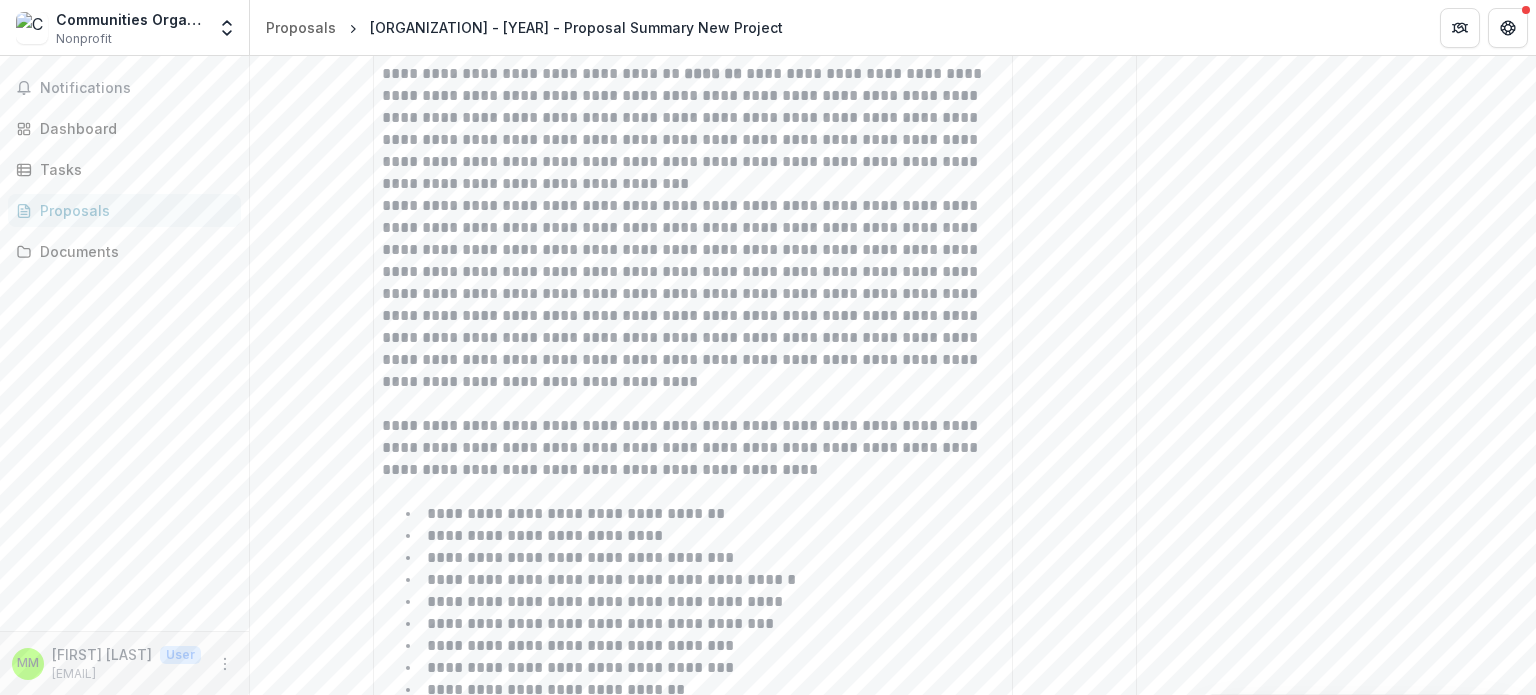 scroll, scrollTop: 2187, scrollLeft: 0, axis: vertical 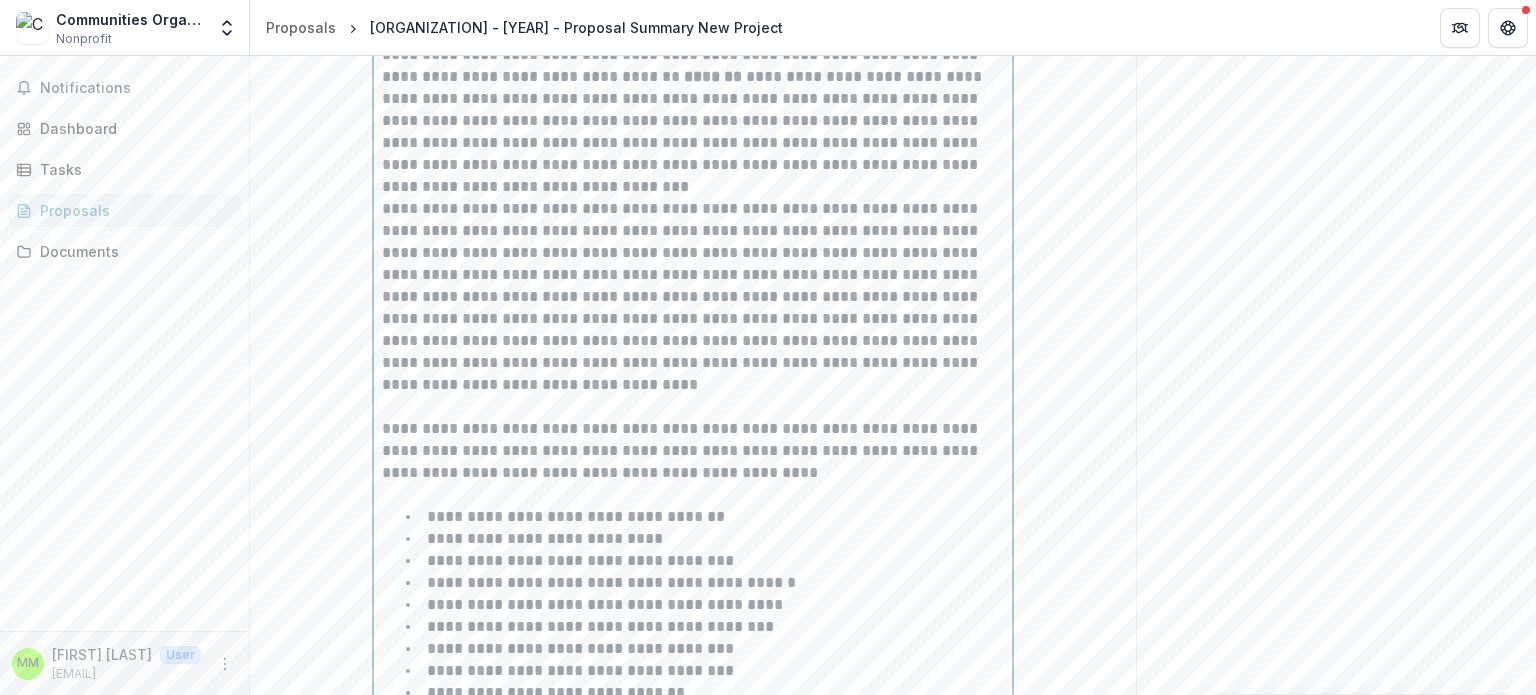 click on "**********" at bounding box center [693, 297] 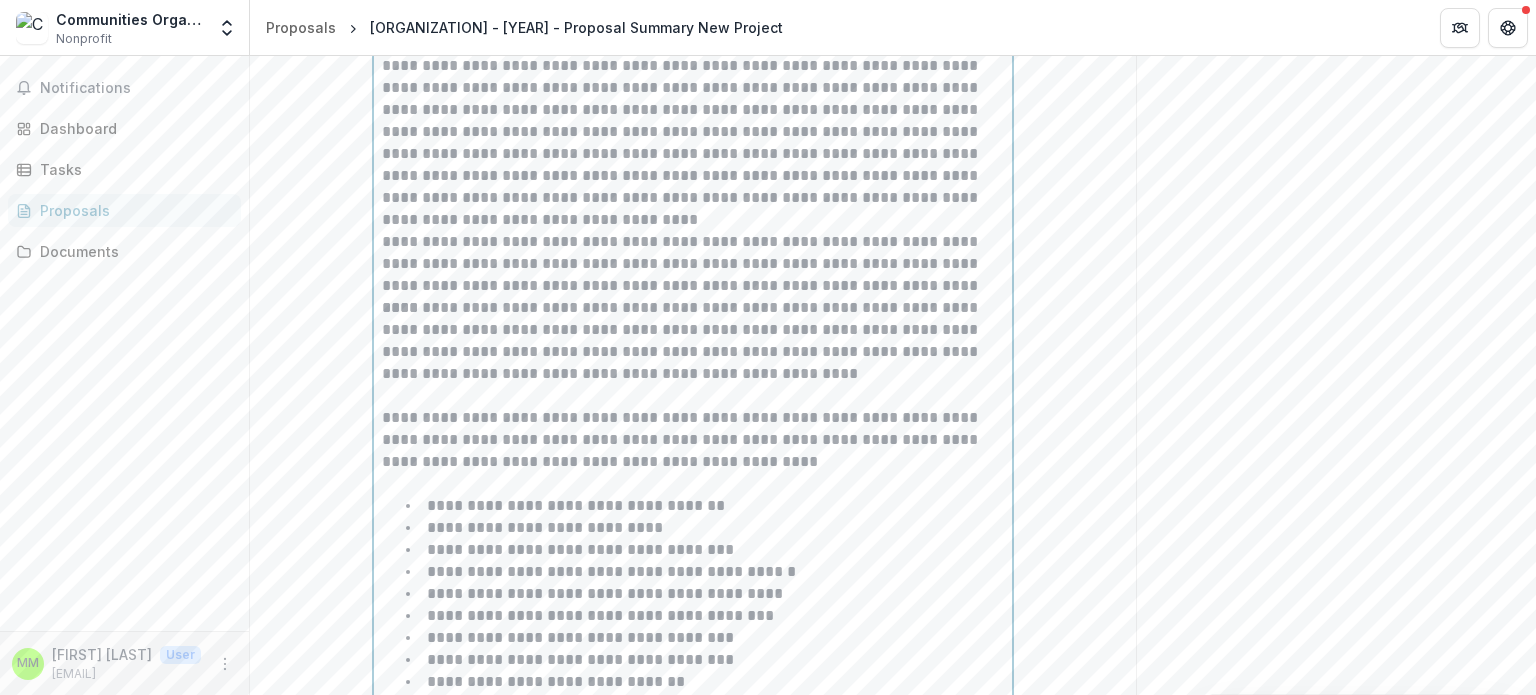 scroll, scrollTop: 2119, scrollLeft: 0, axis: vertical 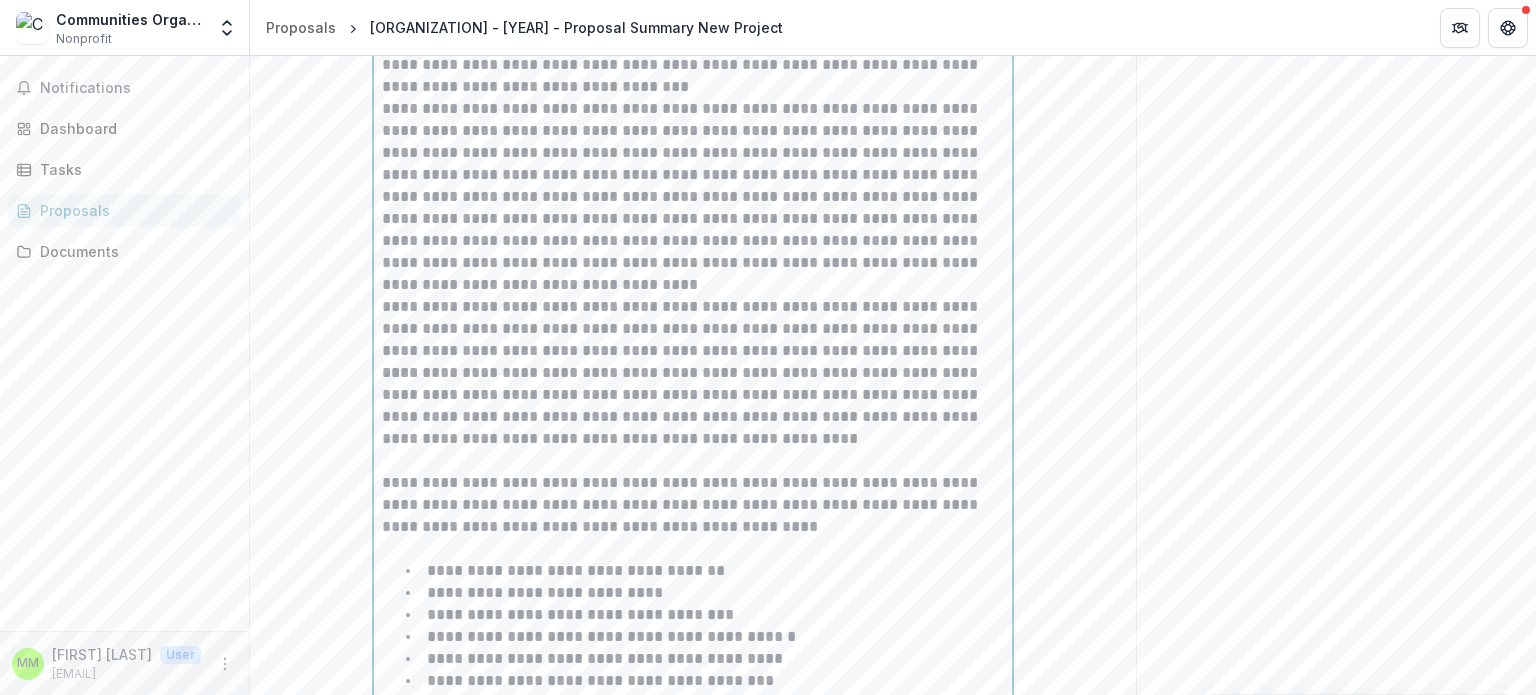 click on "**********" at bounding box center (693, 329) 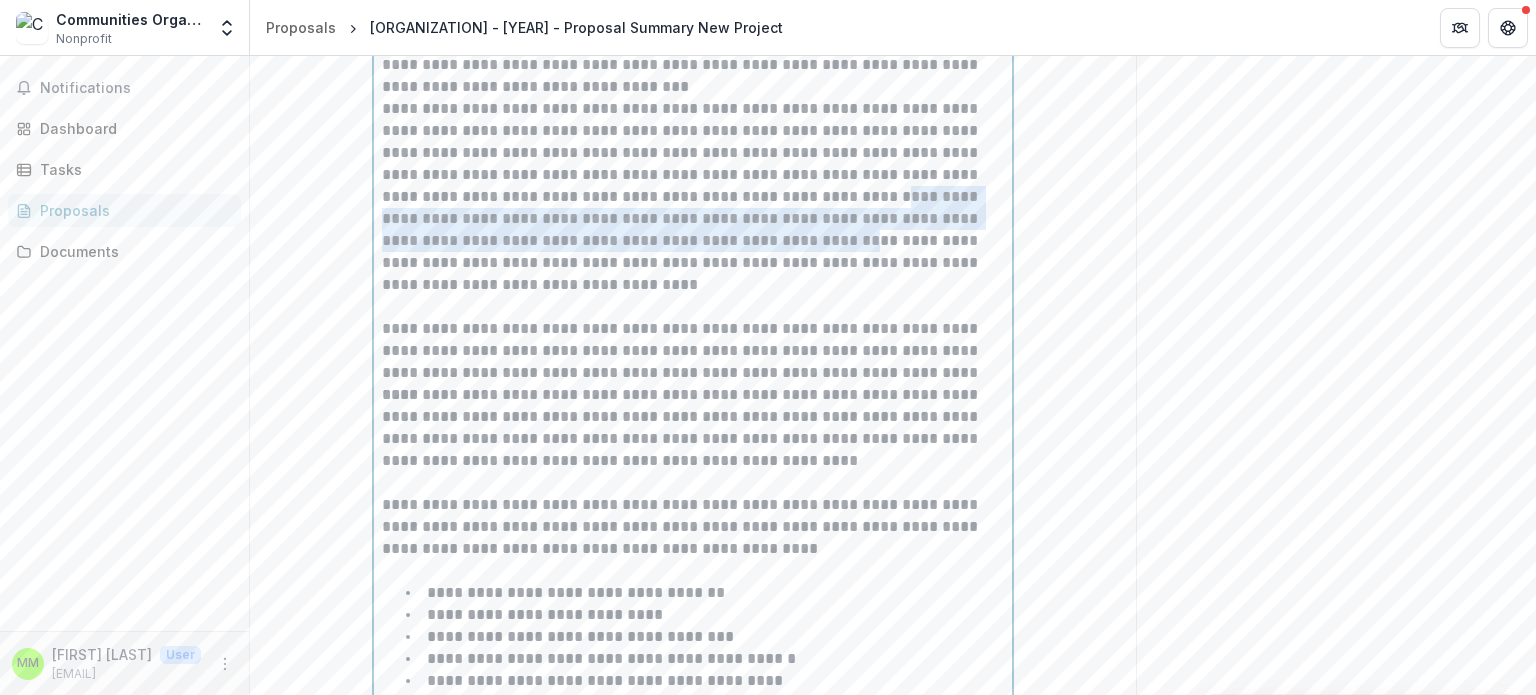 drag, startPoint x: 823, startPoint y: 255, endPoint x: 850, endPoint y: 303, distance: 55.072678 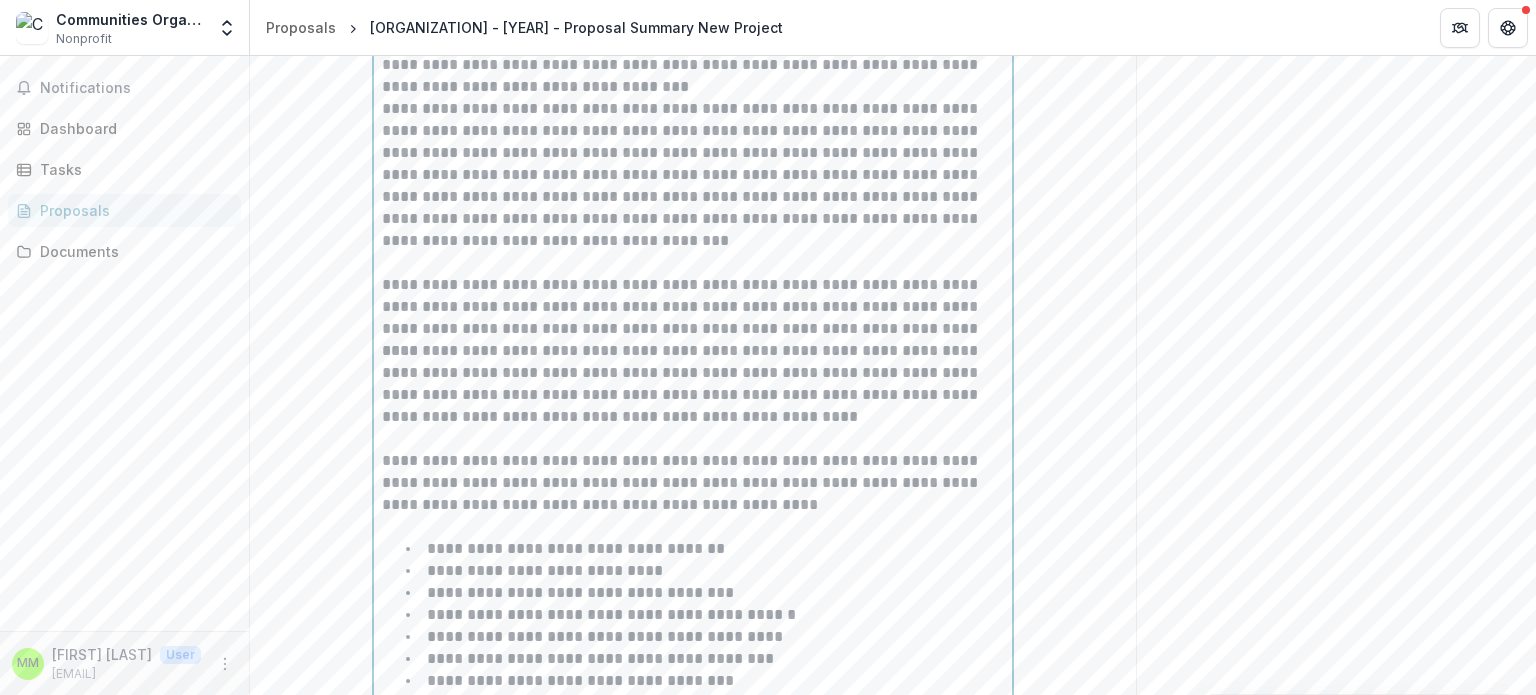type 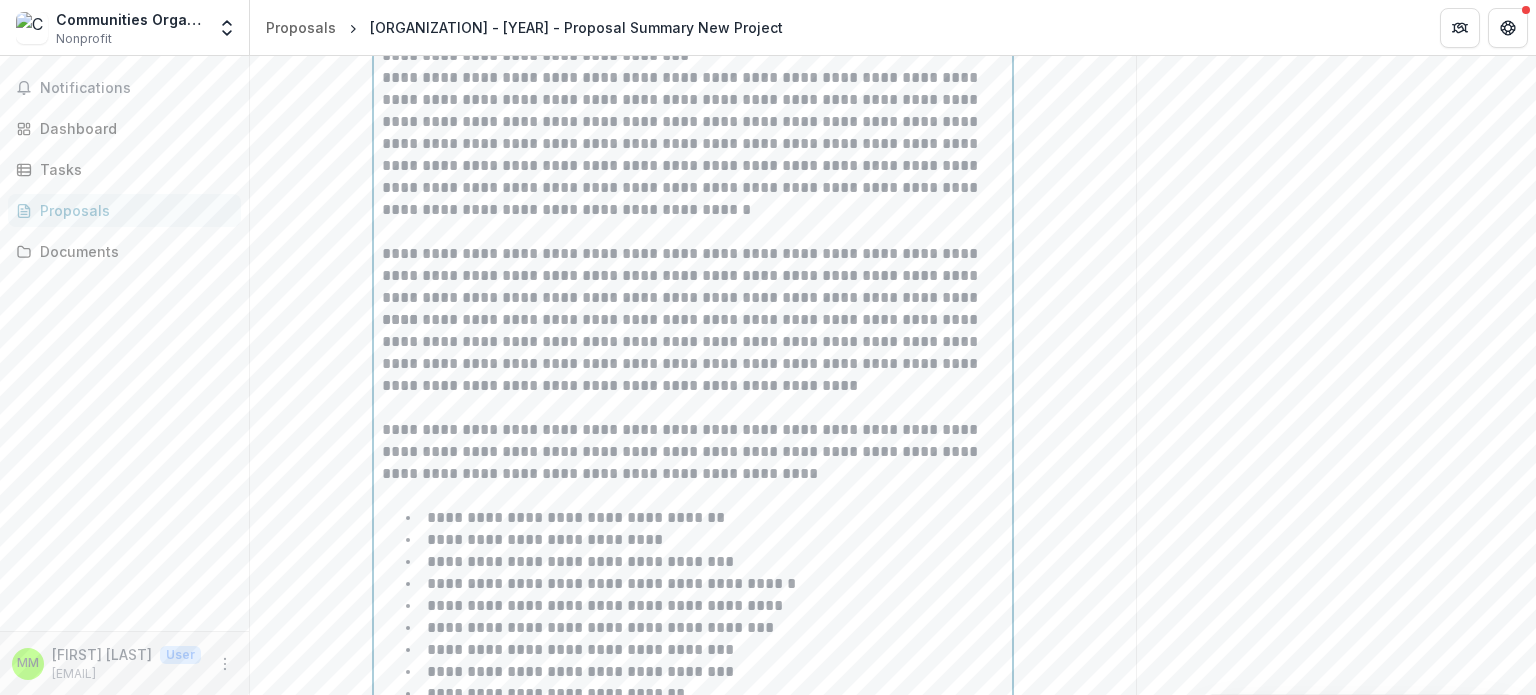 scroll, scrollTop: 2119, scrollLeft: 0, axis: vertical 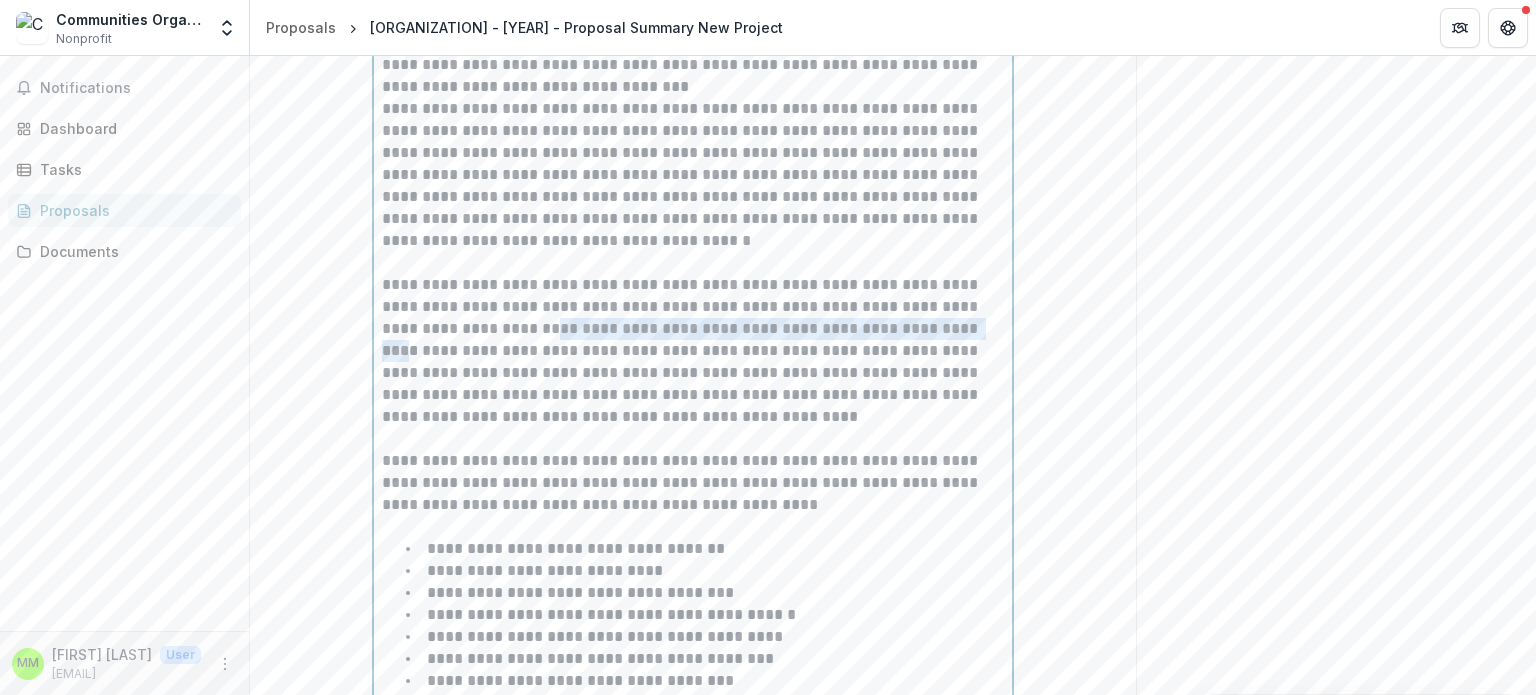 drag, startPoint x: 510, startPoint y: 389, endPoint x: 933, endPoint y: 388, distance: 423.0012 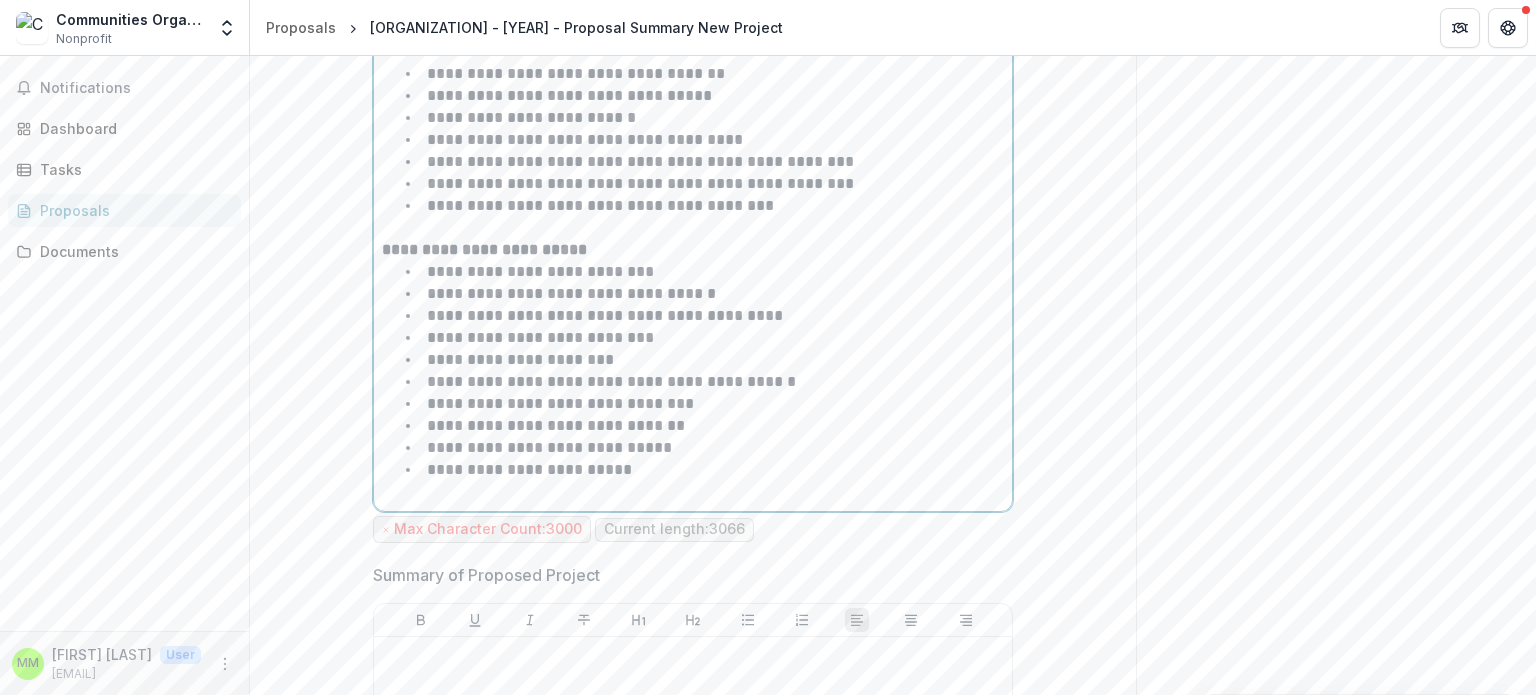 scroll, scrollTop: 3019, scrollLeft: 0, axis: vertical 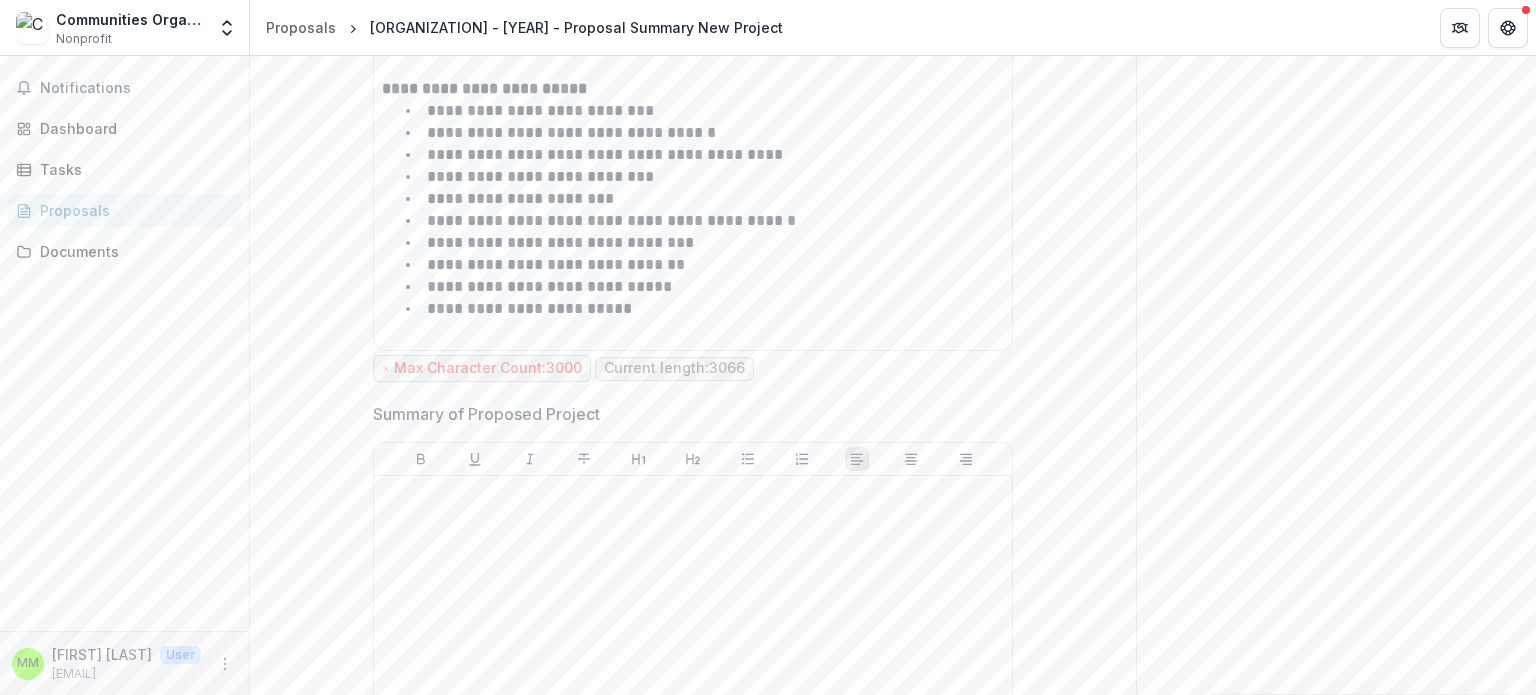 click on "**********" at bounding box center (693, 281) 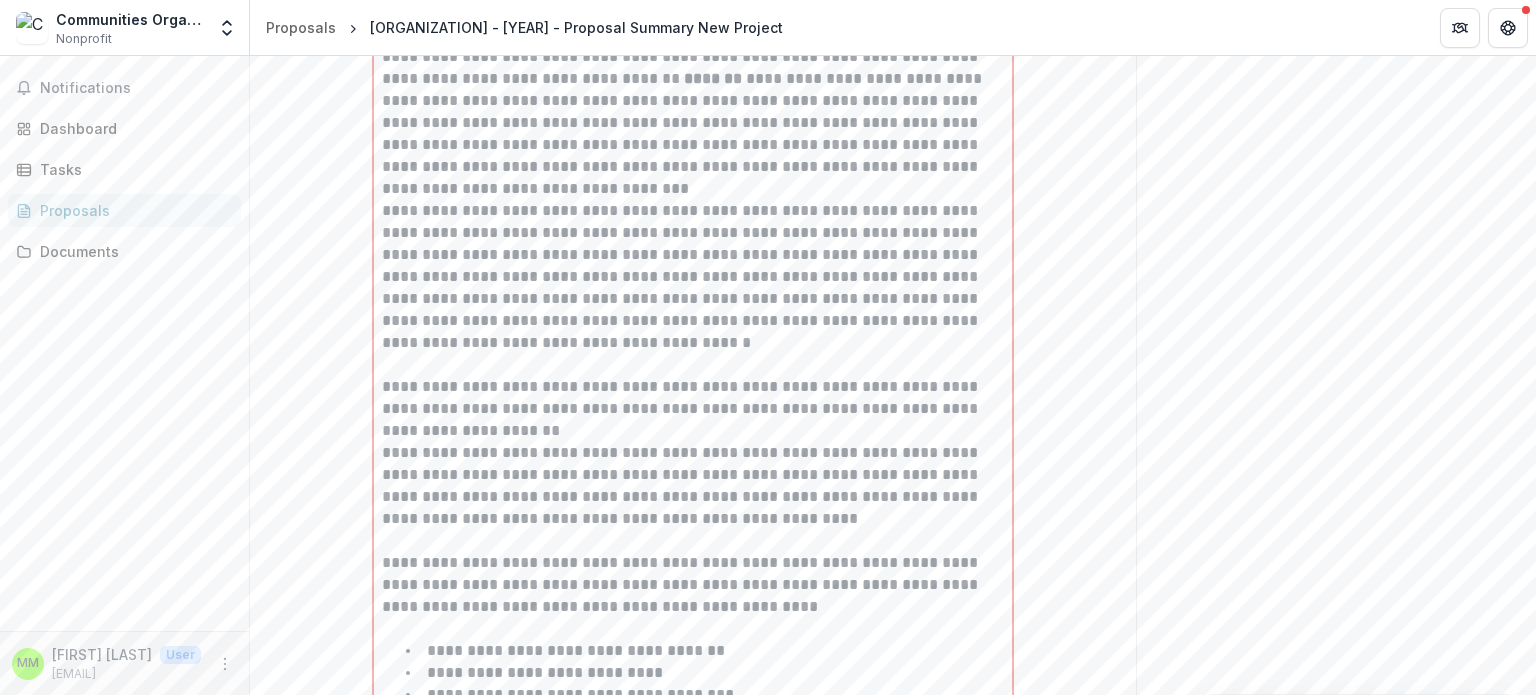 scroll, scrollTop: 1919, scrollLeft: 0, axis: vertical 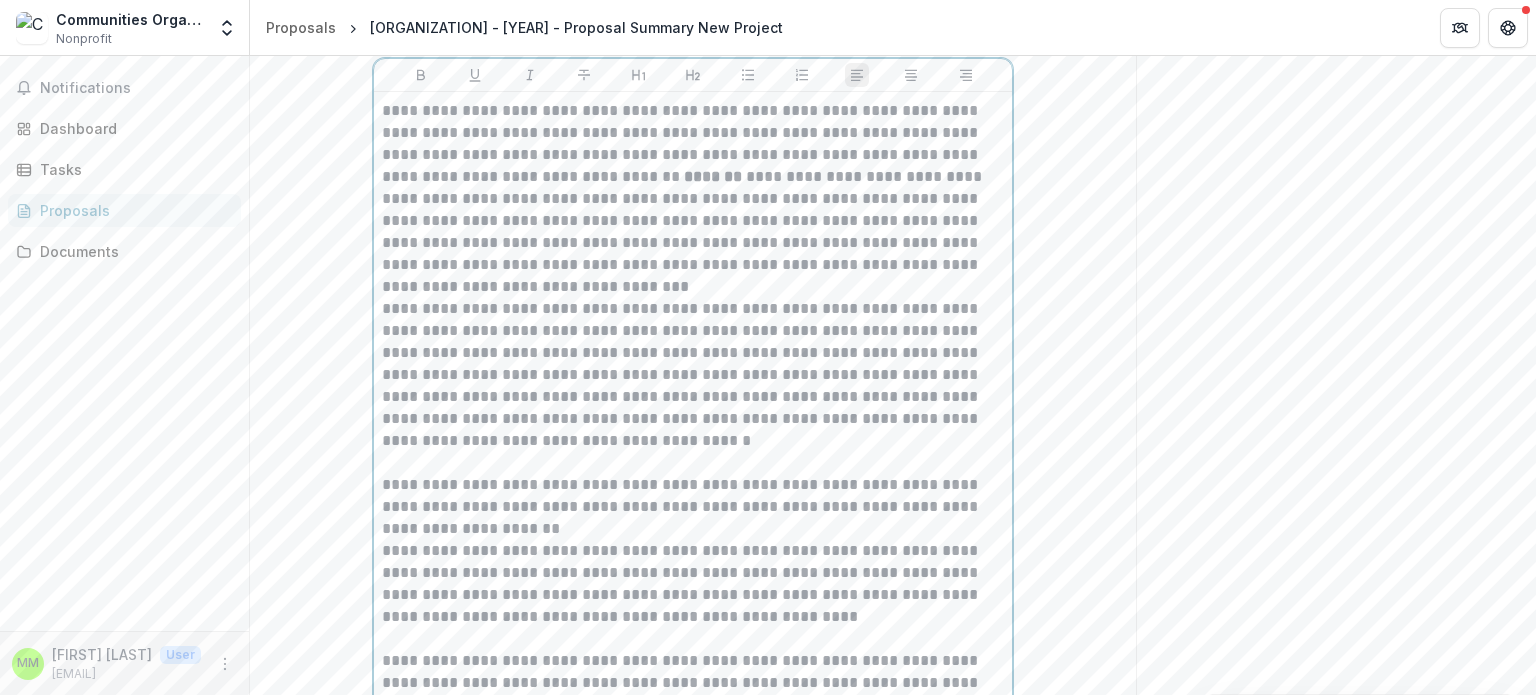 click on "**********" at bounding box center (693, 375) 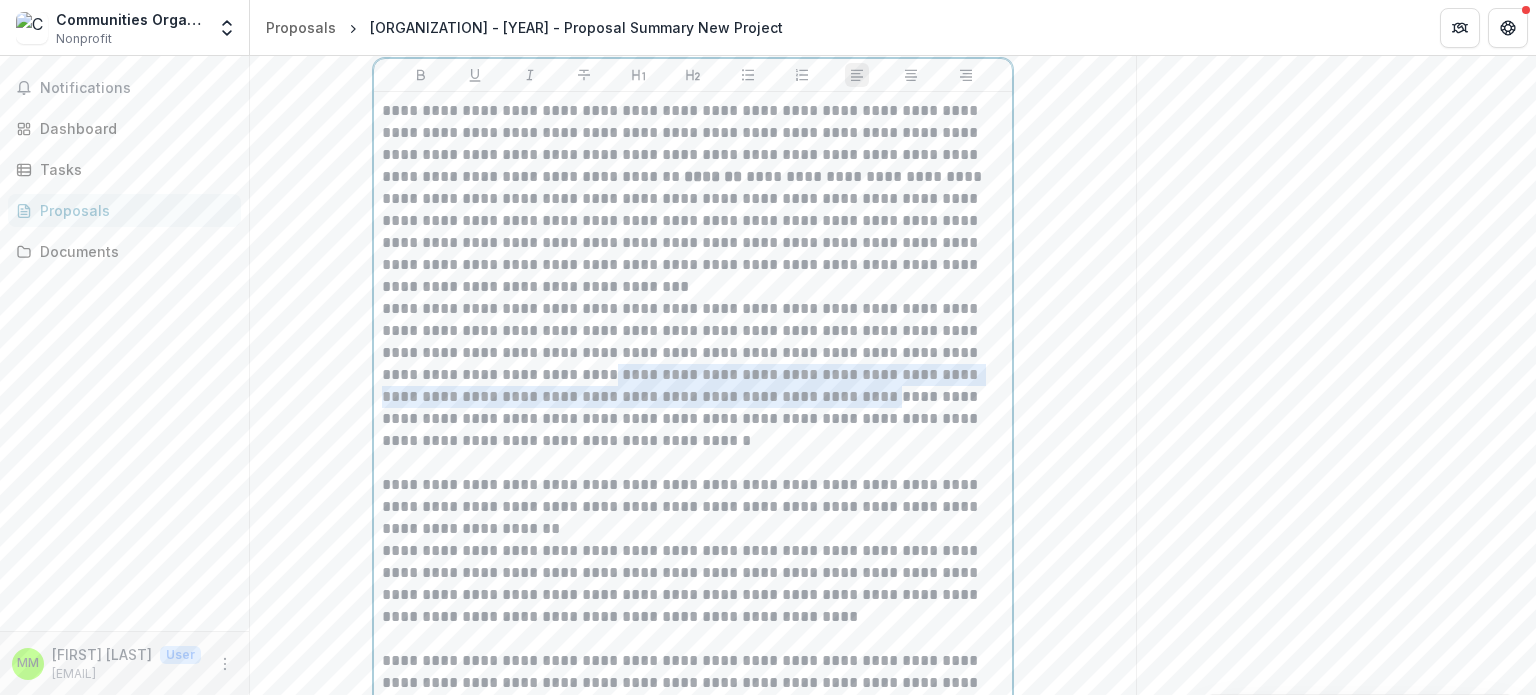 drag, startPoint x: 580, startPoint y: 435, endPoint x: 816, endPoint y: 451, distance: 236.54175 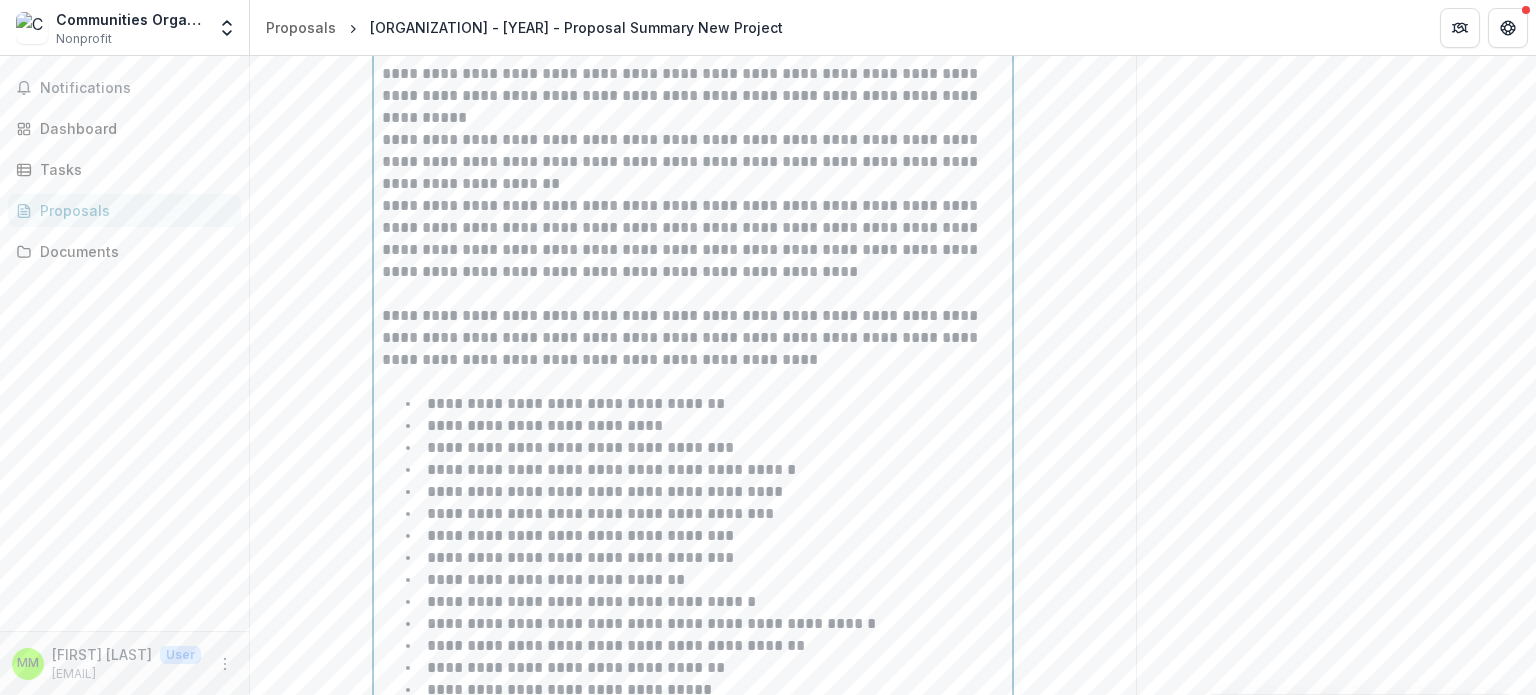 scroll, scrollTop: 2219, scrollLeft: 0, axis: vertical 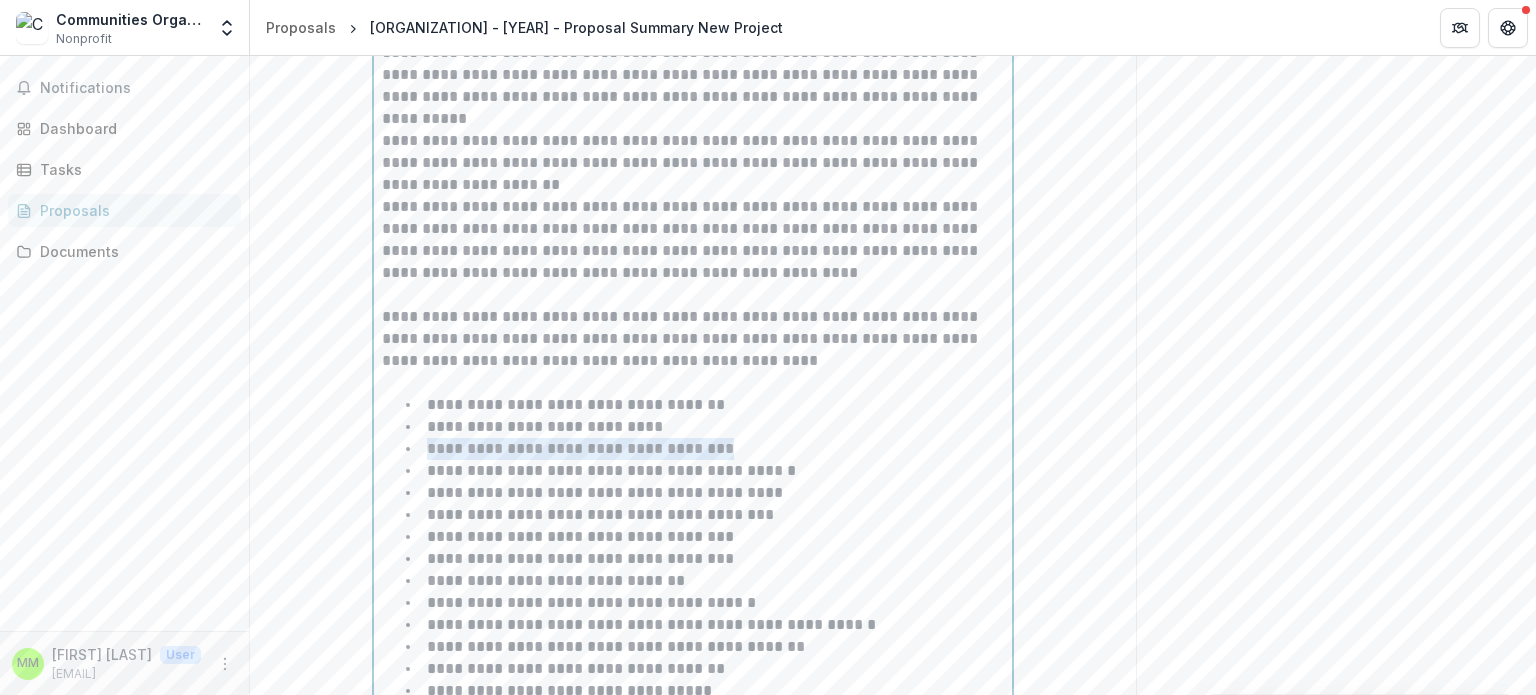 click on "**********" at bounding box center (693, 603) 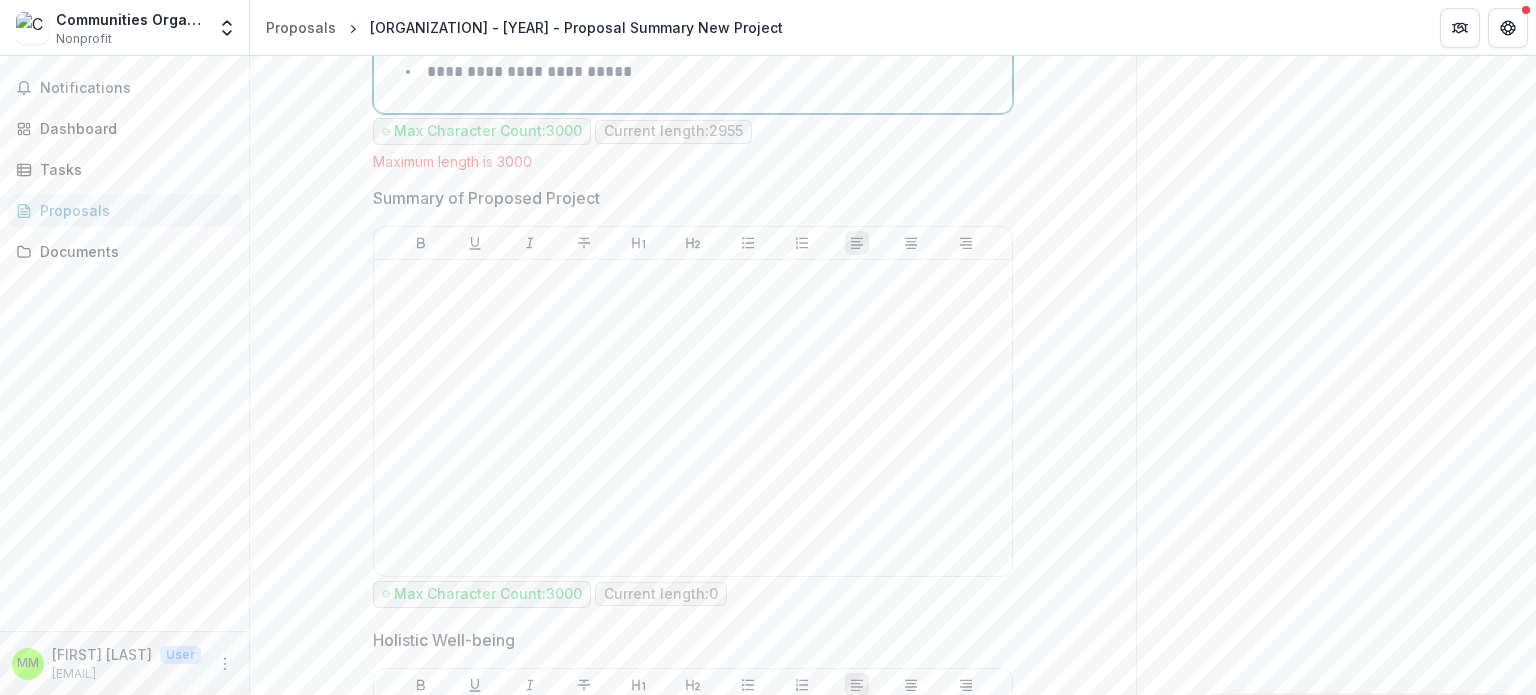 scroll, scrollTop: 3200, scrollLeft: 0, axis: vertical 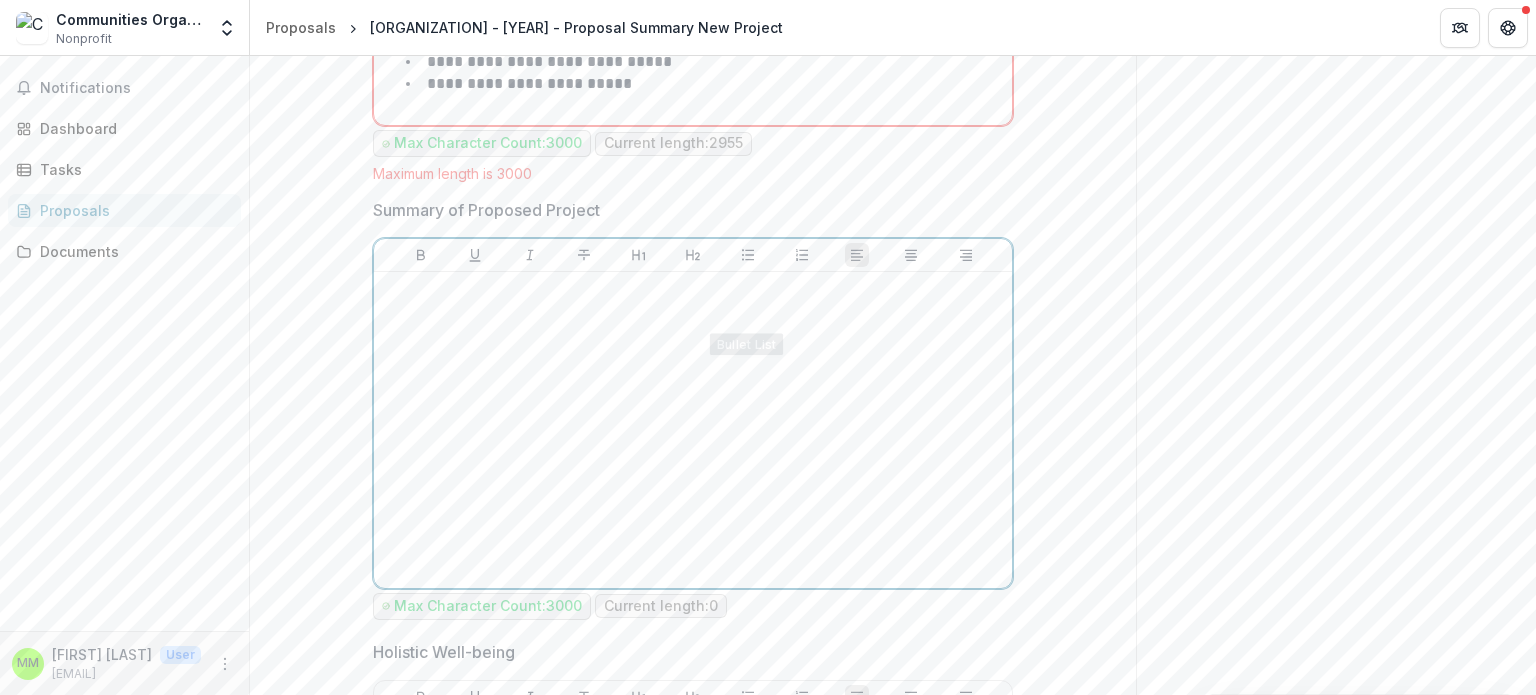 click at bounding box center (693, 430) 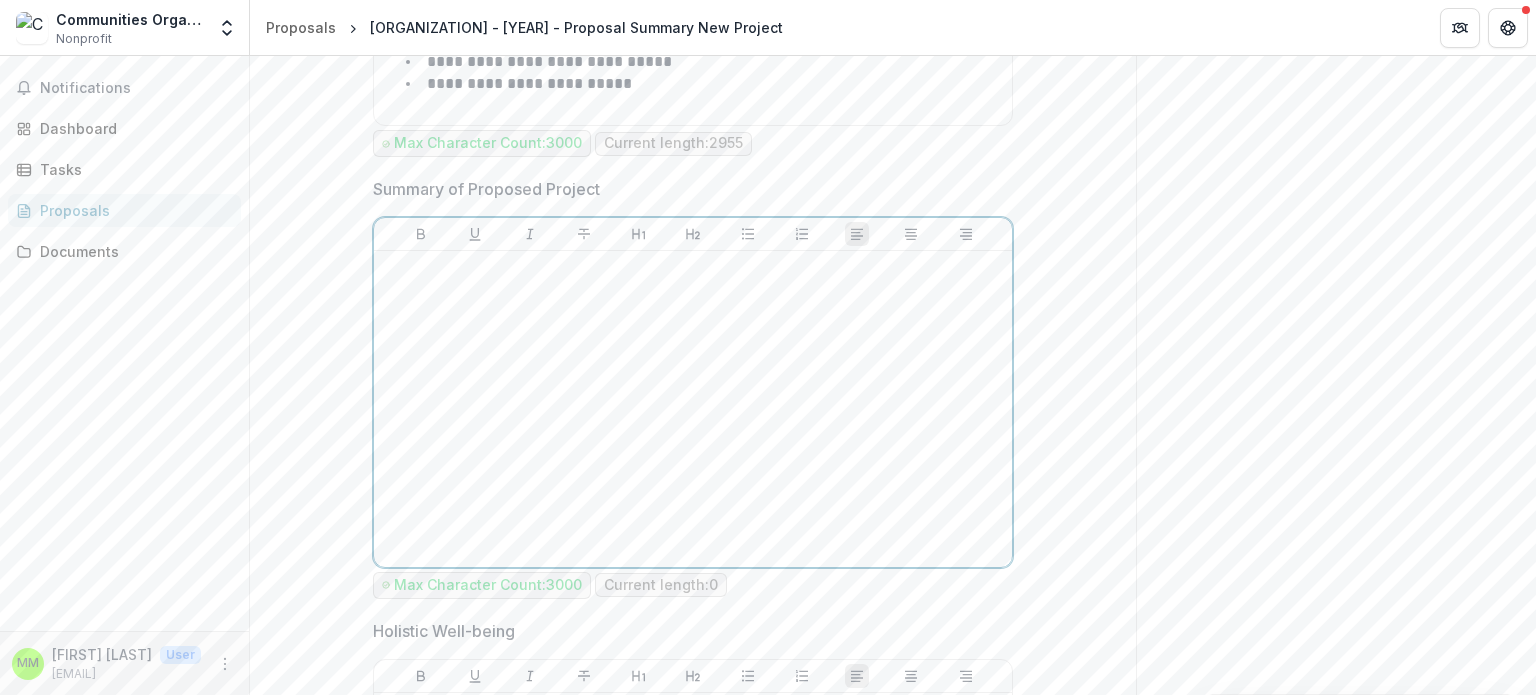 scroll, scrollTop: 3179, scrollLeft: 0, axis: vertical 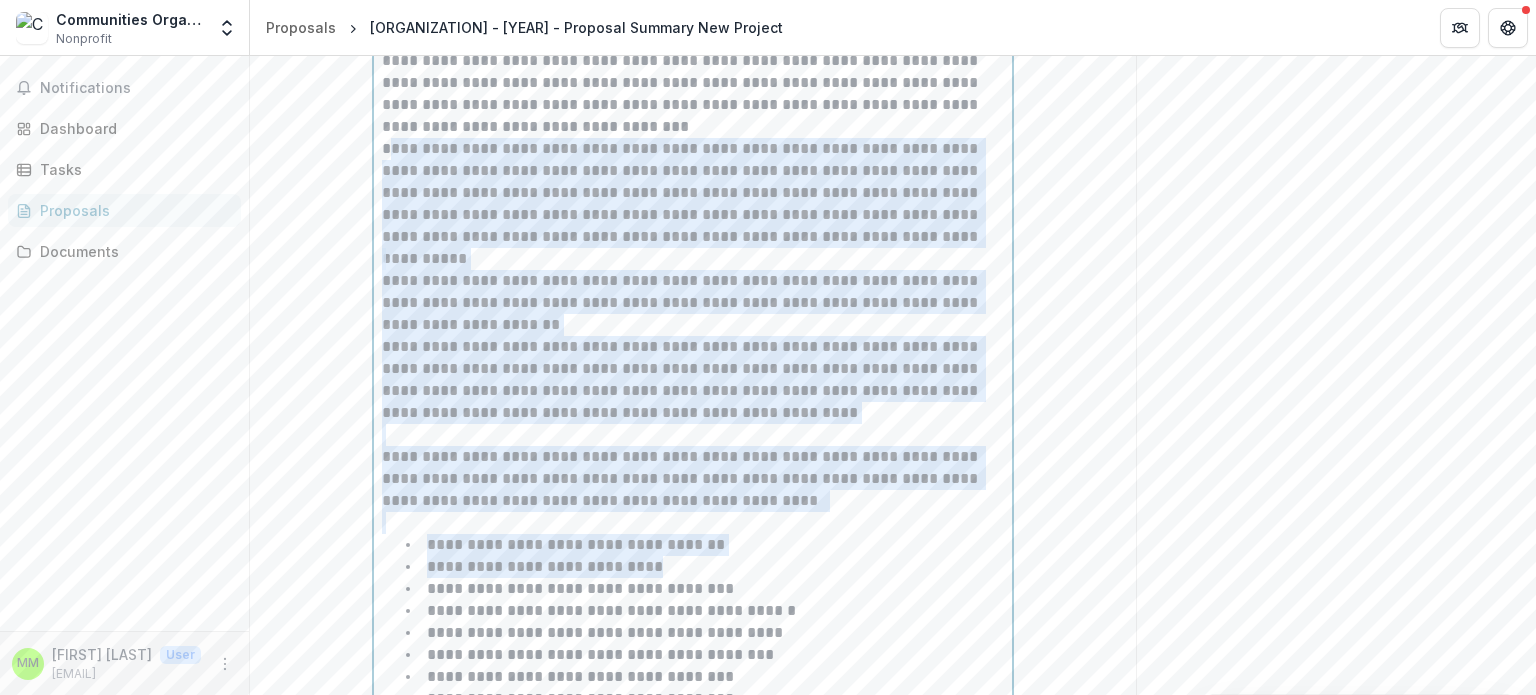 click on "**********" at bounding box center [693, 193] 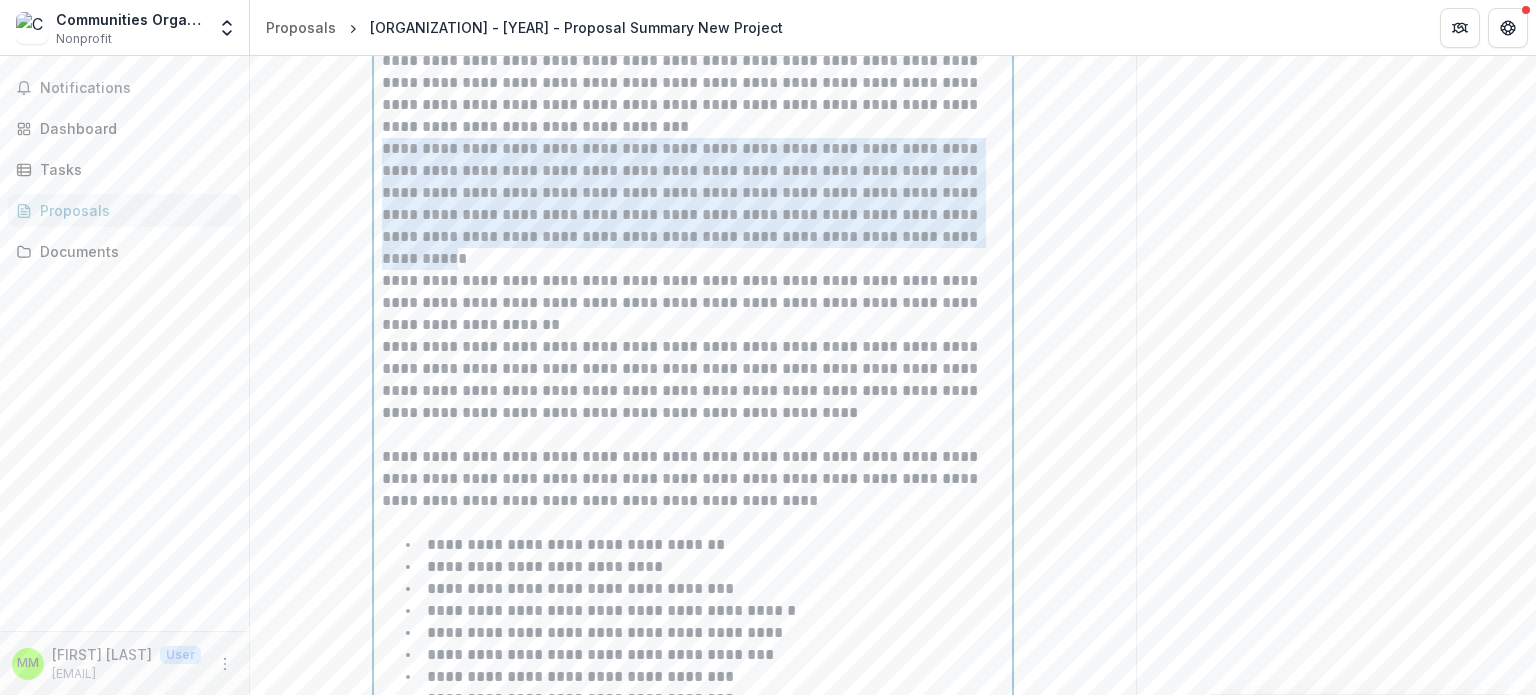 drag, startPoint x: 968, startPoint y: 299, endPoint x: 370, endPoint y: 219, distance: 603.32745 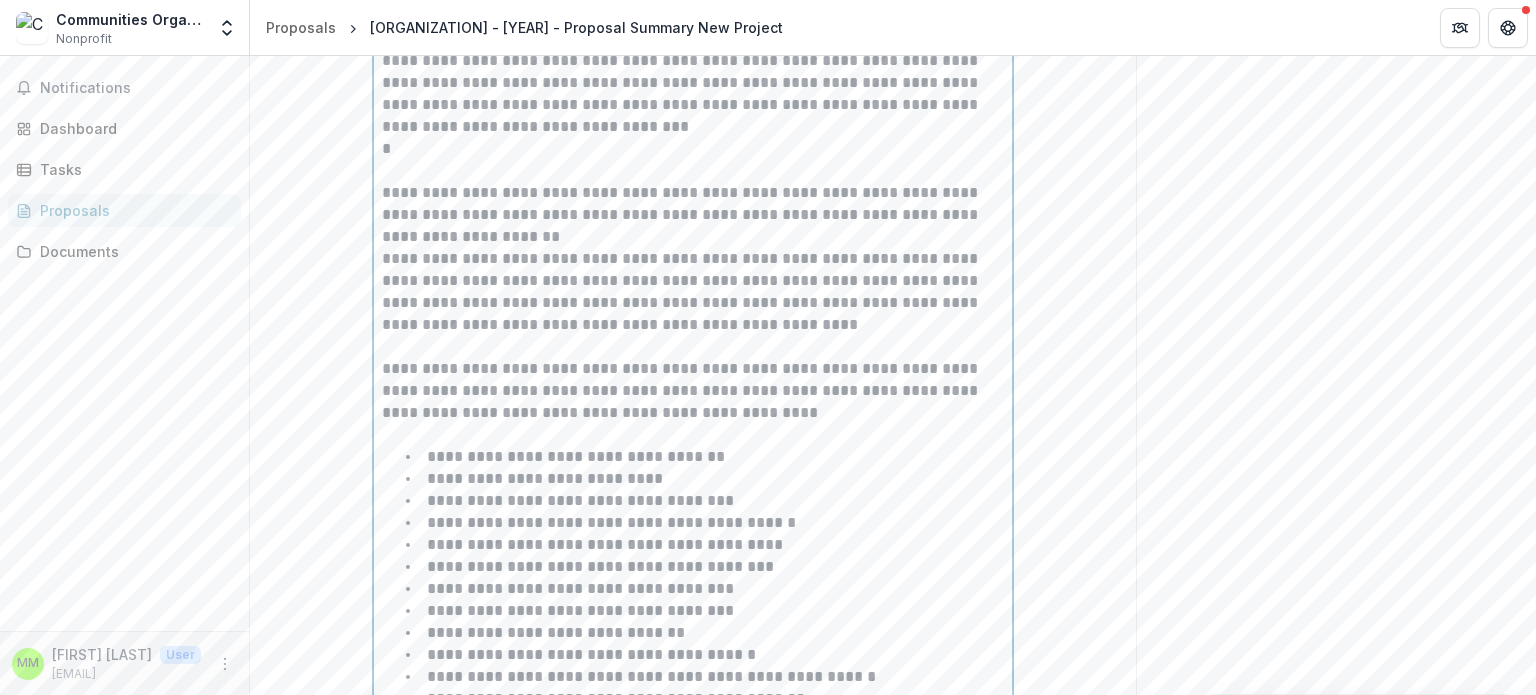 click at bounding box center [693, 171] 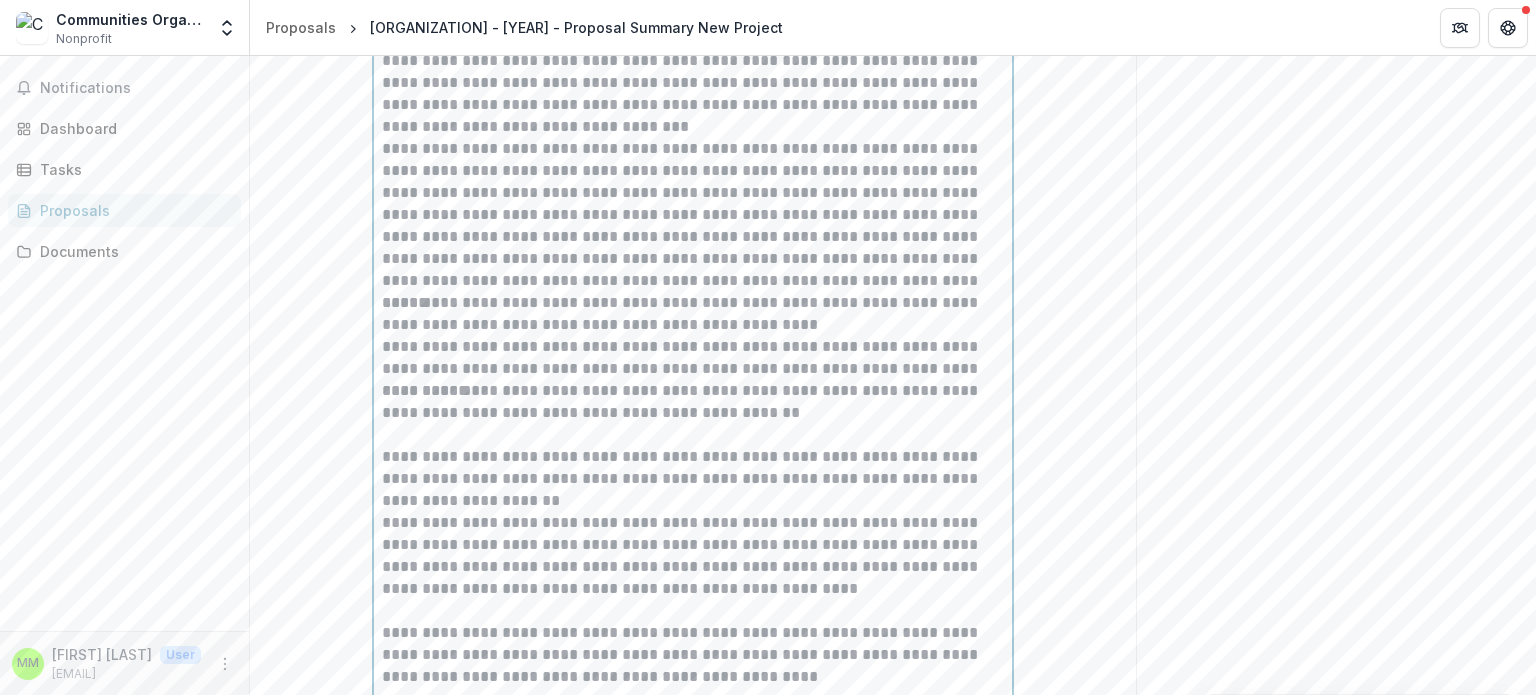 click on "**********" at bounding box center (693, 39) 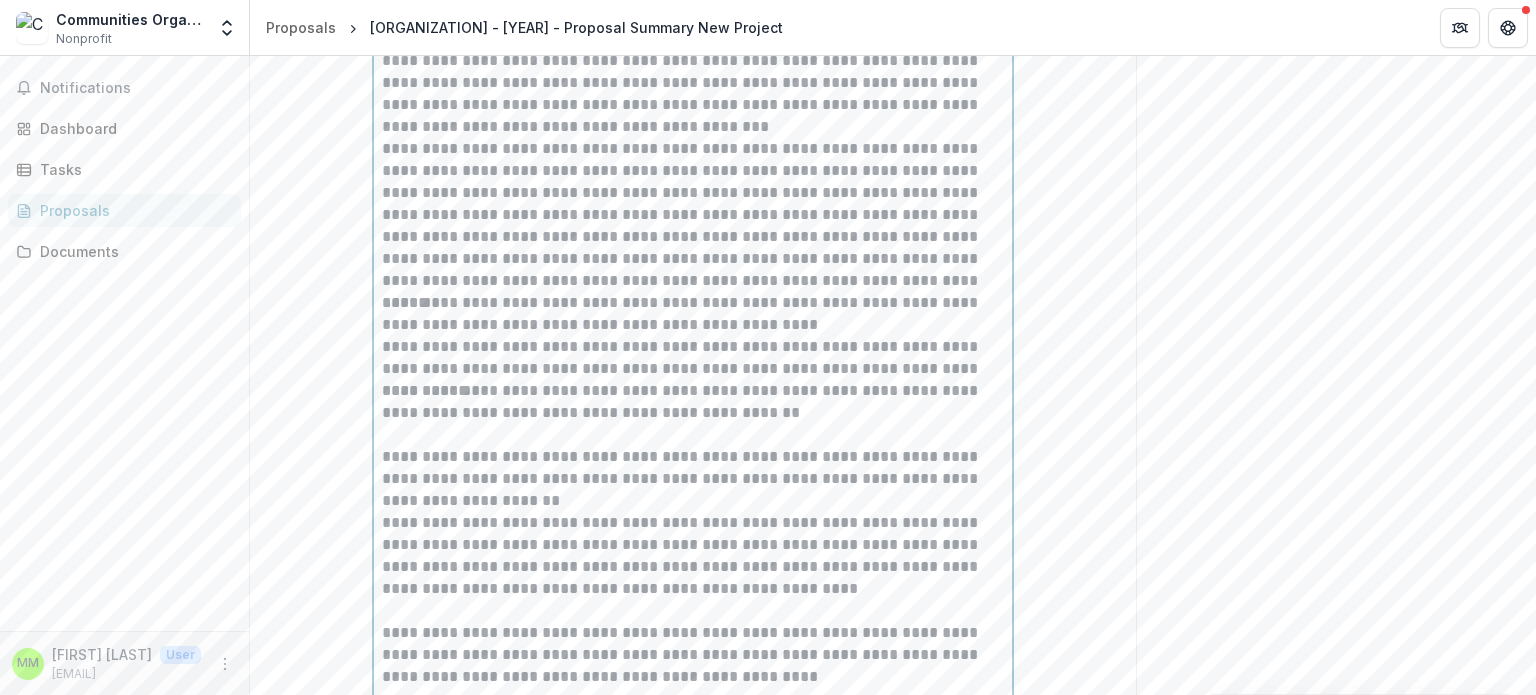click on "**********" at bounding box center (693, 39) 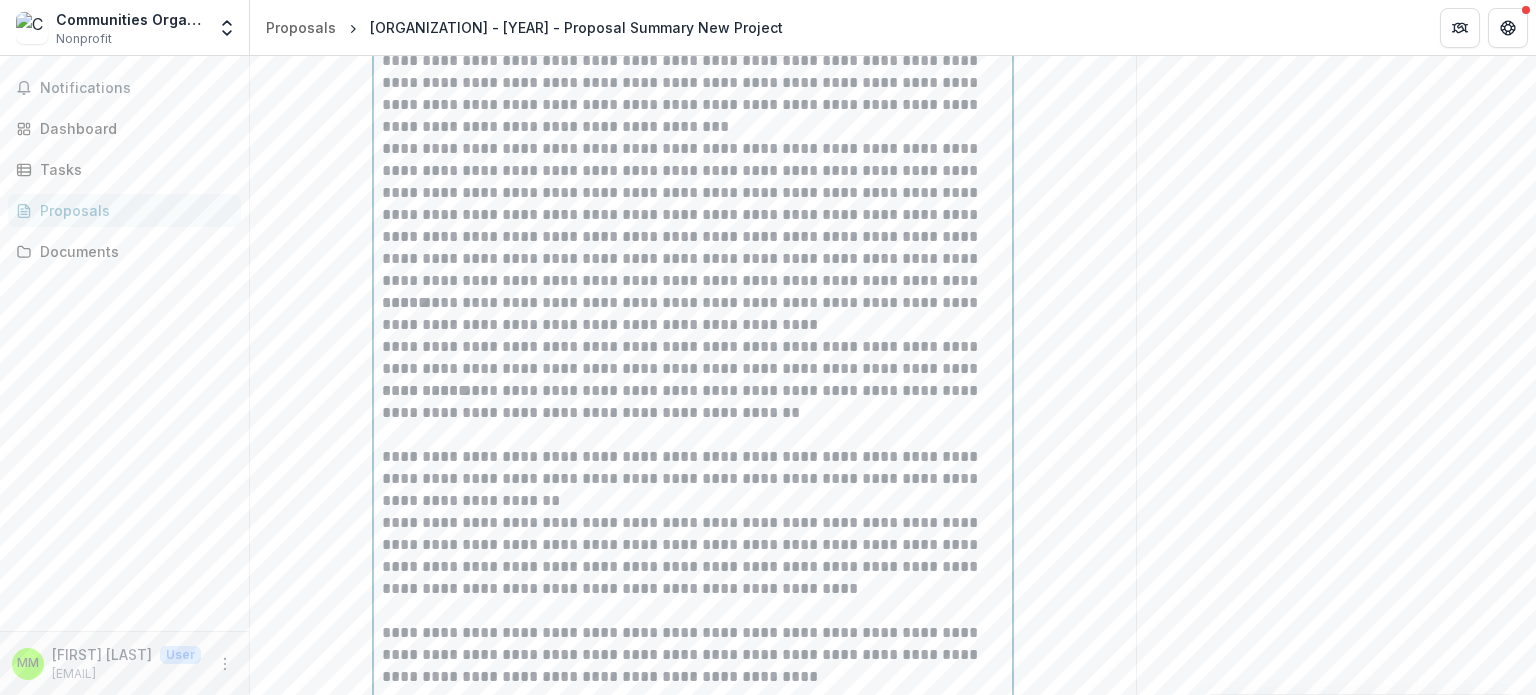click on "**********" at bounding box center [693, 215] 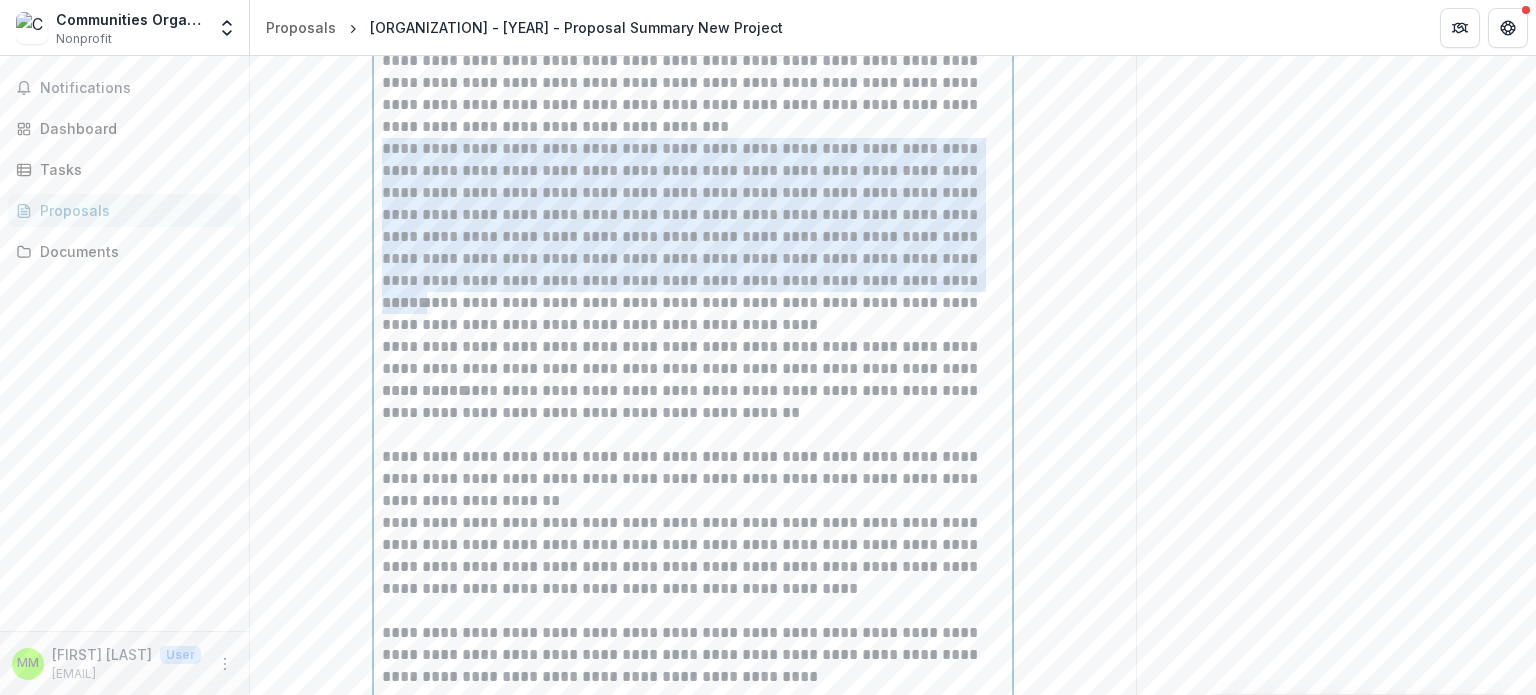 drag, startPoint x: 383, startPoint y: 207, endPoint x: 948, endPoint y: 339, distance: 580.2146 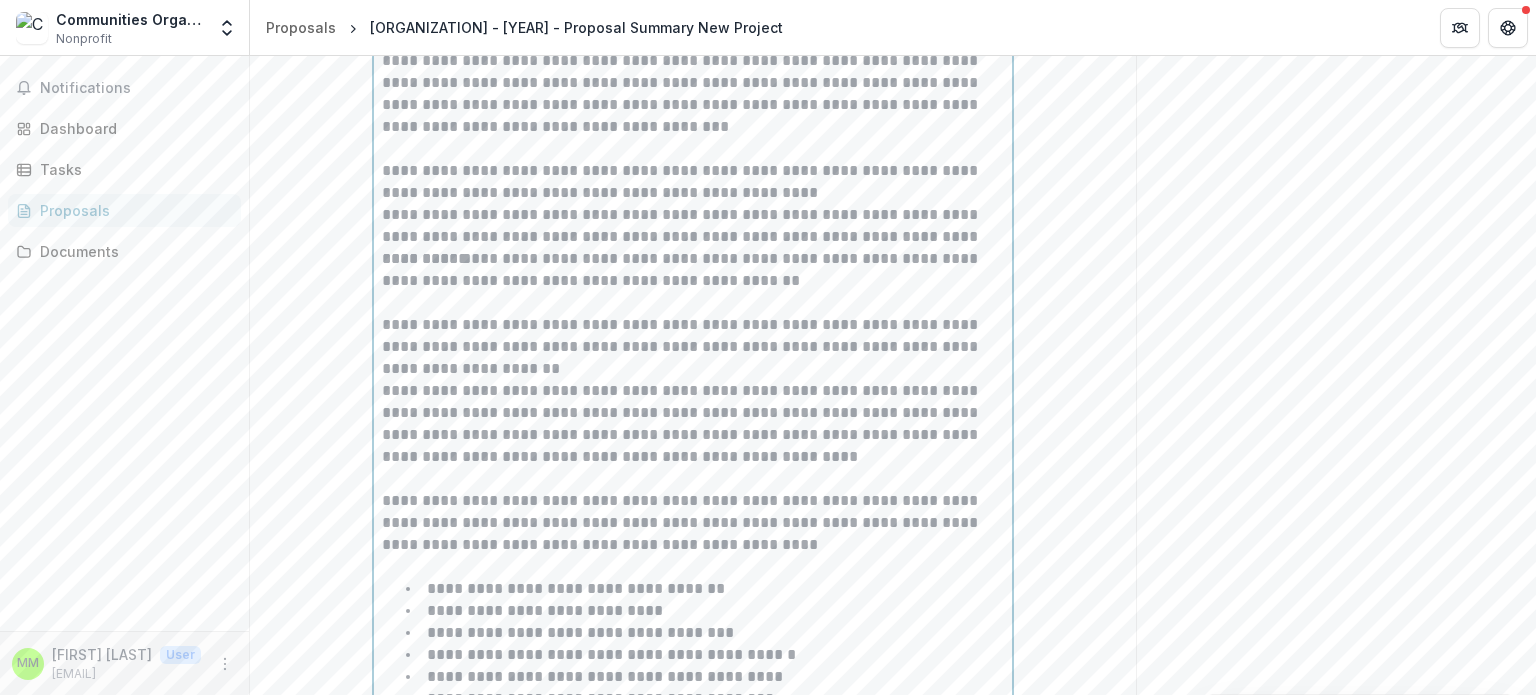click on "**********" at bounding box center [693, 182] 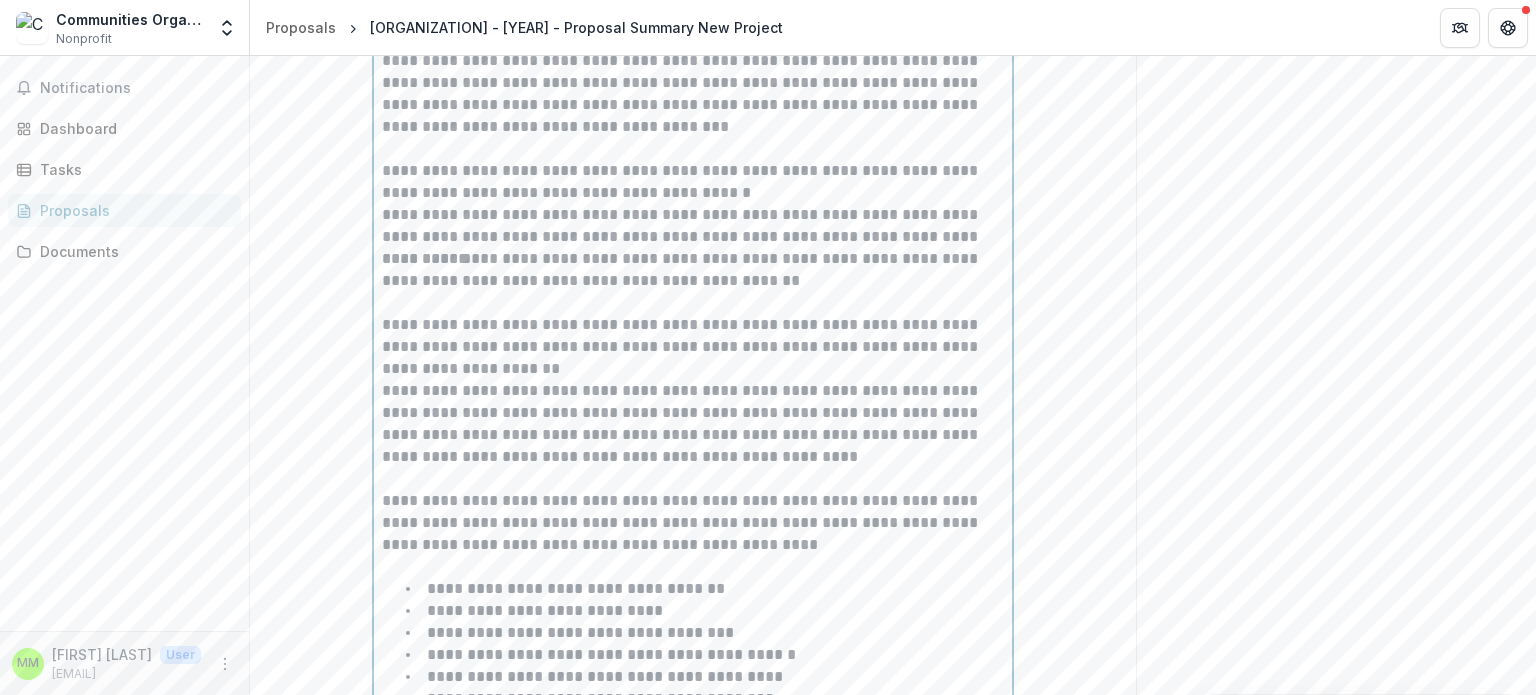 click on "**********" at bounding box center (693, 226) 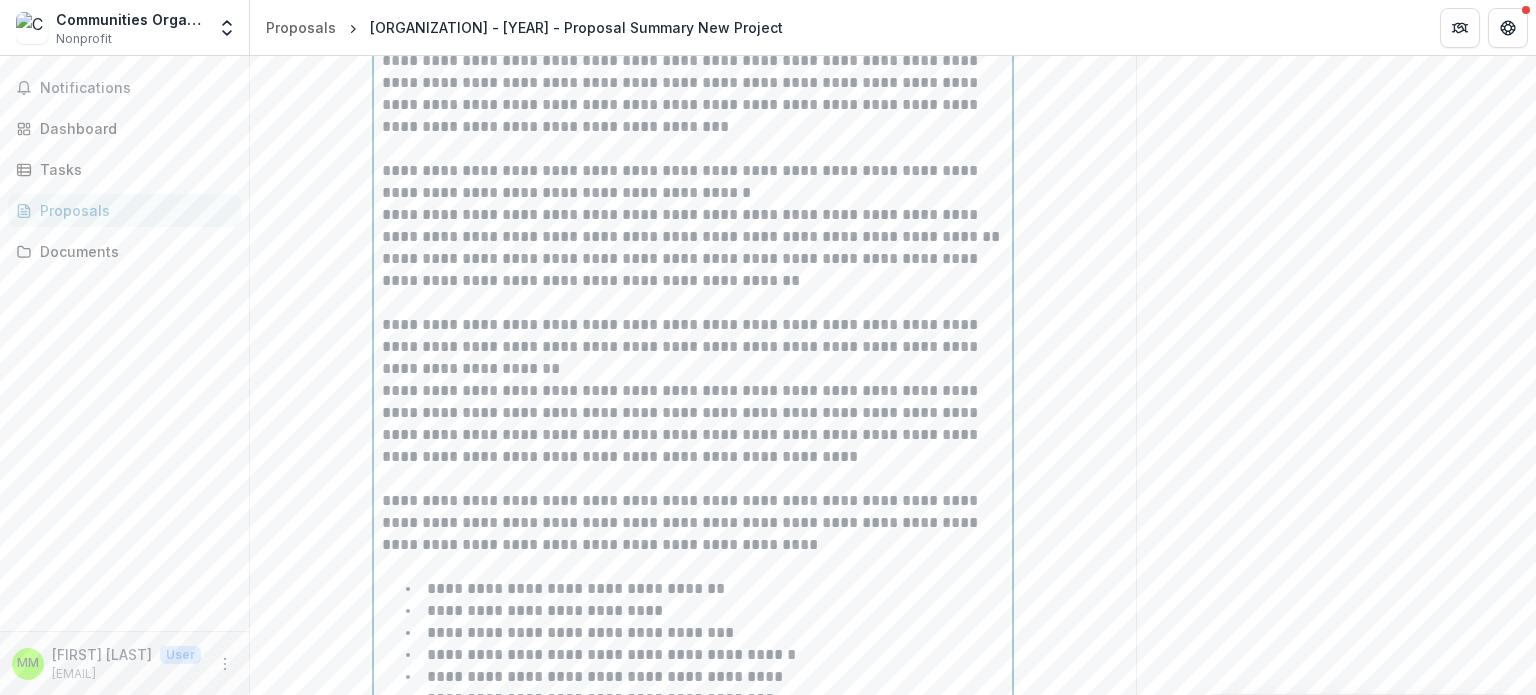 click on "**********" at bounding box center [693, 270] 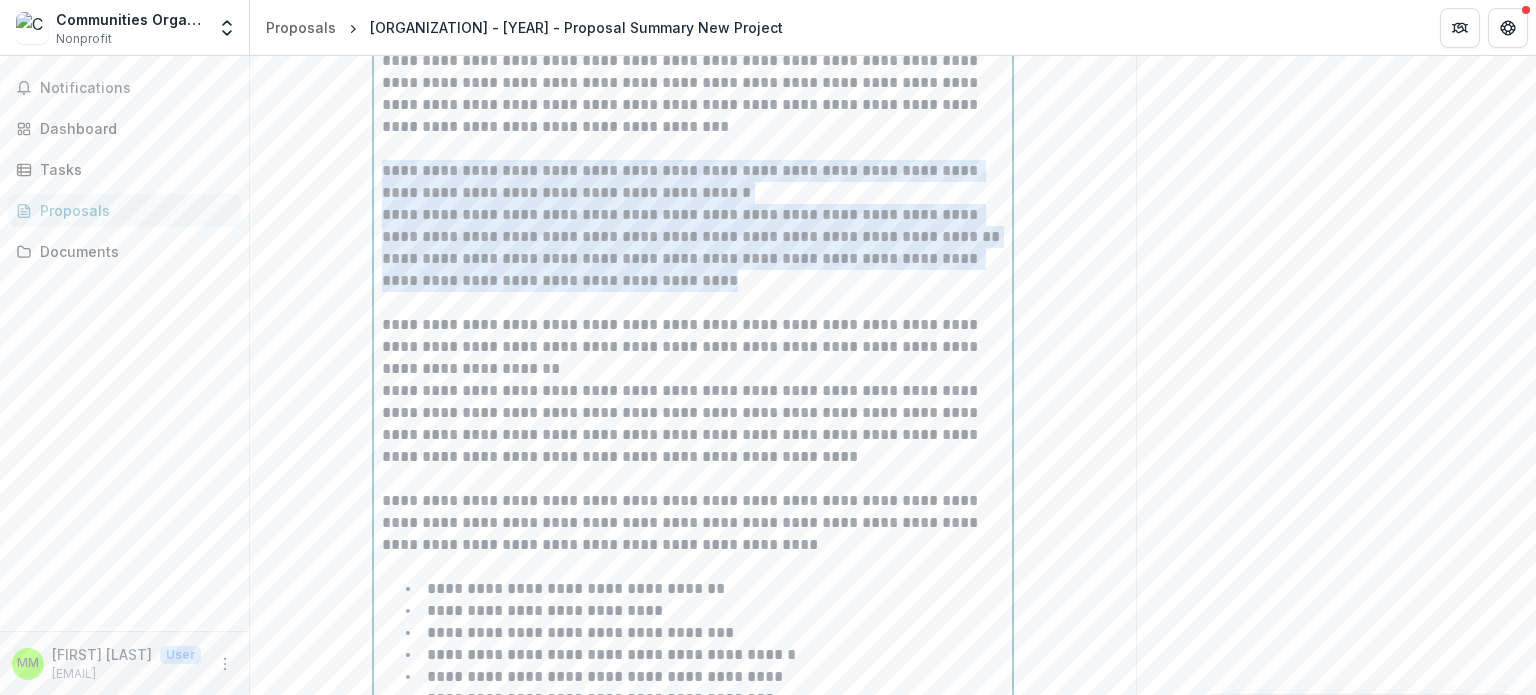 drag, startPoint x: 696, startPoint y: 341, endPoint x: 362, endPoint y: 223, distance: 354.23157 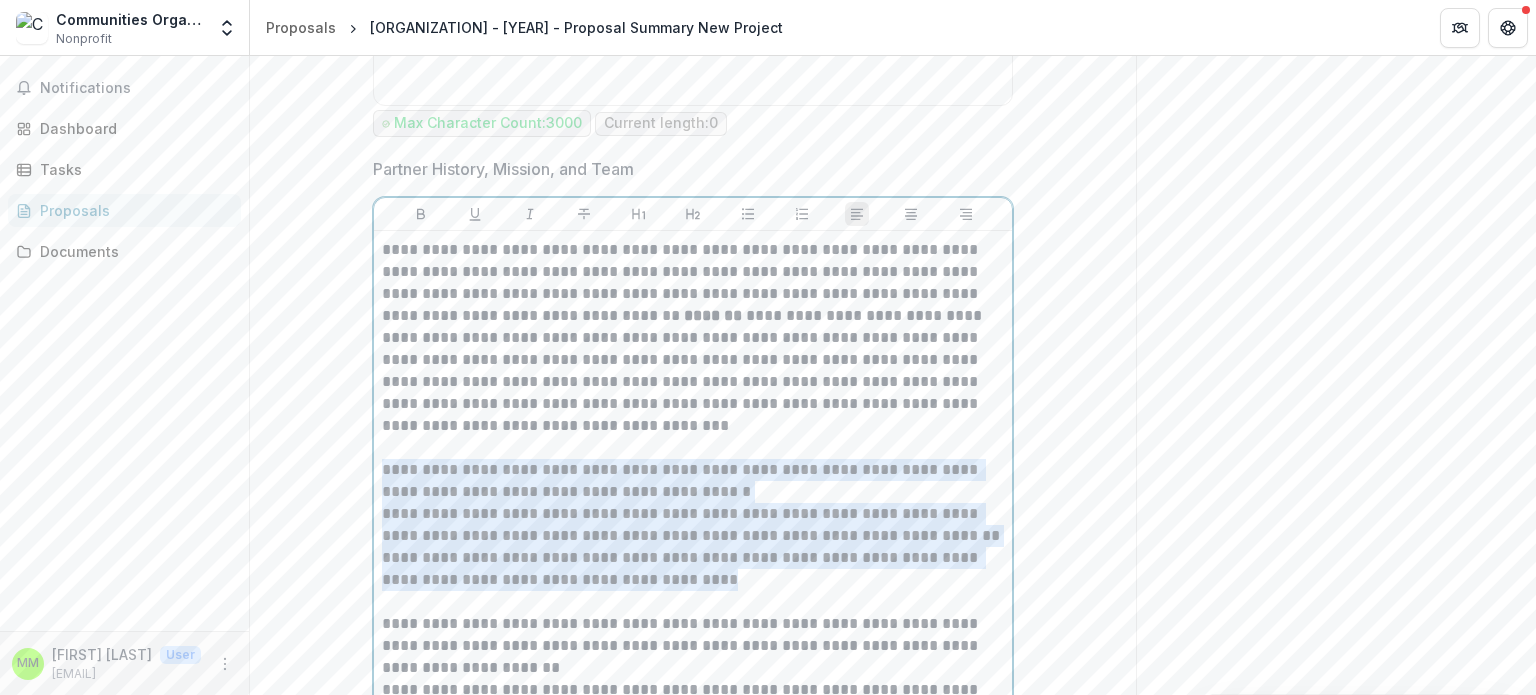 scroll, scrollTop: 1779, scrollLeft: 0, axis: vertical 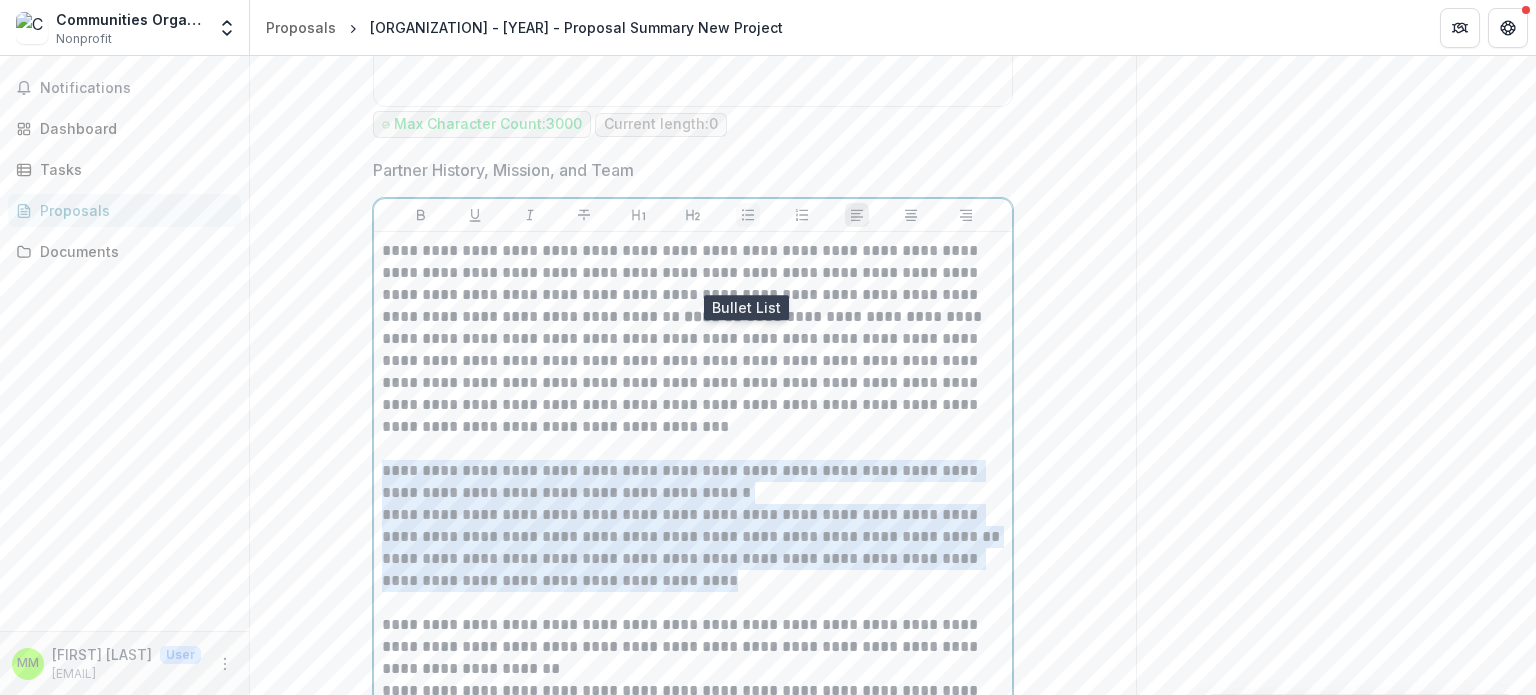click 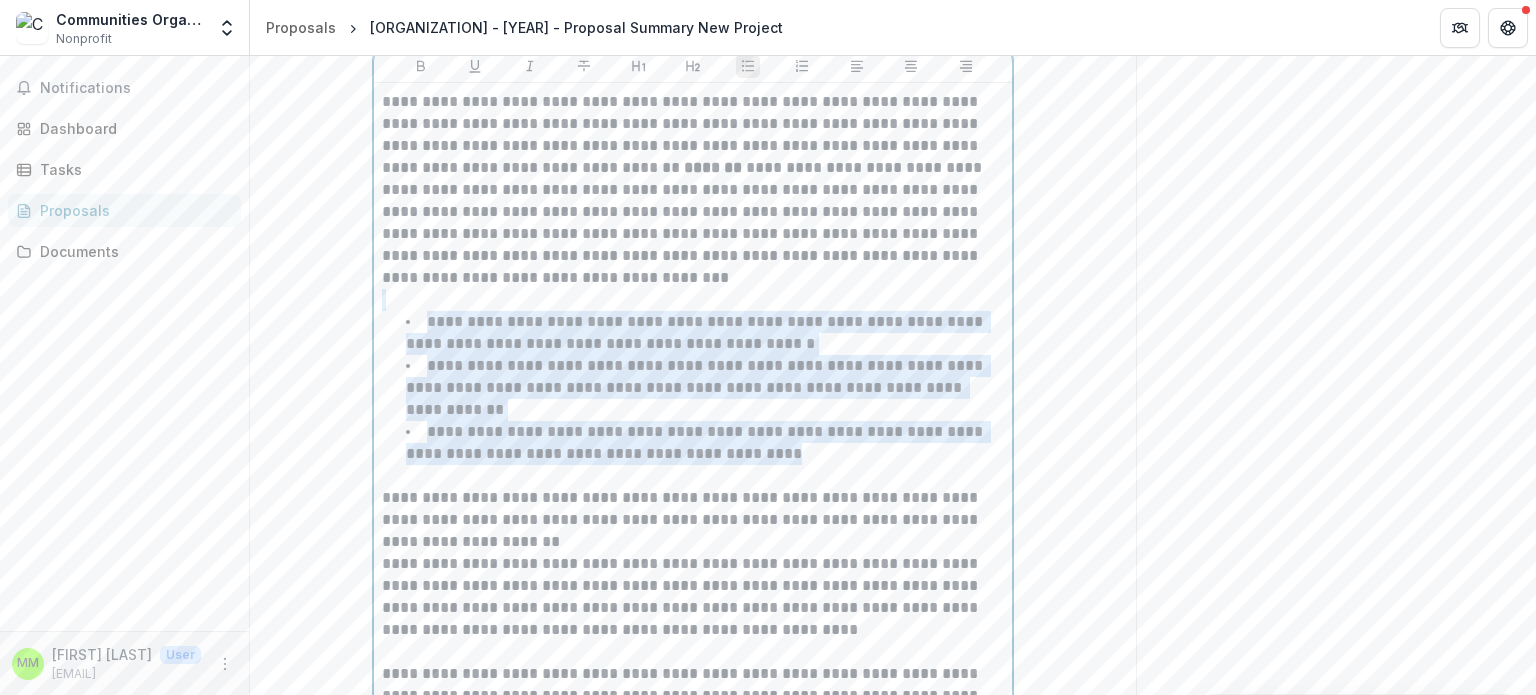 scroll, scrollTop: 1879, scrollLeft: 0, axis: vertical 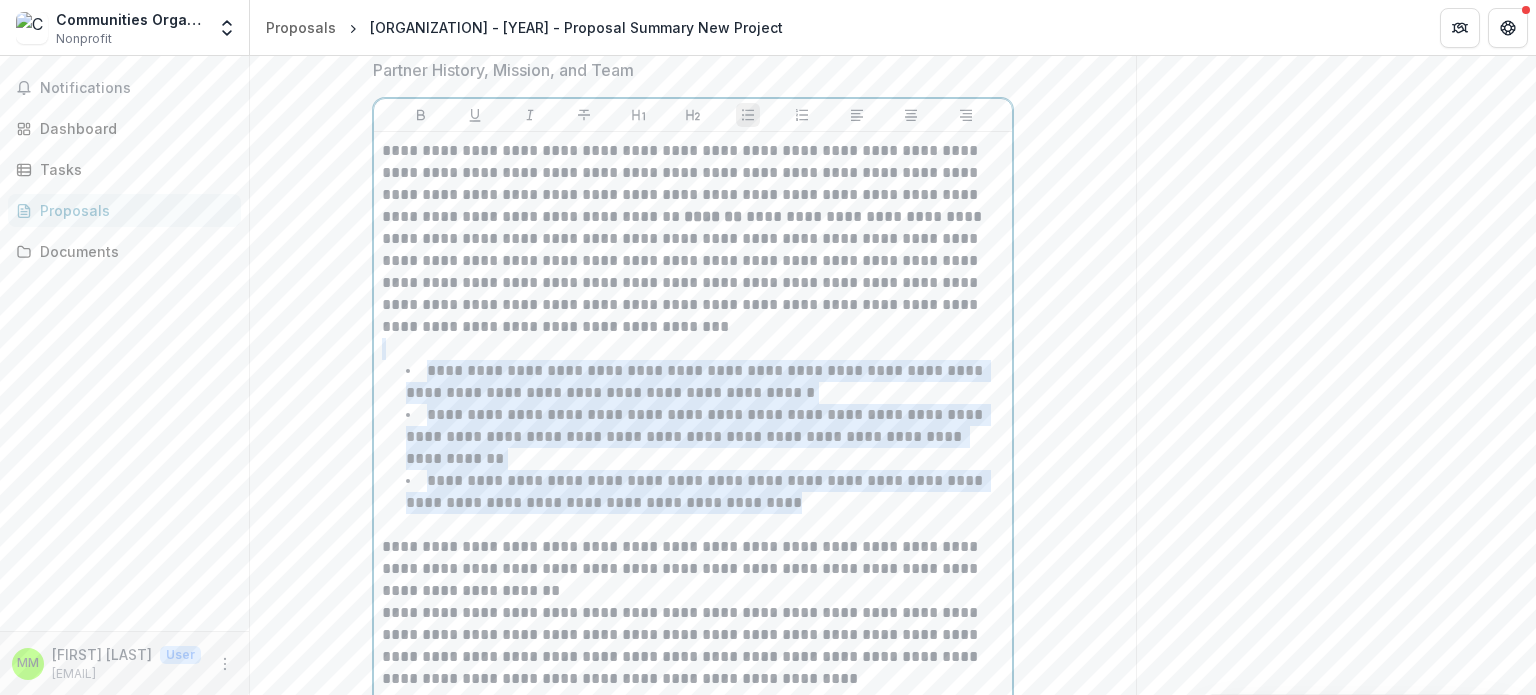 drag, startPoint x: 823, startPoint y: 479, endPoint x: 808, endPoint y: 480, distance: 15.033297 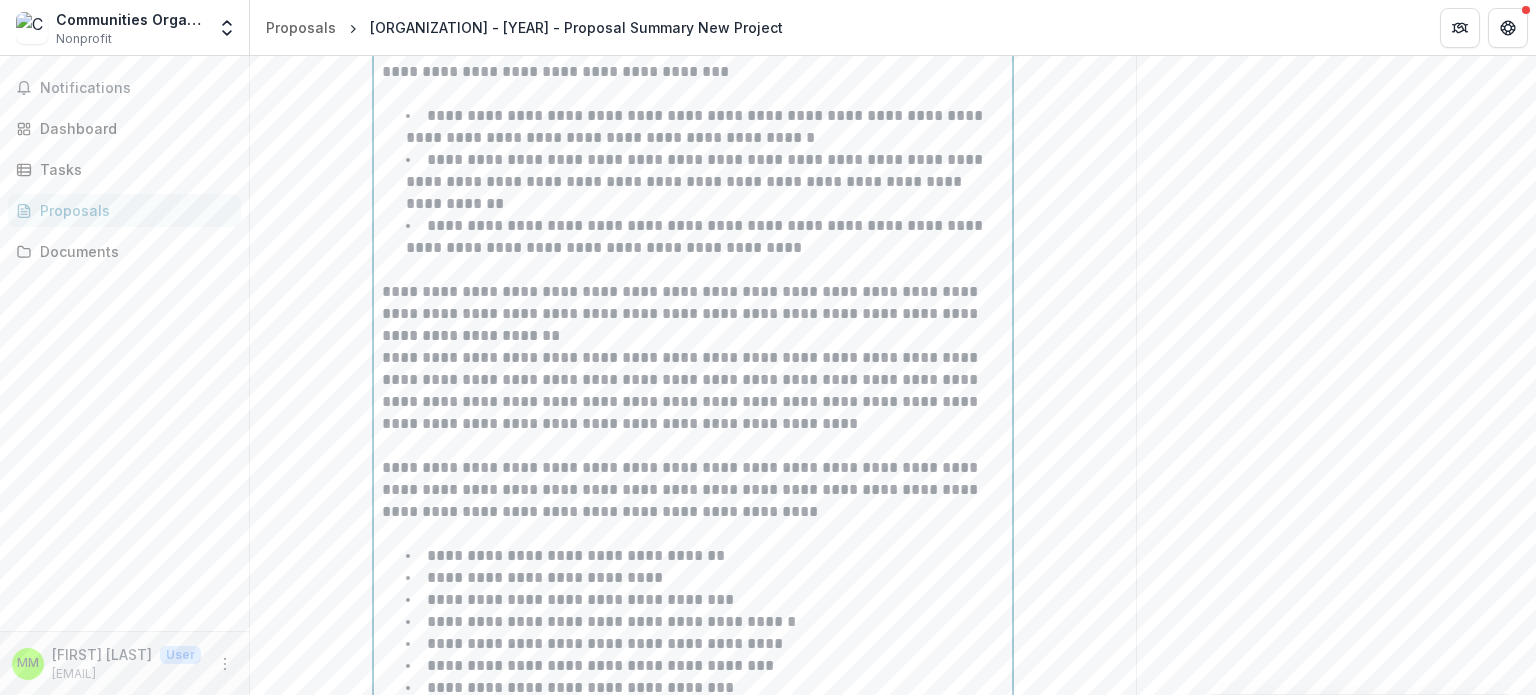scroll, scrollTop: 2179, scrollLeft: 0, axis: vertical 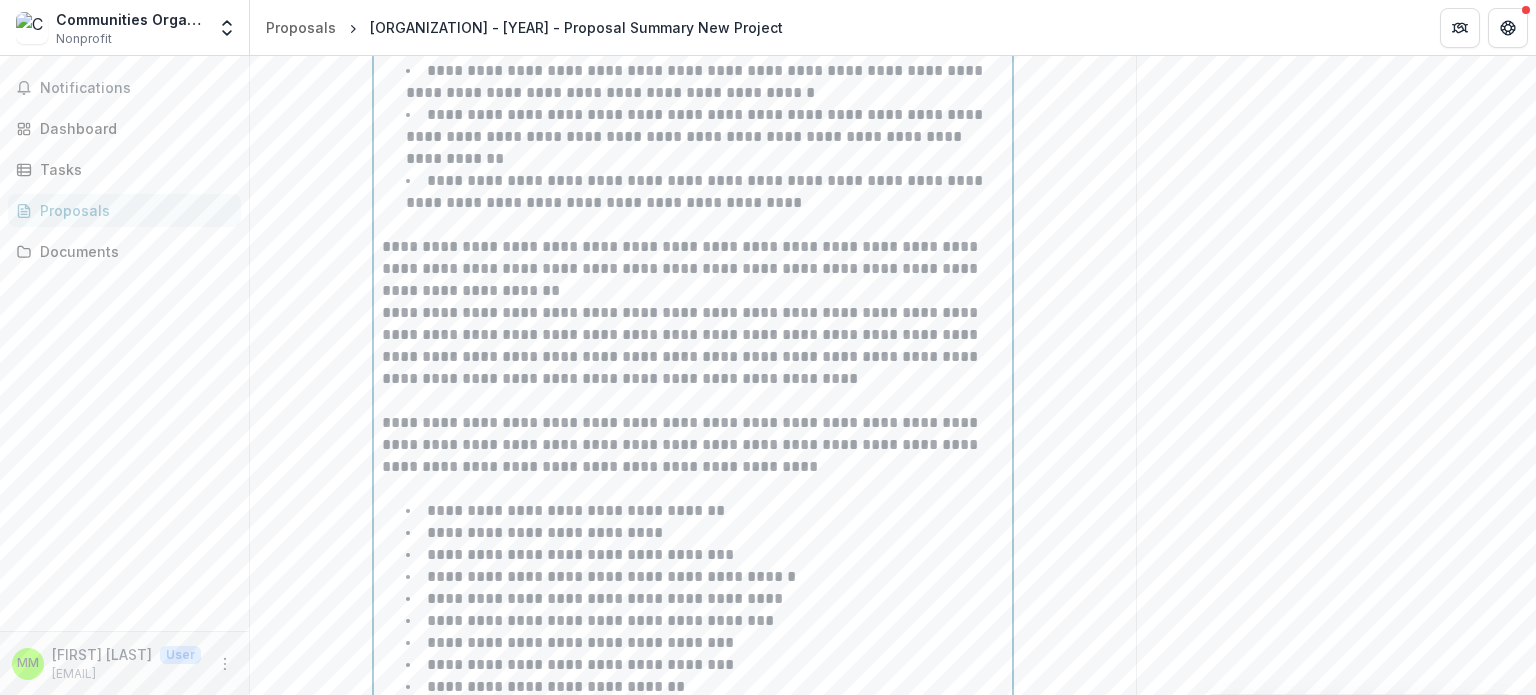 click on "**********" at bounding box center [693, 346] 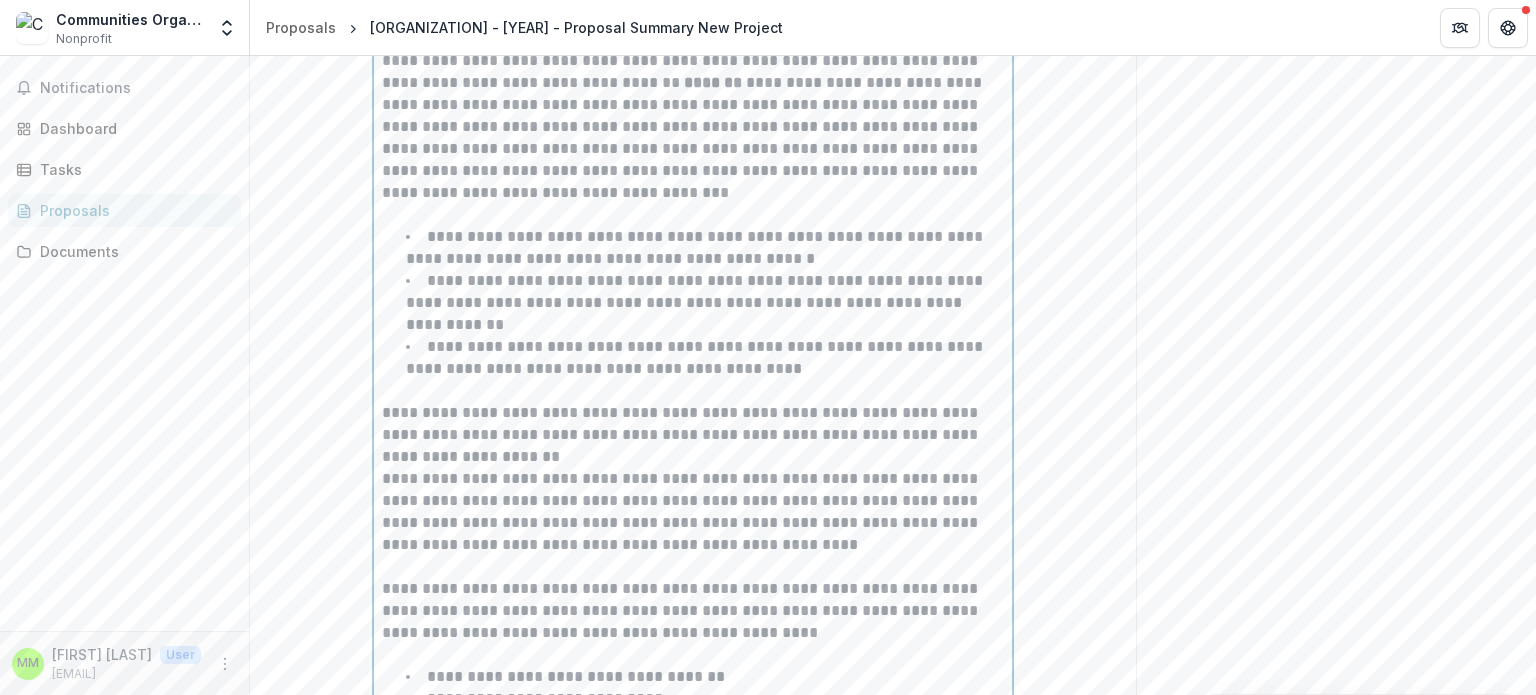 scroll, scrollTop: 1979, scrollLeft: 0, axis: vertical 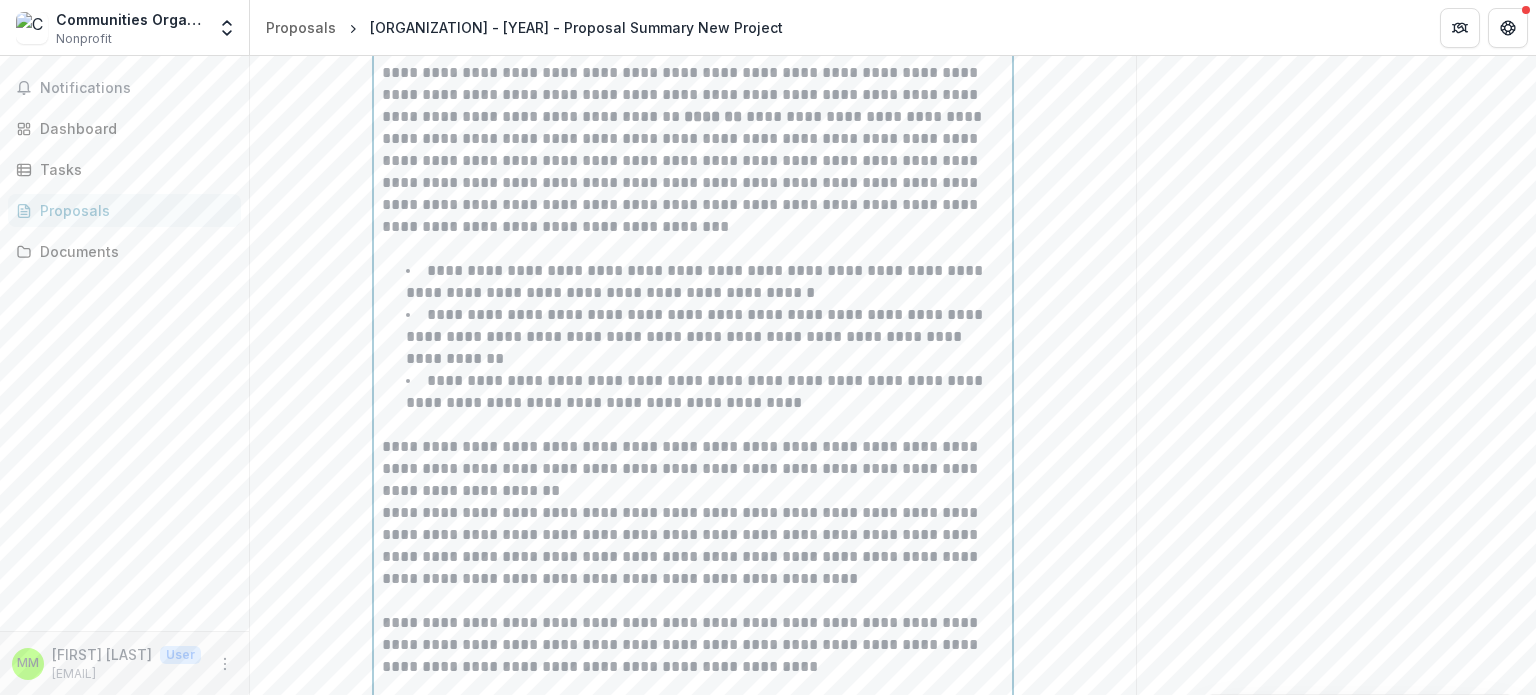 click on "**********" at bounding box center [693, 469] 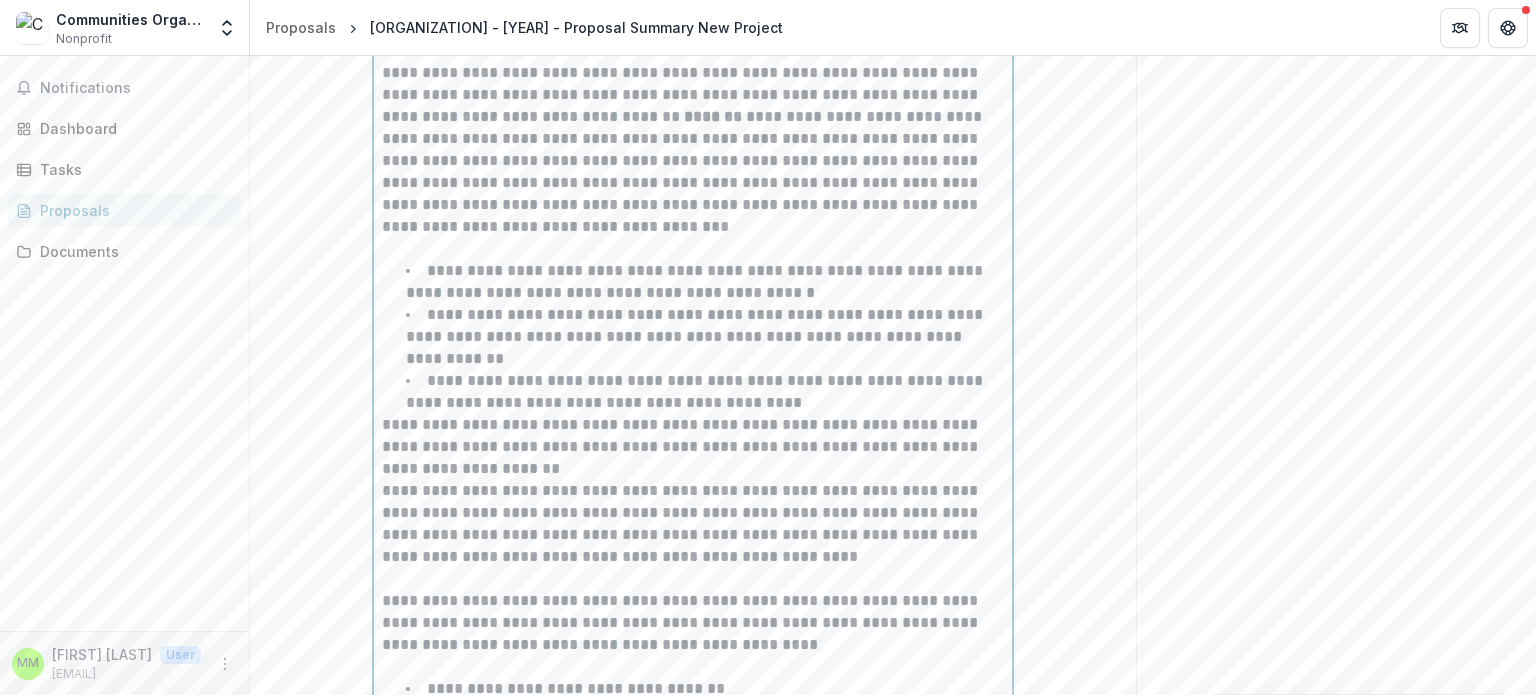 drag, startPoint x: 413, startPoint y: 336, endPoint x: 425, endPoint y: 323, distance: 17.691807 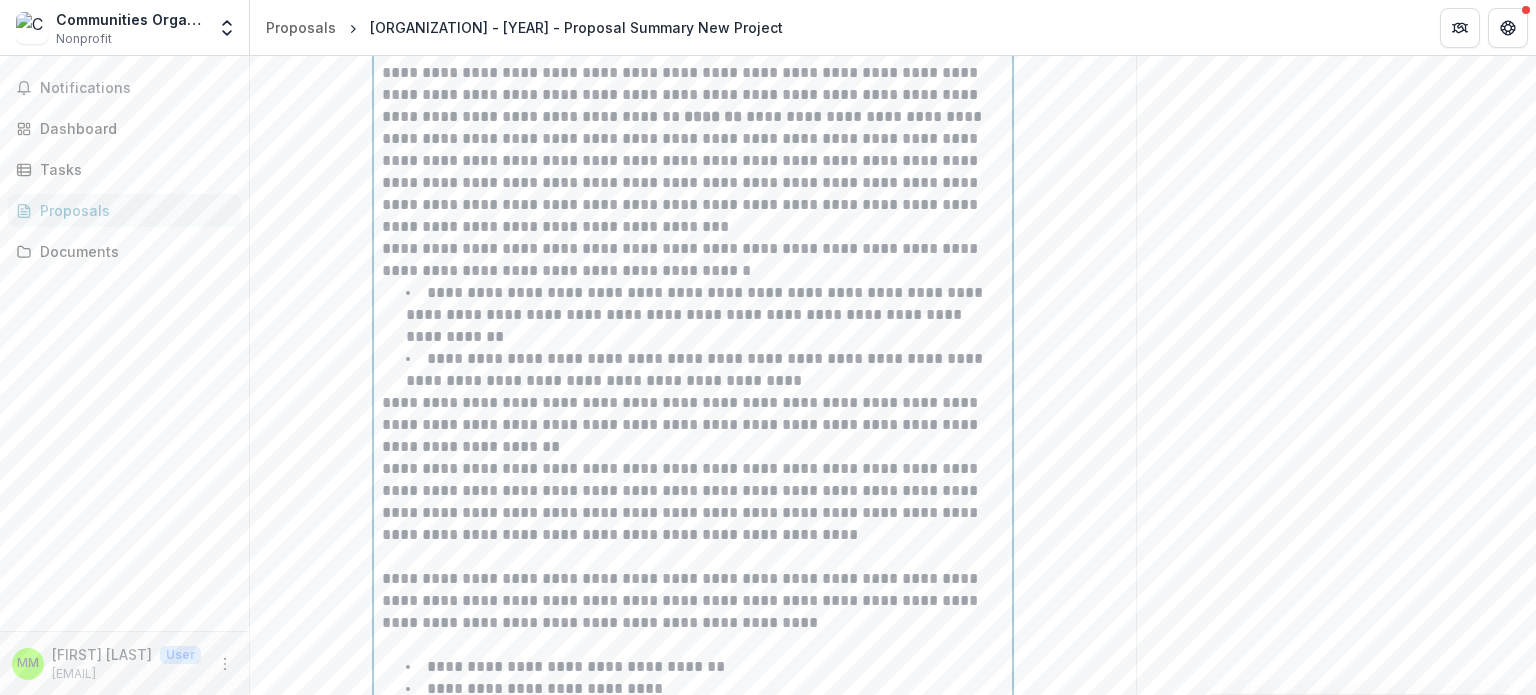 click on "**********" at bounding box center [705, 315] 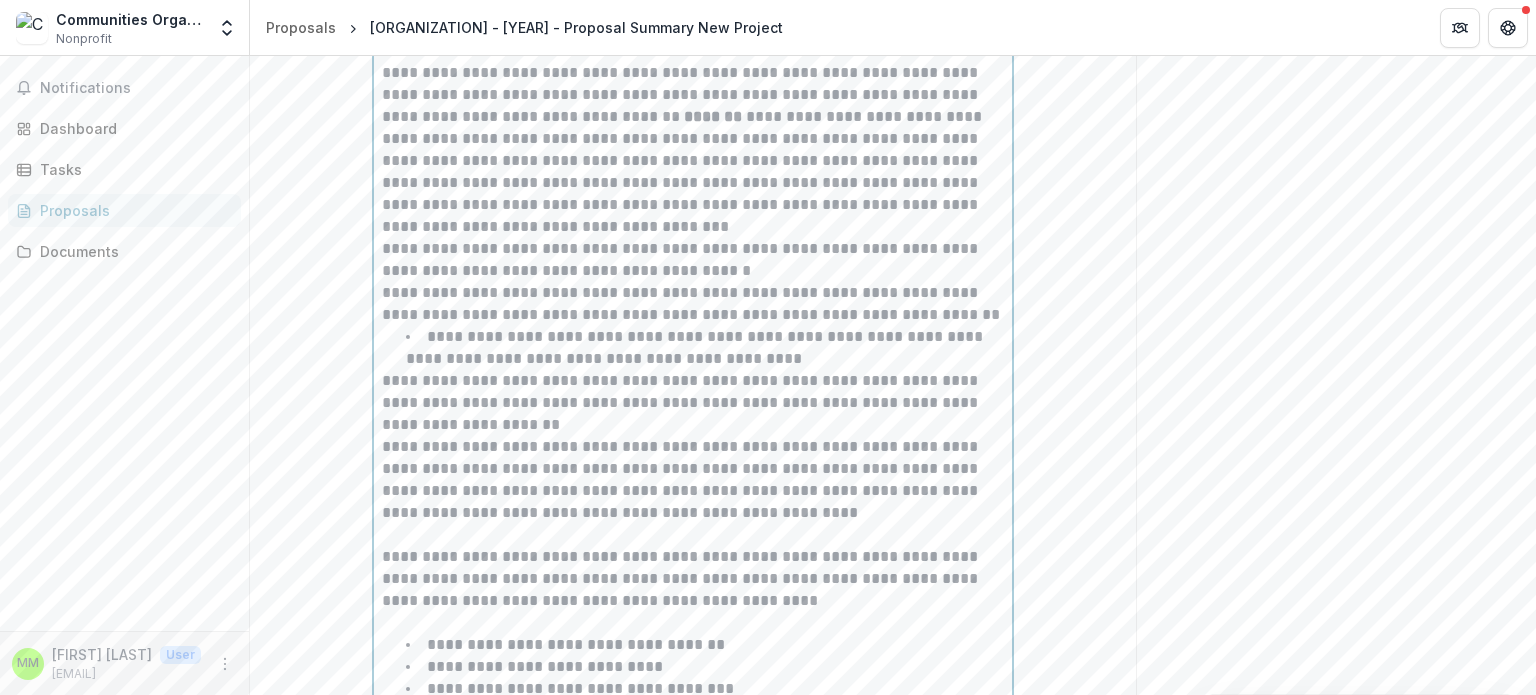 click on "**********" at bounding box center (705, 348) 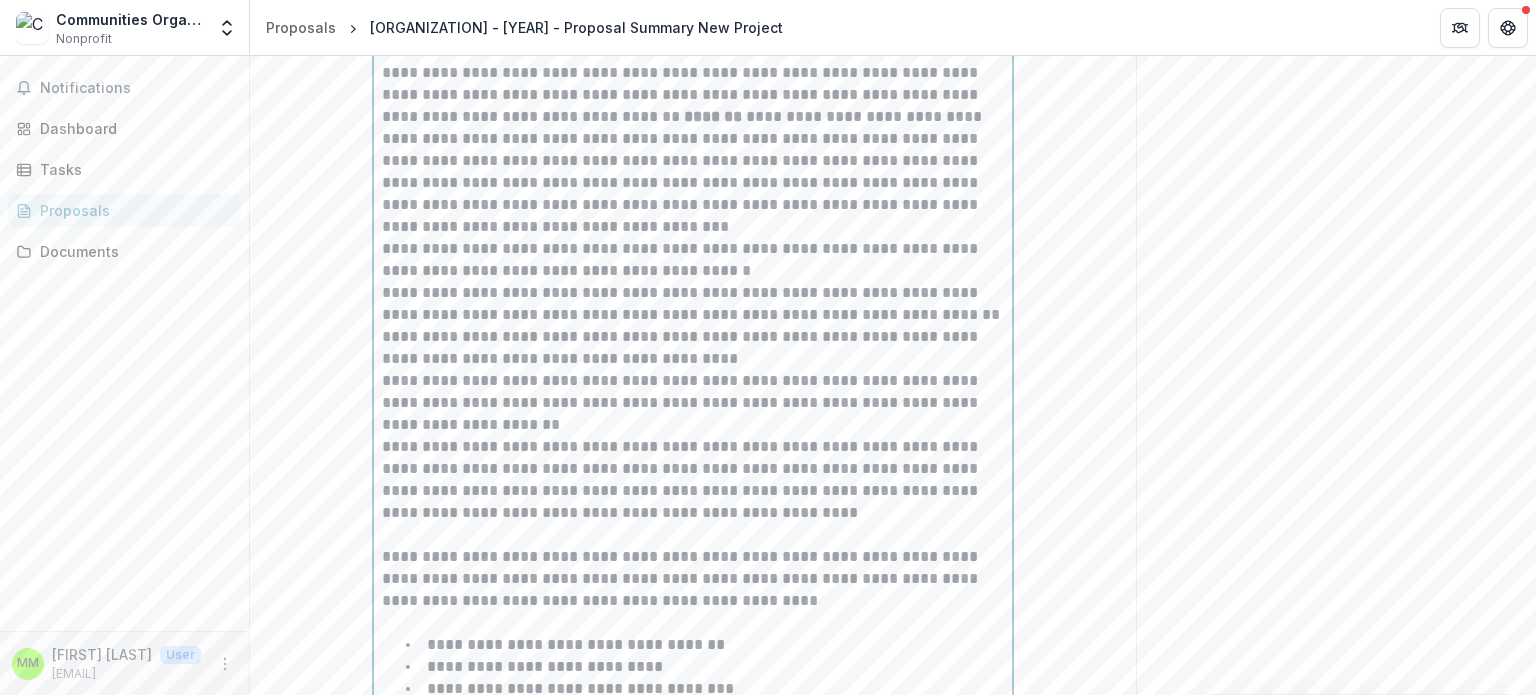click on "**********" at bounding box center [693, 403] 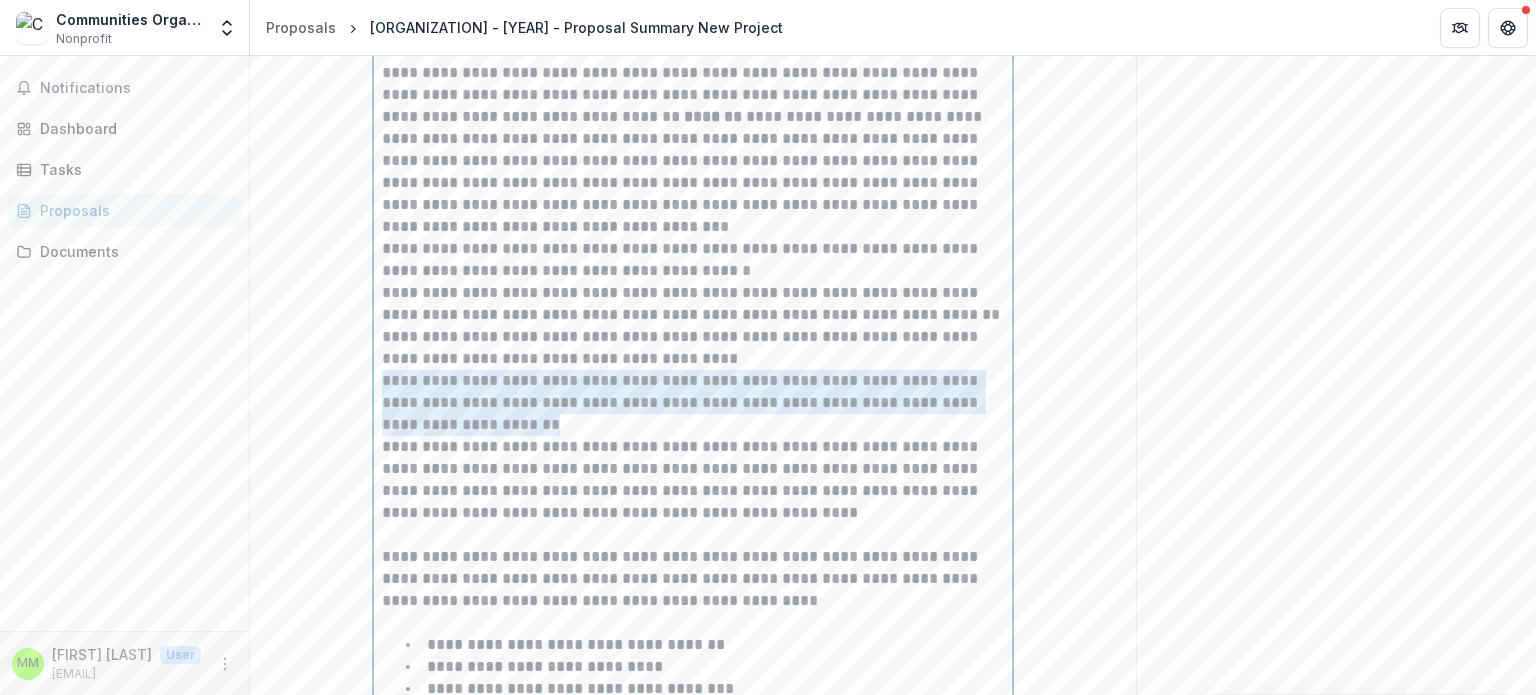 drag, startPoint x: 514, startPoint y: 486, endPoint x: 375, endPoint y: 435, distance: 148.06079 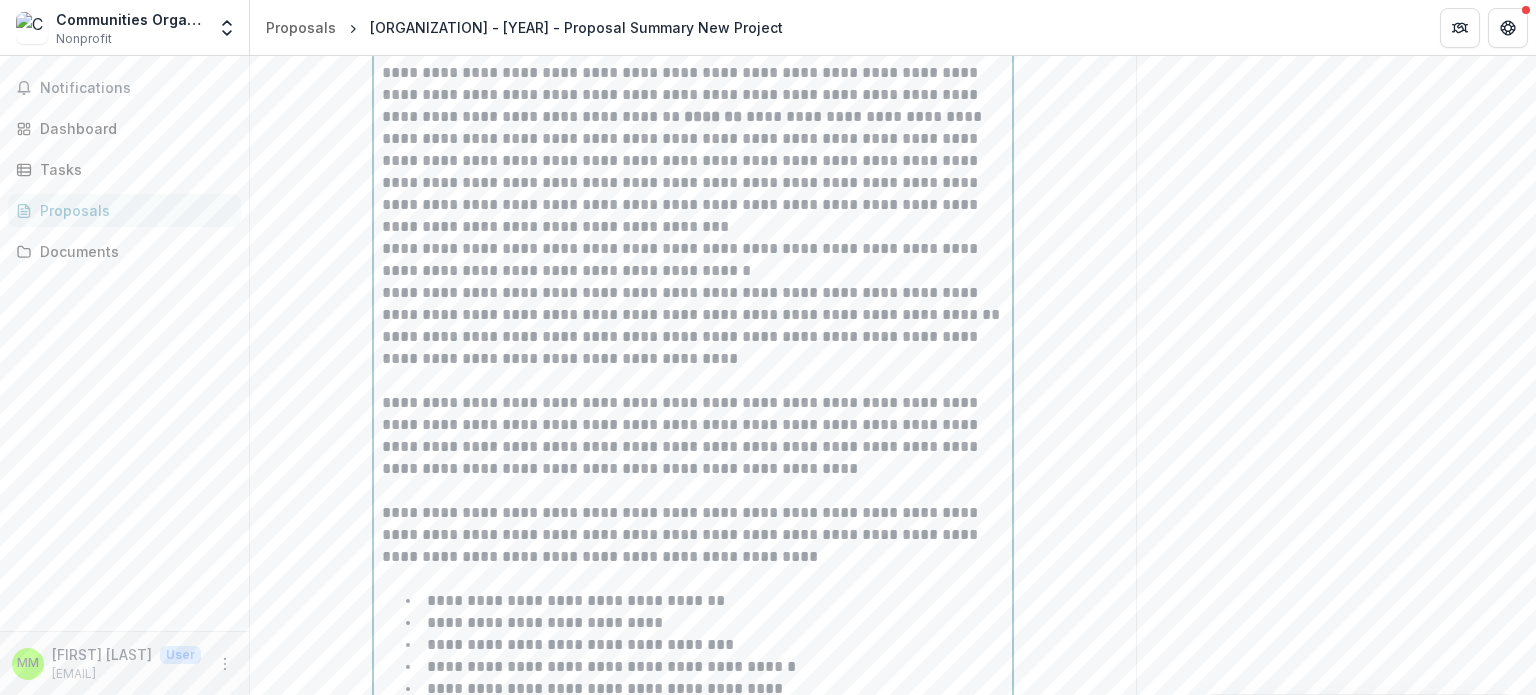 click at bounding box center [693, 381] 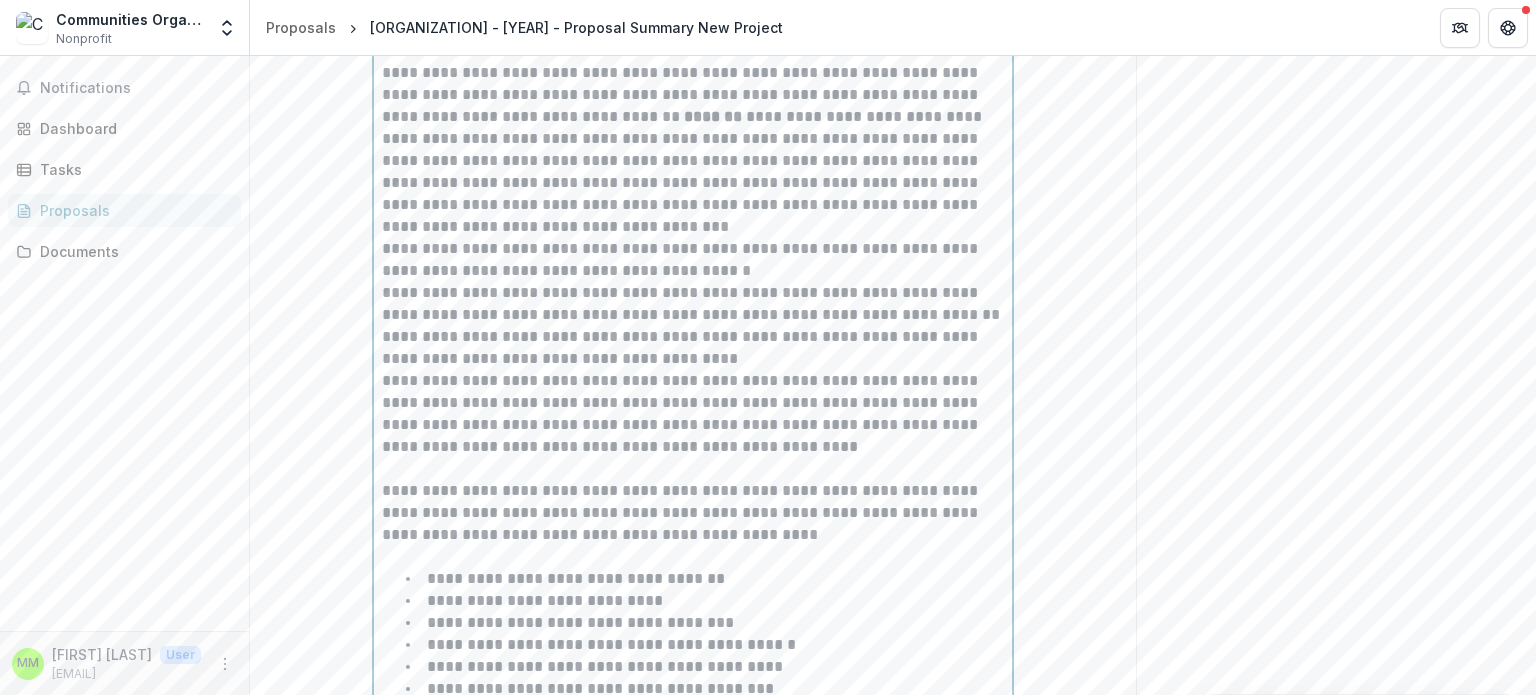 click on "**********" at bounding box center [693, 414] 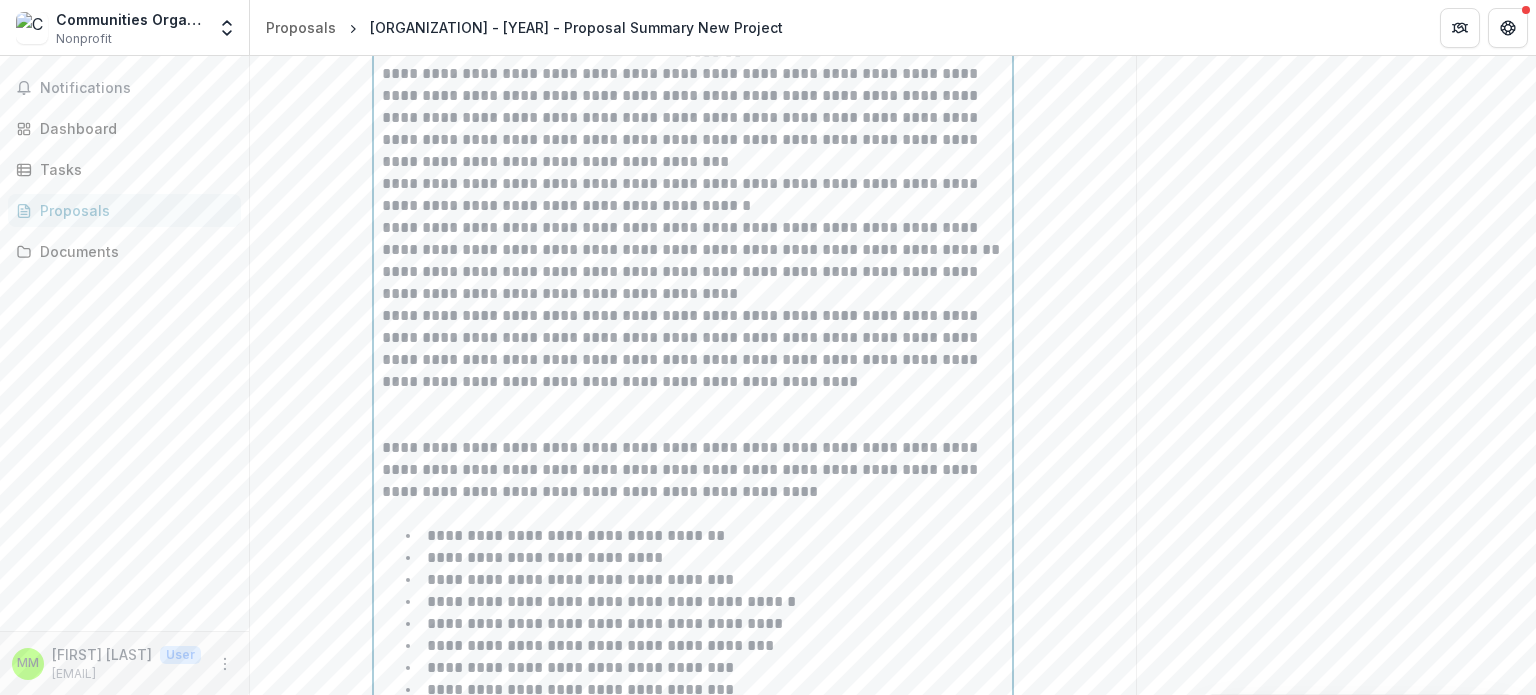 scroll, scrollTop: 2079, scrollLeft: 0, axis: vertical 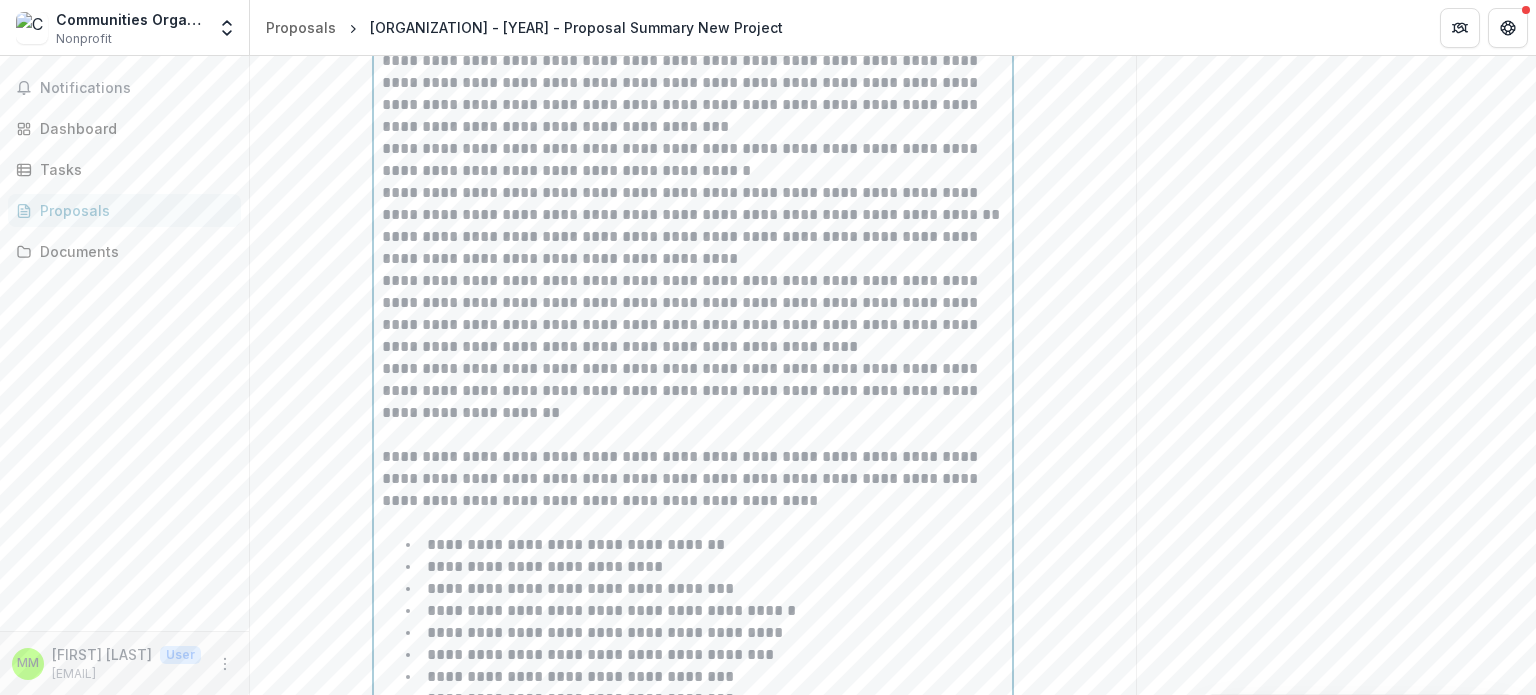 click on "**********" at bounding box center [693, 391] 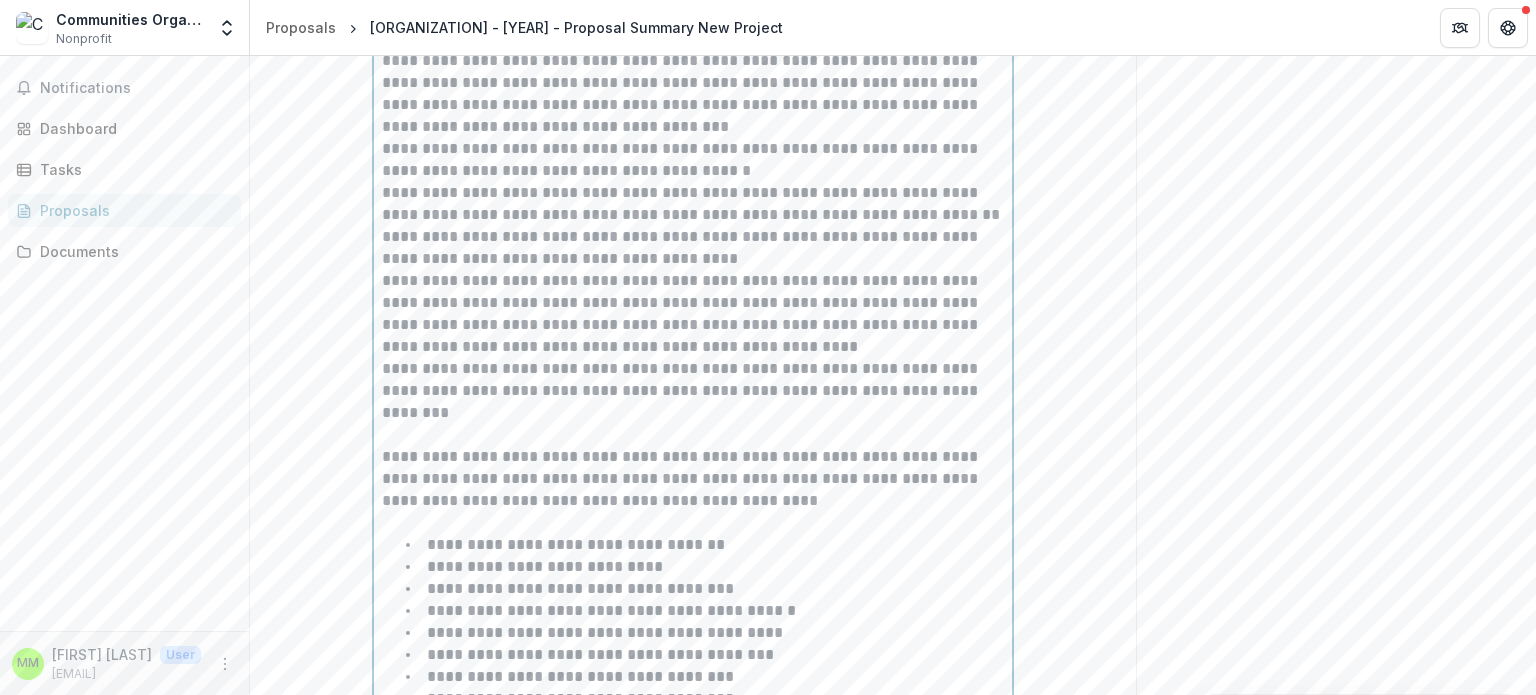 click on "**********" at bounding box center [693, 314] 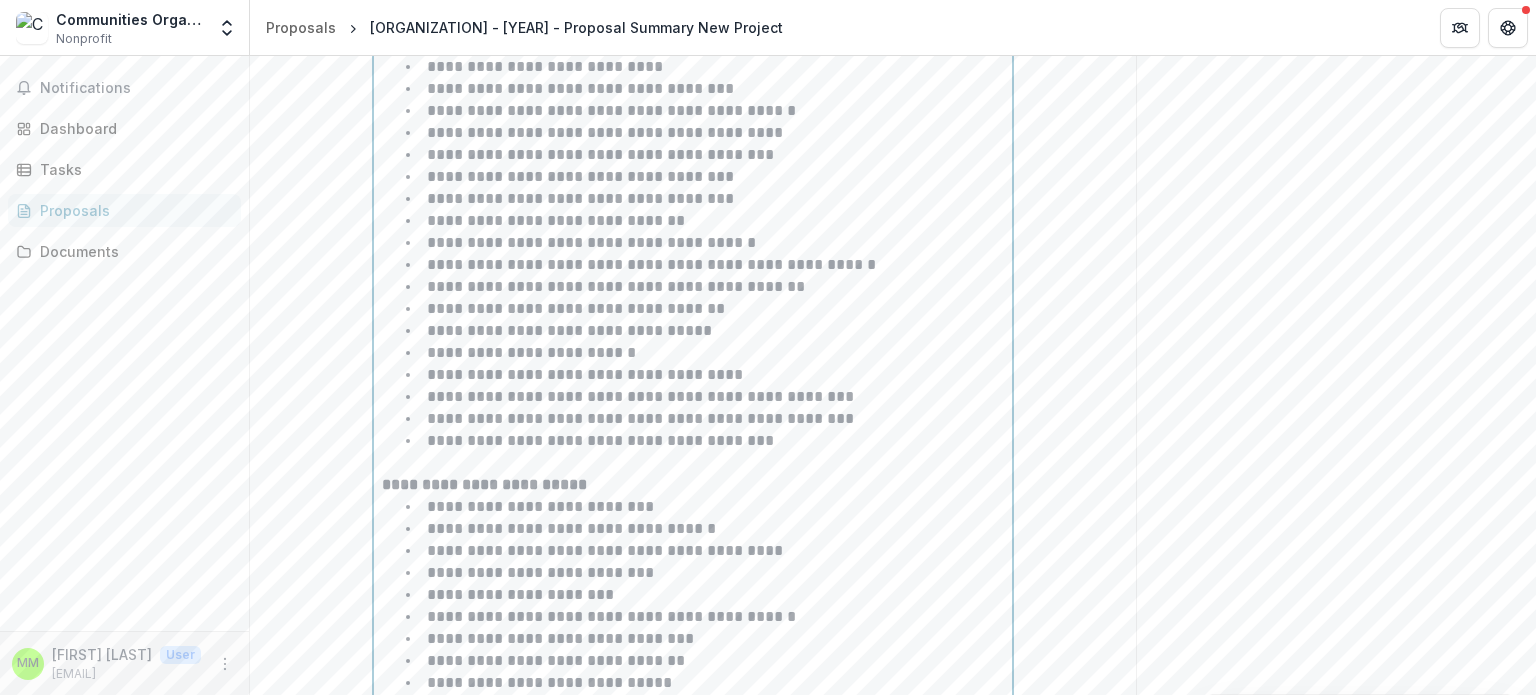 scroll, scrollTop: 2479, scrollLeft: 0, axis: vertical 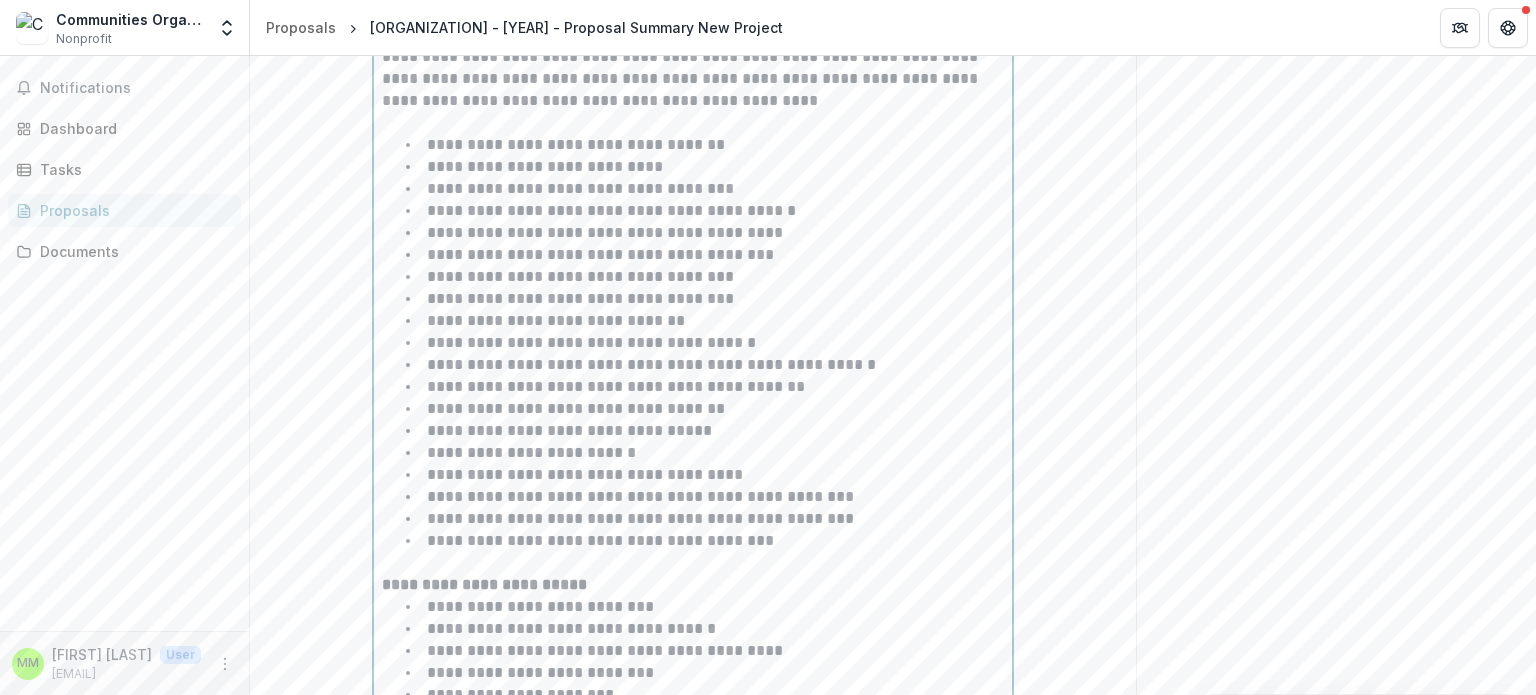click on "**********" at bounding box center [600, 540] 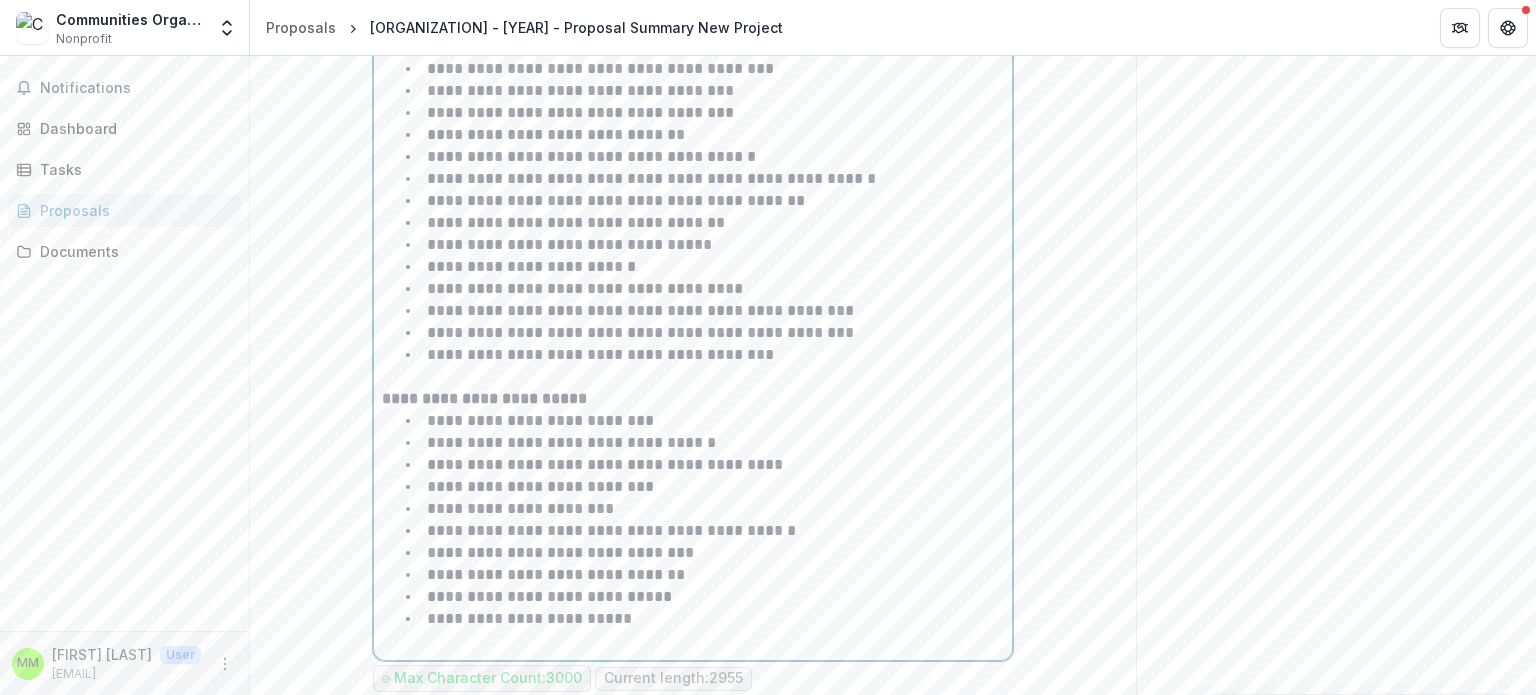scroll, scrollTop: 2679, scrollLeft: 0, axis: vertical 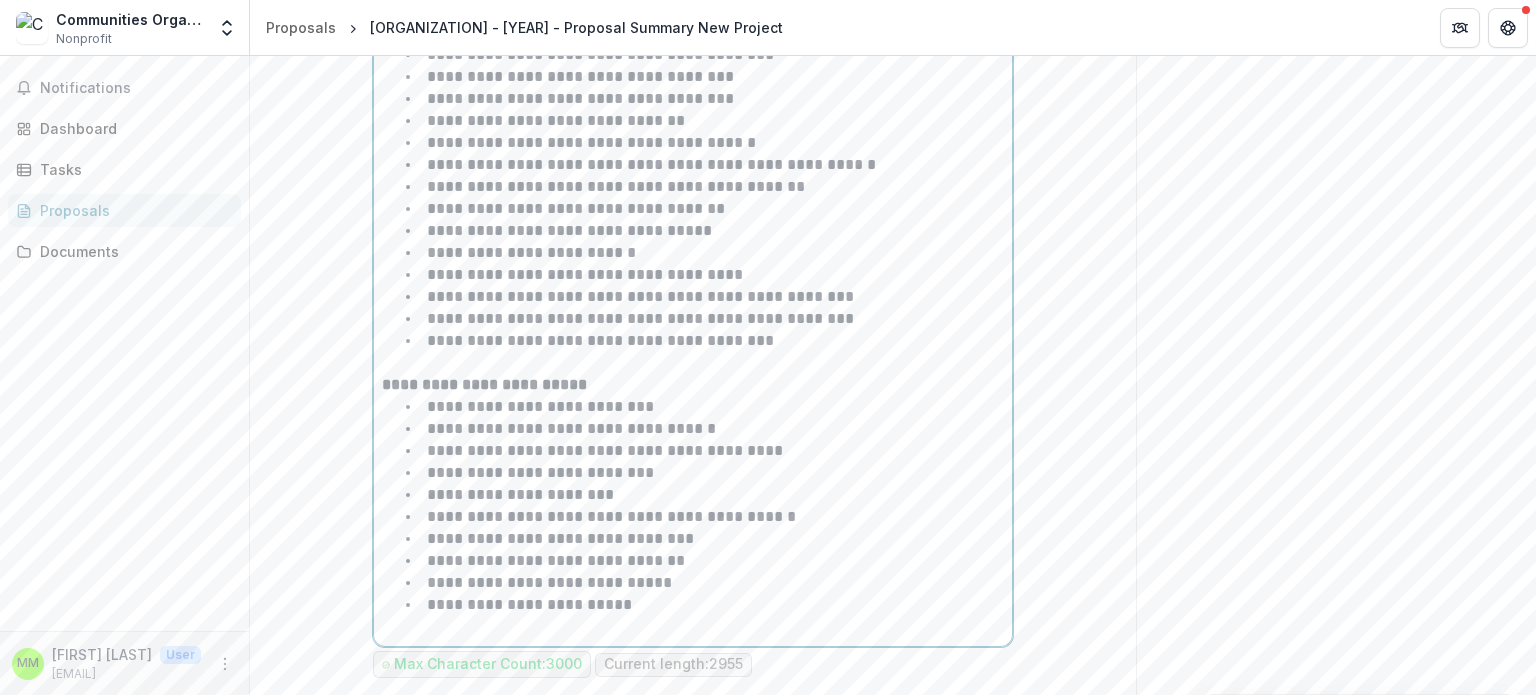 click on "**********" at bounding box center [600, 340] 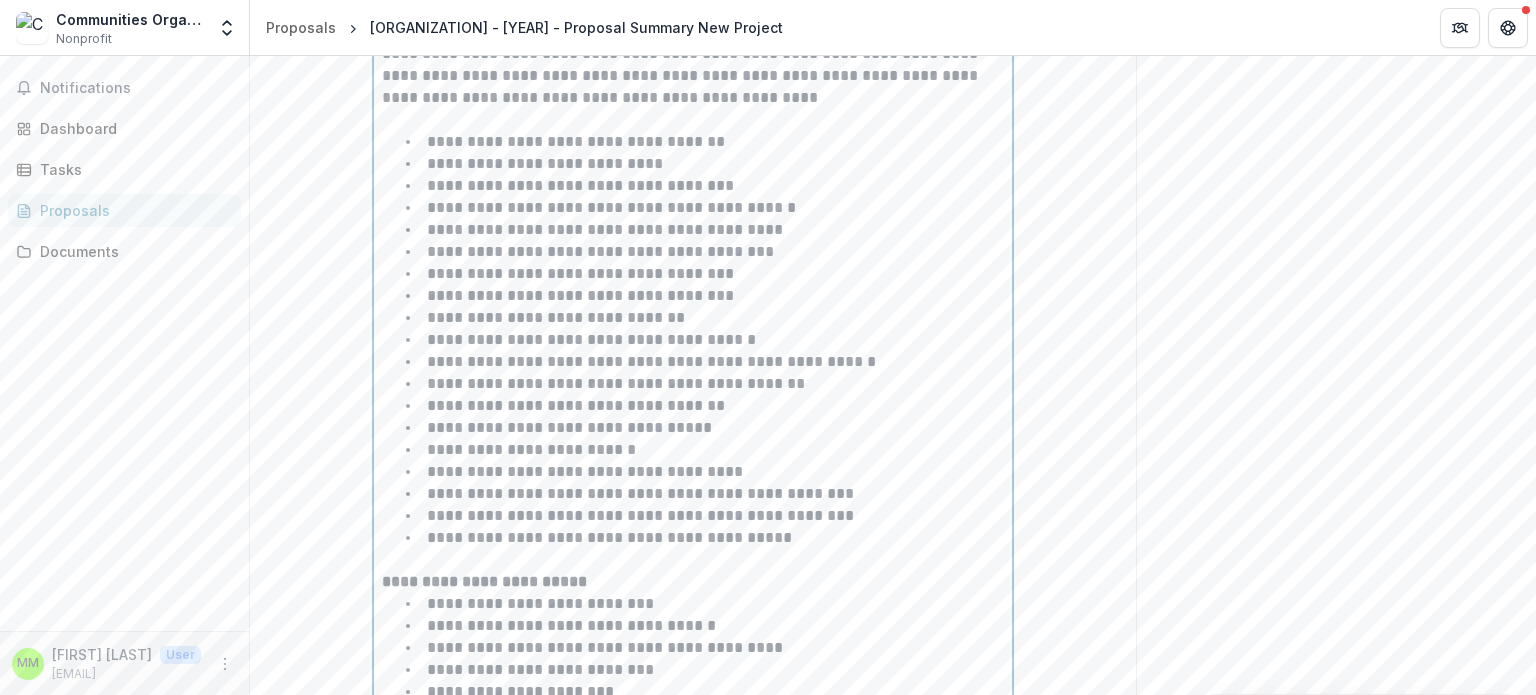 scroll, scrollTop: 2379, scrollLeft: 0, axis: vertical 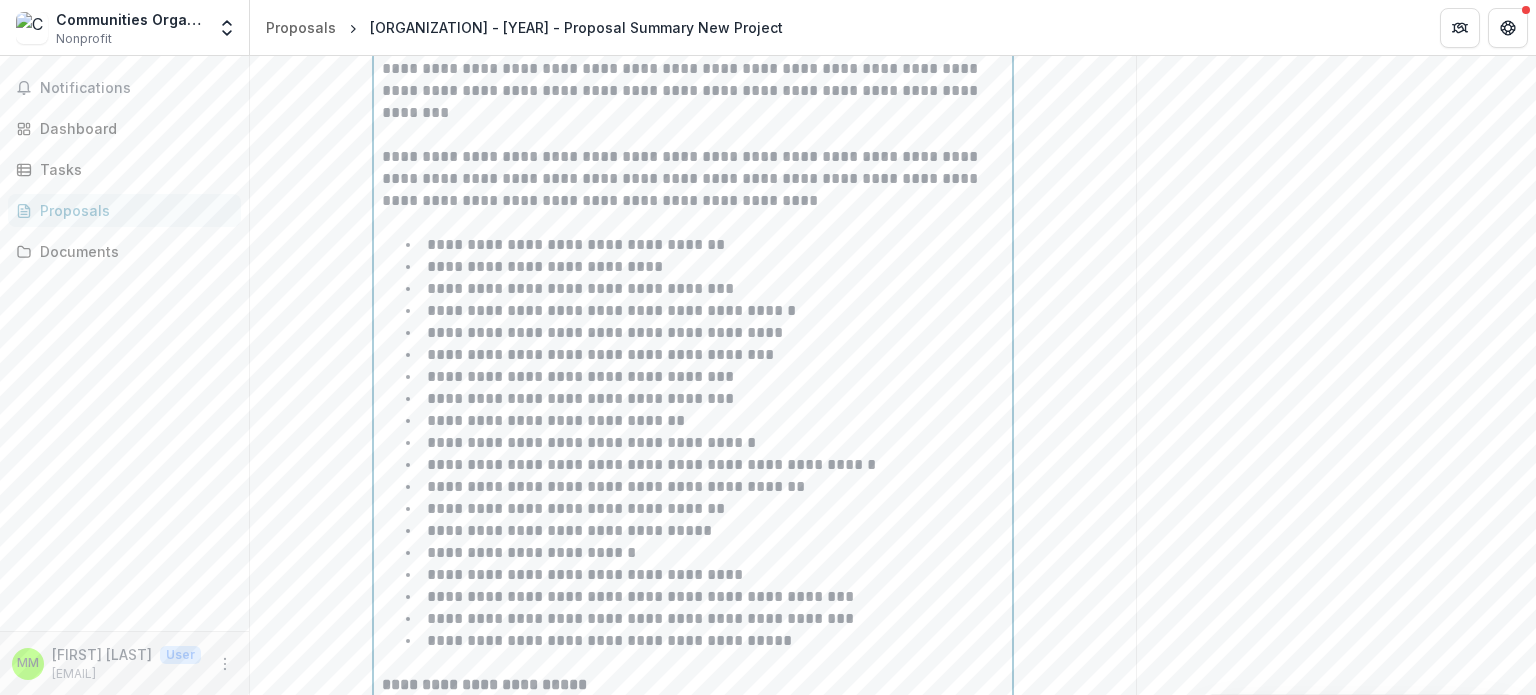 click on "**********" at bounding box center (705, 245) 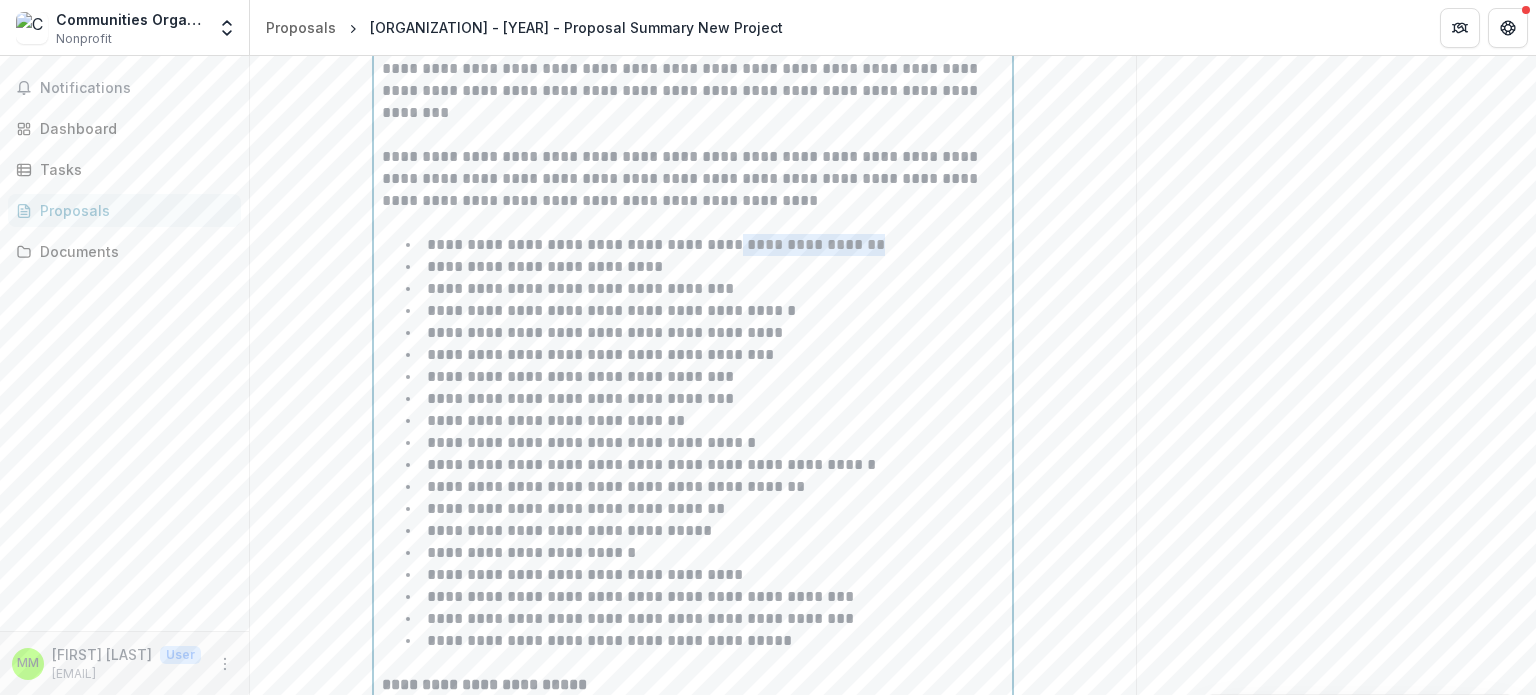 drag, startPoint x: 876, startPoint y: 310, endPoint x: 728, endPoint y: 305, distance: 148.08444 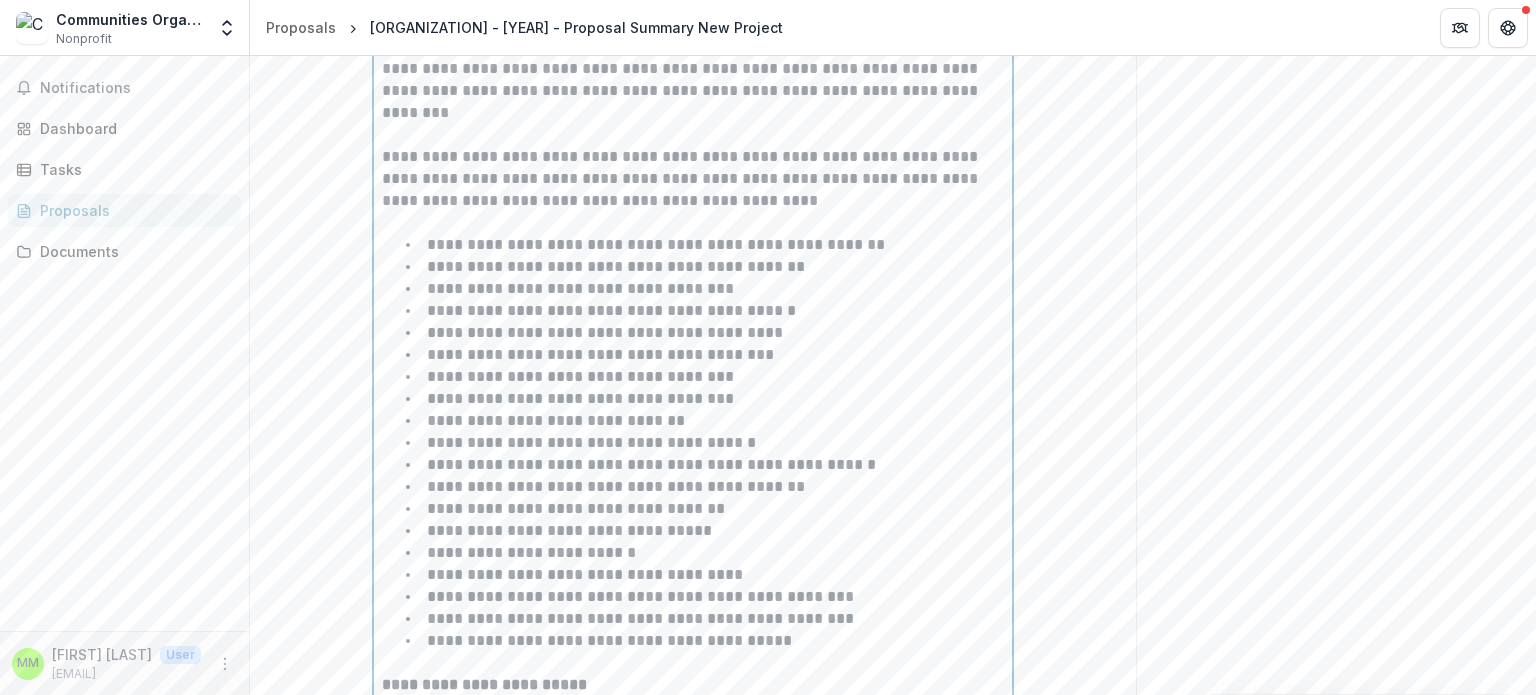 click on "**********" at bounding box center [616, 266] 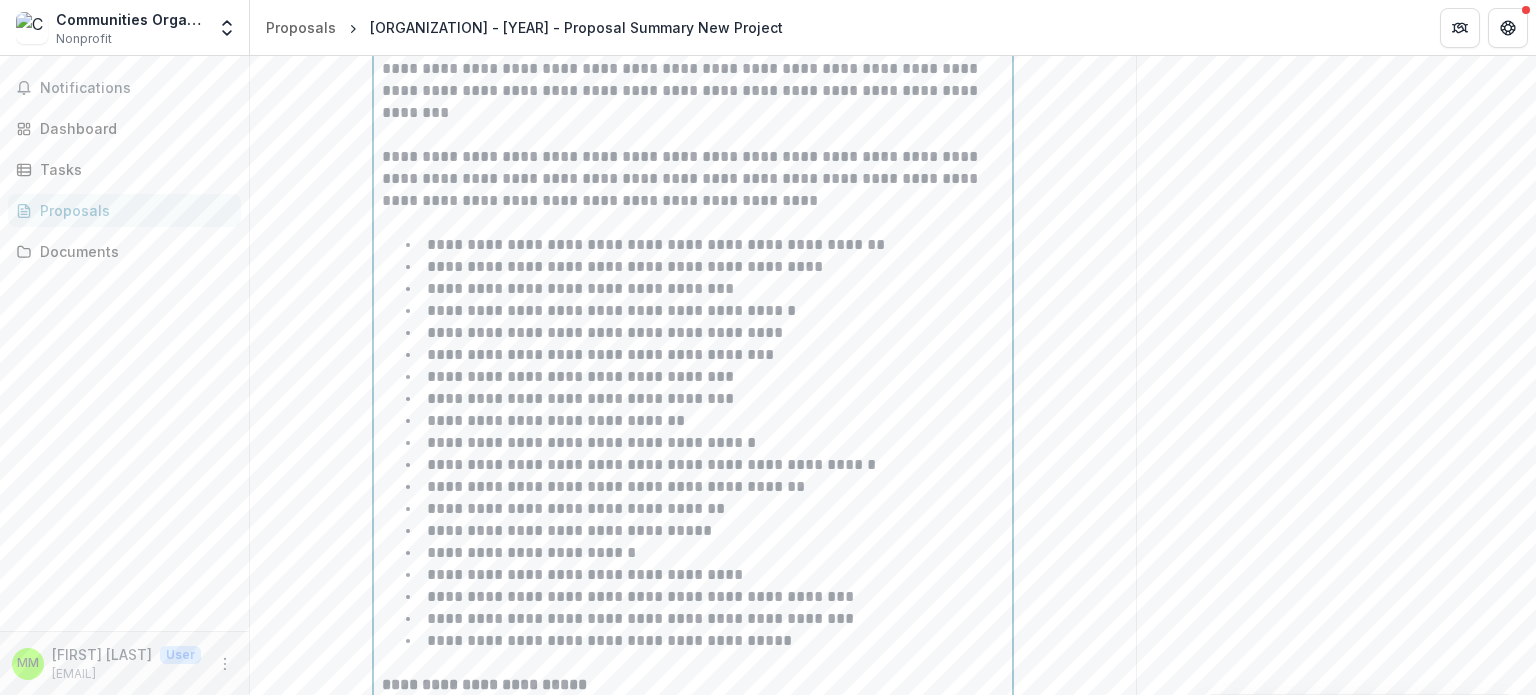 click on "**********" at bounding box center [705, 289] 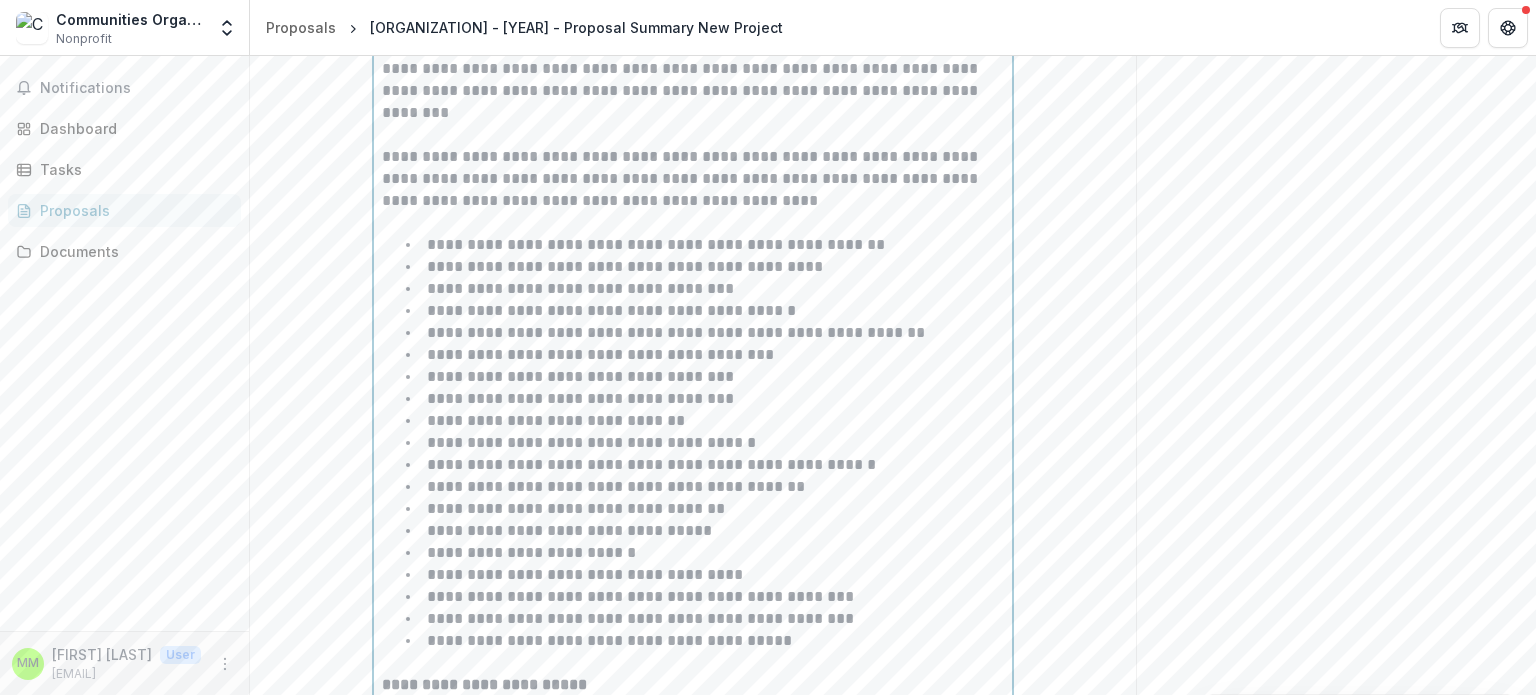 click on "**********" at bounding box center (676, 332) 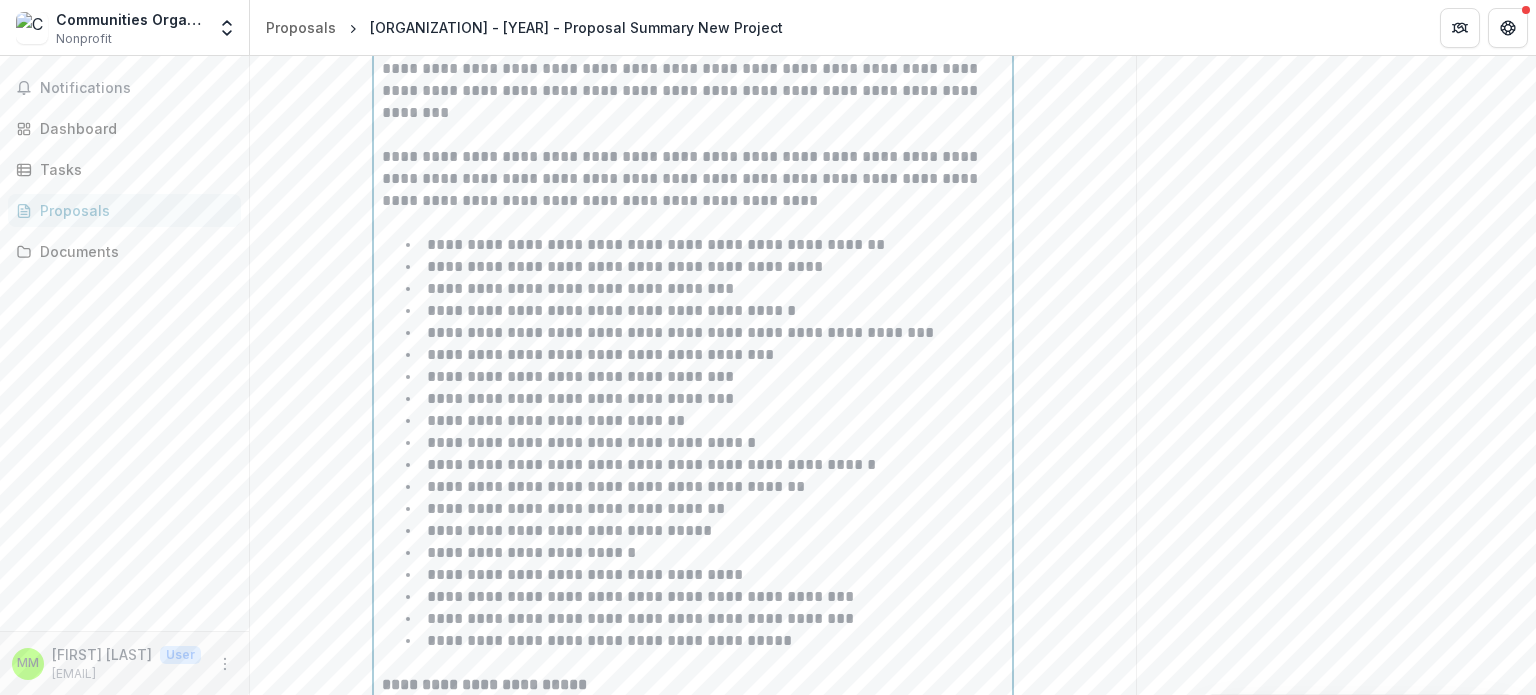 click on "**********" at bounding box center (705, 355) 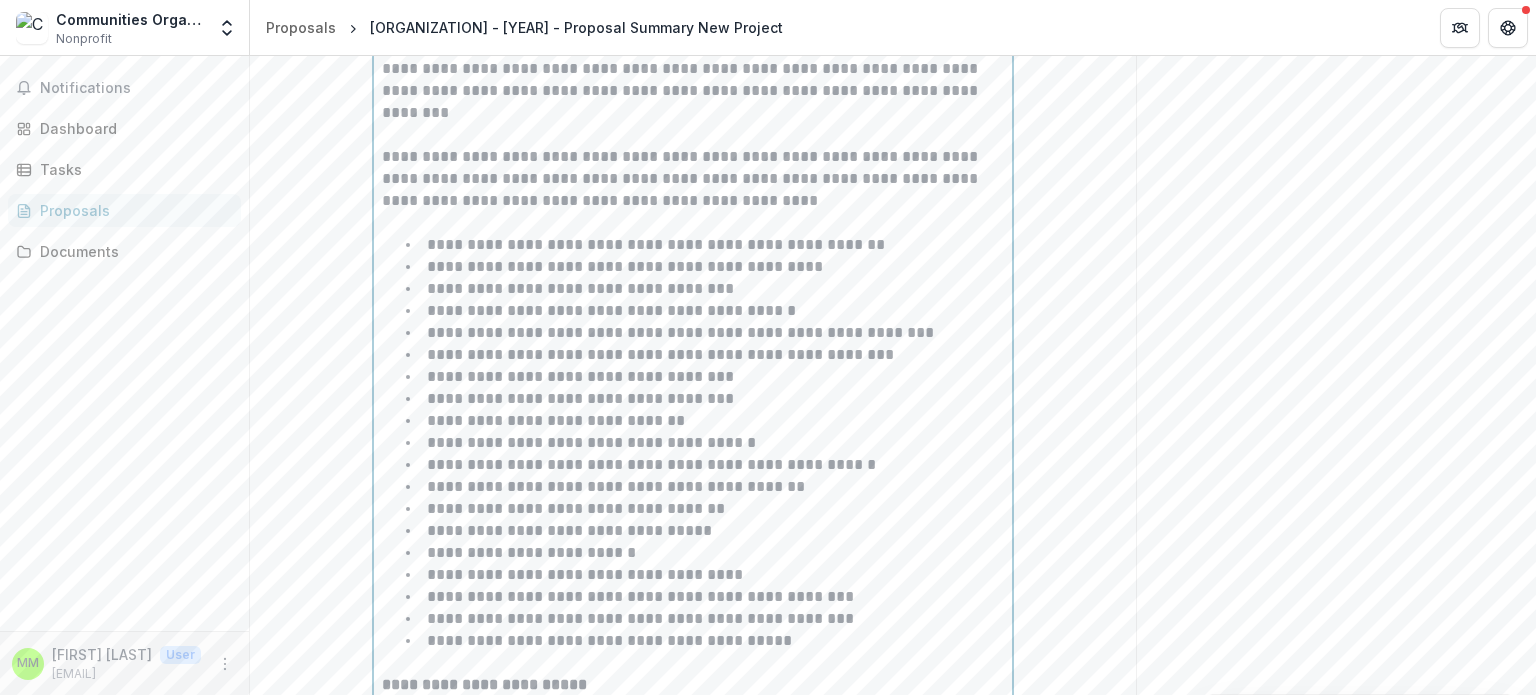 click on "**********" at bounding box center (705, 399) 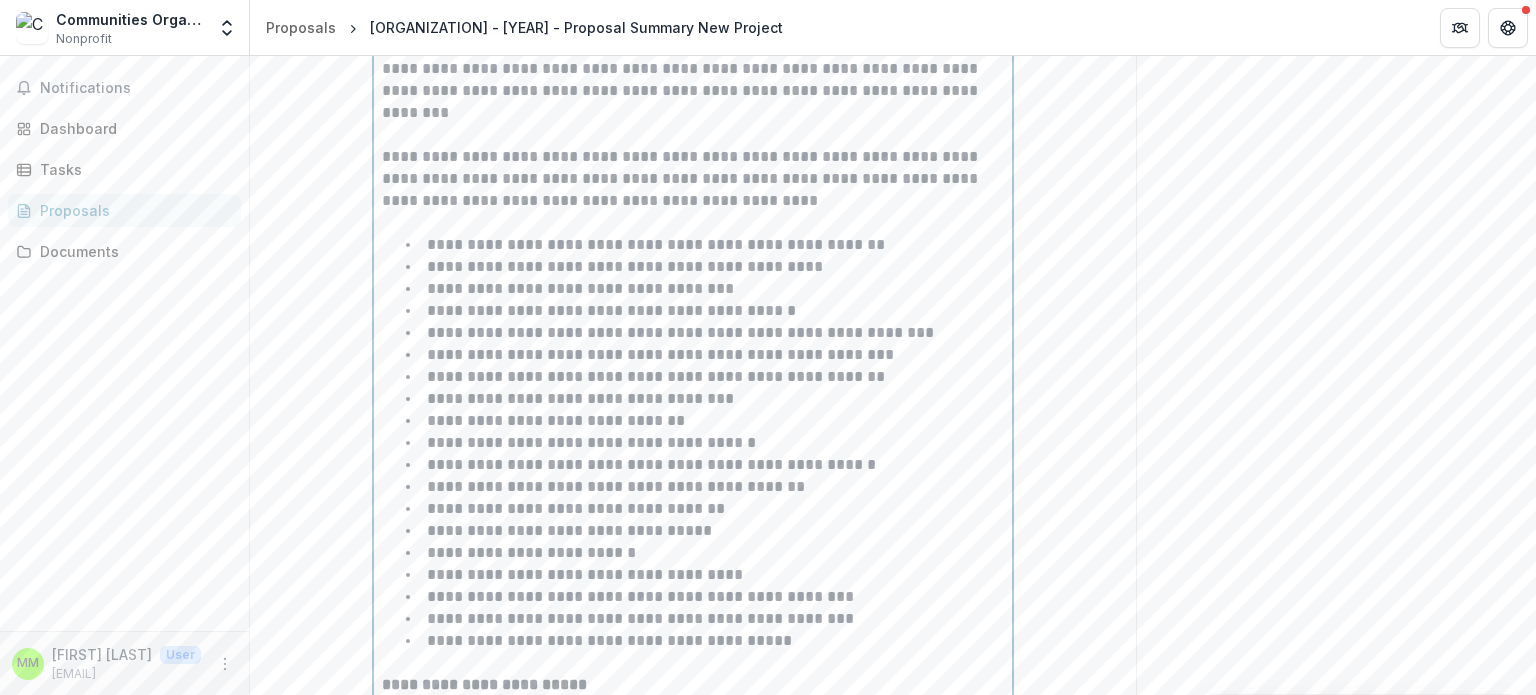 click on "**********" at bounding box center (656, 376) 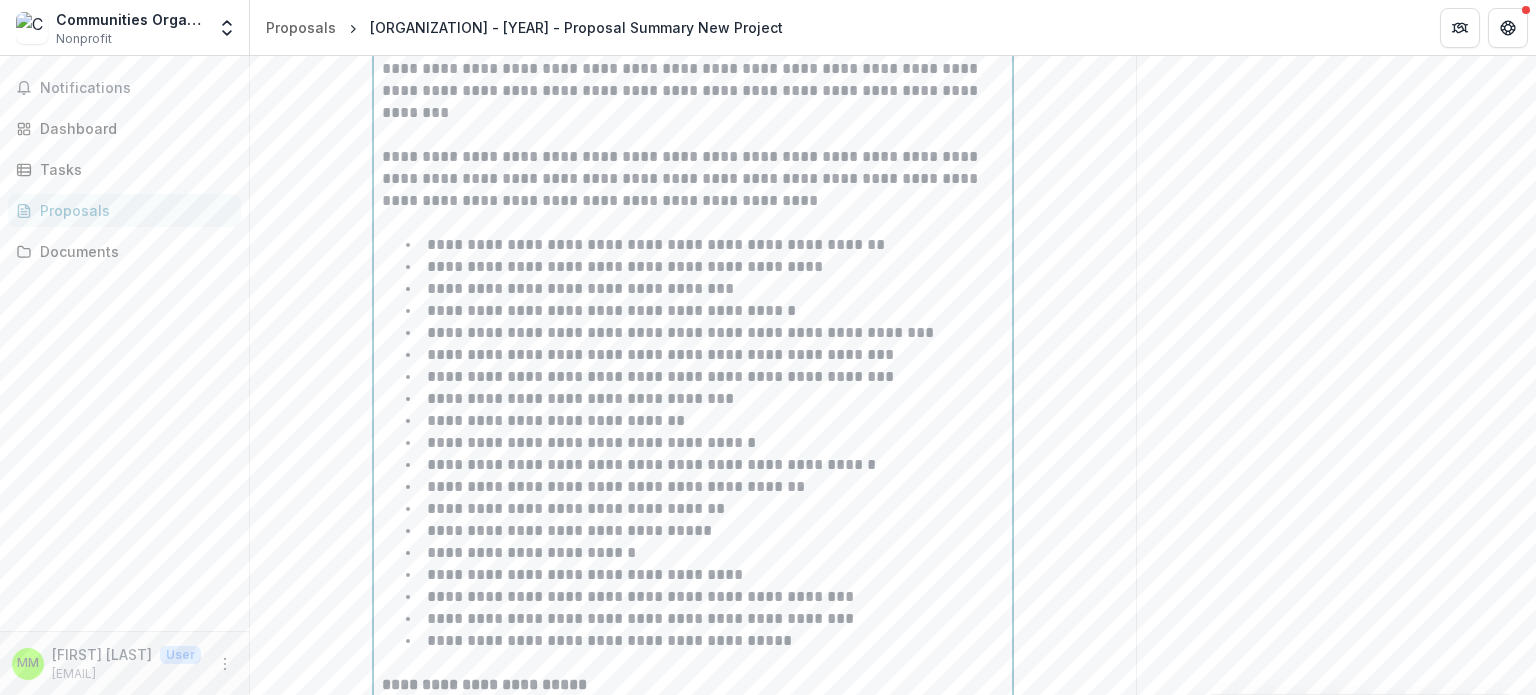 click on "**********" at bounding box center [705, 399] 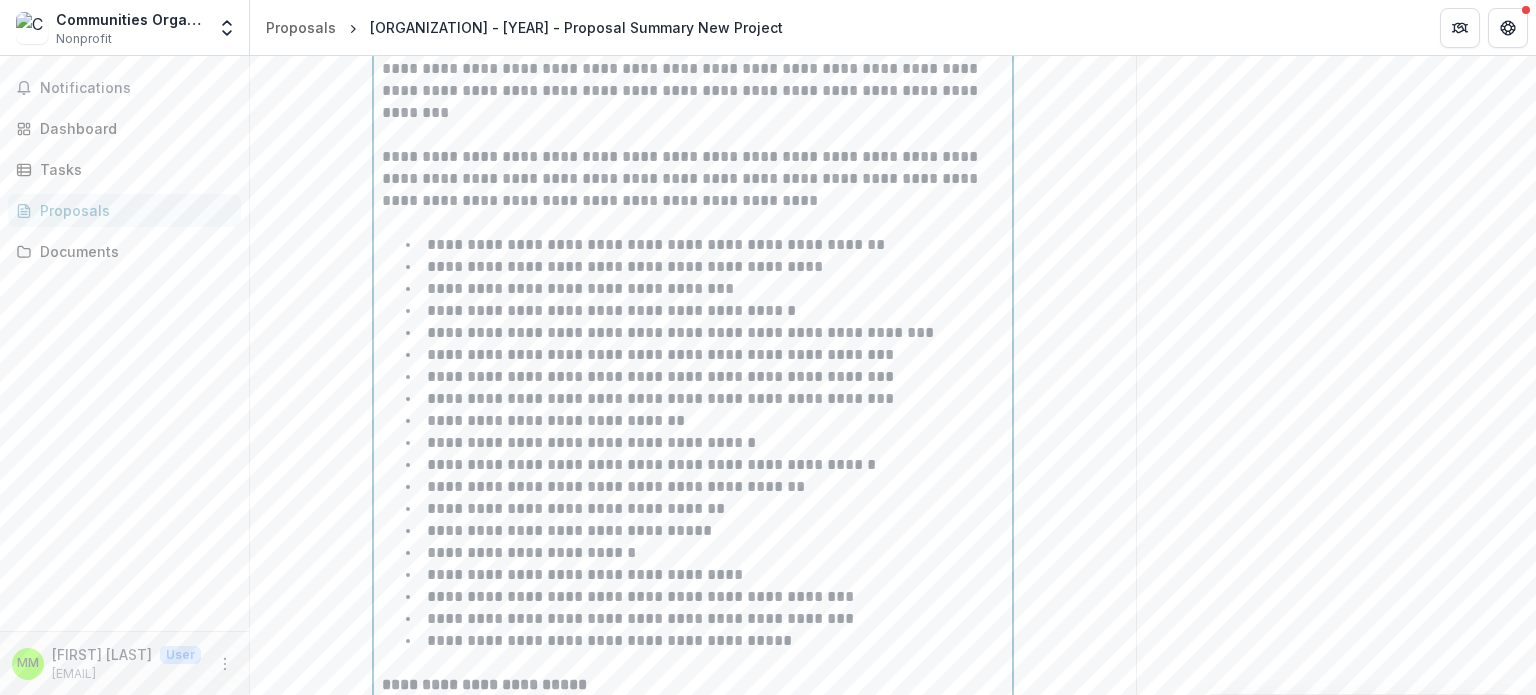 click on "**********" at bounding box center (556, 420) 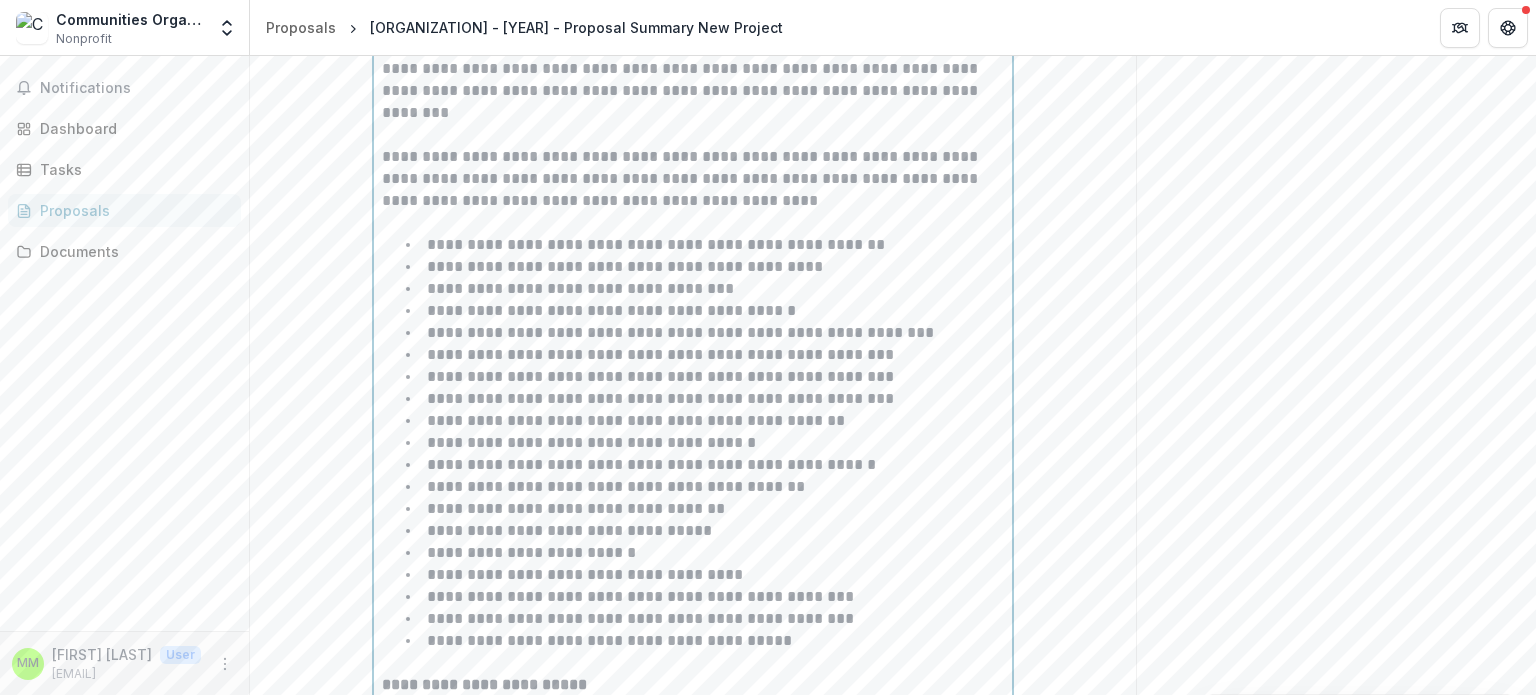 click on "**********" at bounding box center (591, 442) 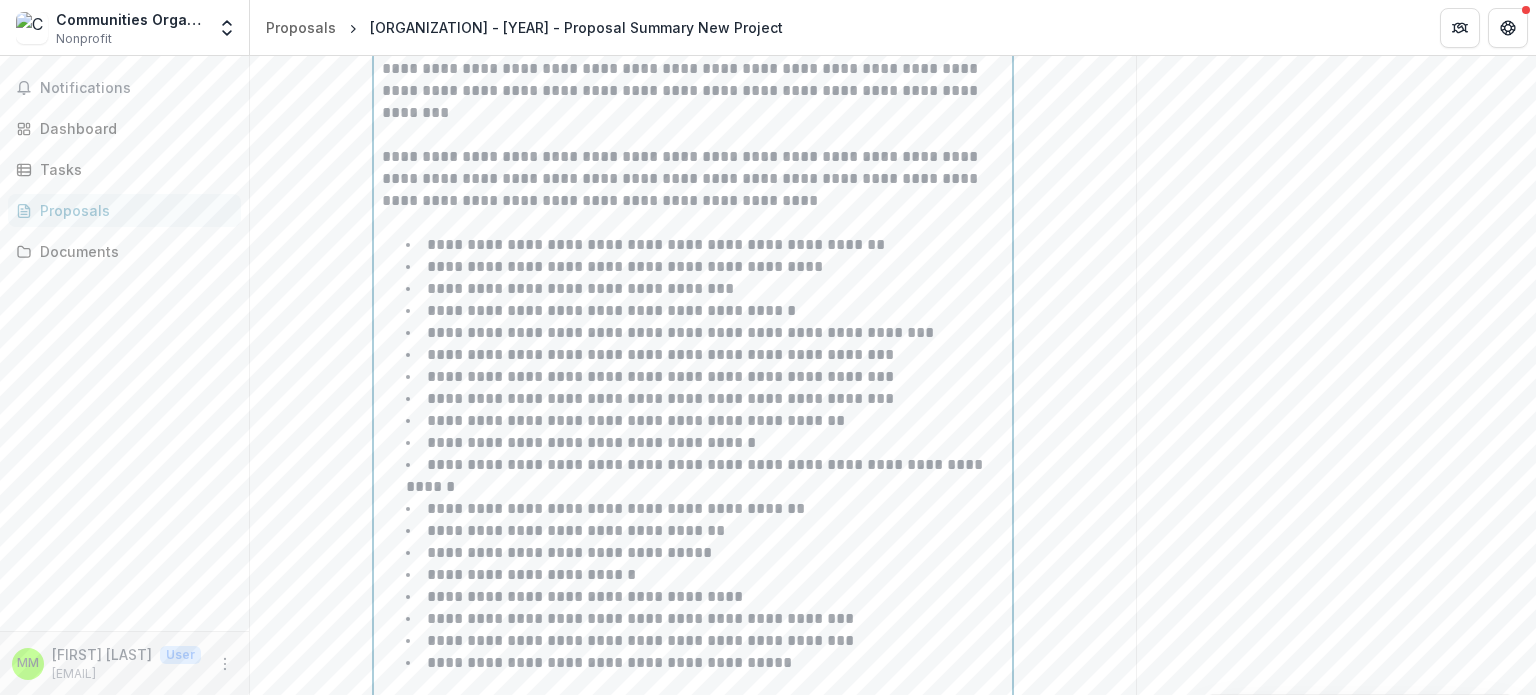 click on "**********" at bounding box center [705, 509] 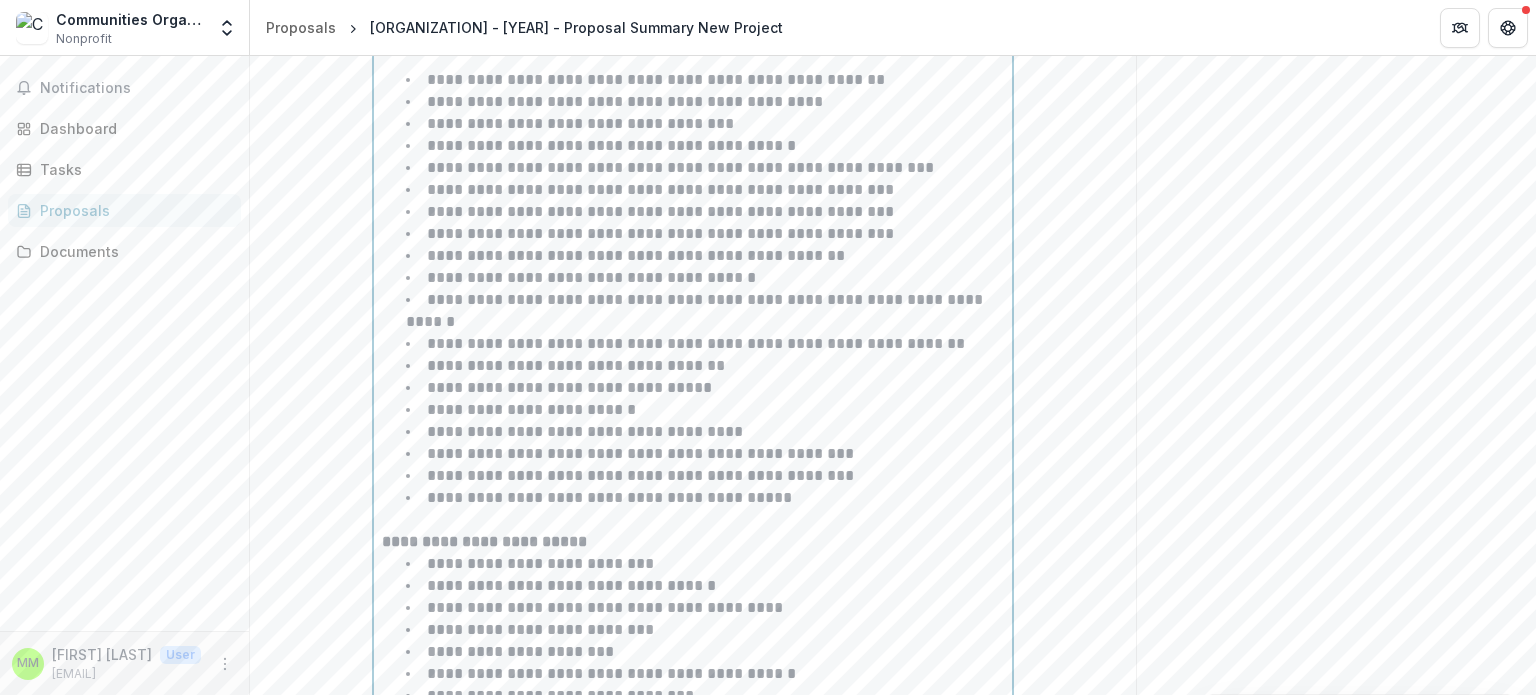 scroll, scrollTop: 2579, scrollLeft: 0, axis: vertical 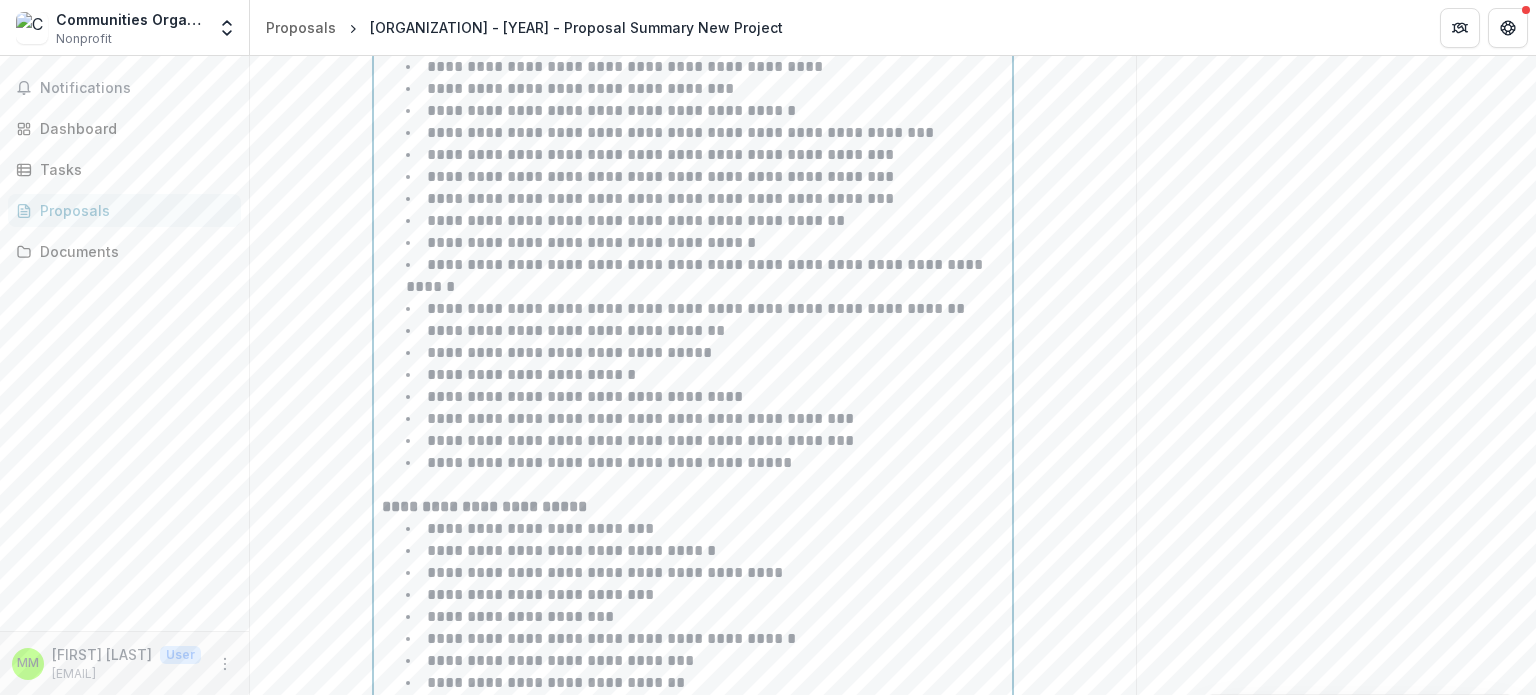 click on "**********" at bounding box center (705, 331) 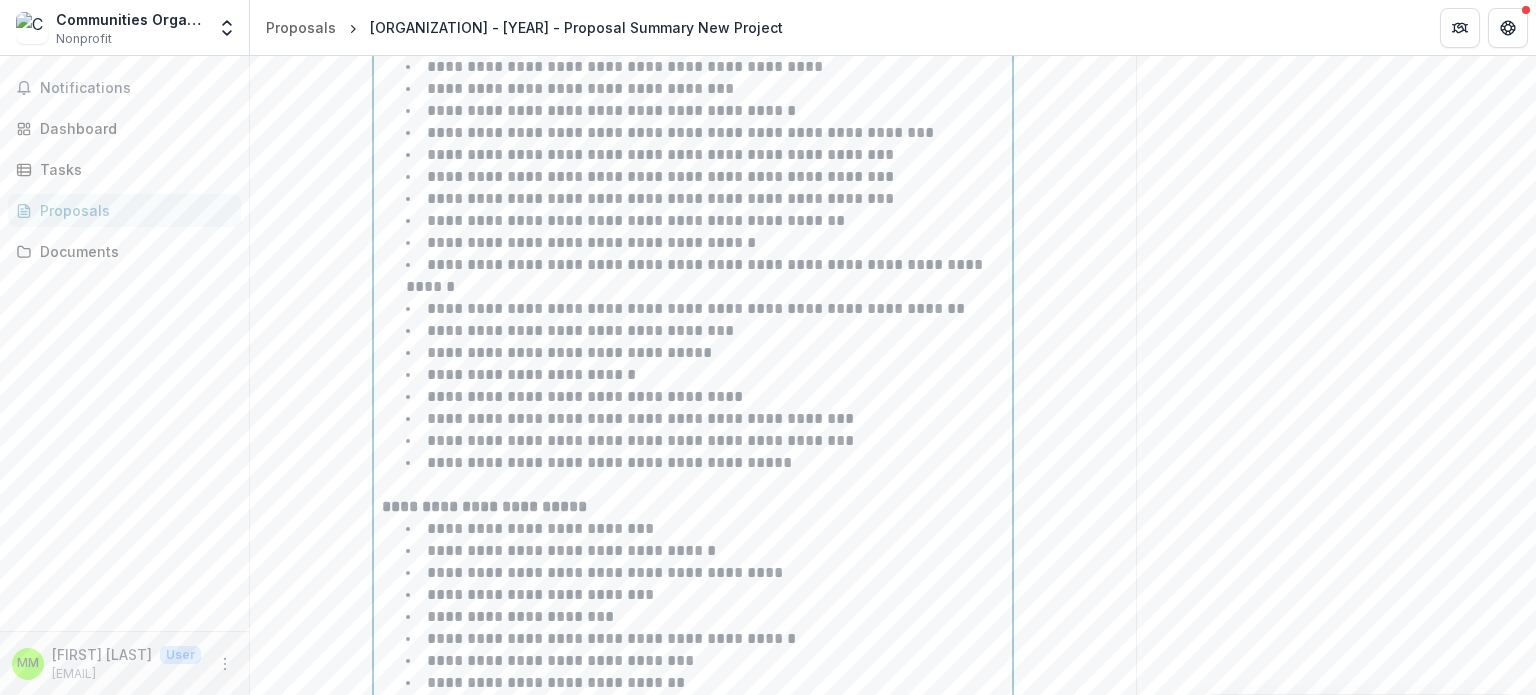 click on "**********" at bounding box center [705, 331] 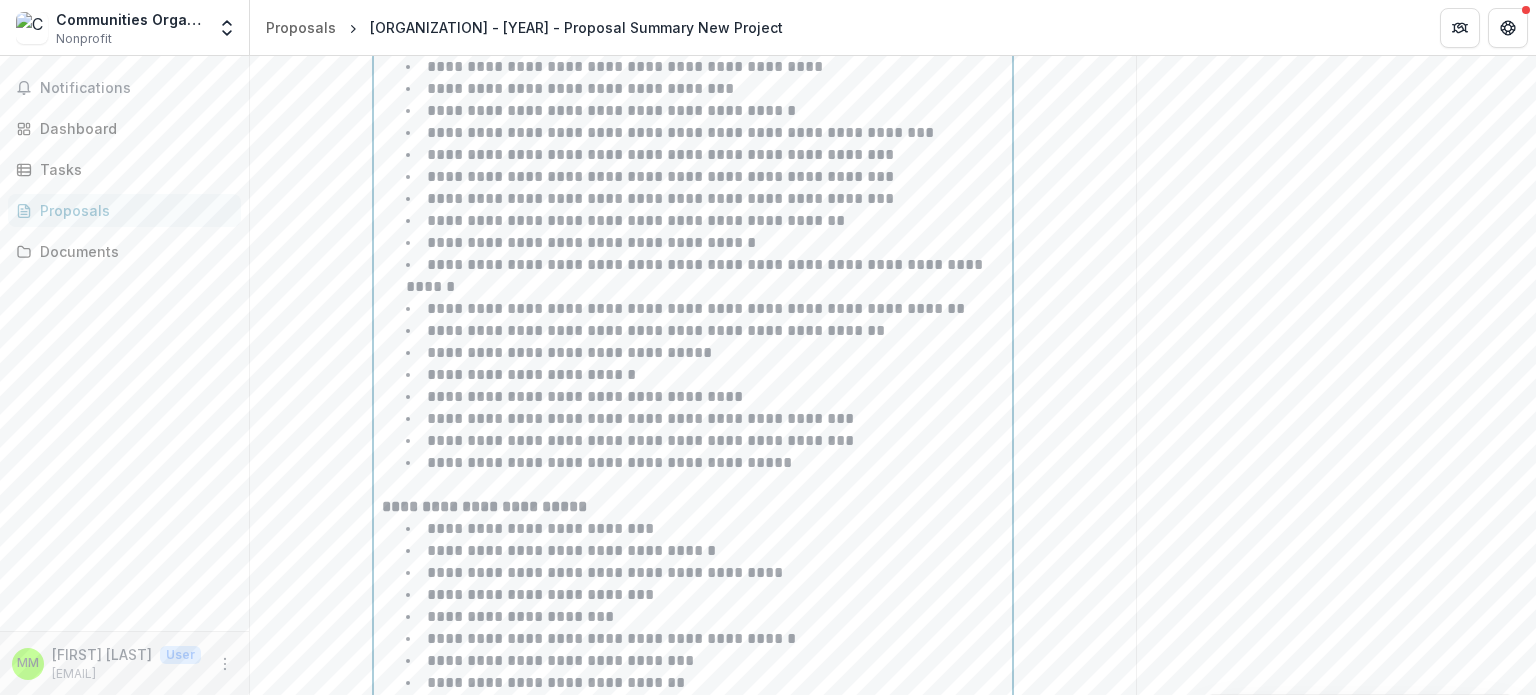 click on "**********" at bounding box center [705, 353] 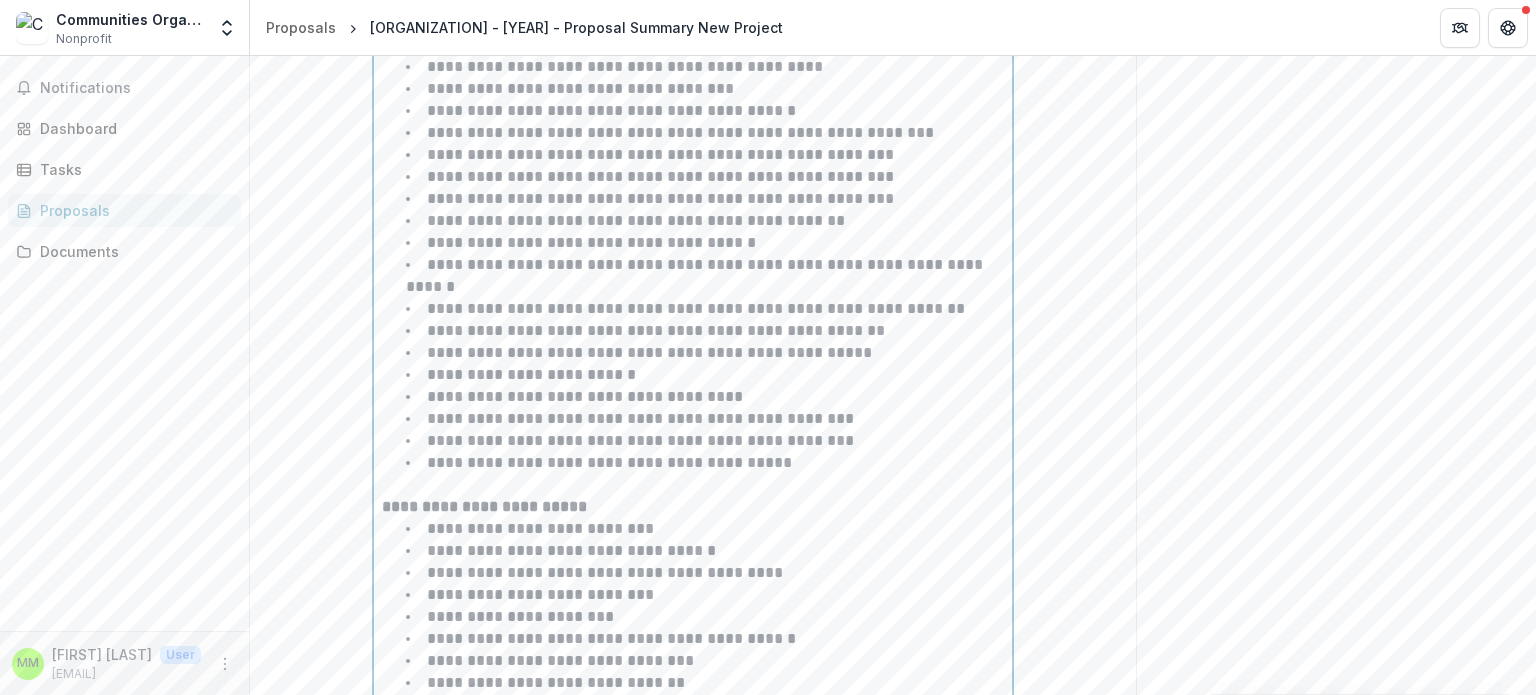 click on "**********" at bounding box center (705, 375) 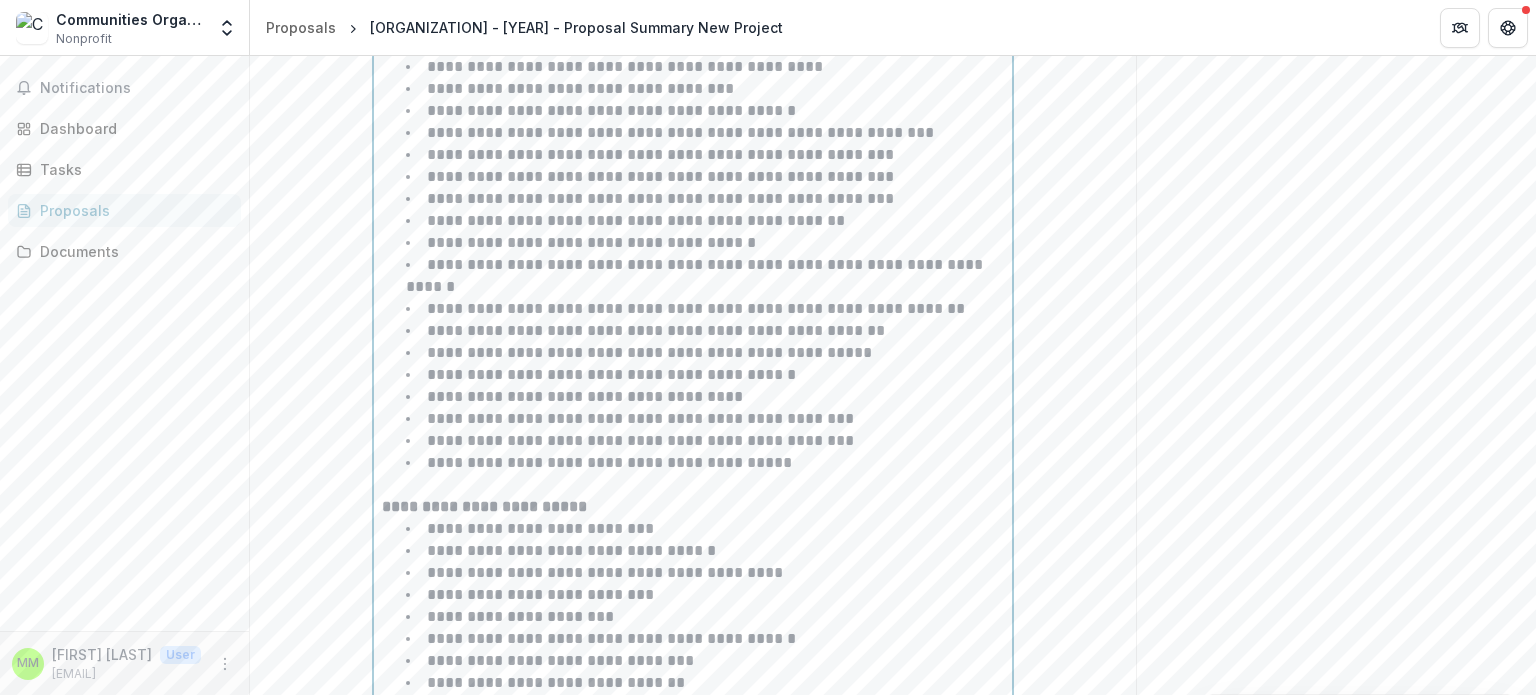 click on "**********" at bounding box center (585, 396) 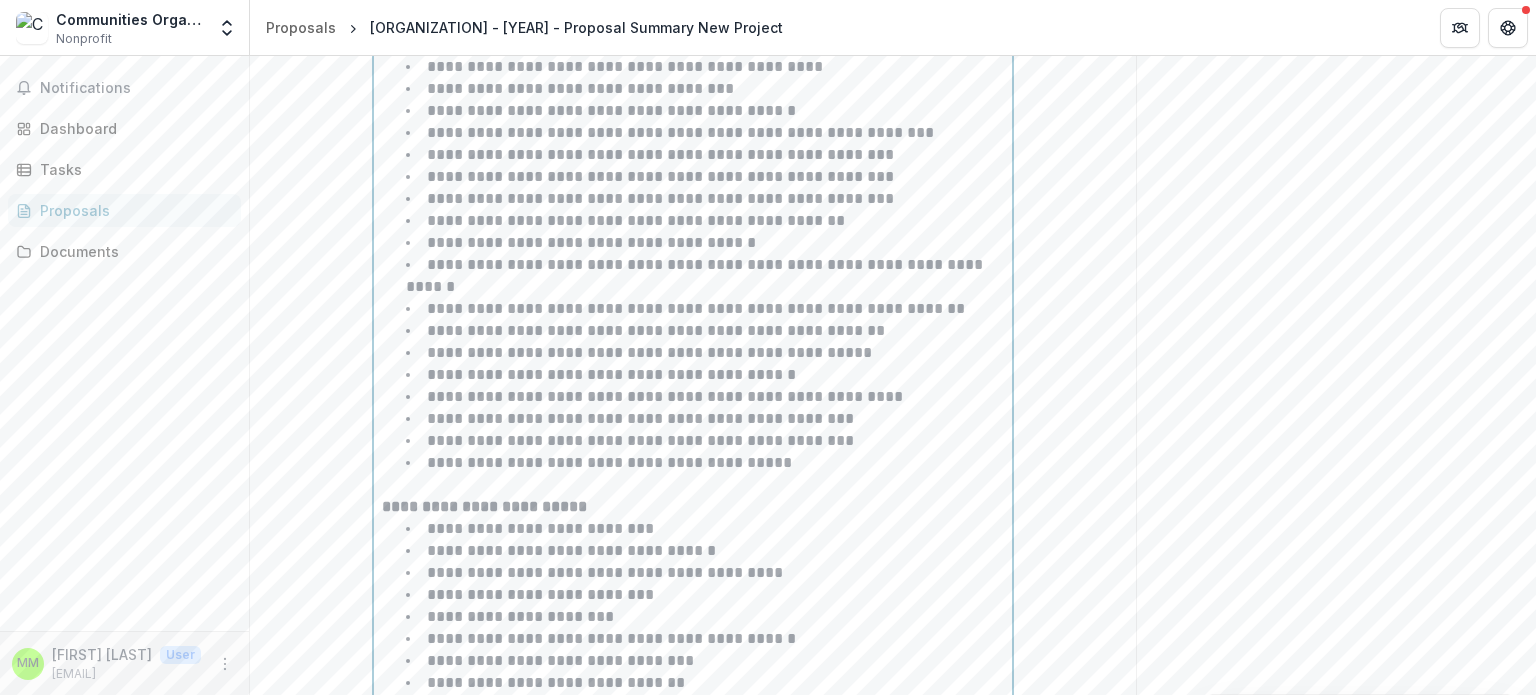click on "**********" at bounding box center (705, 89) 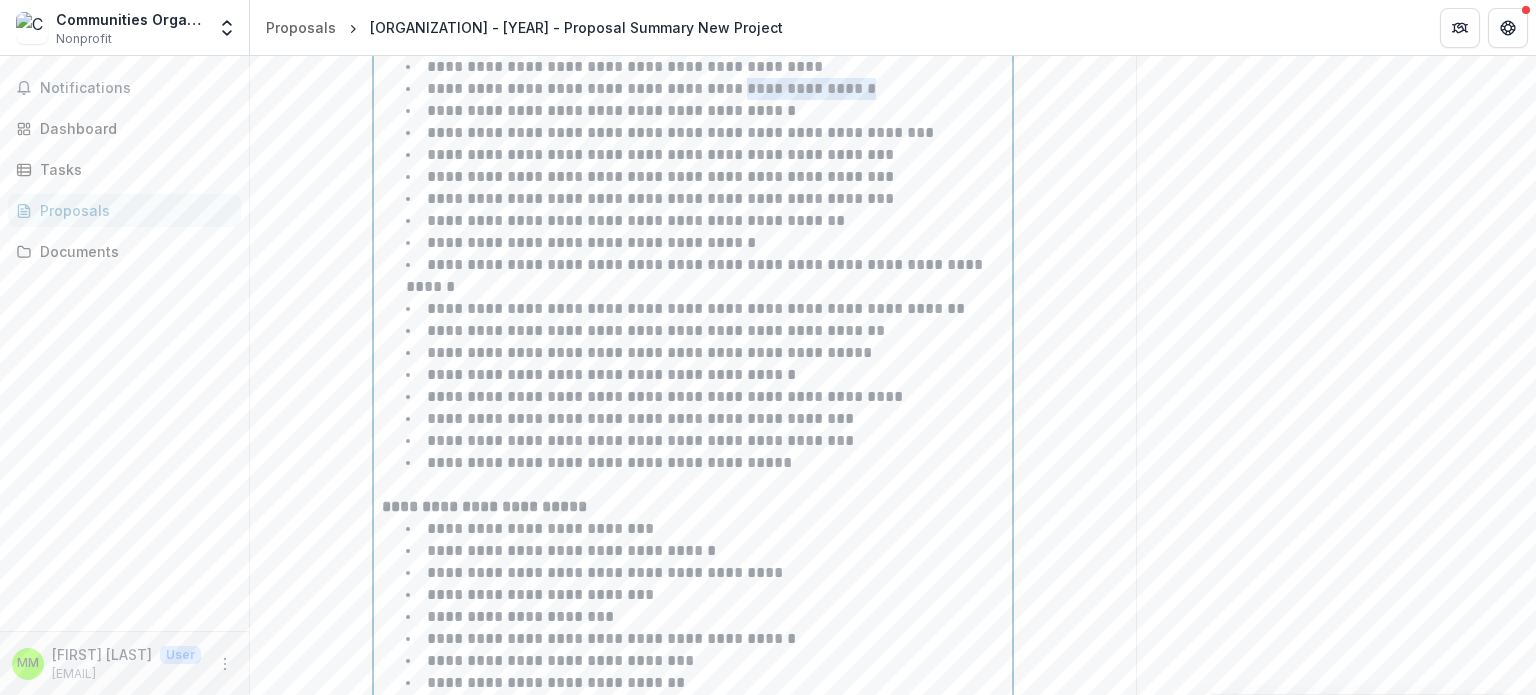 drag, startPoint x: 732, startPoint y: 143, endPoint x: 856, endPoint y: 143, distance: 124 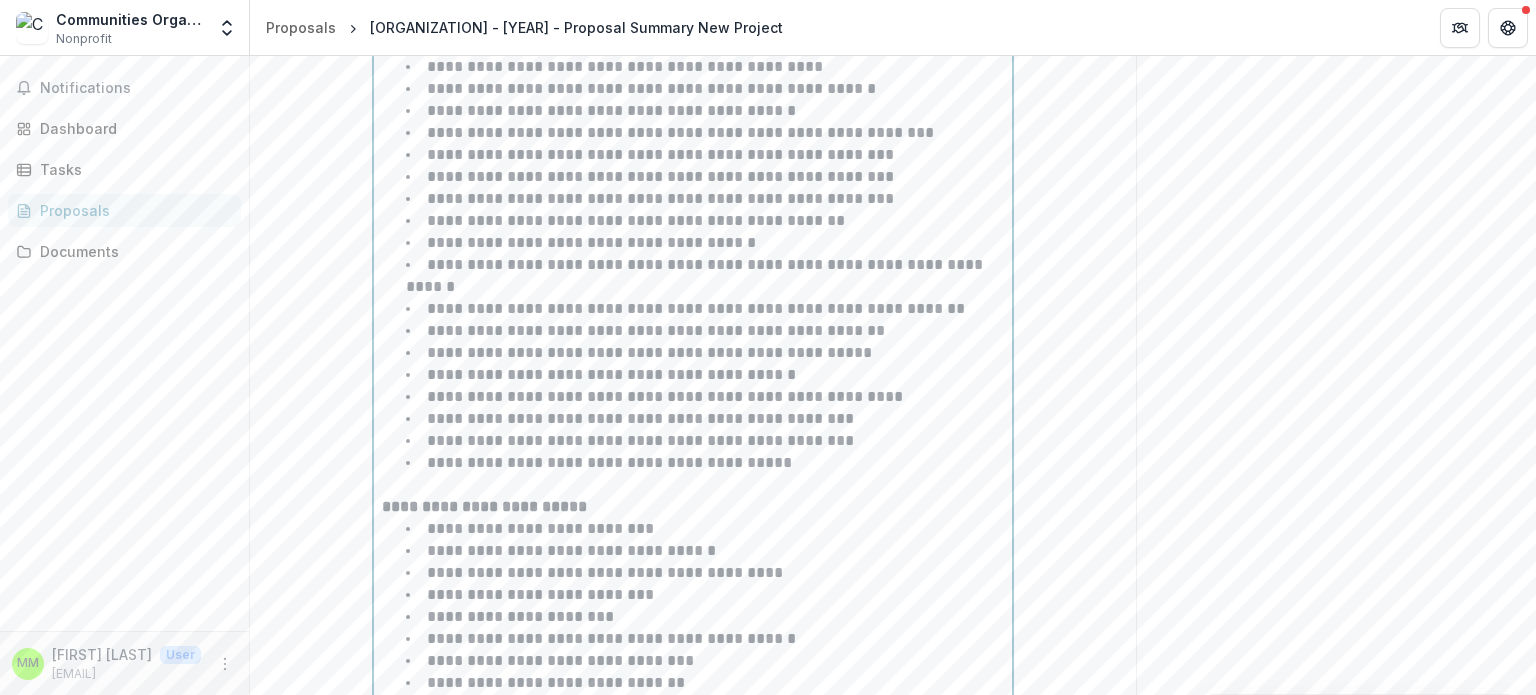 click on "**********" at bounding box center [705, 111] 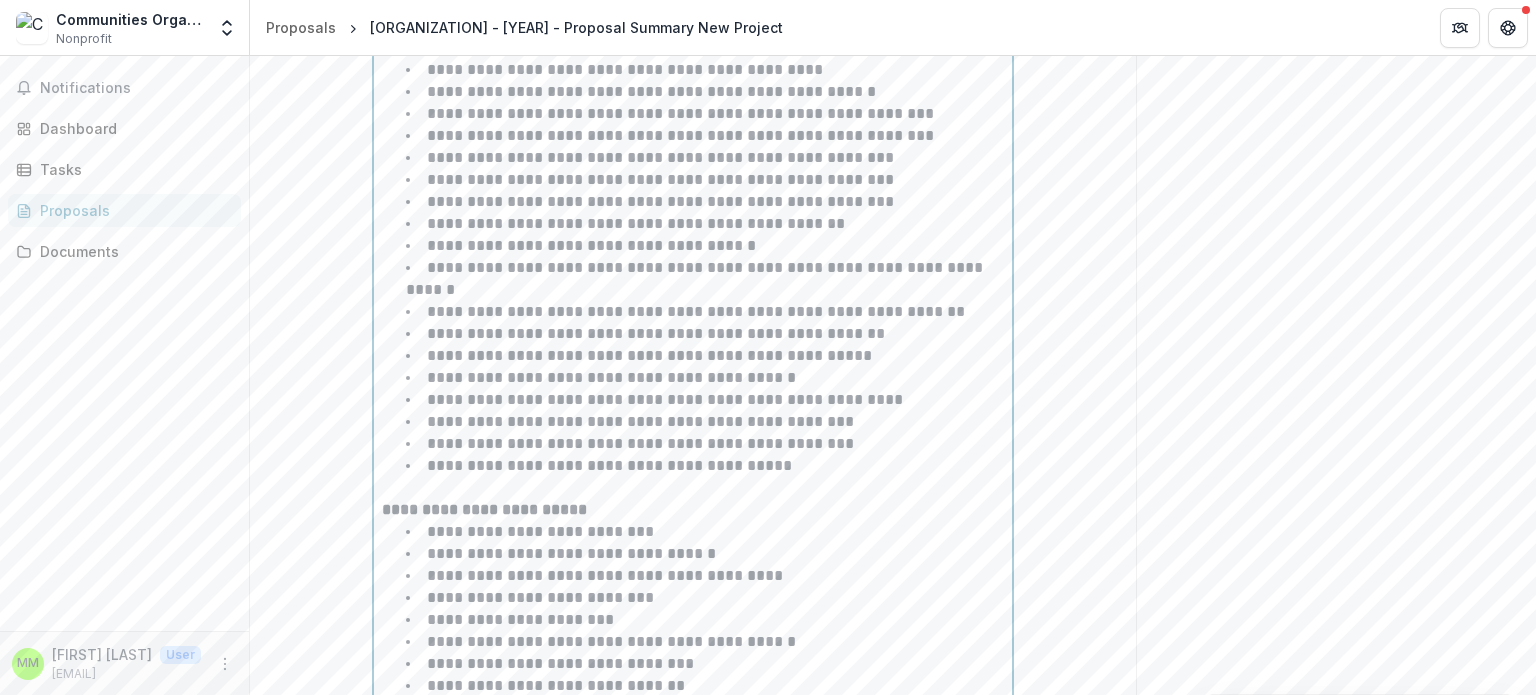 scroll, scrollTop: 2579, scrollLeft: 0, axis: vertical 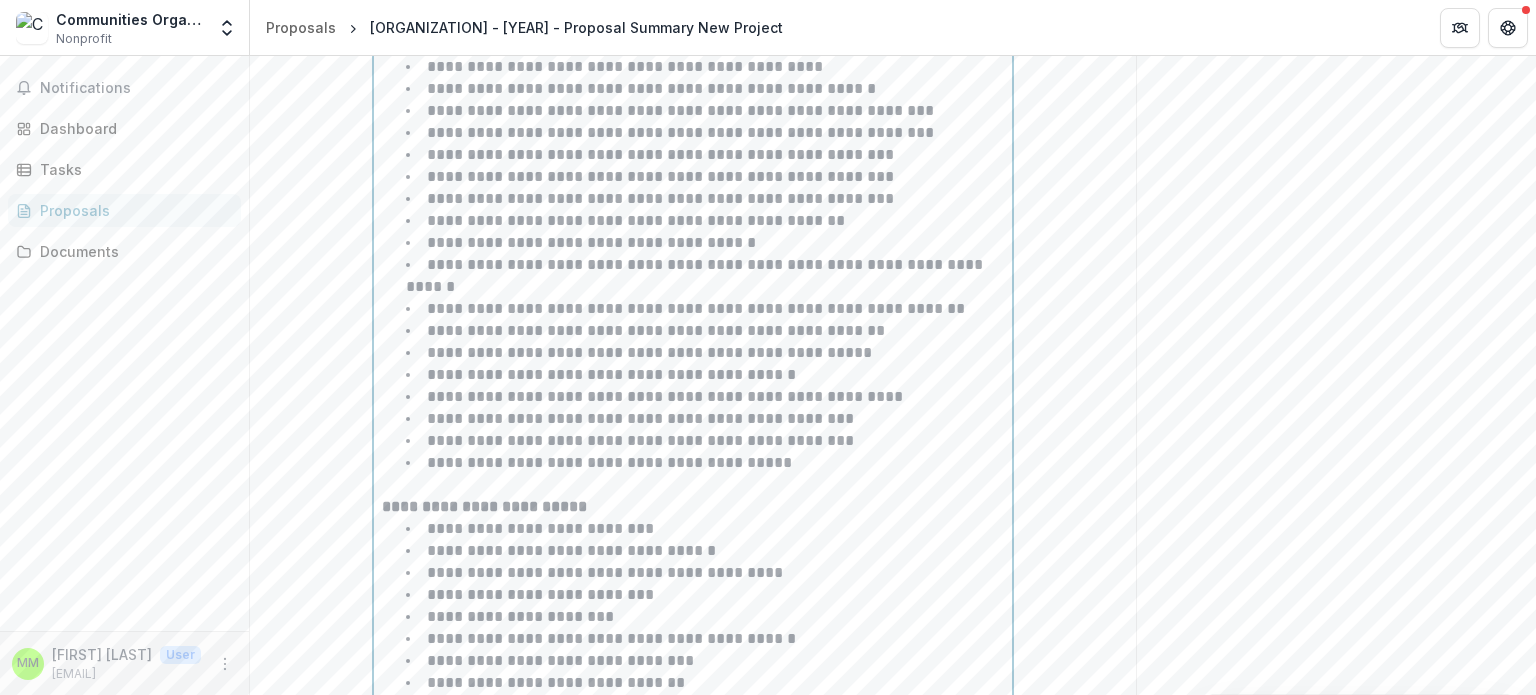 click on "**********" at bounding box center [705, 243] 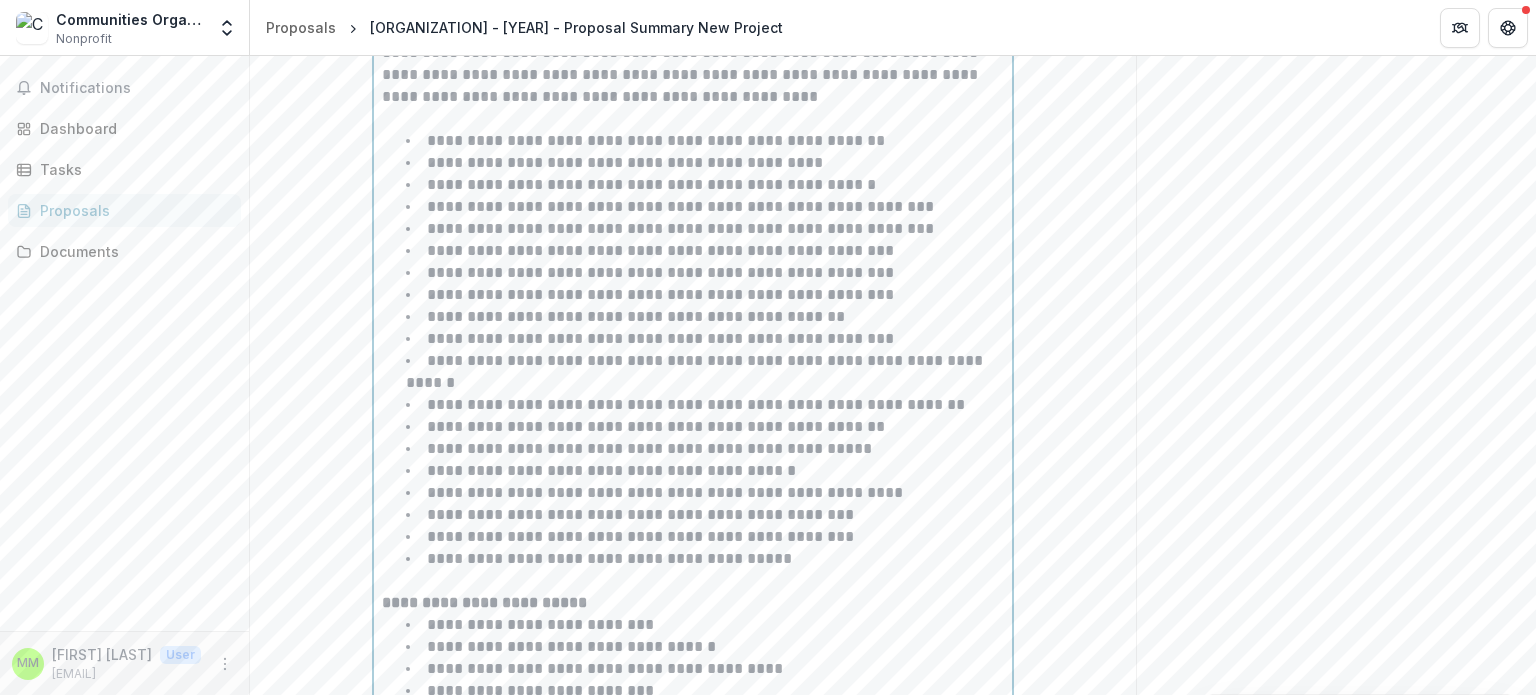 scroll, scrollTop: 2479, scrollLeft: 0, axis: vertical 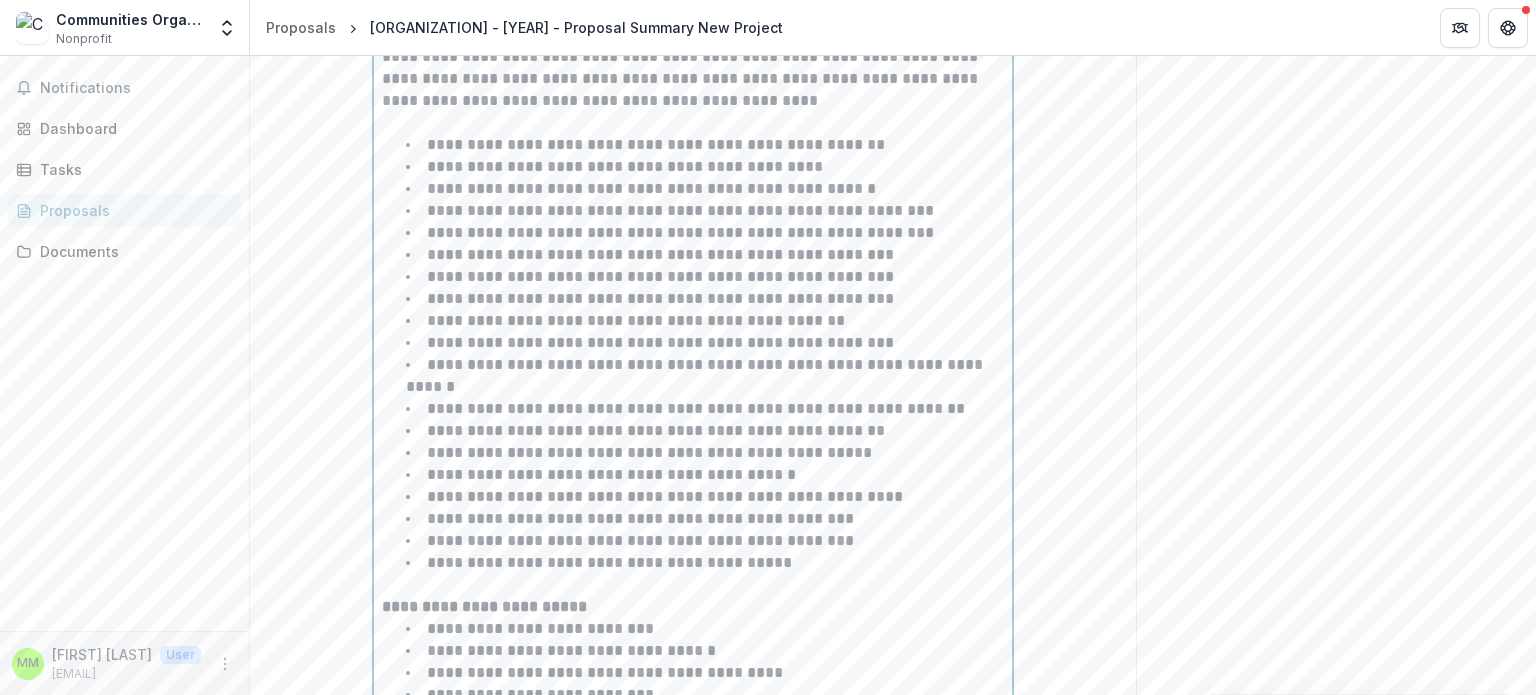 click on "**********" at bounding box center (640, 518) 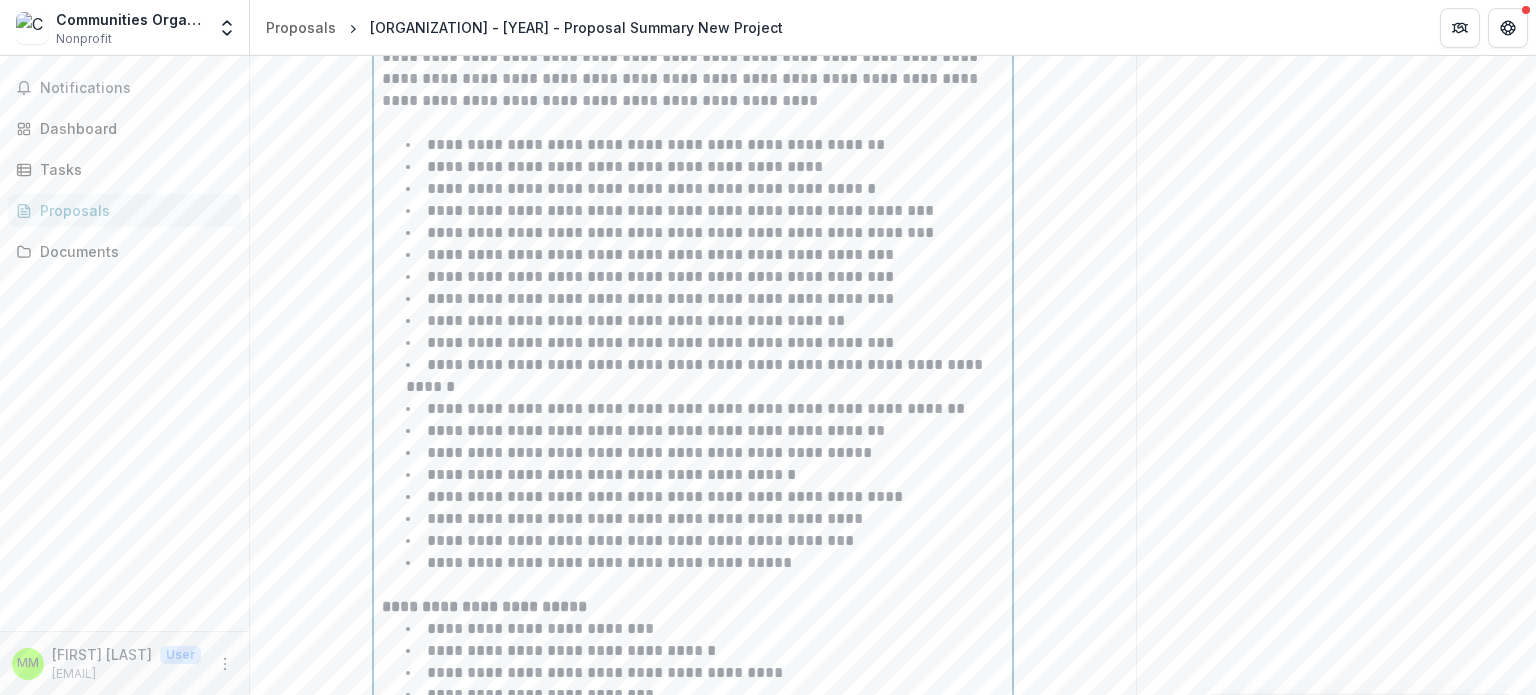 scroll, scrollTop: 2579, scrollLeft: 0, axis: vertical 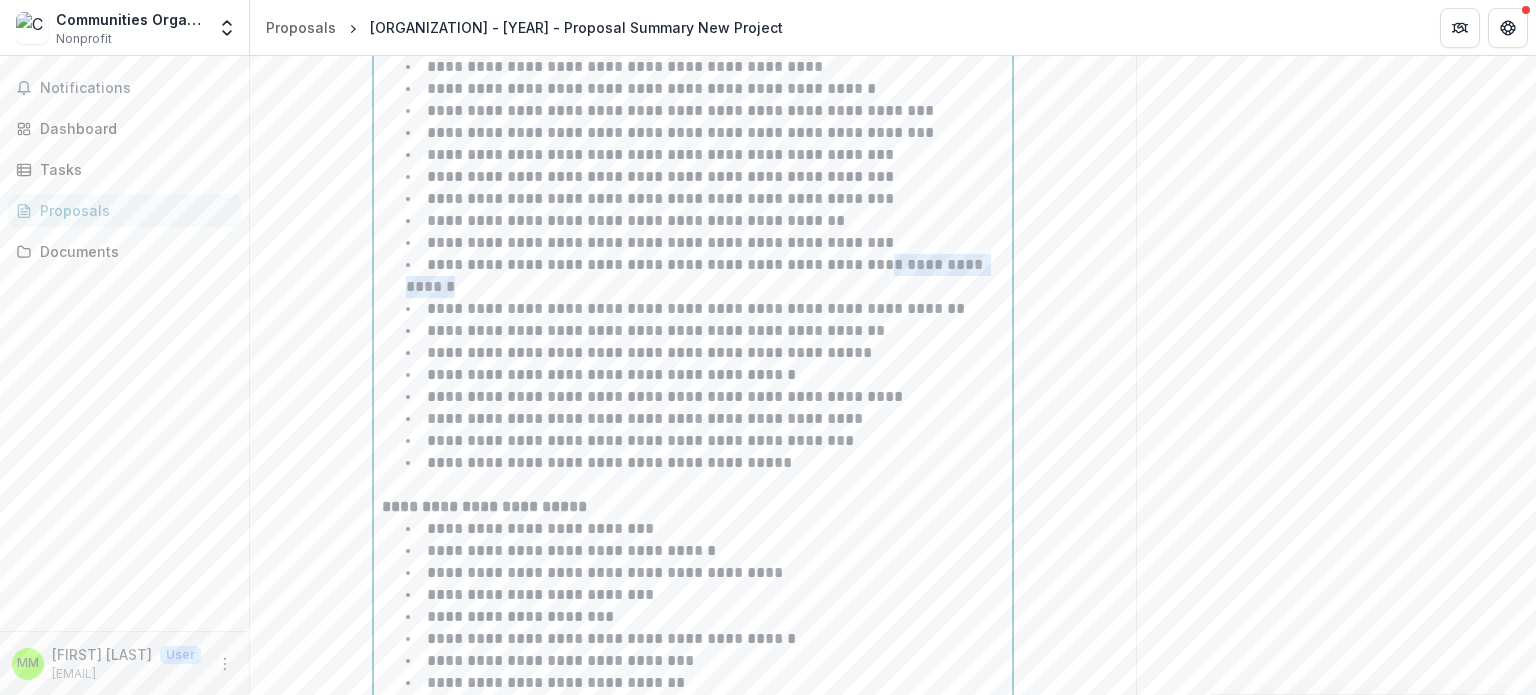 drag, startPoint x: 848, startPoint y: 324, endPoint x: 1000, endPoint y: 324, distance: 152 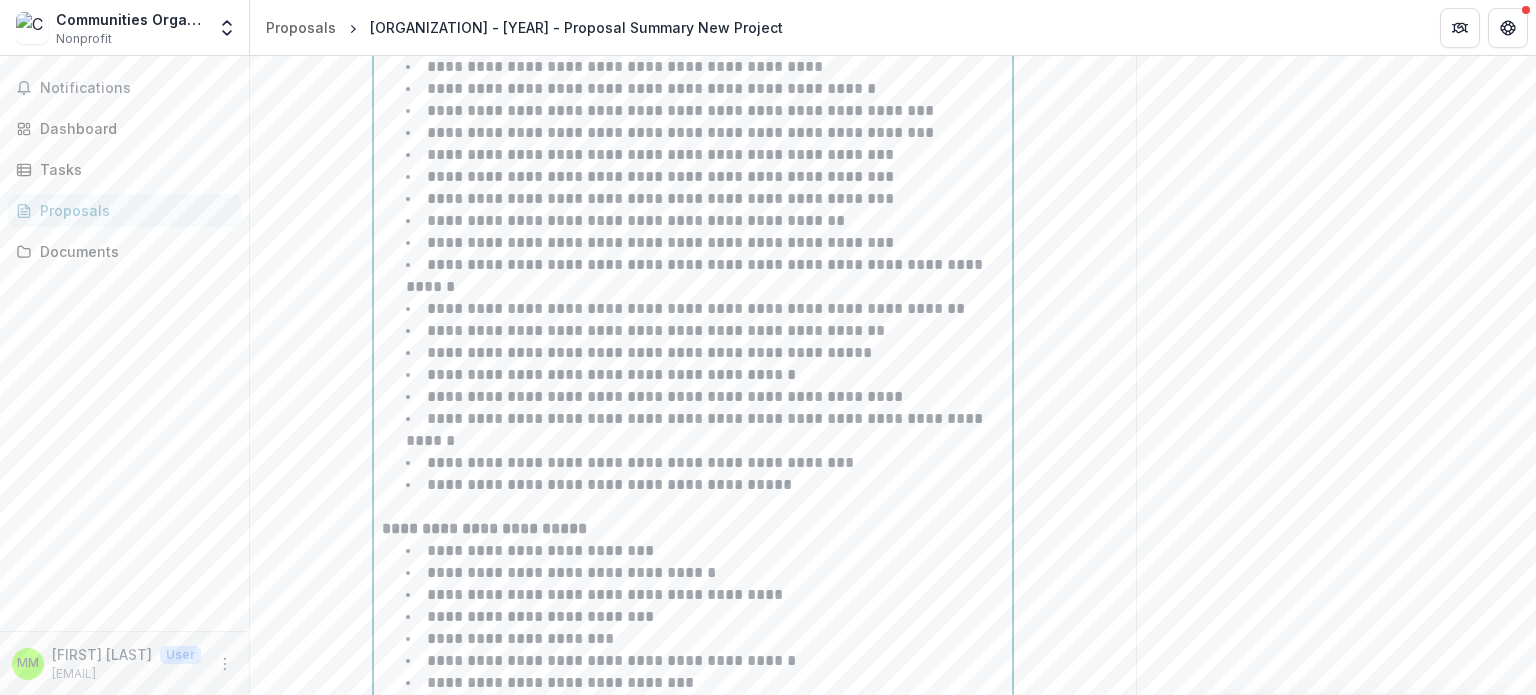 click on "**********" at bounding box center [705, 430] 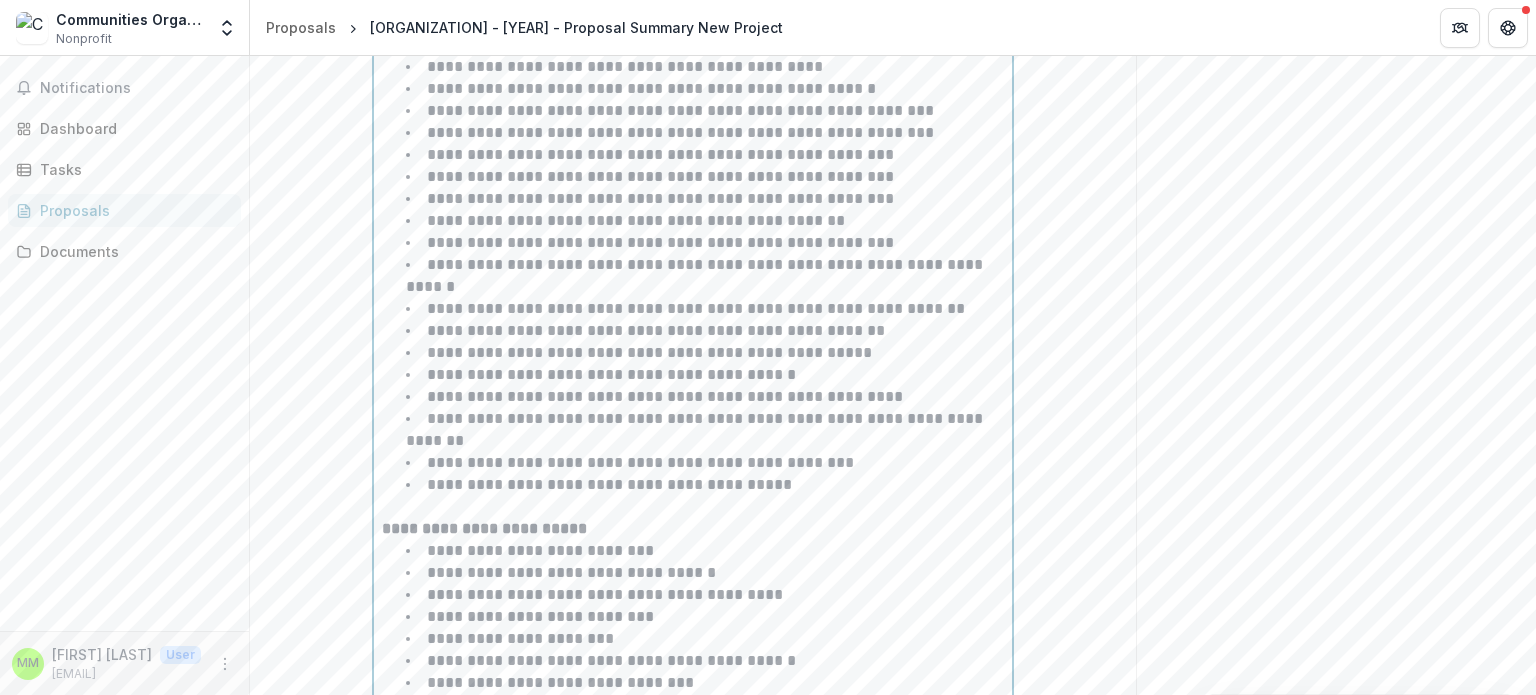 click on "**********" at bounding box center [696, 429] 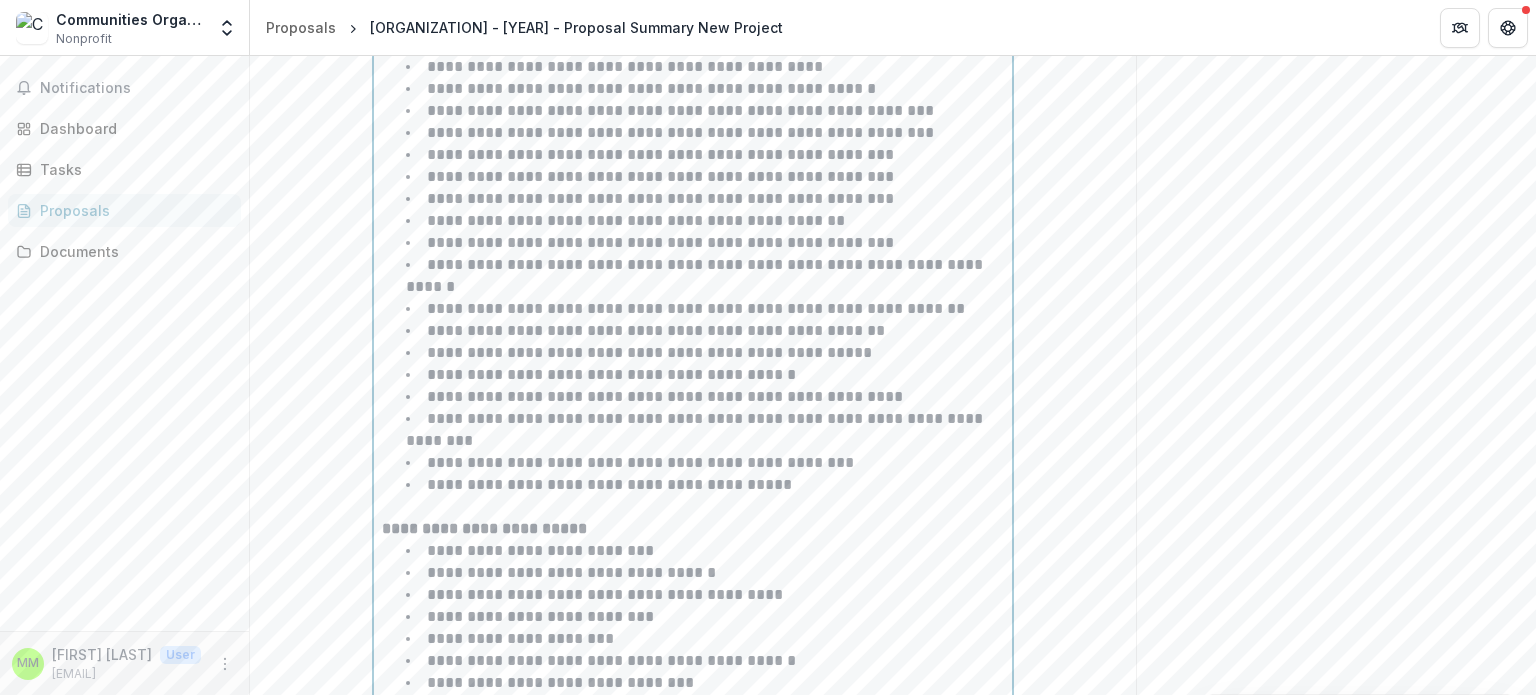 click on "**********" at bounding box center [640, 462] 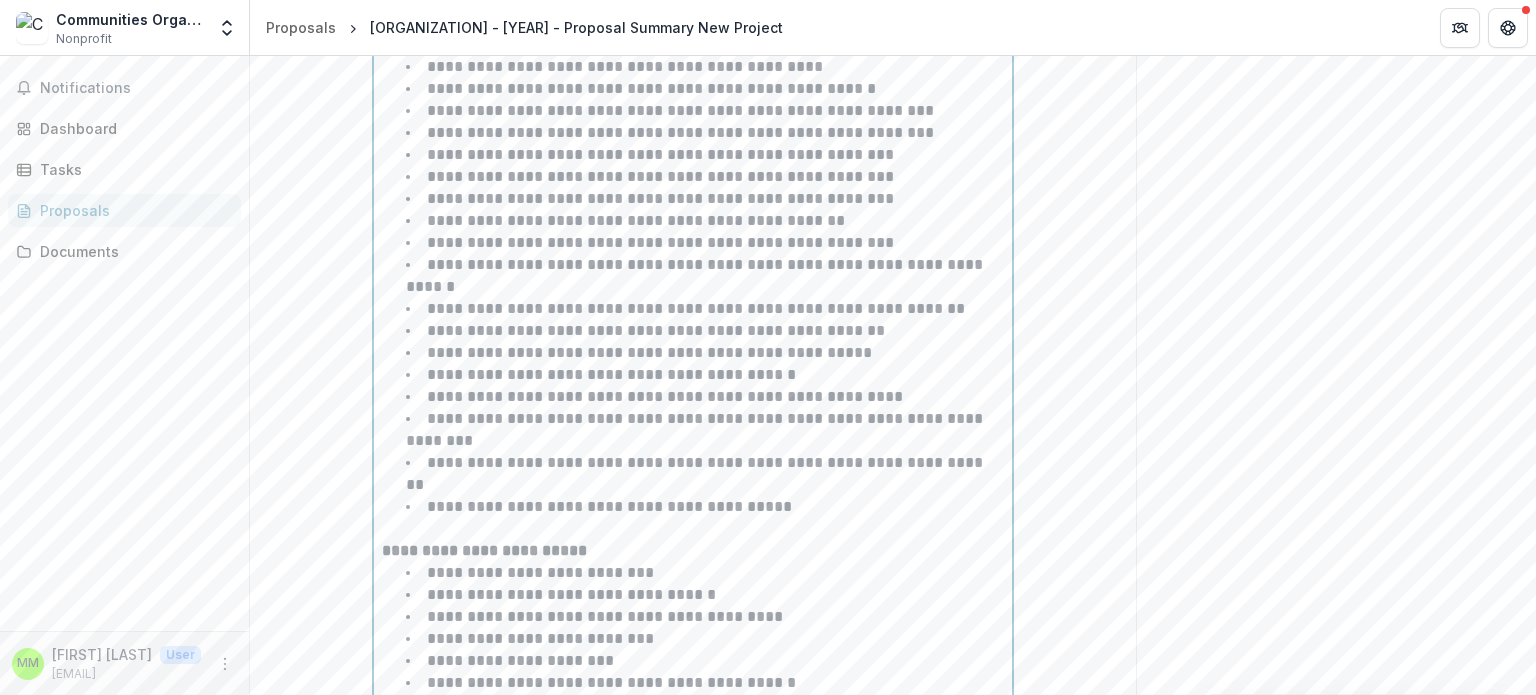 click on "**********" at bounding box center [696, 429] 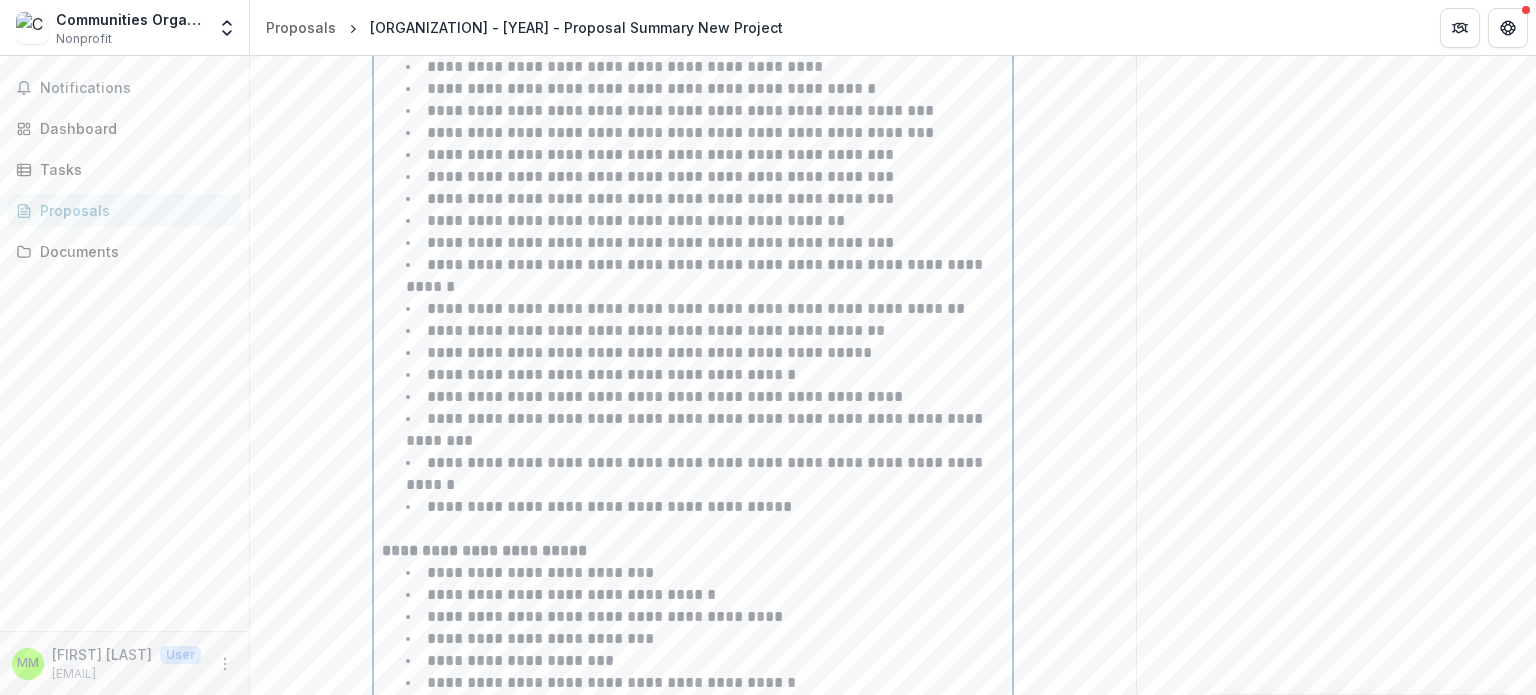 click on "**********" at bounding box center [693, 551] 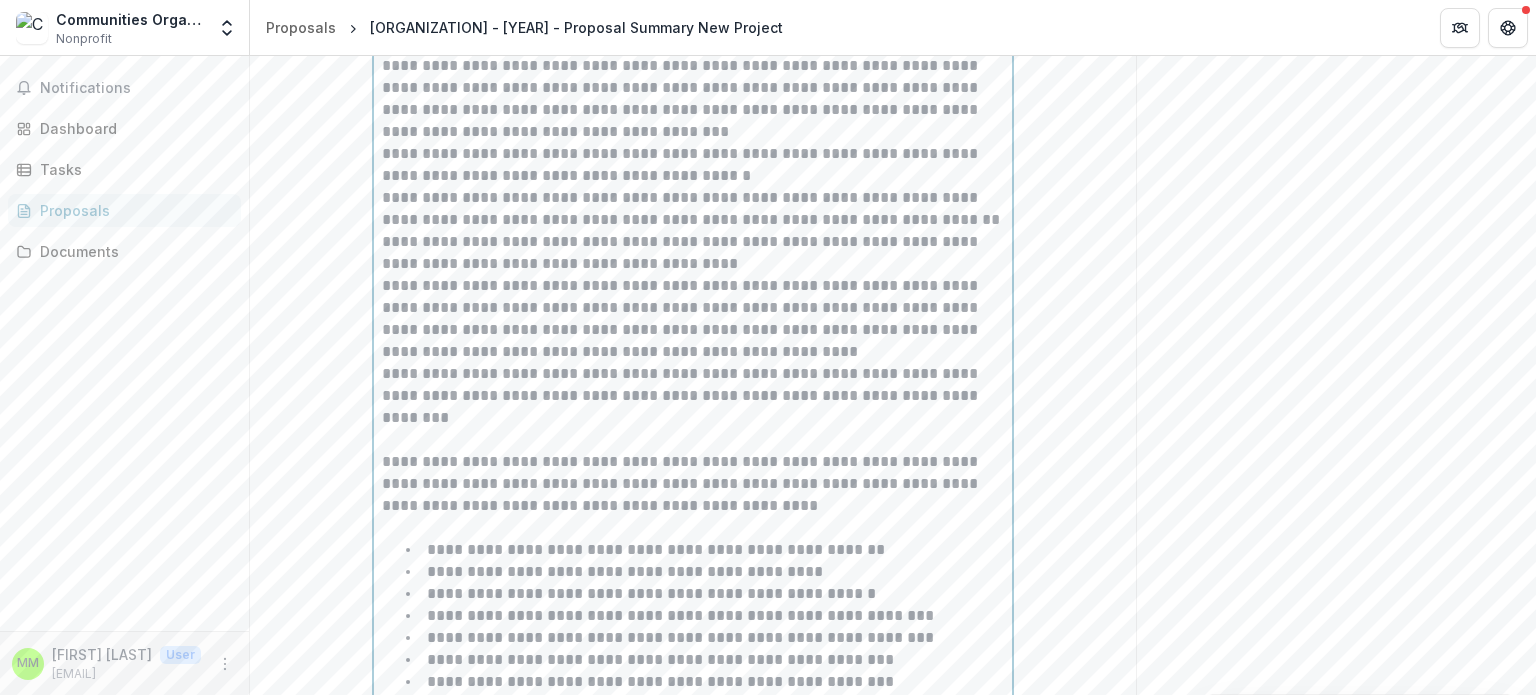 scroll, scrollTop: 2079, scrollLeft: 0, axis: vertical 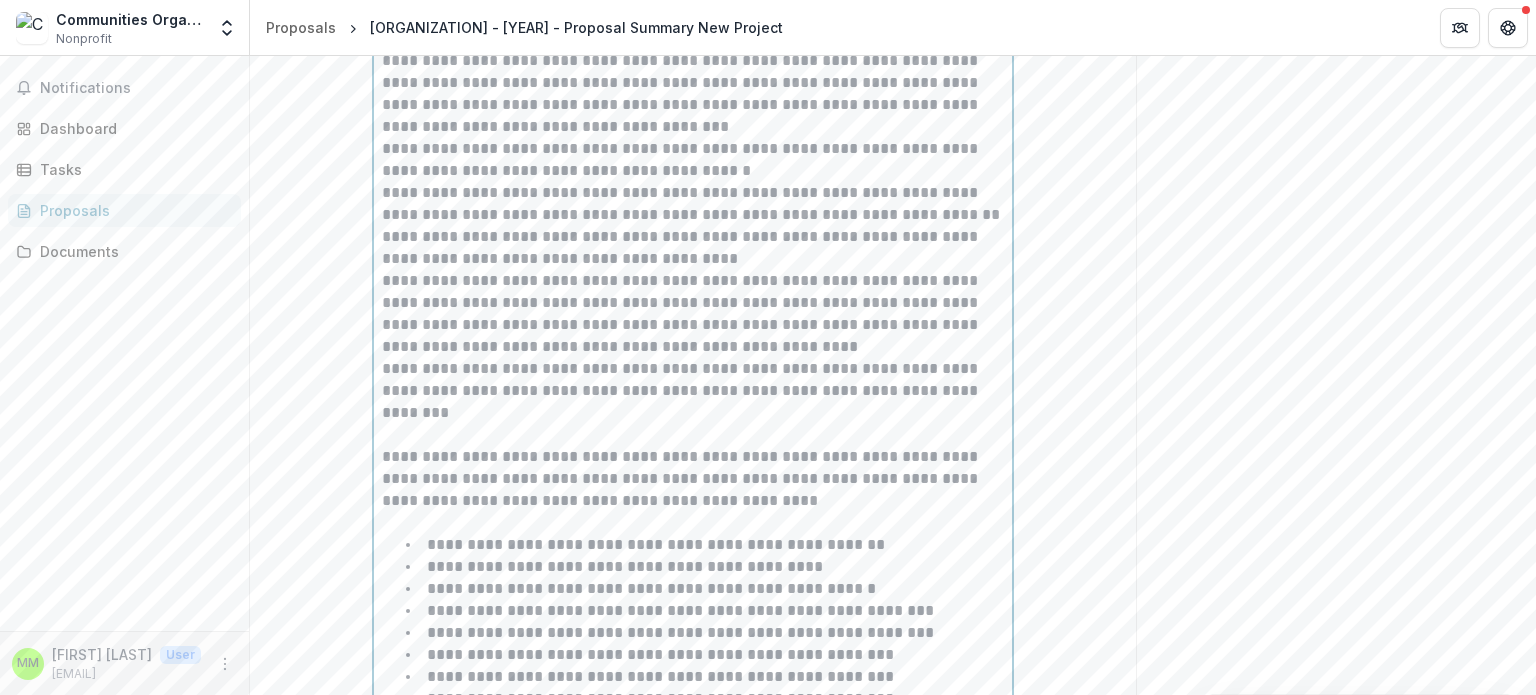 click on "**********" at bounding box center (693, 391) 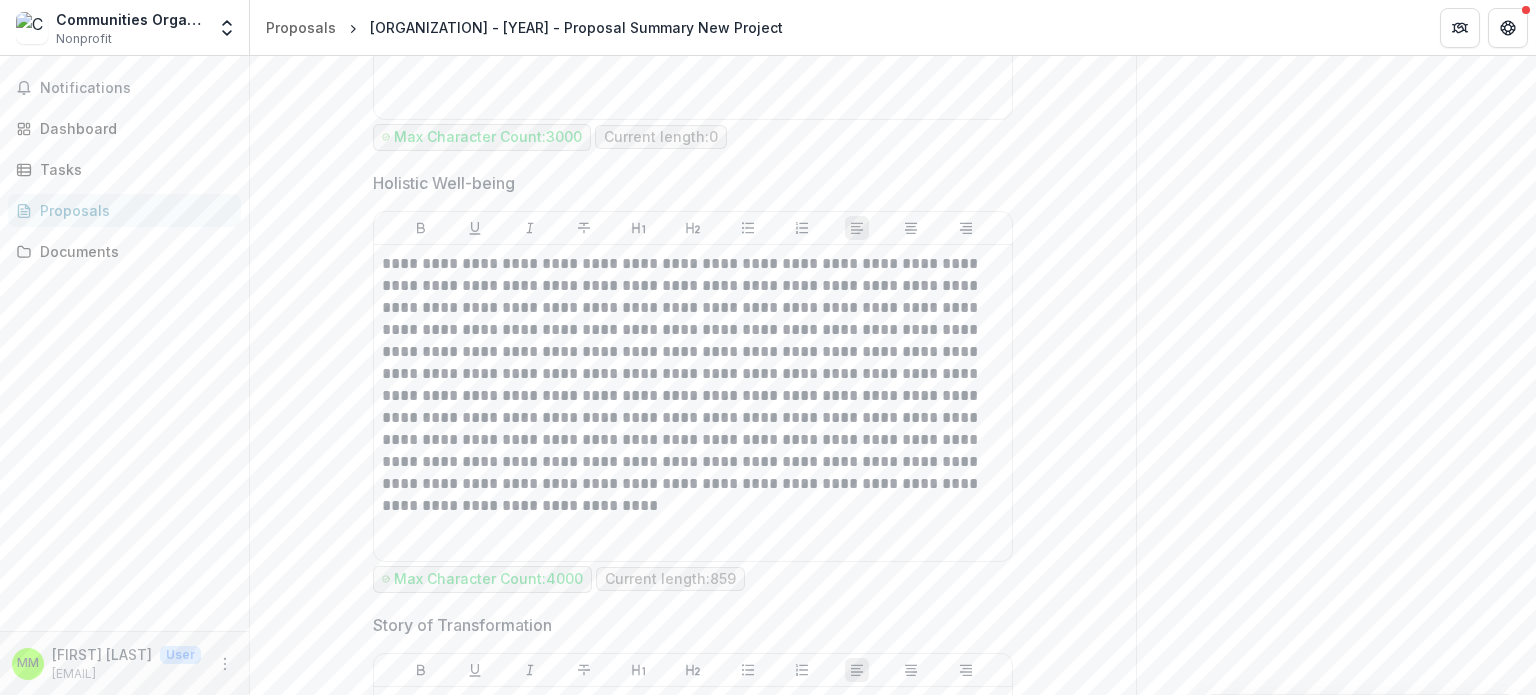 scroll, scrollTop: 3679, scrollLeft: 0, axis: vertical 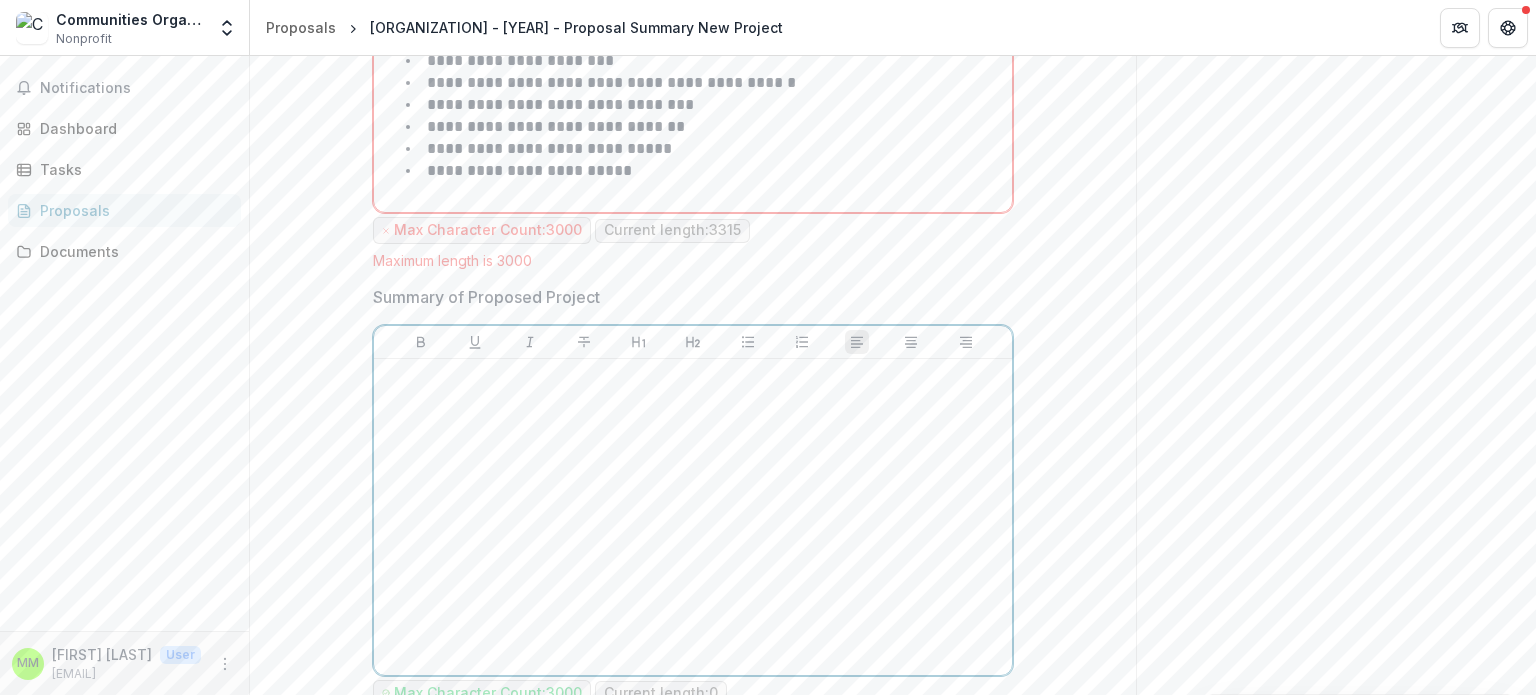 click at bounding box center (693, 378) 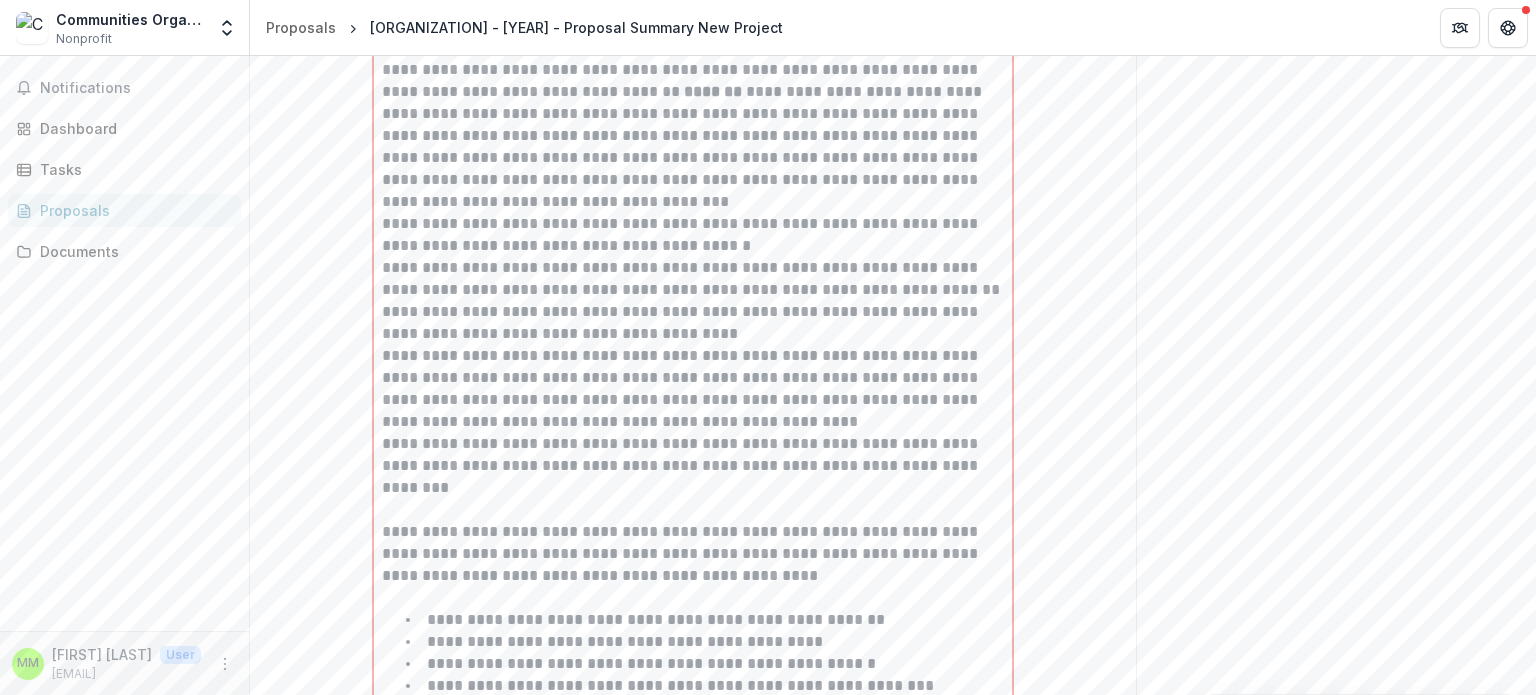 scroll, scrollTop: 2000, scrollLeft: 0, axis: vertical 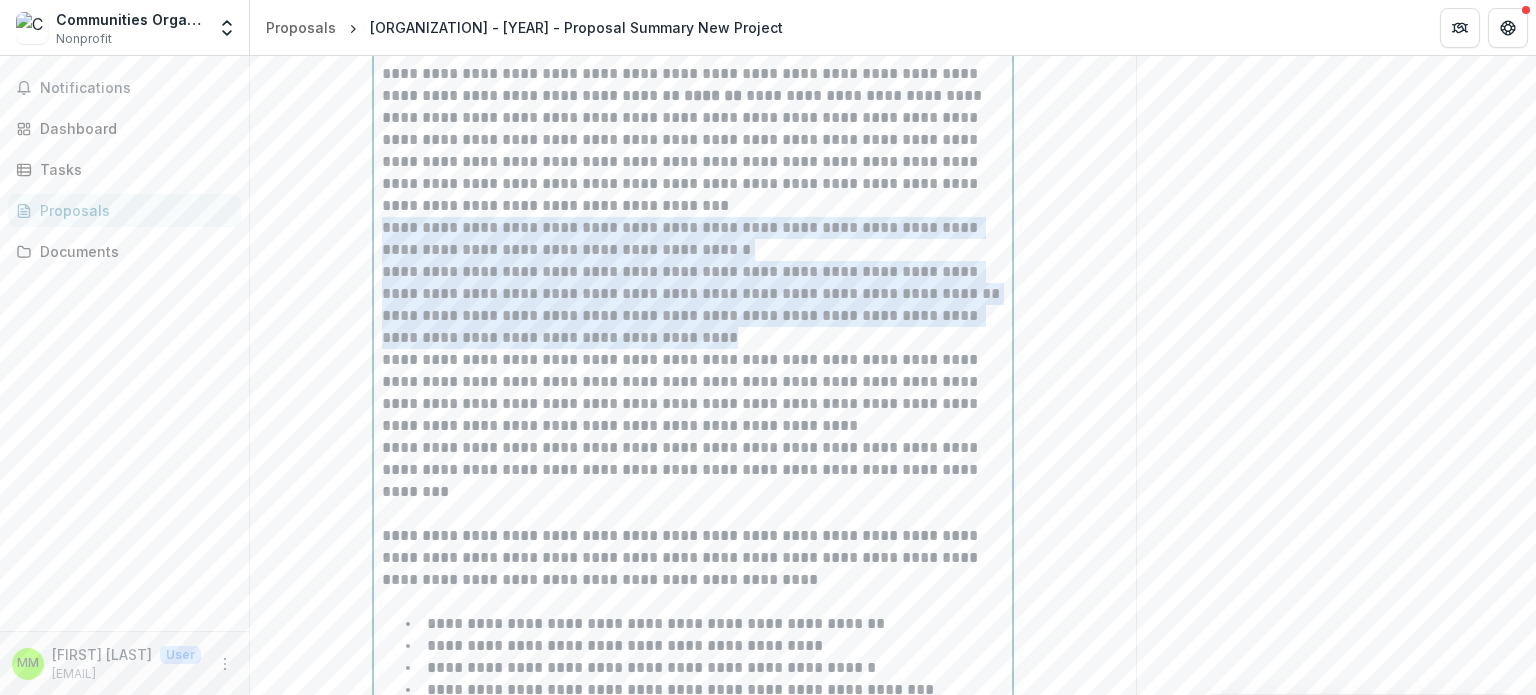 drag, startPoint x: 384, startPoint y: 289, endPoint x: 756, endPoint y: 396, distance: 387.08267 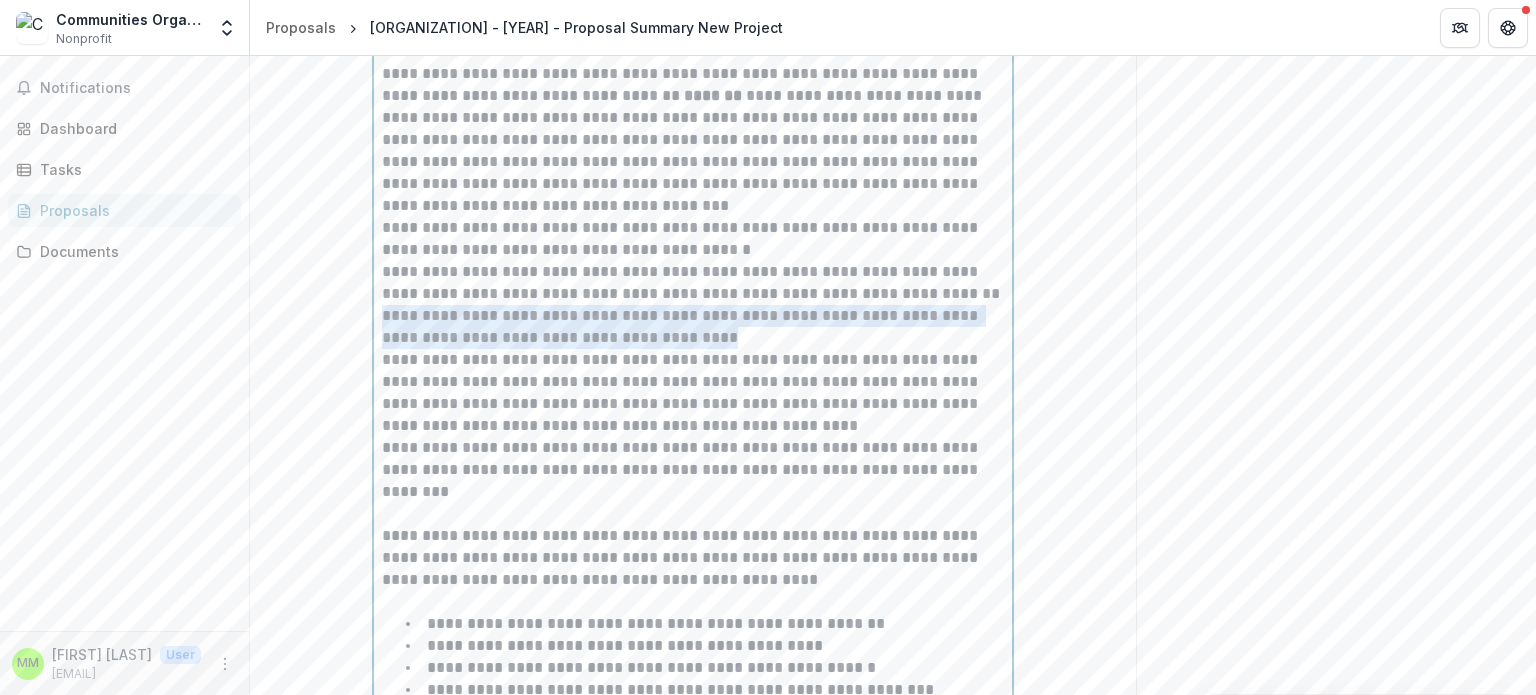 drag, startPoint x: 691, startPoint y: 401, endPoint x: 376, endPoint y: 369, distance: 316.62122 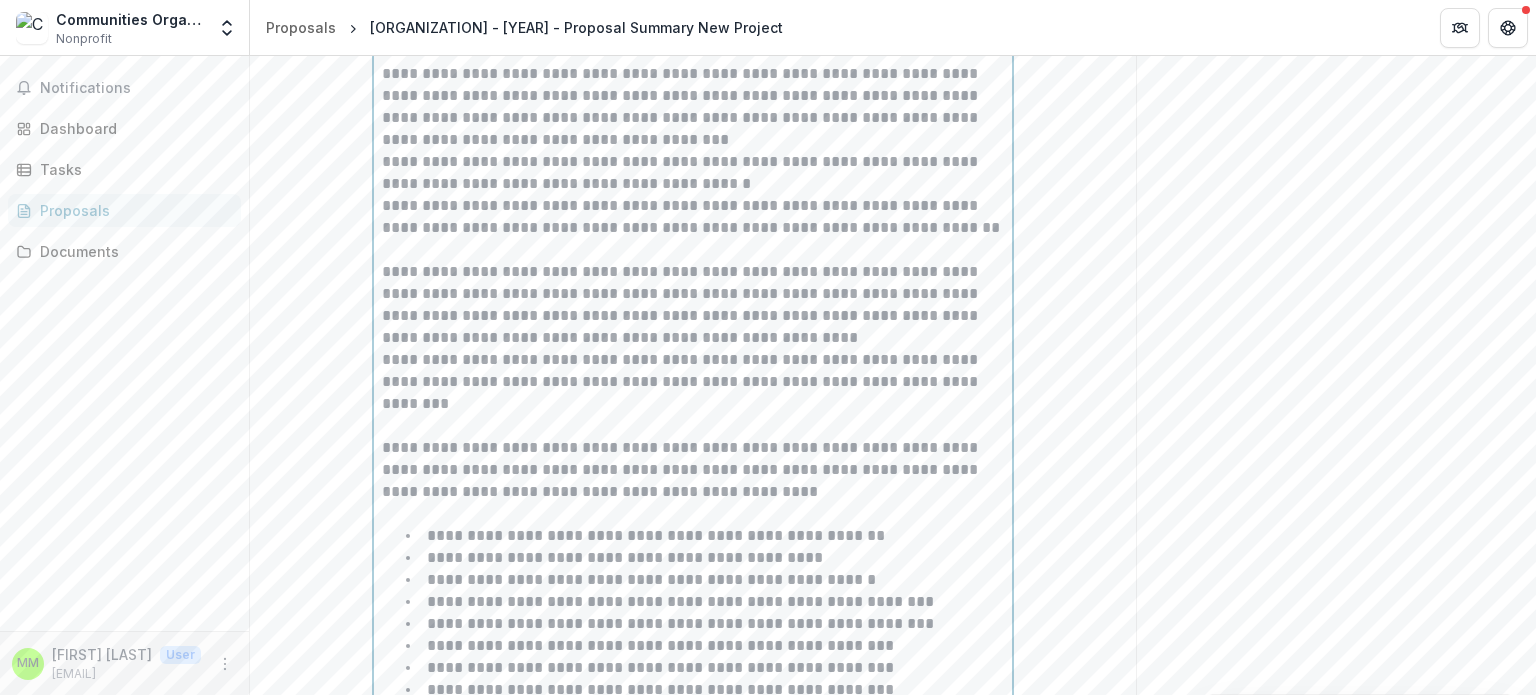 scroll, scrollTop: 2000, scrollLeft: 0, axis: vertical 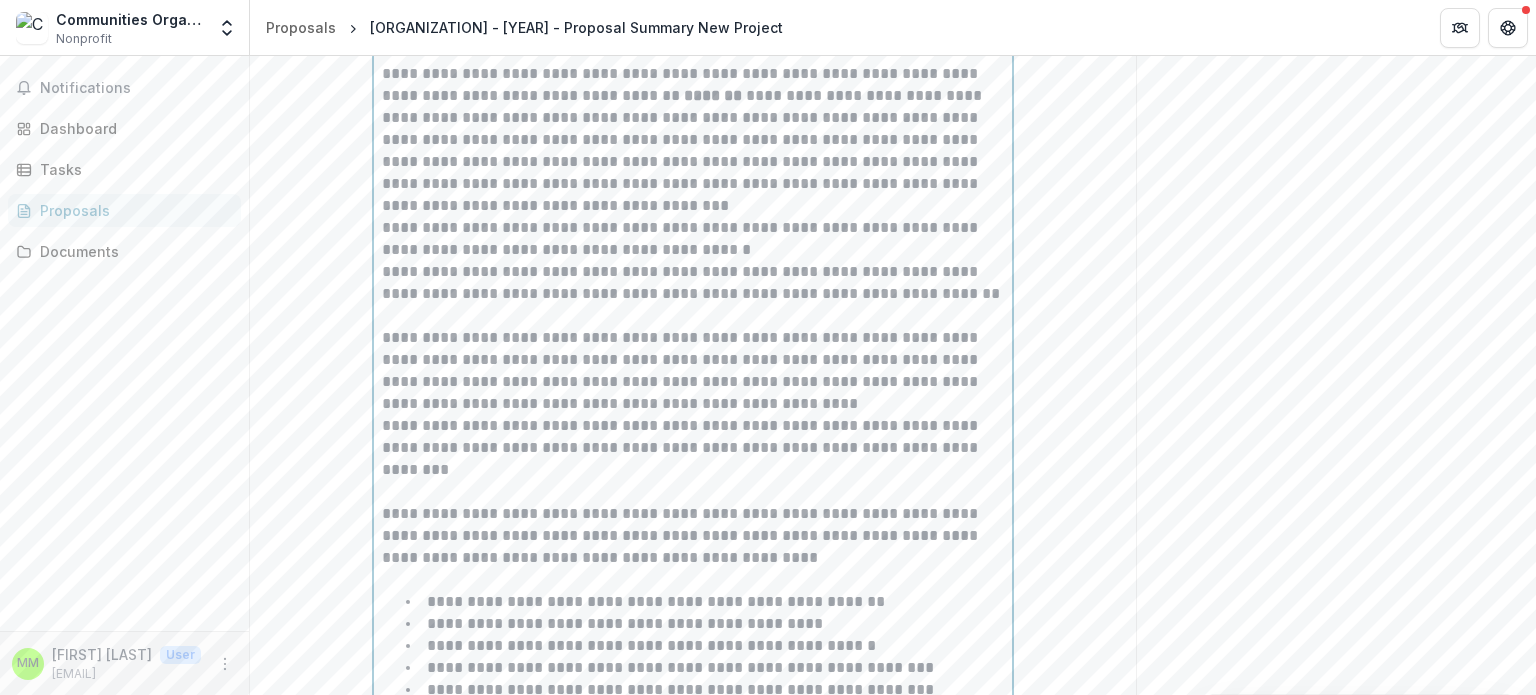 click on "**********" at bounding box center [693, 239] 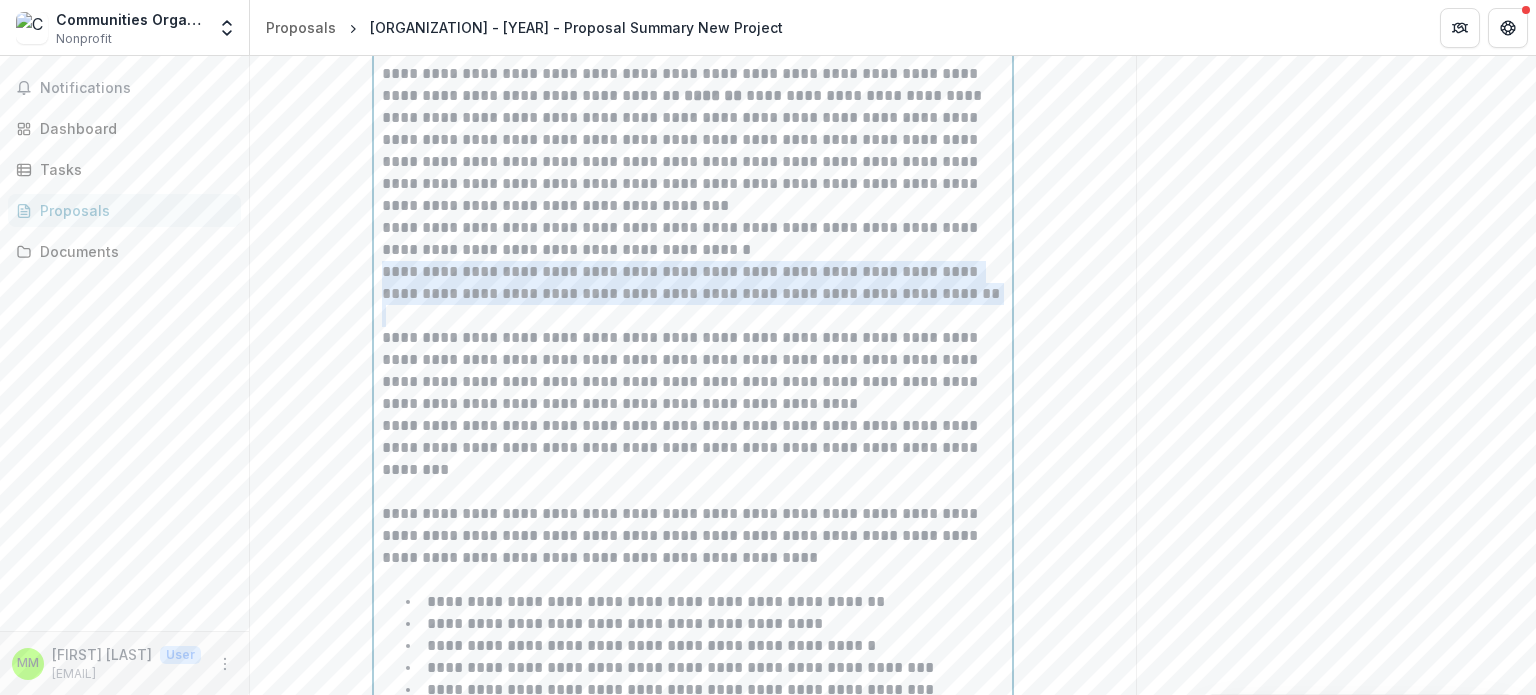 drag, startPoint x: 380, startPoint y: 333, endPoint x: 924, endPoint y: 371, distance: 545.32556 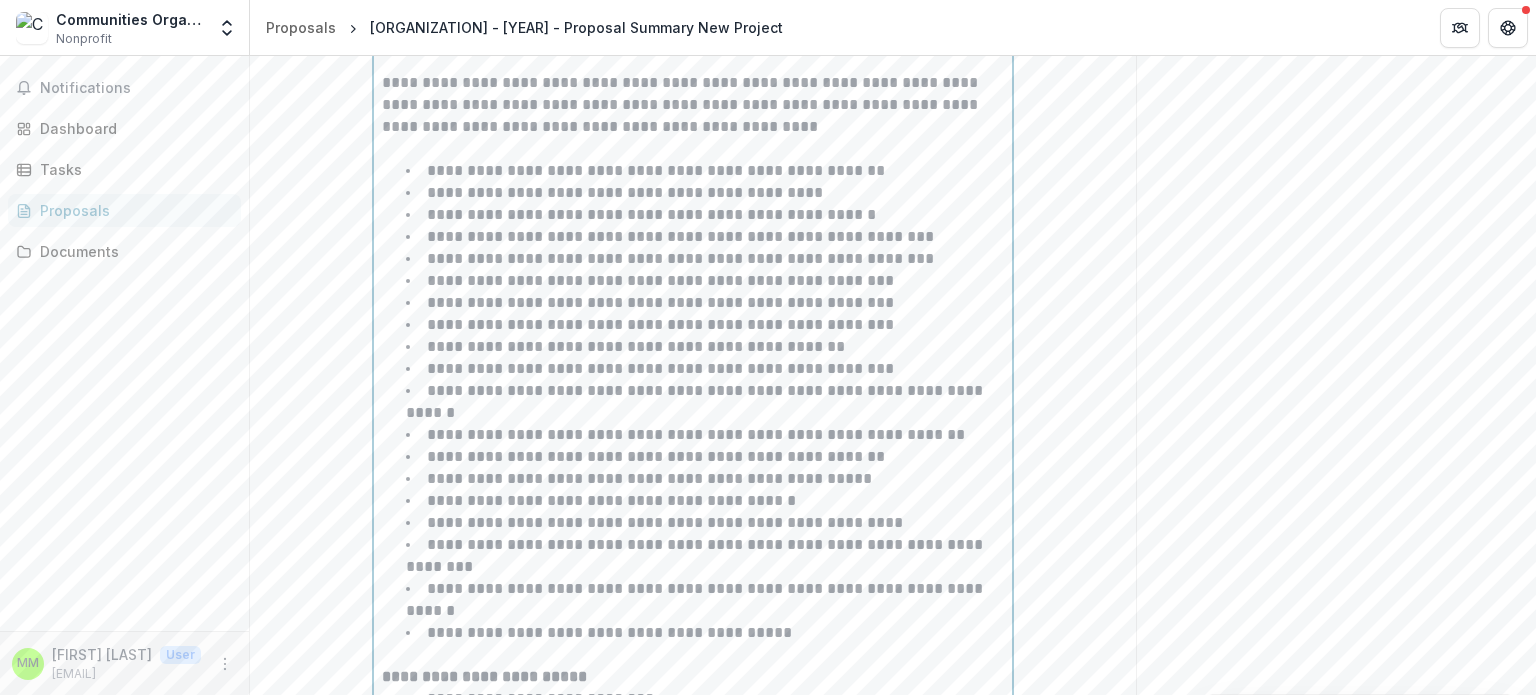 scroll, scrollTop: 2200, scrollLeft: 0, axis: vertical 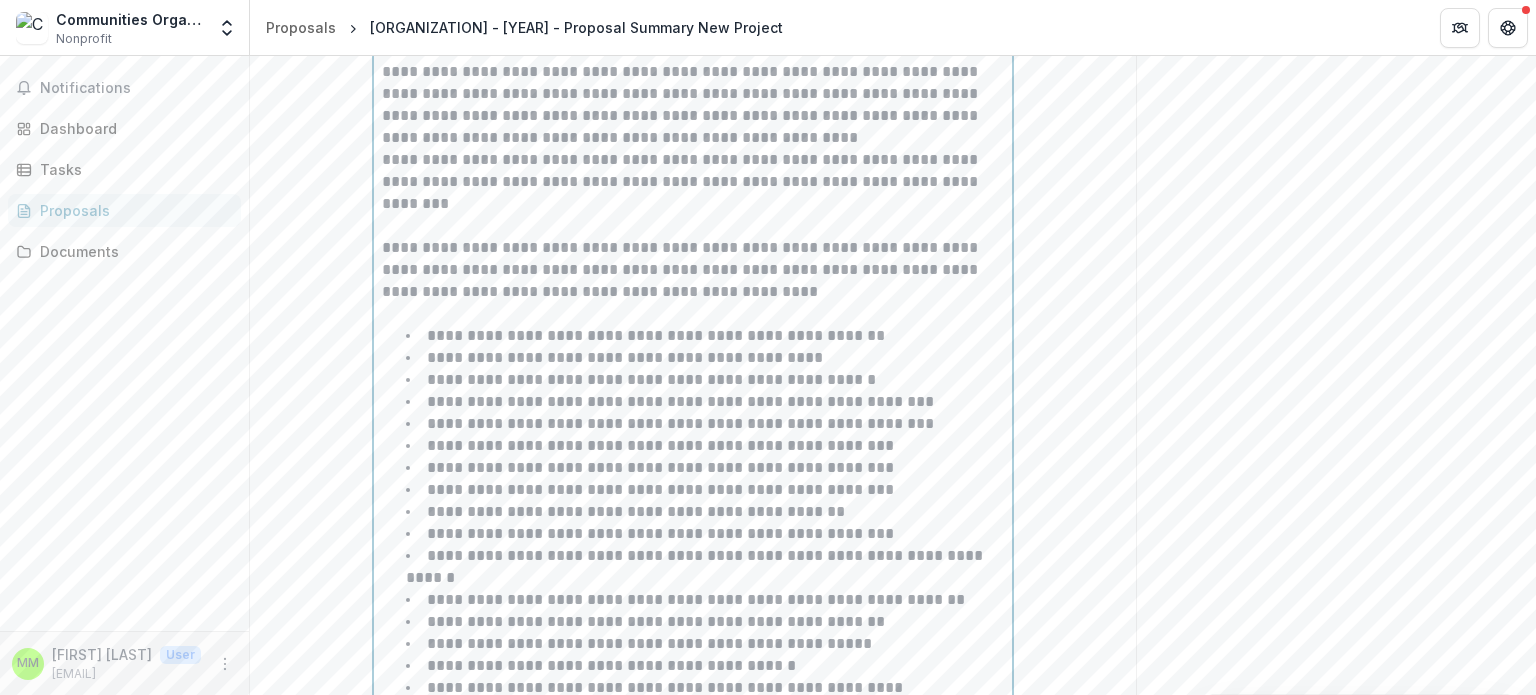click on "**********" at bounding box center [693, 270] 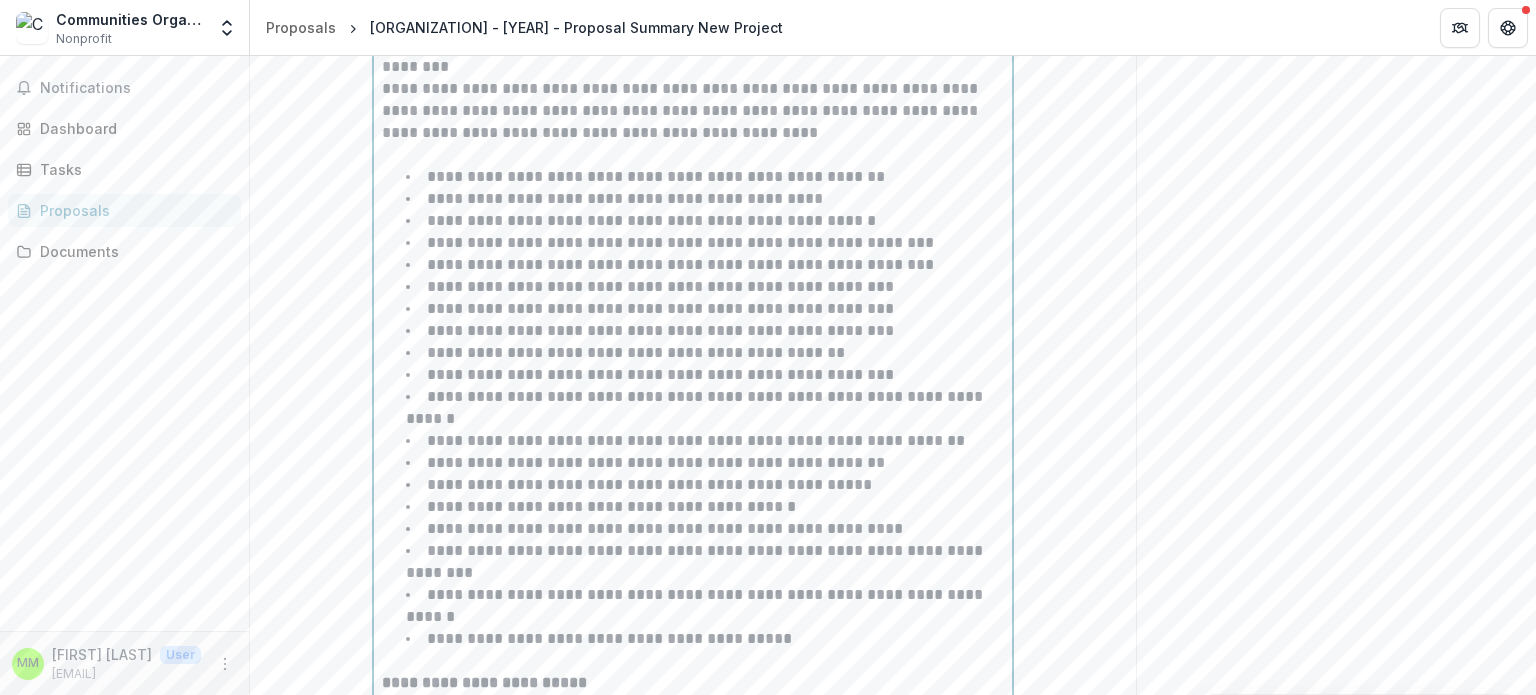 scroll, scrollTop: 2200, scrollLeft: 0, axis: vertical 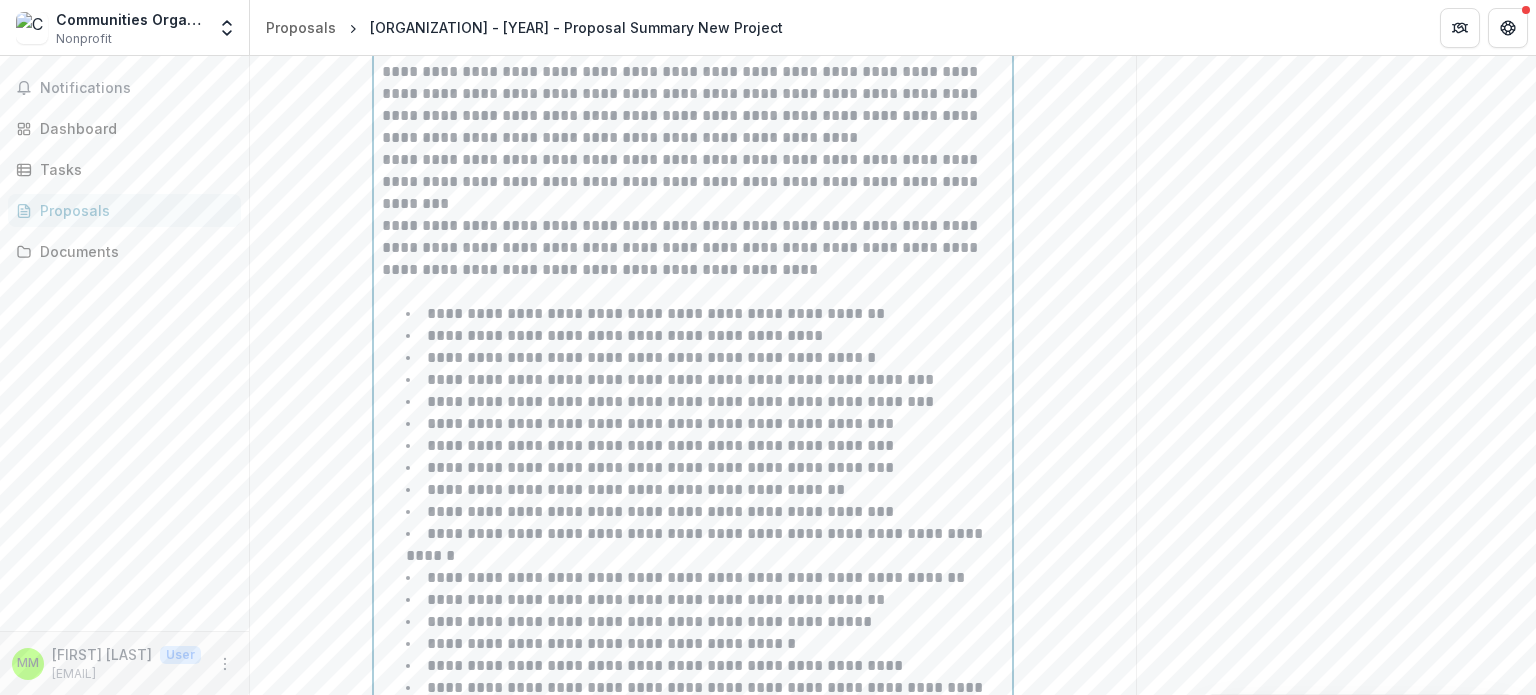 click at bounding box center [693, 292] 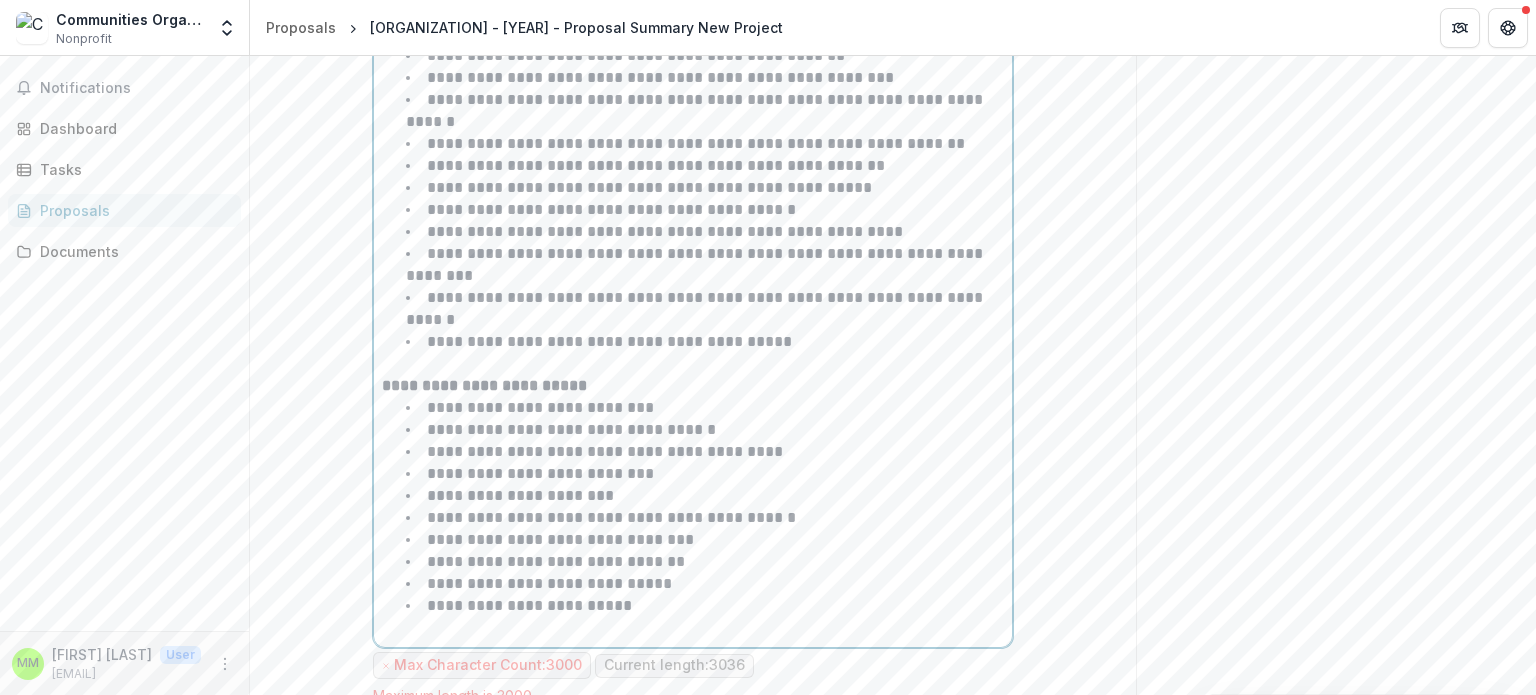 scroll, scrollTop: 2600, scrollLeft: 0, axis: vertical 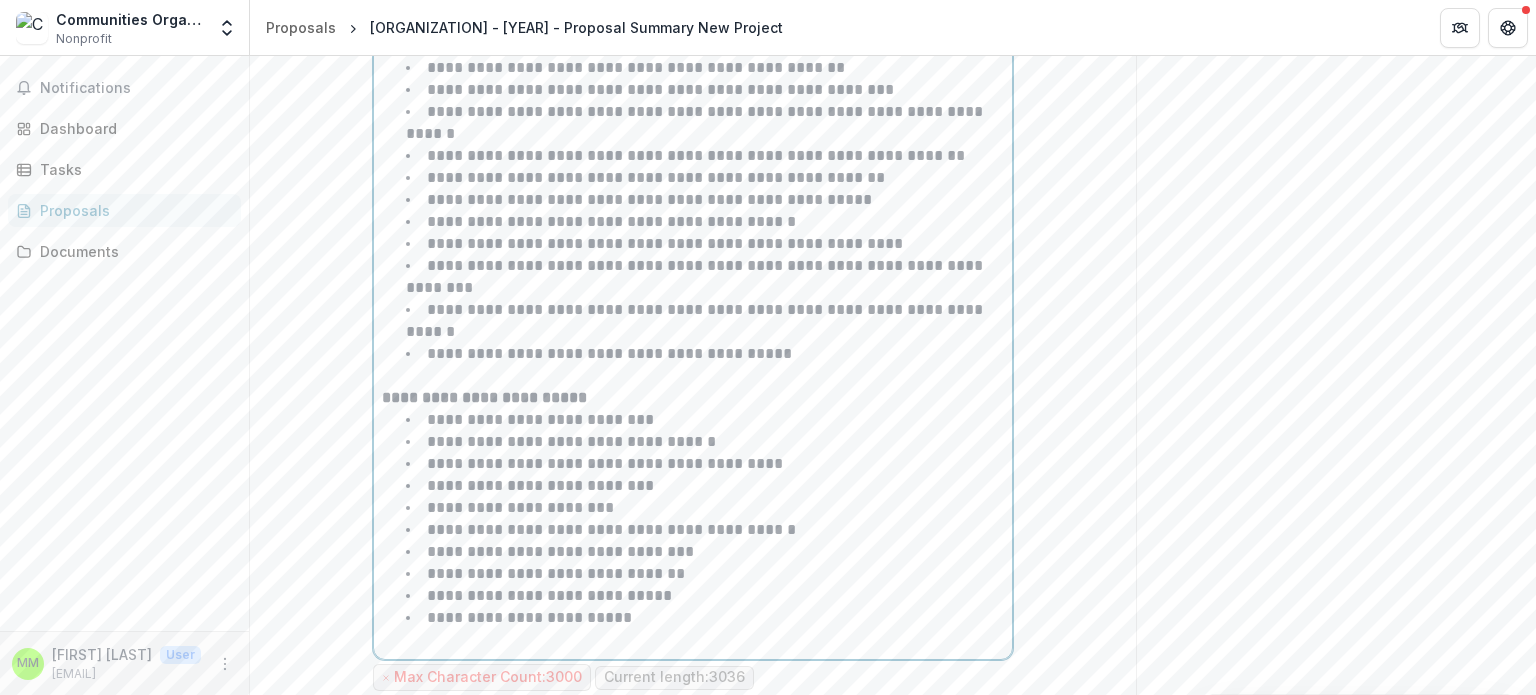 click at bounding box center (693, 376) 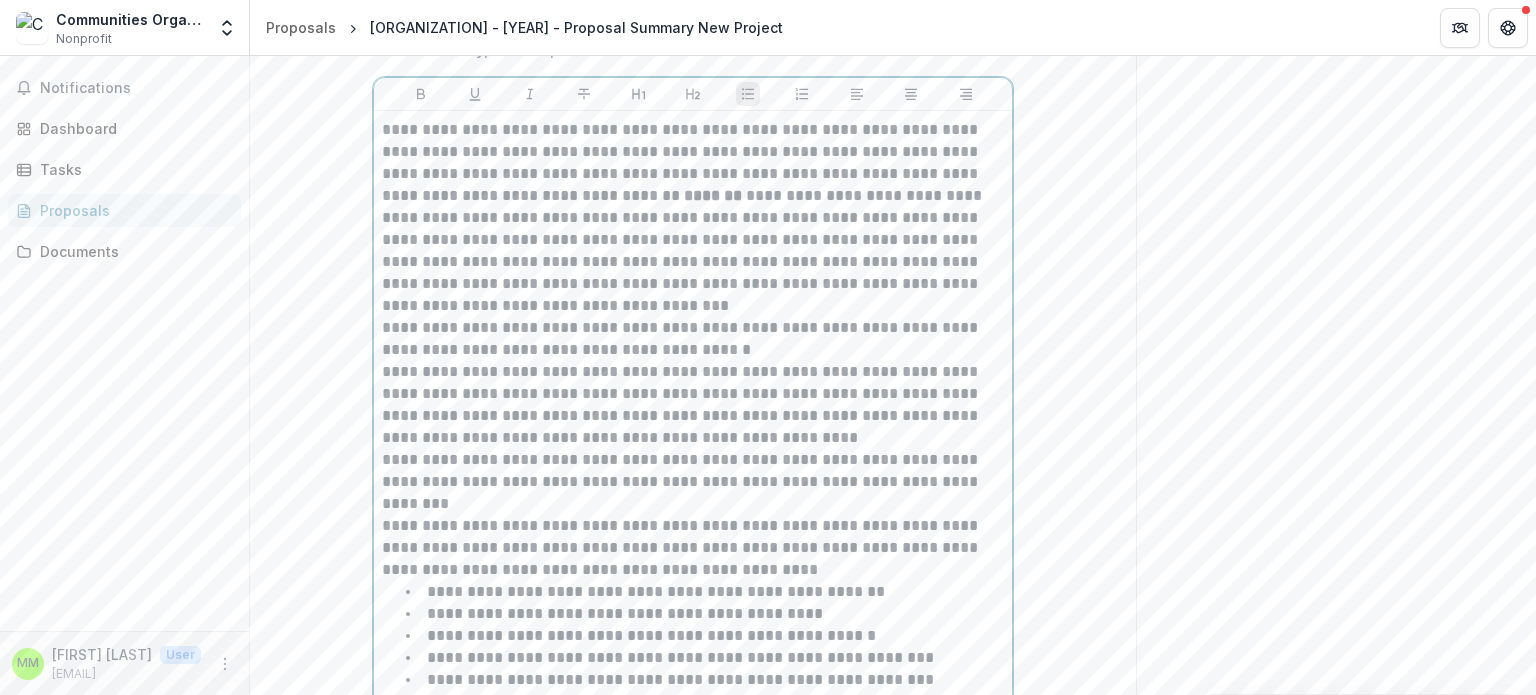 scroll, scrollTop: 2000, scrollLeft: 0, axis: vertical 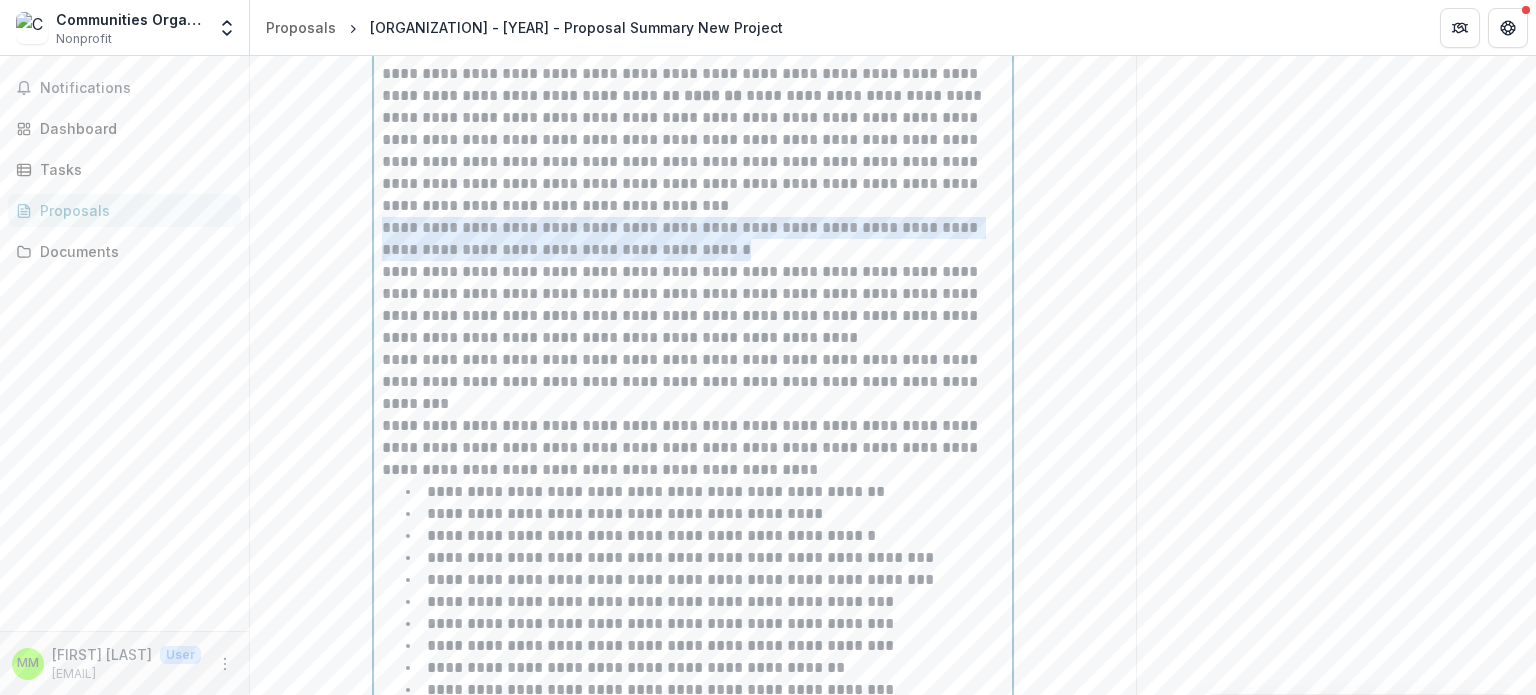 drag, startPoint x: 688, startPoint y: 311, endPoint x: 373, endPoint y: 284, distance: 316.15503 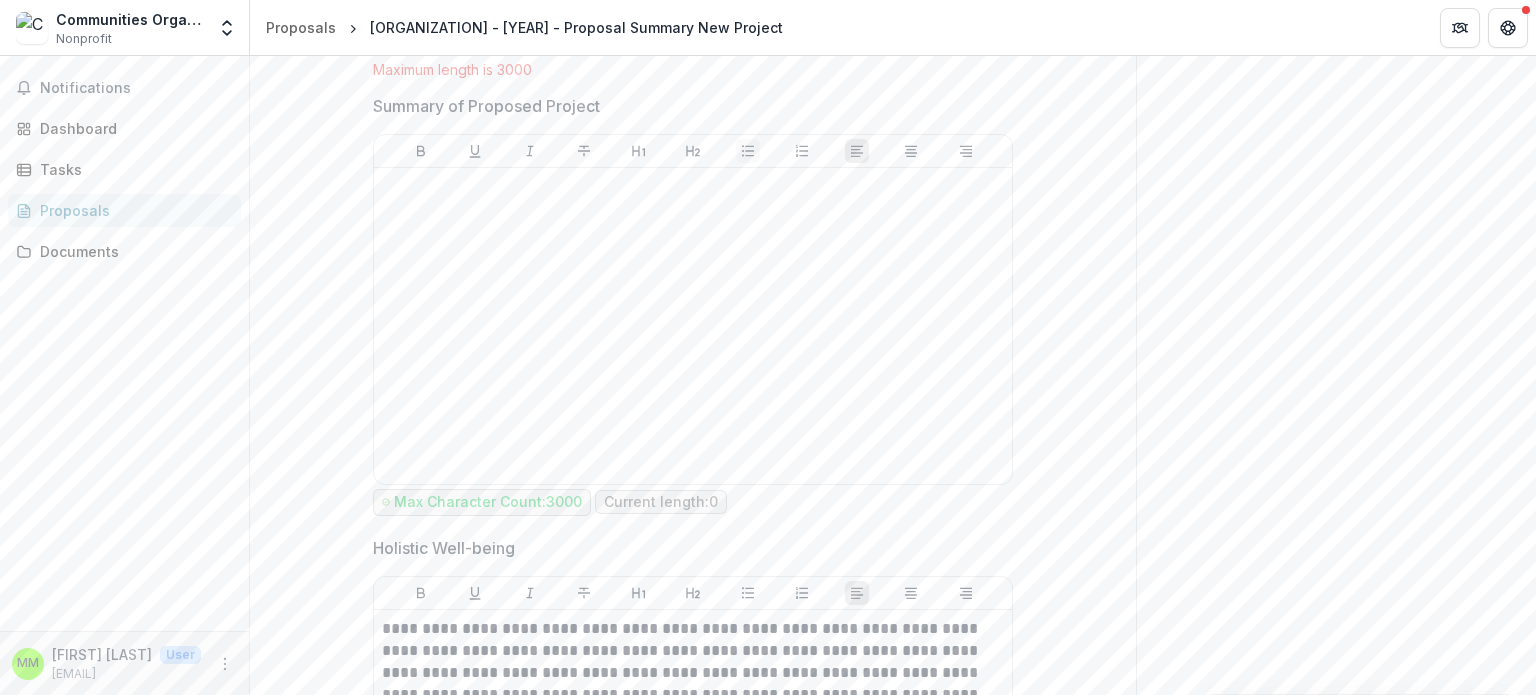 scroll, scrollTop: 3100, scrollLeft: 0, axis: vertical 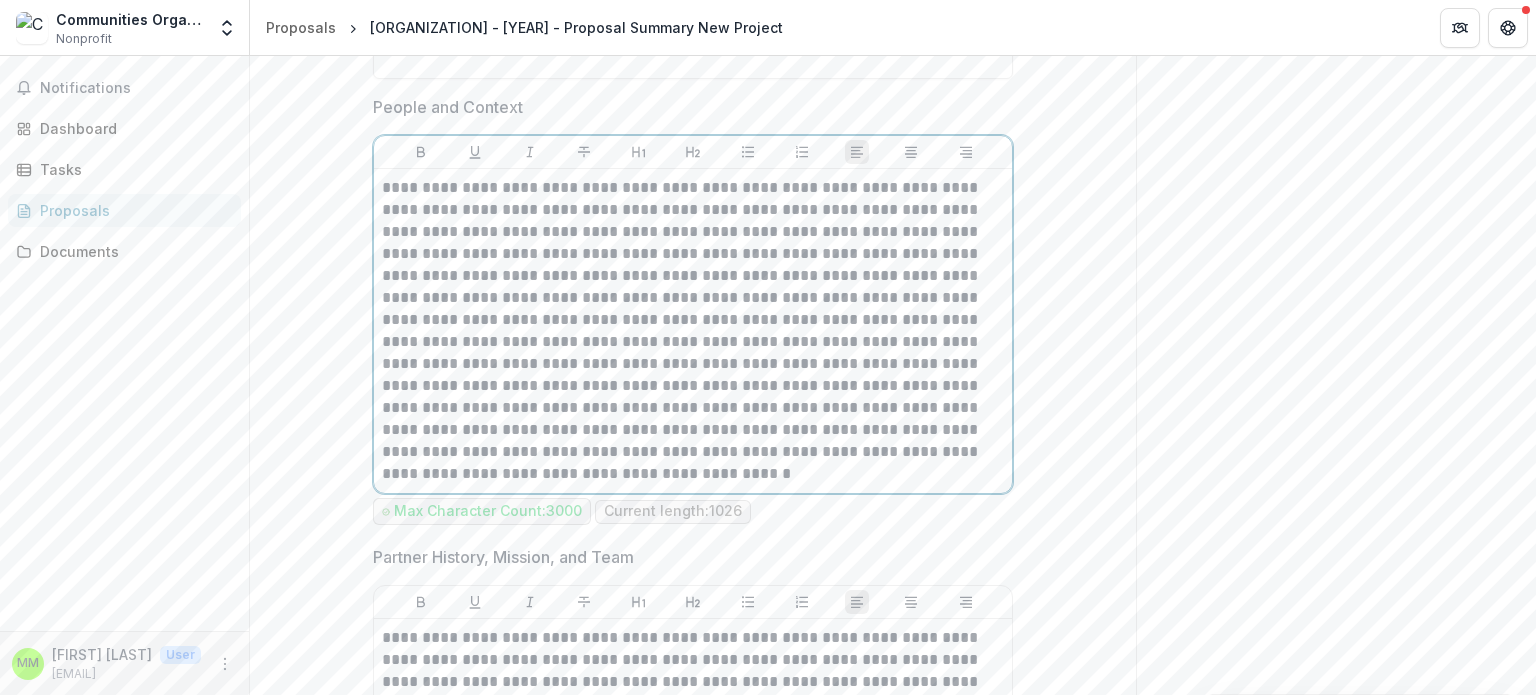 click at bounding box center [693, 331] 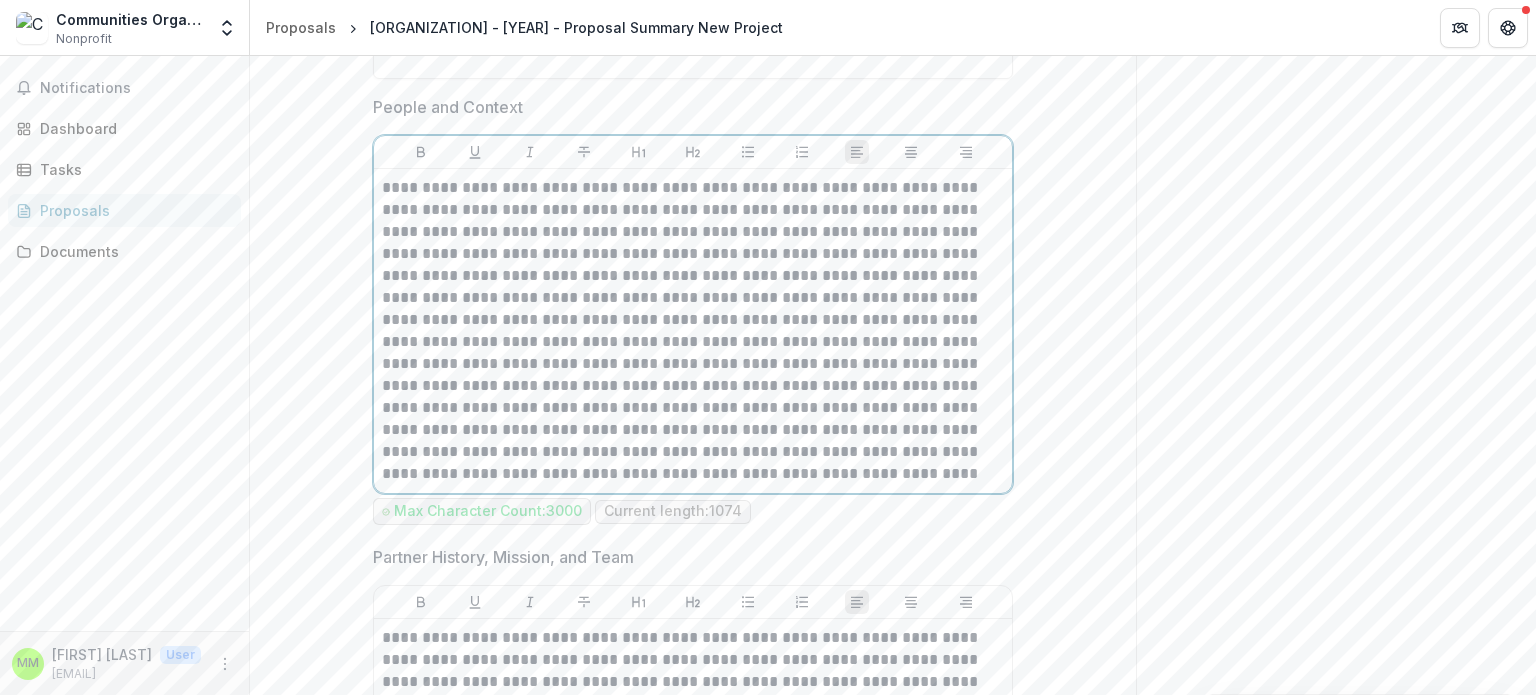 click at bounding box center (693, 331) 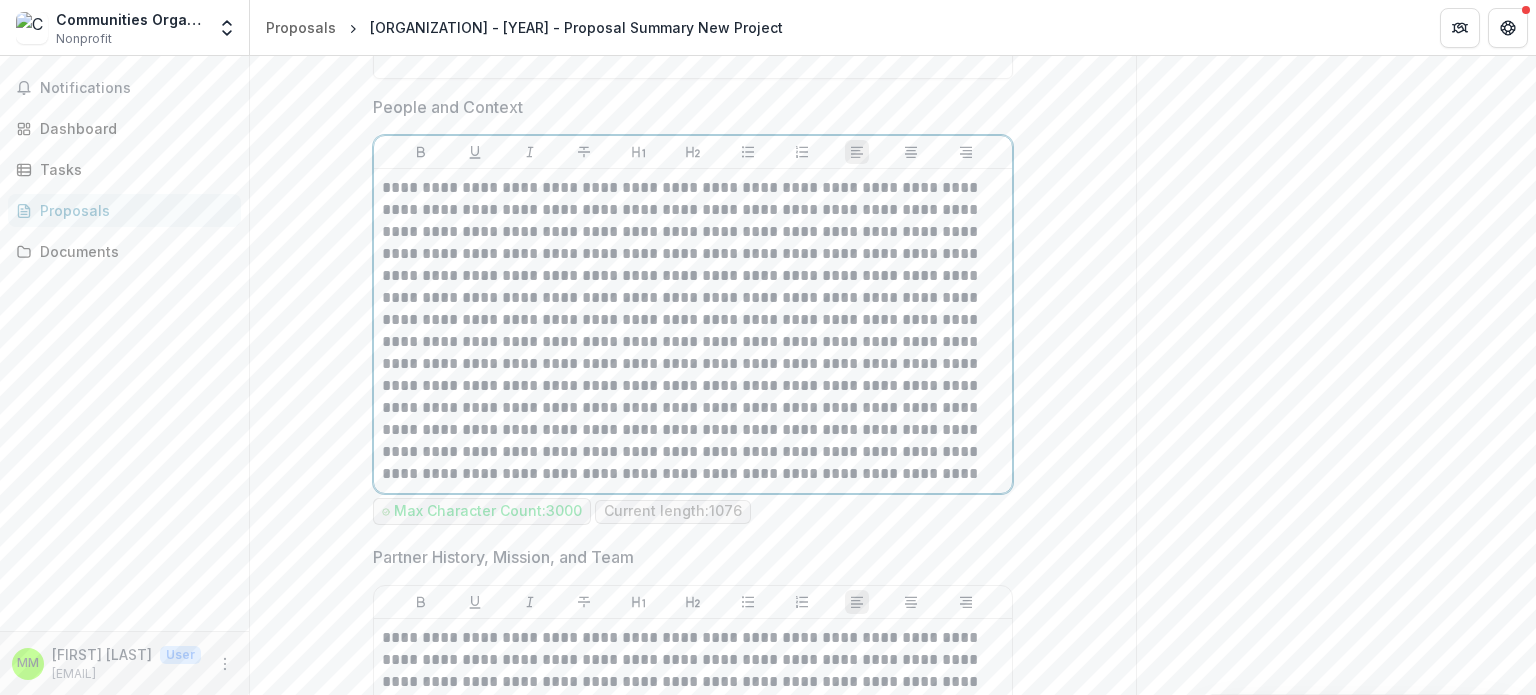 click at bounding box center [693, 331] 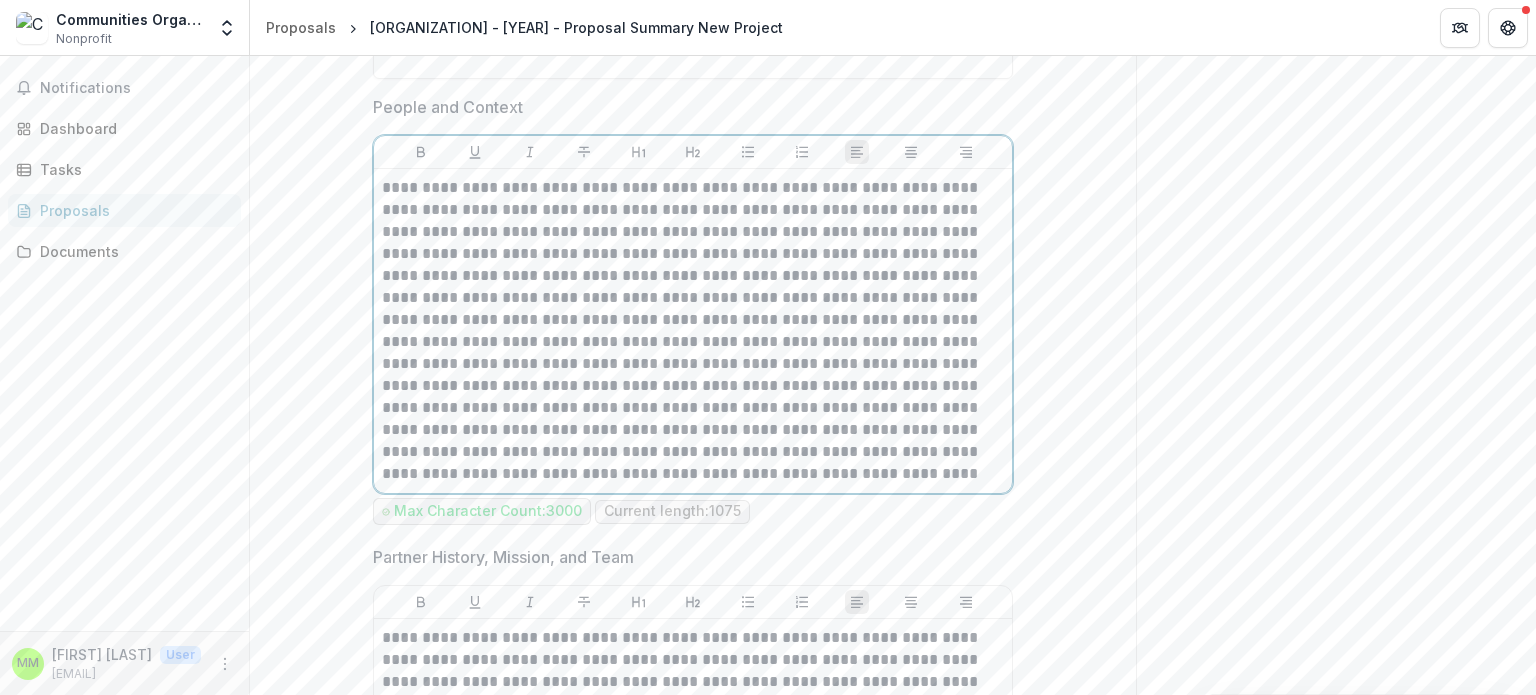 click at bounding box center [693, 331] 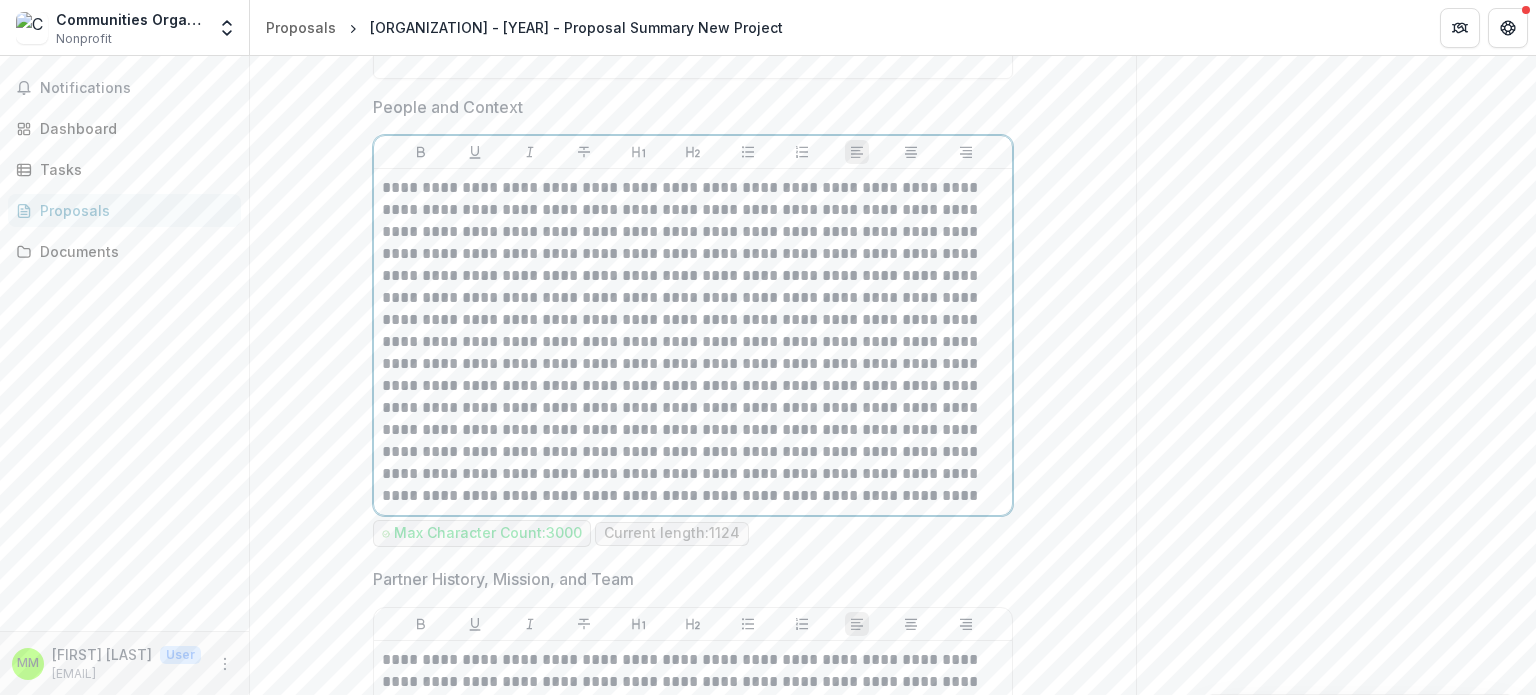 click at bounding box center (693, 342) 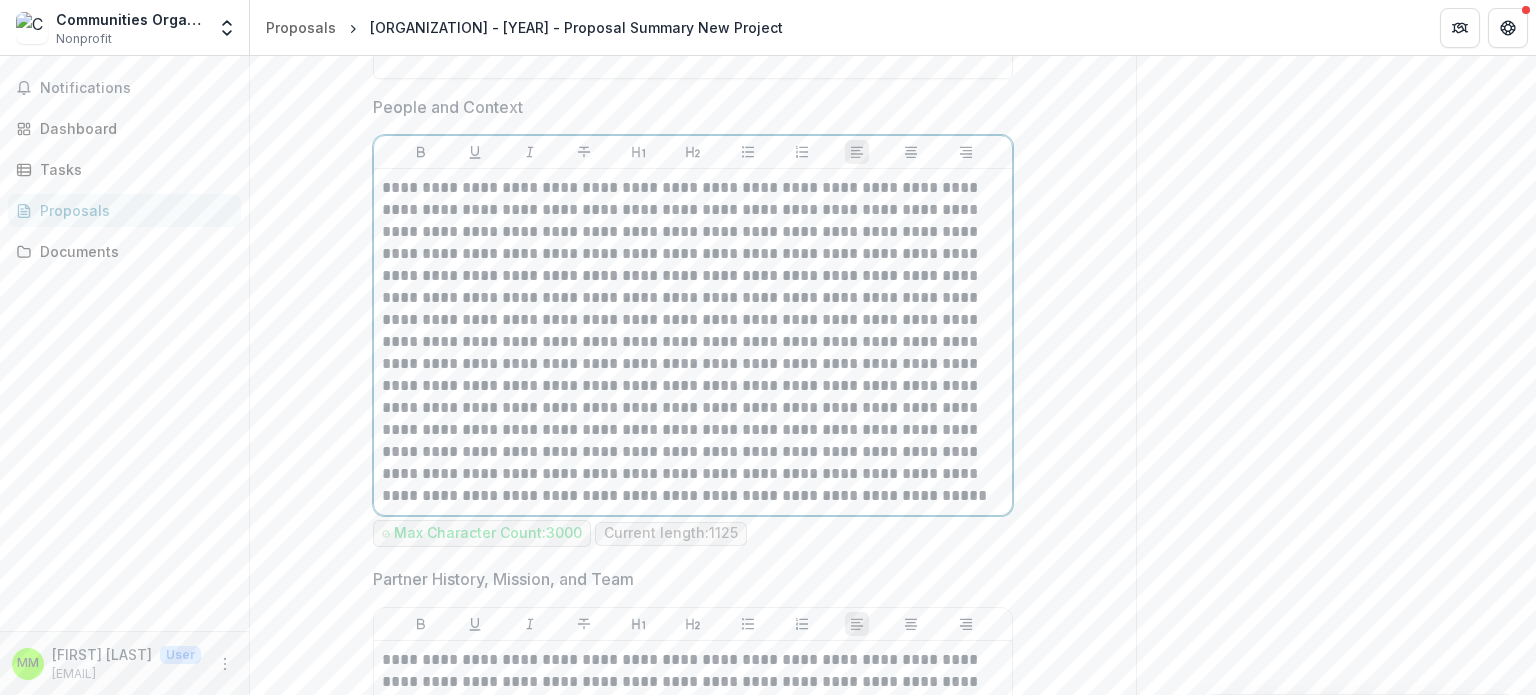click at bounding box center [693, 342] 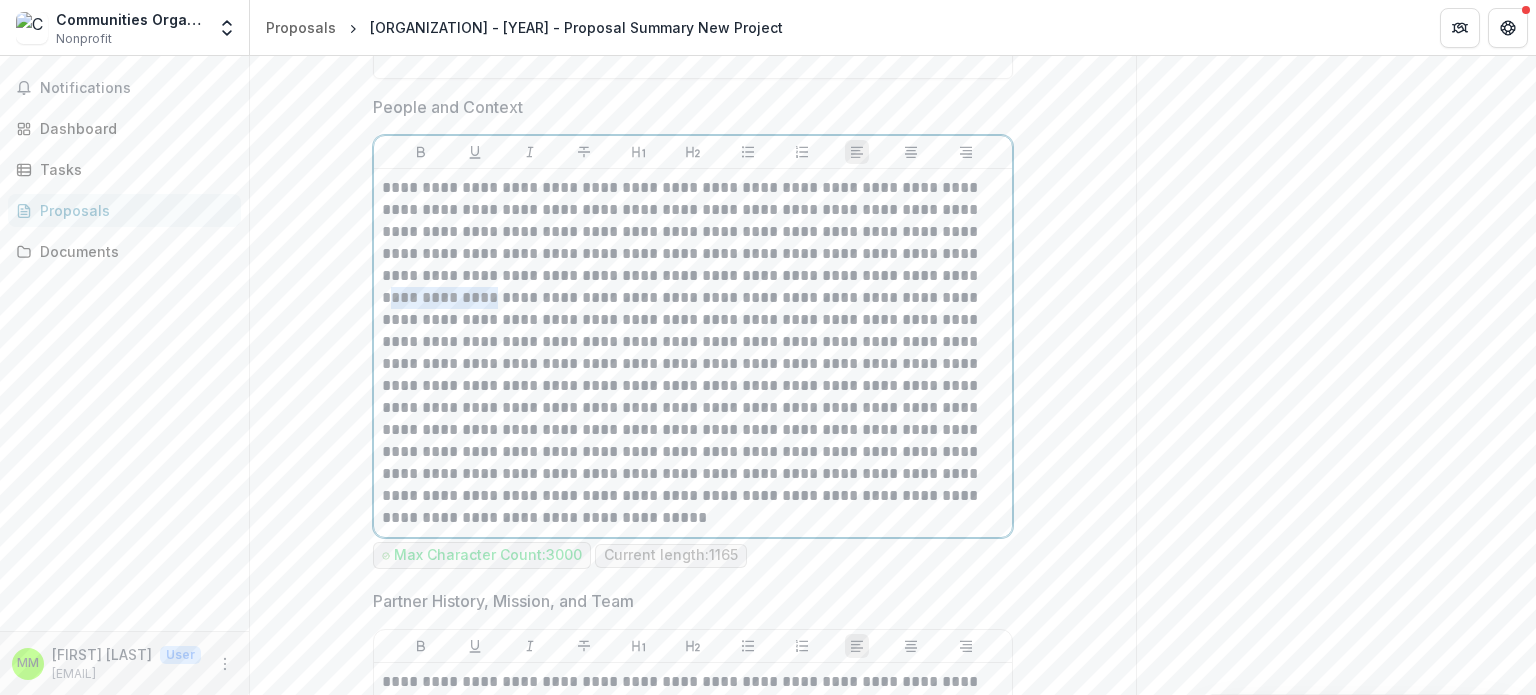 drag, startPoint x: 983, startPoint y: 333, endPoint x: 886, endPoint y: 345, distance: 97.73945 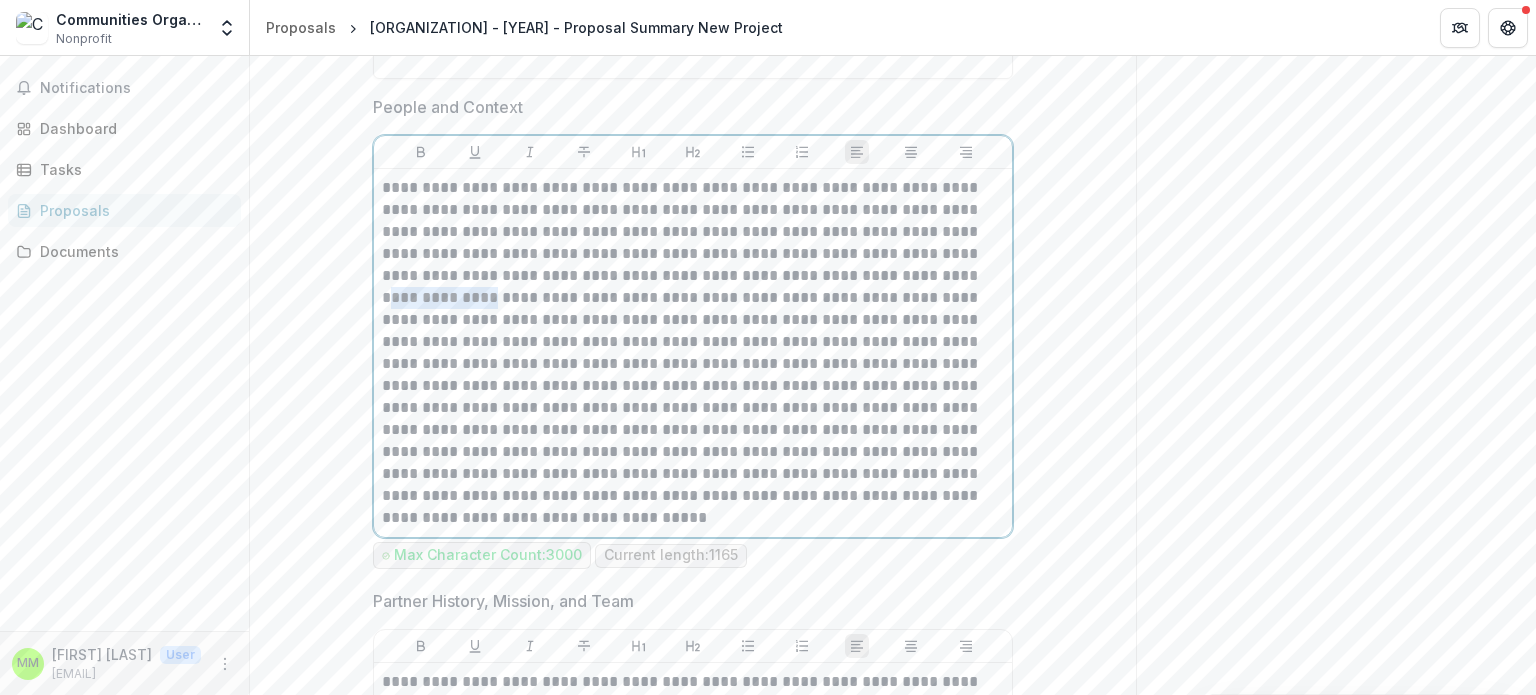 click at bounding box center [693, 353] 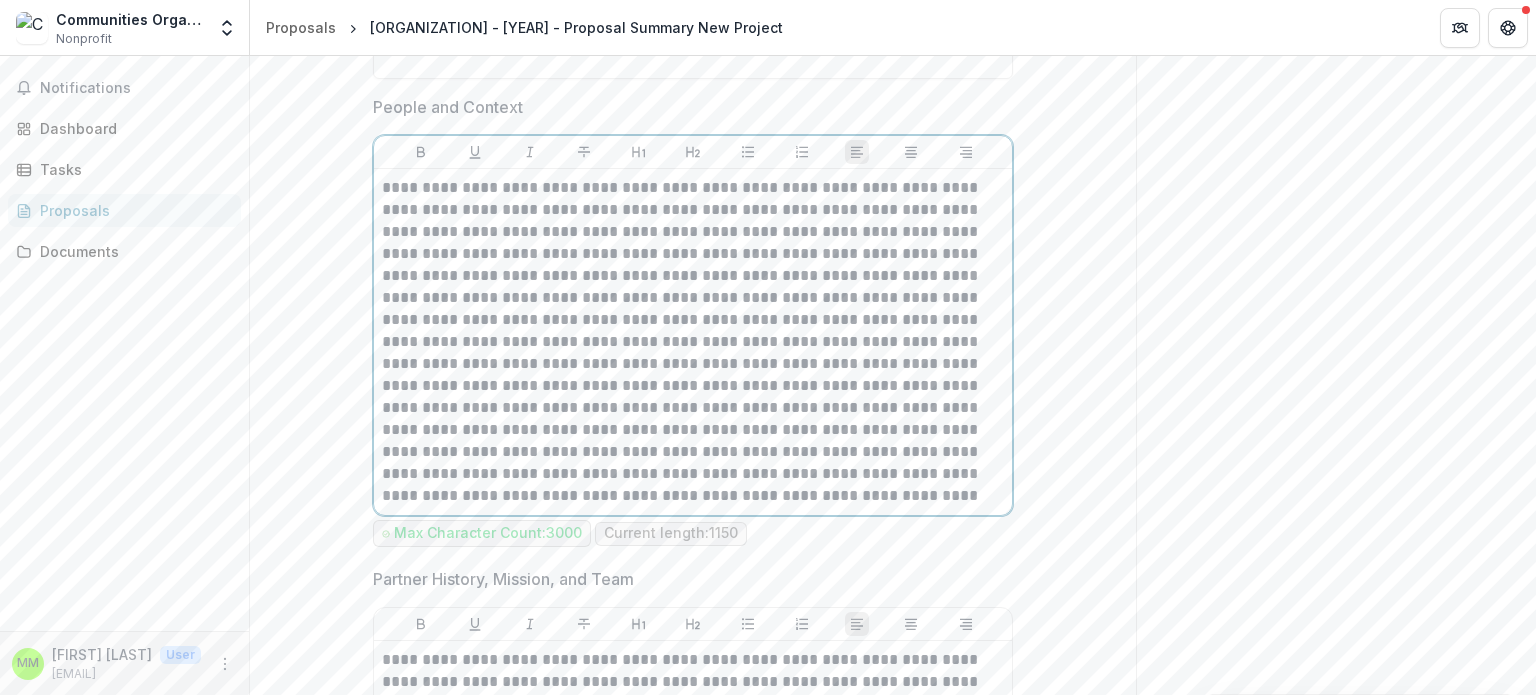 click at bounding box center [693, 342] 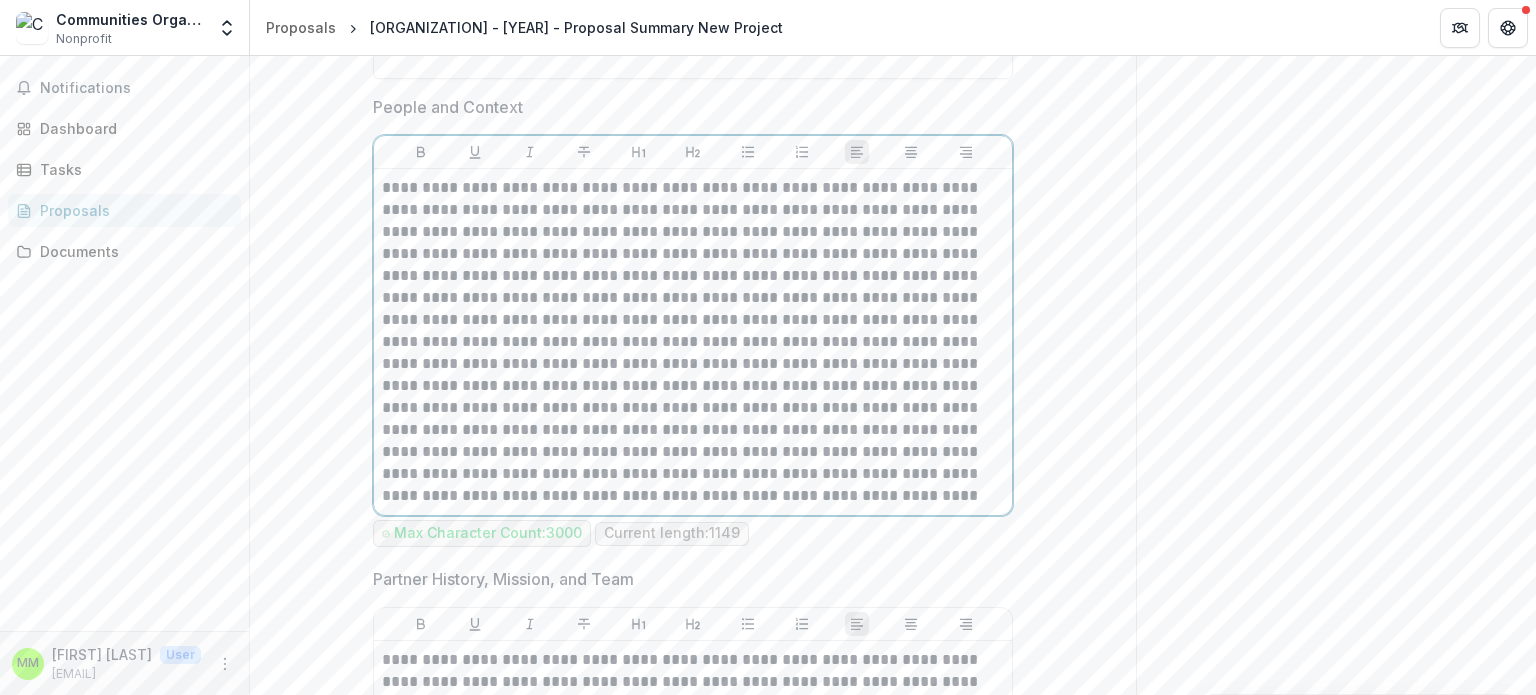 click at bounding box center [693, 342] 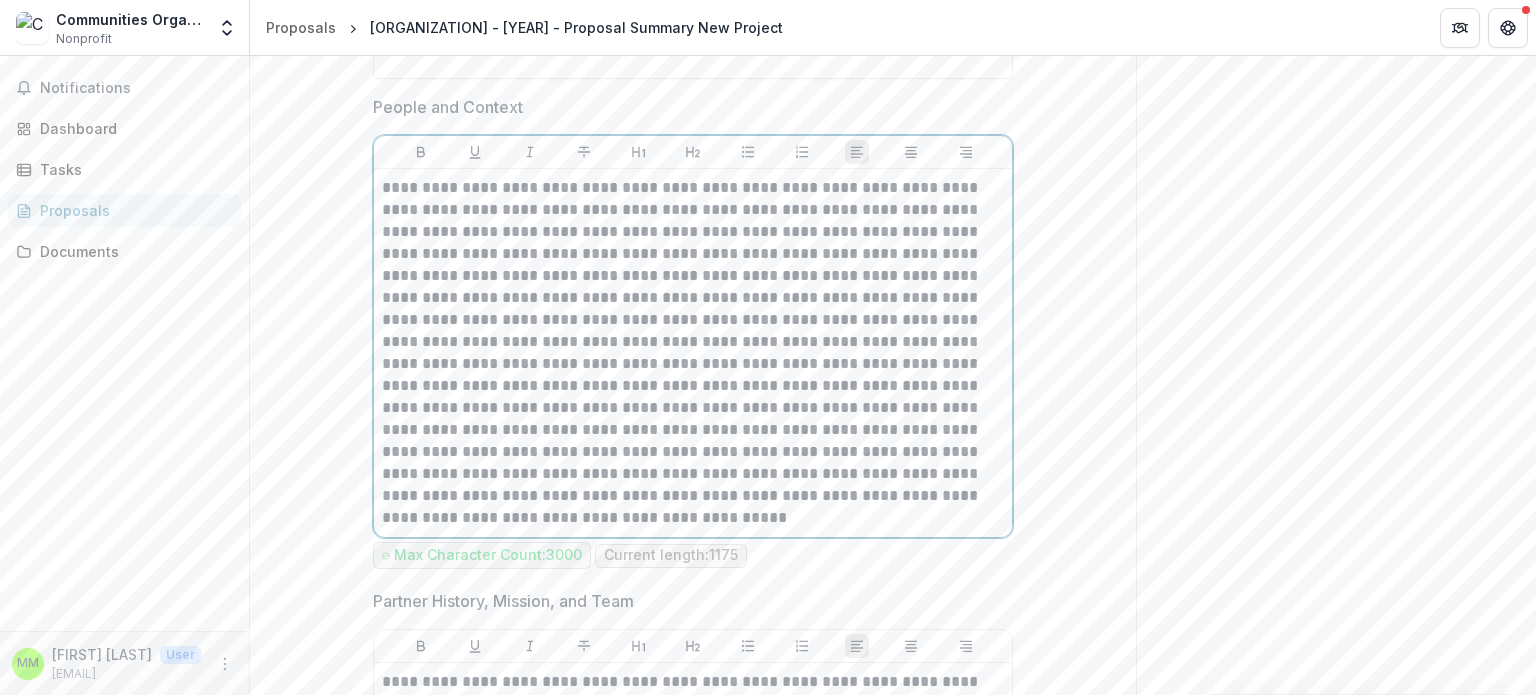 click at bounding box center (693, 353) 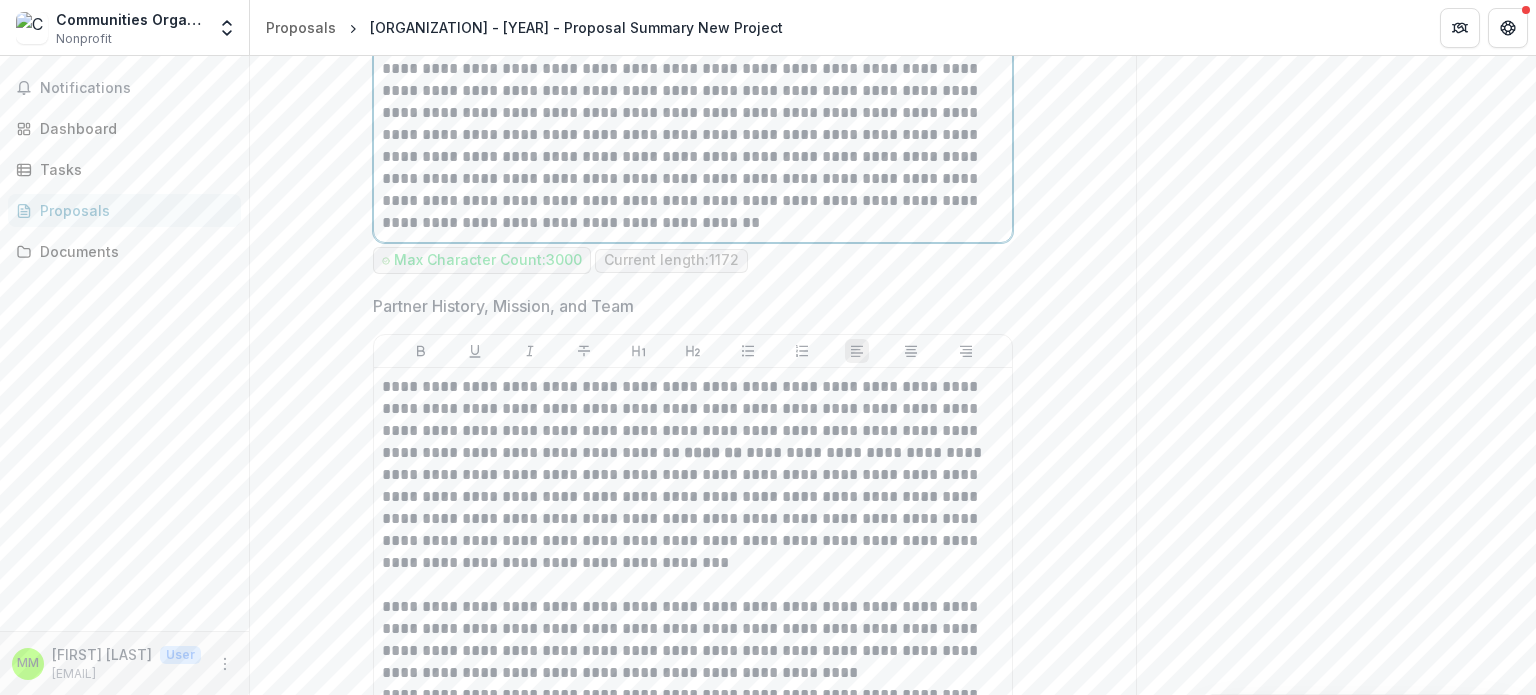 scroll, scrollTop: 1700, scrollLeft: 0, axis: vertical 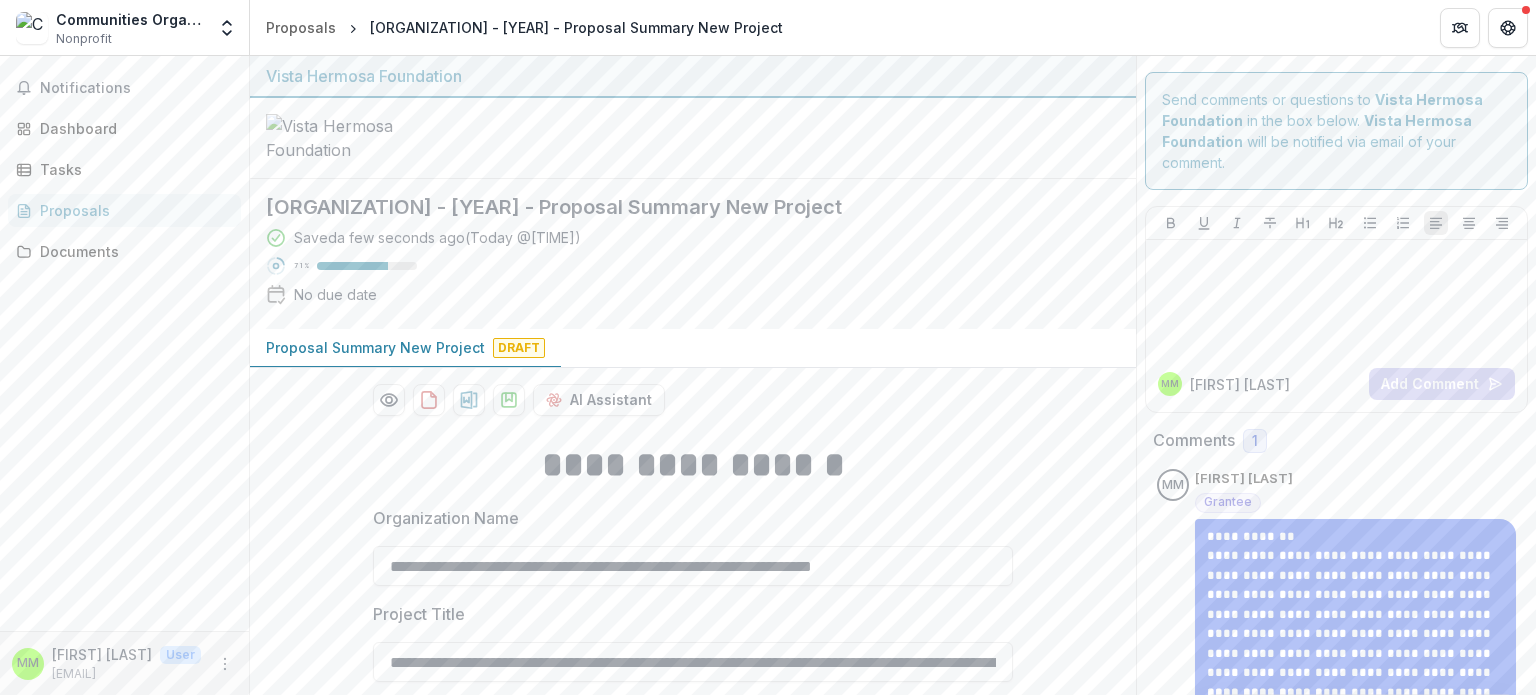 click on "[EMAIL]" at bounding box center [126, 674] 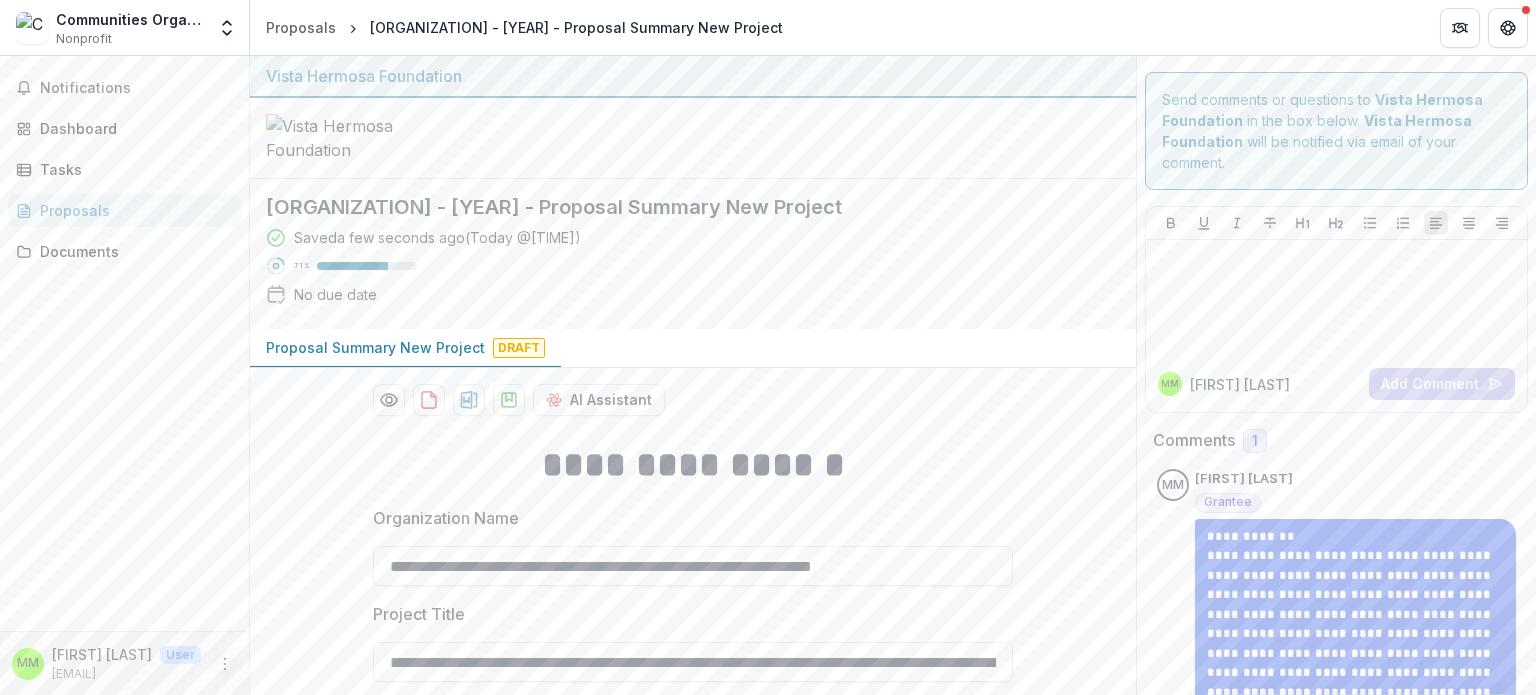 click 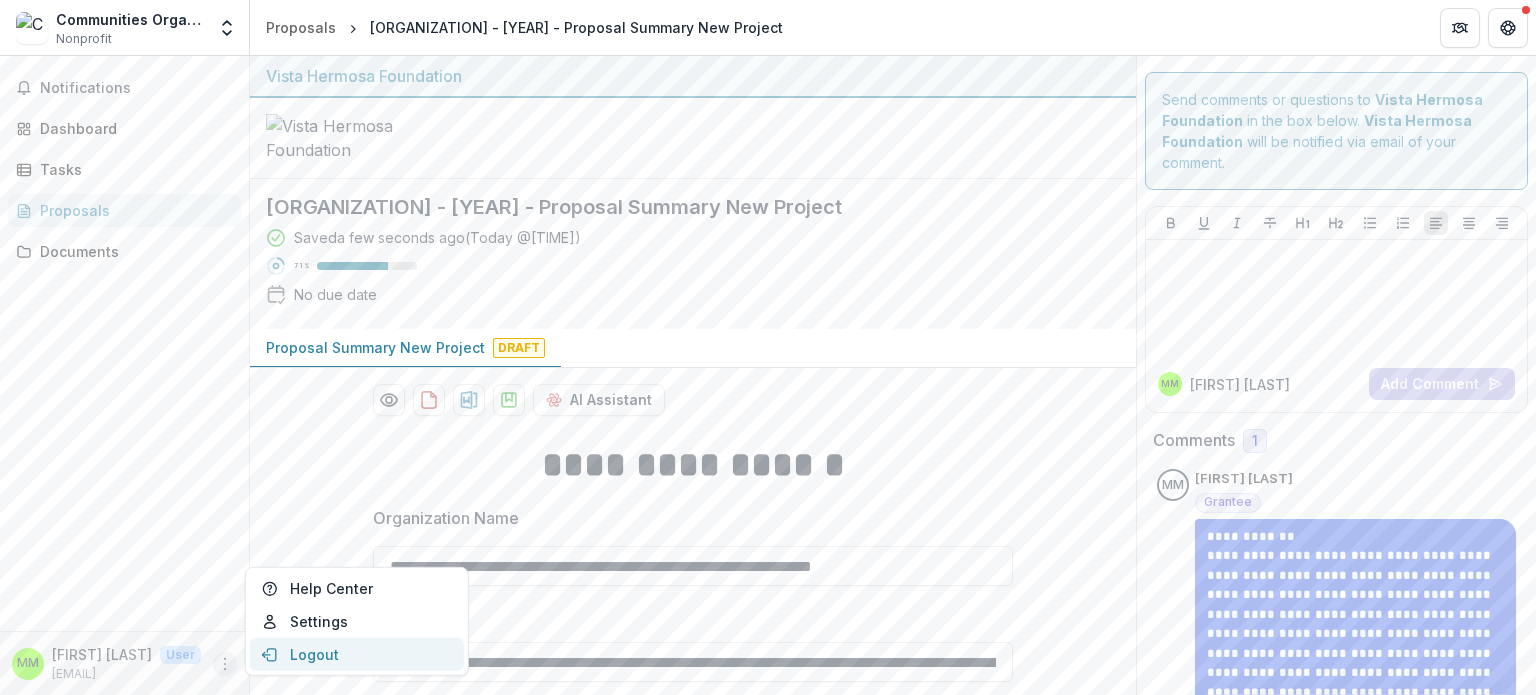 click on "Logout" at bounding box center [357, 654] 